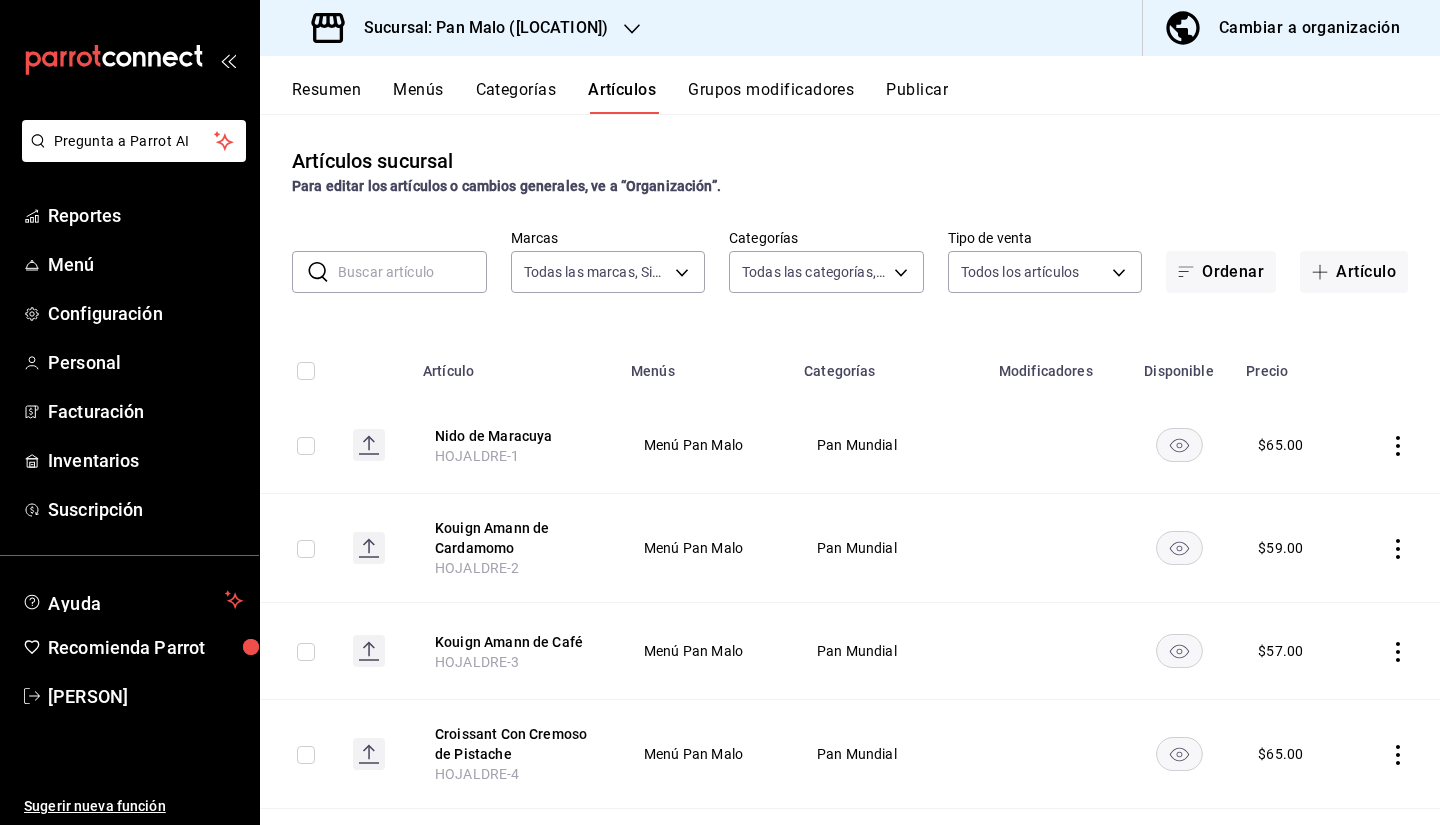 scroll, scrollTop: 0, scrollLeft: 0, axis: both 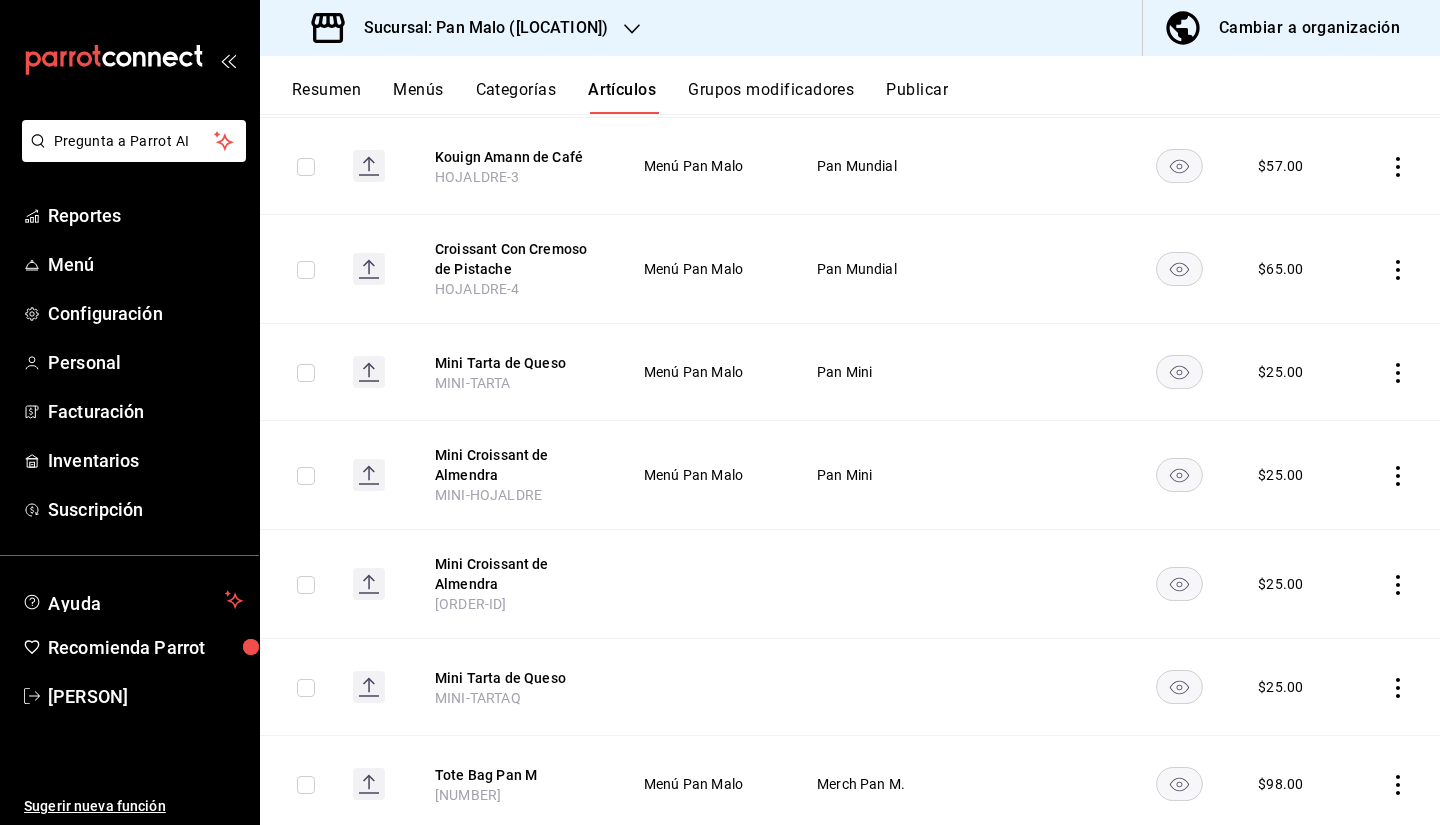 click 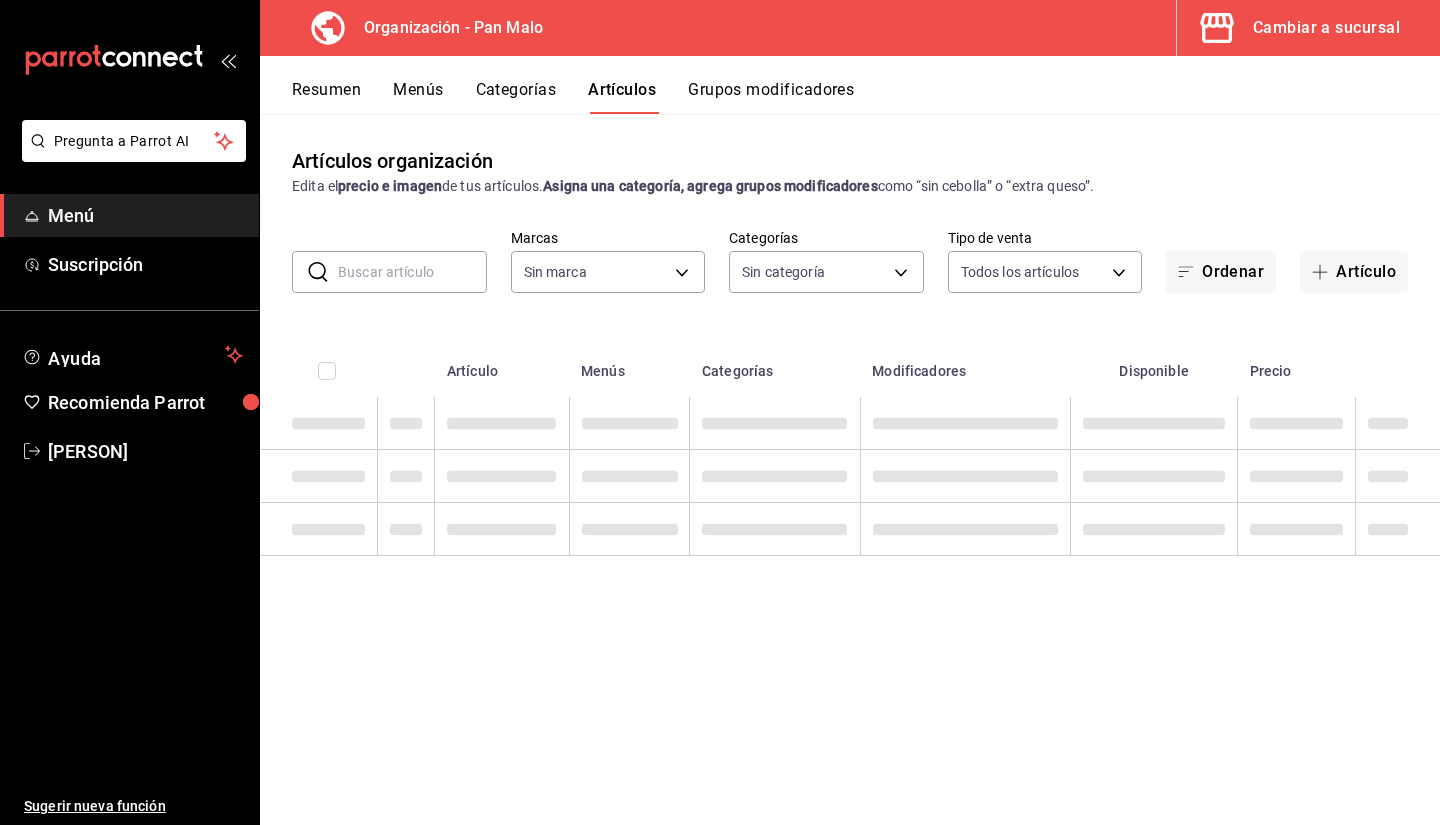 type on "[UUID]" 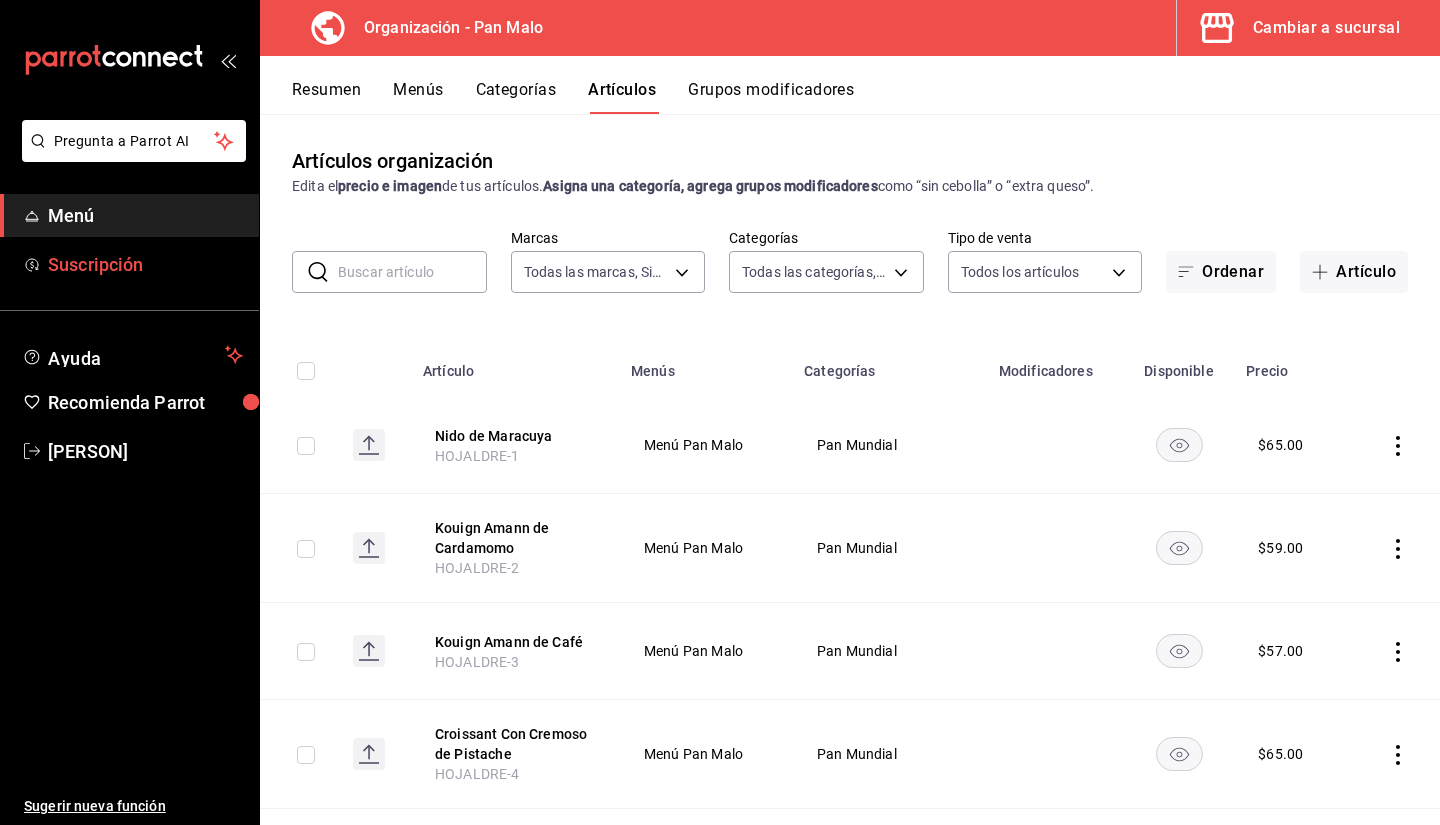 type on "faac991b-1219-45c2-92b9-09911293bcdb,947388ff-28a8-4840-aa7b-eef1acf3934f,7fc76fd3-c24e-4c3a-bb62-b23bd8f26fd0,027bbe94-294a-43cb-939c-74dd19f6c27b,a4e096dd-b245-44e6-9ee2-cf03f117a84a,a6598a7c-235b-4cef-8a18-6df16c96b242,7f498aaa-9386-4275-9ea1-e34c85aec59f,560614e0-c516-4409-bfe6-b4030ce68afa,a4eec615-11fe-4750-9ea8-37ea9f337fbb,fb50bbb3-21f0-4a14-88e2-38a4b9f51103,b6f47056-055e-4dca-aa93-4d40681e54b9,d4671957-878d-487b-b642-6f55f4a0de62,797f2384-79cf-4809-a6f1-9ce824af6267,c46e8d80-a0ef-423d-b3d7-36d6230263e3,19f2ec43-da01-470d-aeaa-ffc6c0c7d7b4,36916c2c-8f15-4735-ad22-c67f07407e9a,c624cd4e-7309-4d09-b04a-0df040d514c2,e60e274e-437c-4b5b-a8c1-19bfac904f57,882c4a4a-deed-4f39-a876-a58df8c654d6,9a557cc2-5400-4418-9acc-a6221b409af9,8fc4eea3-70e5-4260-aa09-55a83627158a,7d9a348f-c02b-4d94-b271-4c0069fa1a36" 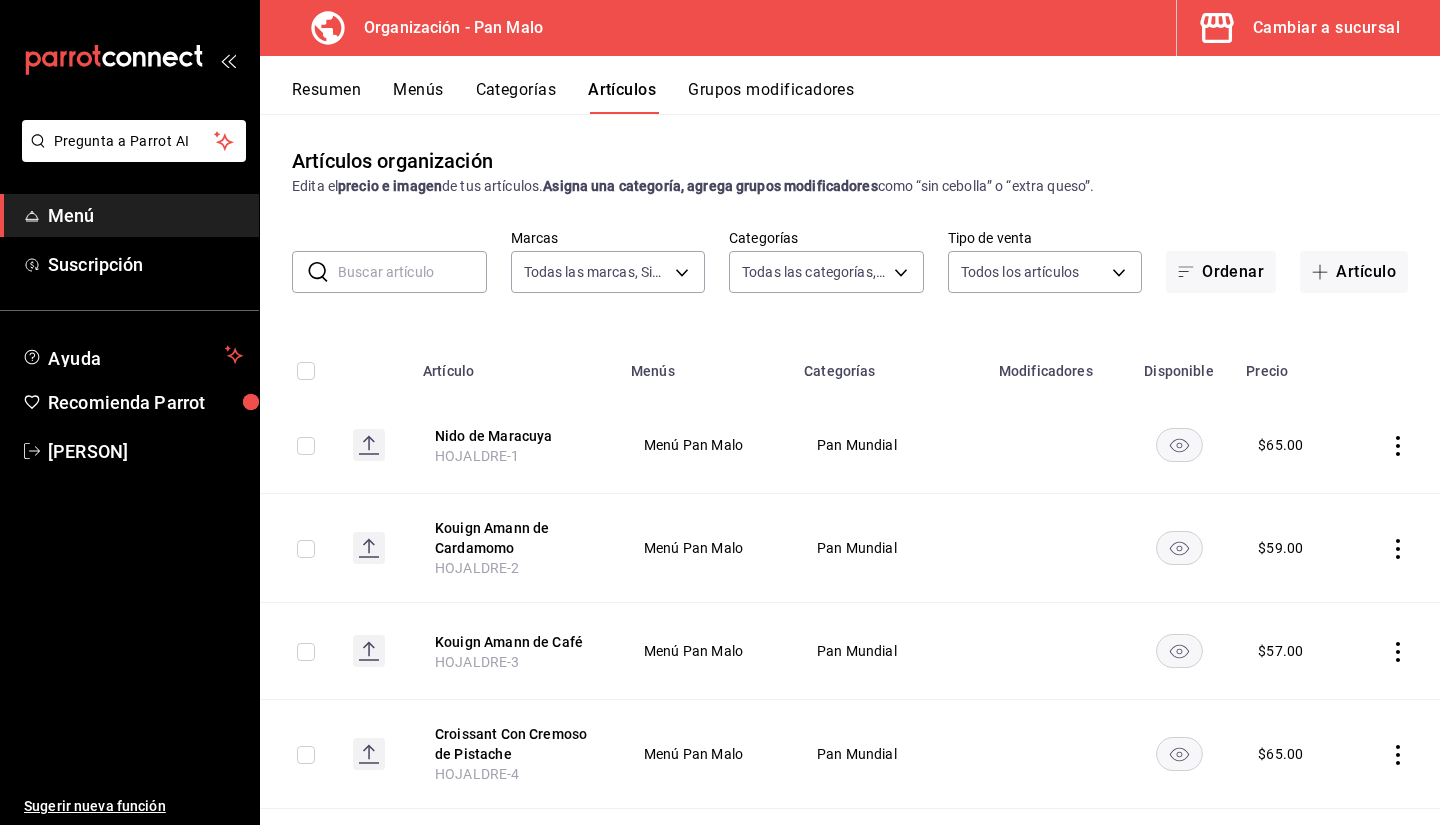 click on "Grupos modificadores" at bounding box center (771, 97) 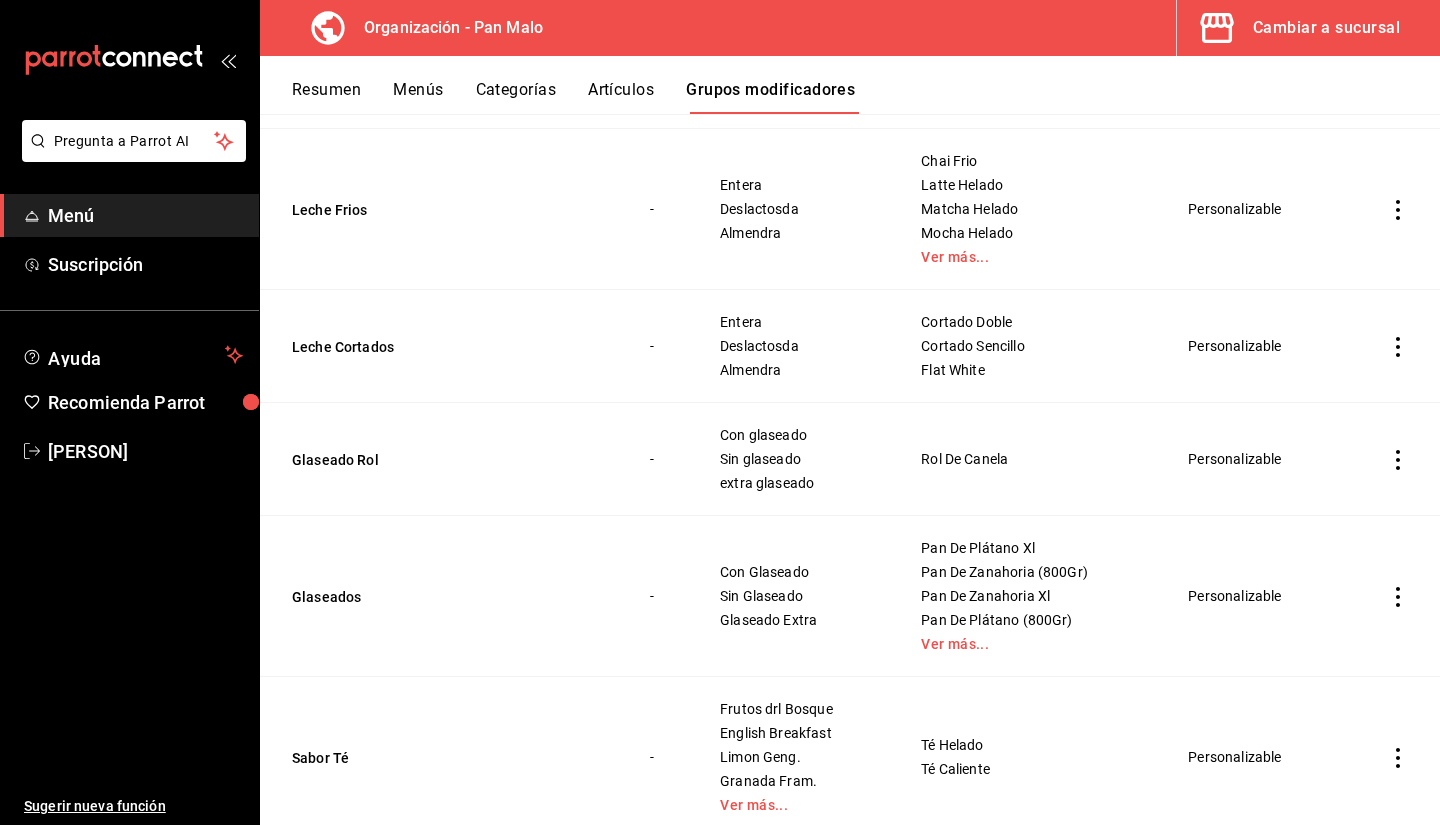 scroll, scrollTop: 0, scrollLeft: 0, axis: both 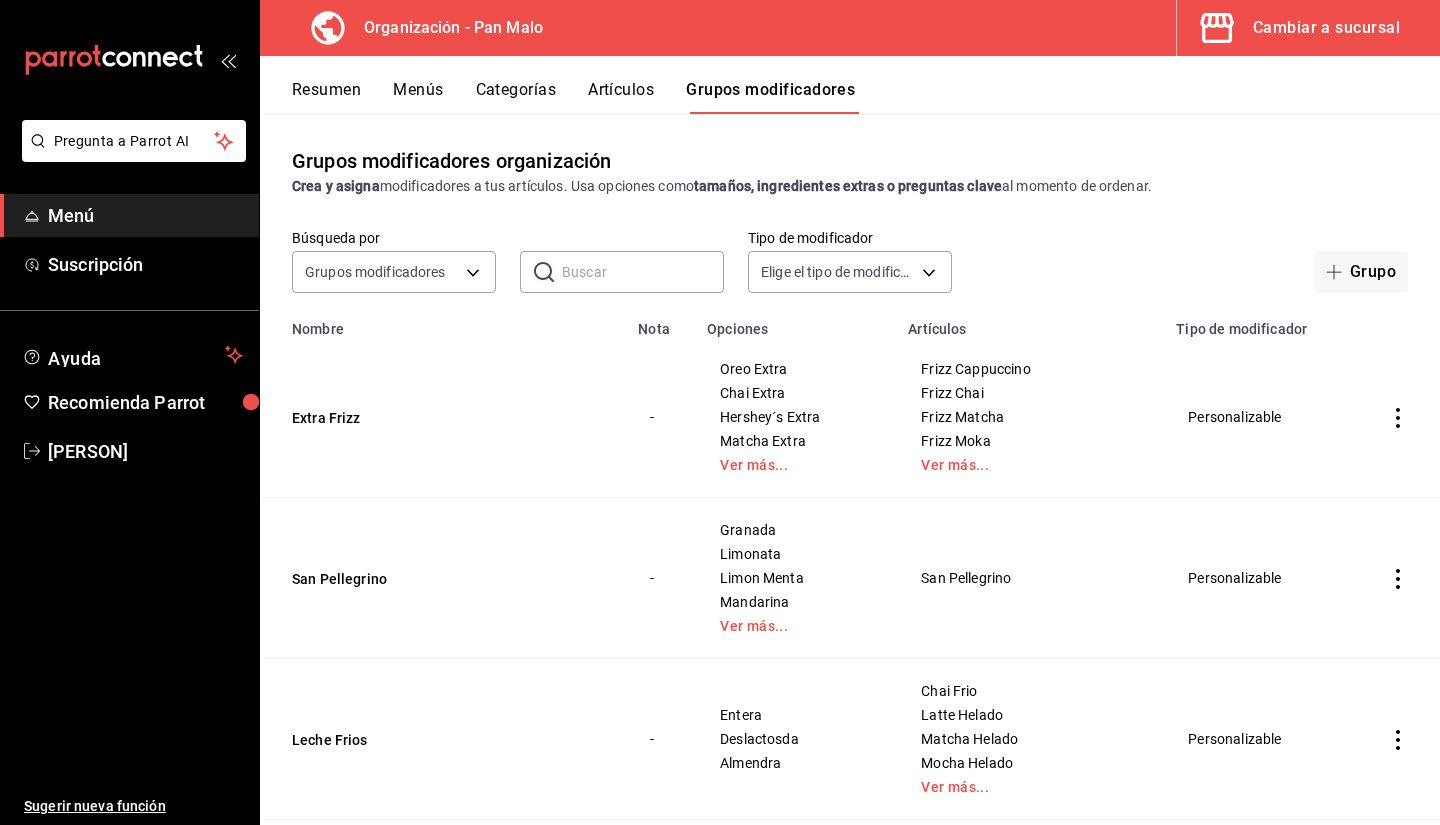 click on "Artículos" at bounding box center (621, 97) 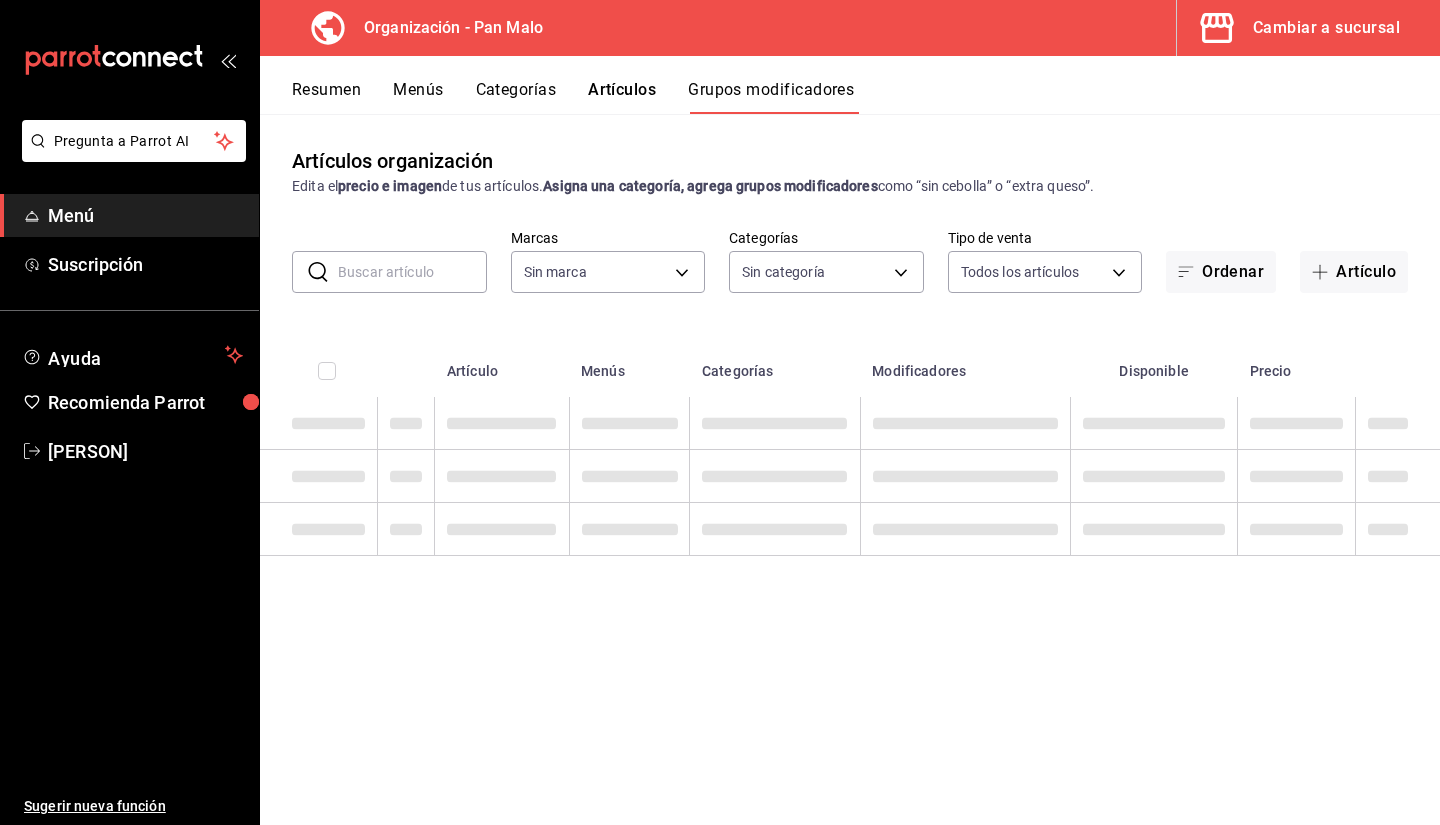 type on "[UUID]" 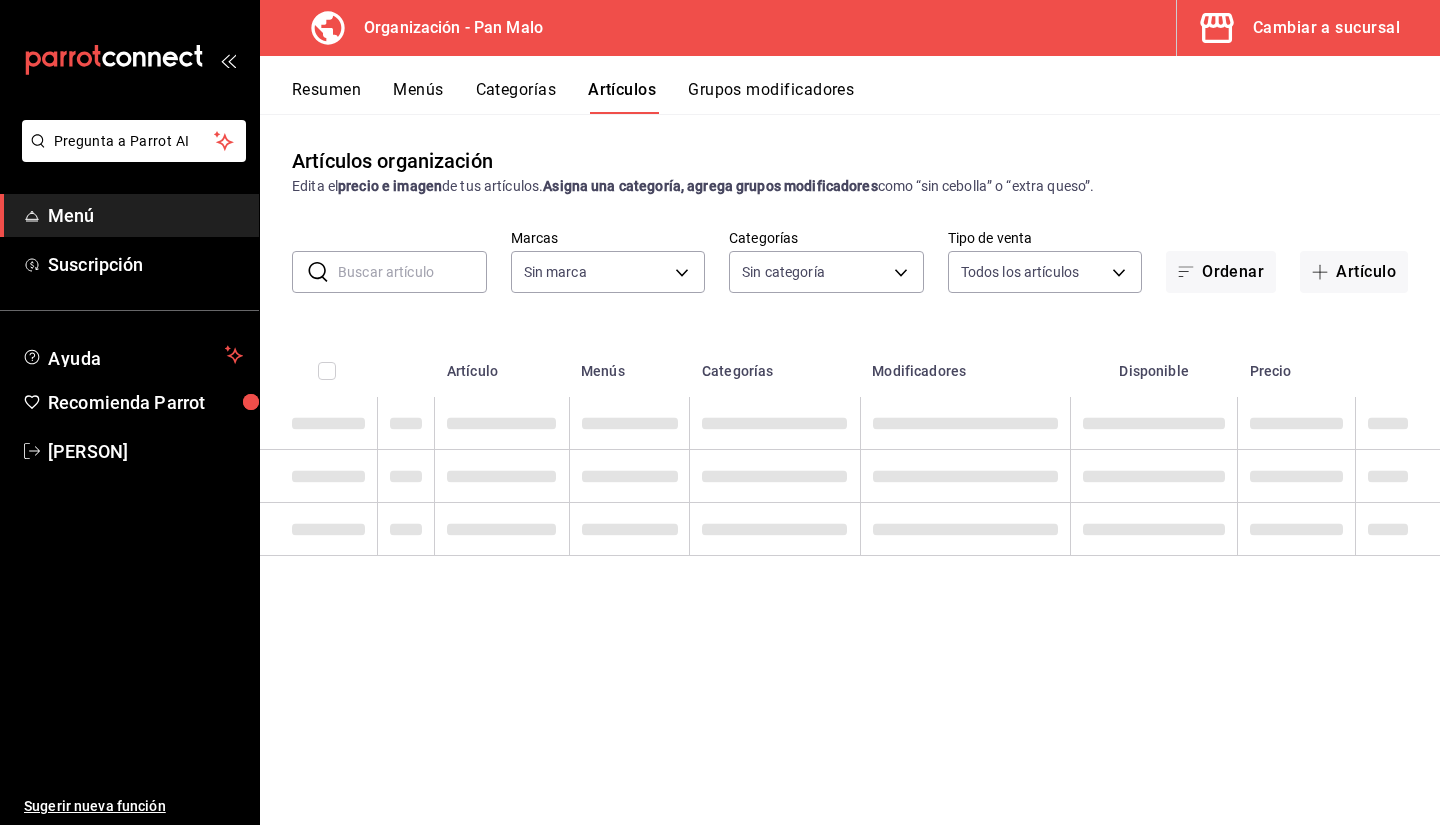 type 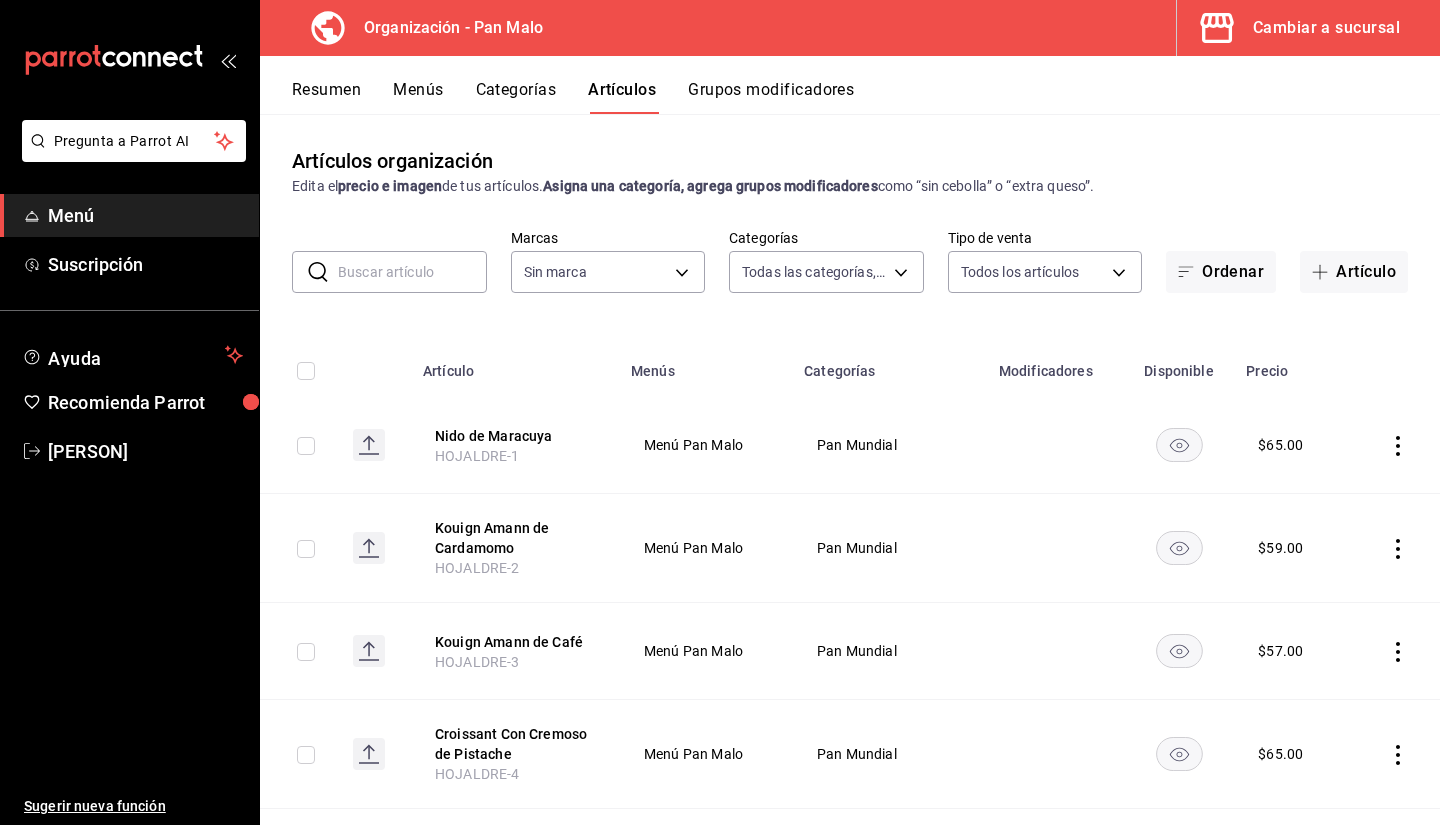 type on "faac991b-1219-45c2-92b9-09911293bcdb,947388ff-28a8-4840-aa7b-eef1acf3934f,7fc76fd3-c24e-4c3a-bb62-b23bd8f26fd0,027bbe94-294a-43cb-939c-74dd19f6c27b,a4e096dd-b245-44e6-9ee2-cf03f117a84a,a6598a7c-235b-4cef-8a18-6df16c96b242,7f498aaa-9386-4275-9ea1-e34c85aec59f,560614e0-c516-4409-bfe6-b4030ce68afa,a4eec615-11fe-4750-9ea8-37ea9f337fbb,fb50bbb3-21f0-4a14-88e2-38a4b9f51103,b6f47056-055e-4dca-aa93-4d40681e54b9,d4671957-878d-487b-b642-6f55f4a0de62,797f2384-79cf-4809-a6f1-9ce824af6267,c46e8d80-a0ef-423d-b3d7-36d6230263e3,19f2ec43-da01-470d-aeaa-ffc6c0c7d7b4,36916c2c-8f15-4735-ad22-c67f07407e9a,c624cd4e-7309-4d09-b04a-0df040d514c2,e60e274e-437c-4b5b-a8c1-19bfac904f57,882c4a4a-deed-4f39-a876-a58df8c654d6,9a557cc2-5400-4418-9acc-a6221b409af9,8fc4eea3-70e5-4260-aa09-55a83627158a,7d9a348f-c02b-4d94-b271-4c0069fa1a36" 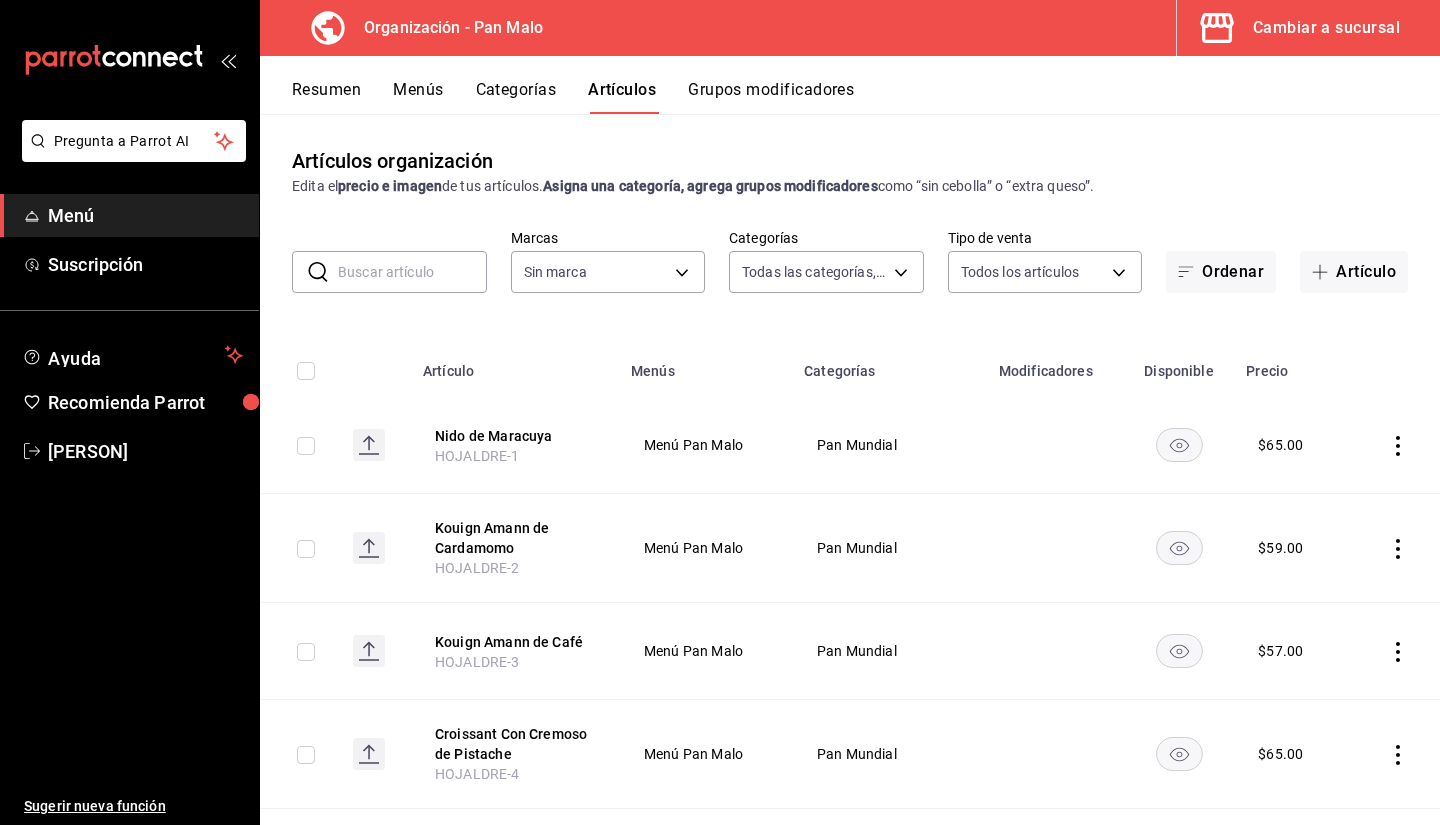 type on "[UUID]" 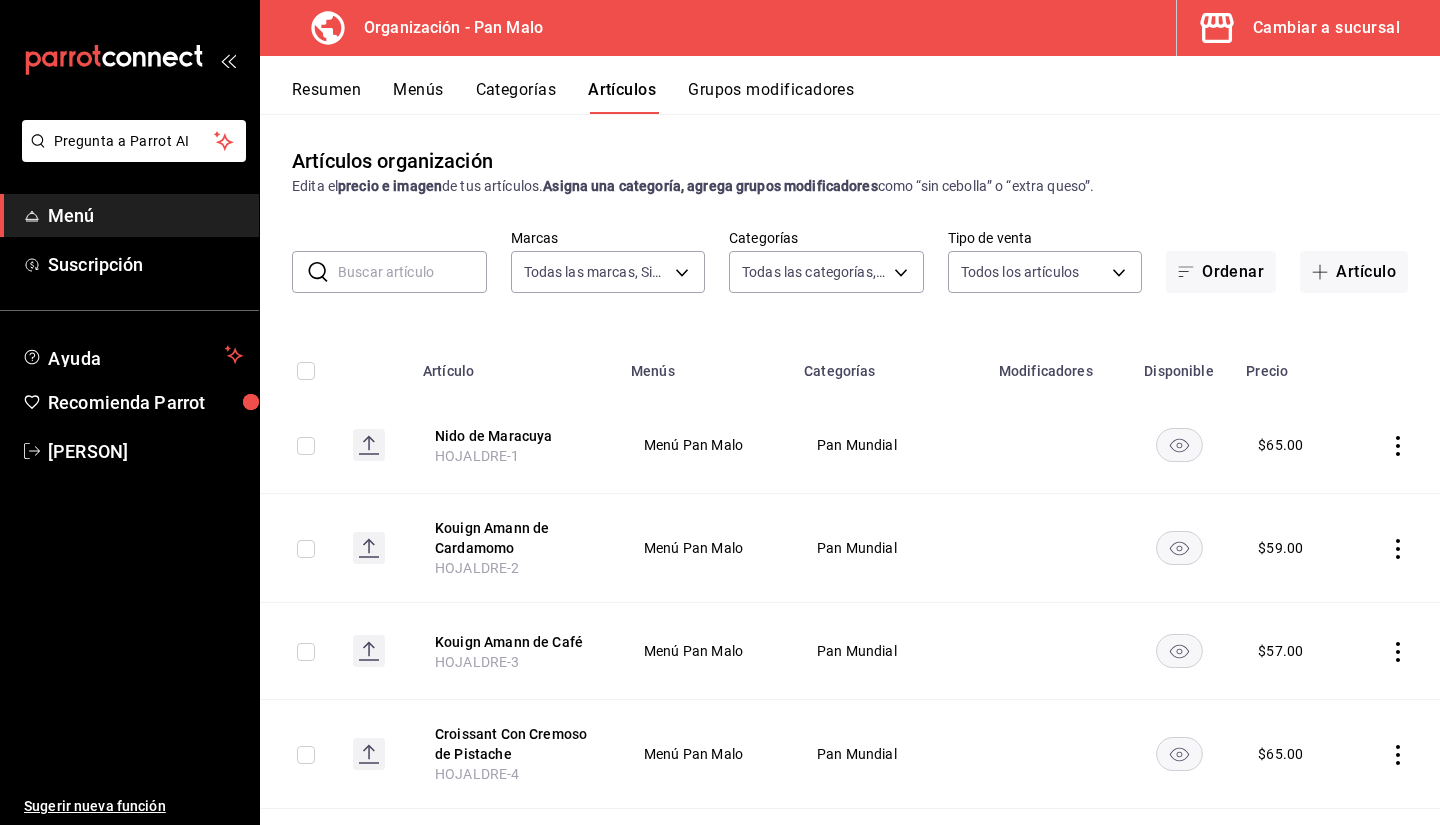 click on "Grupos modificadores" at bounding box center (771, 97) 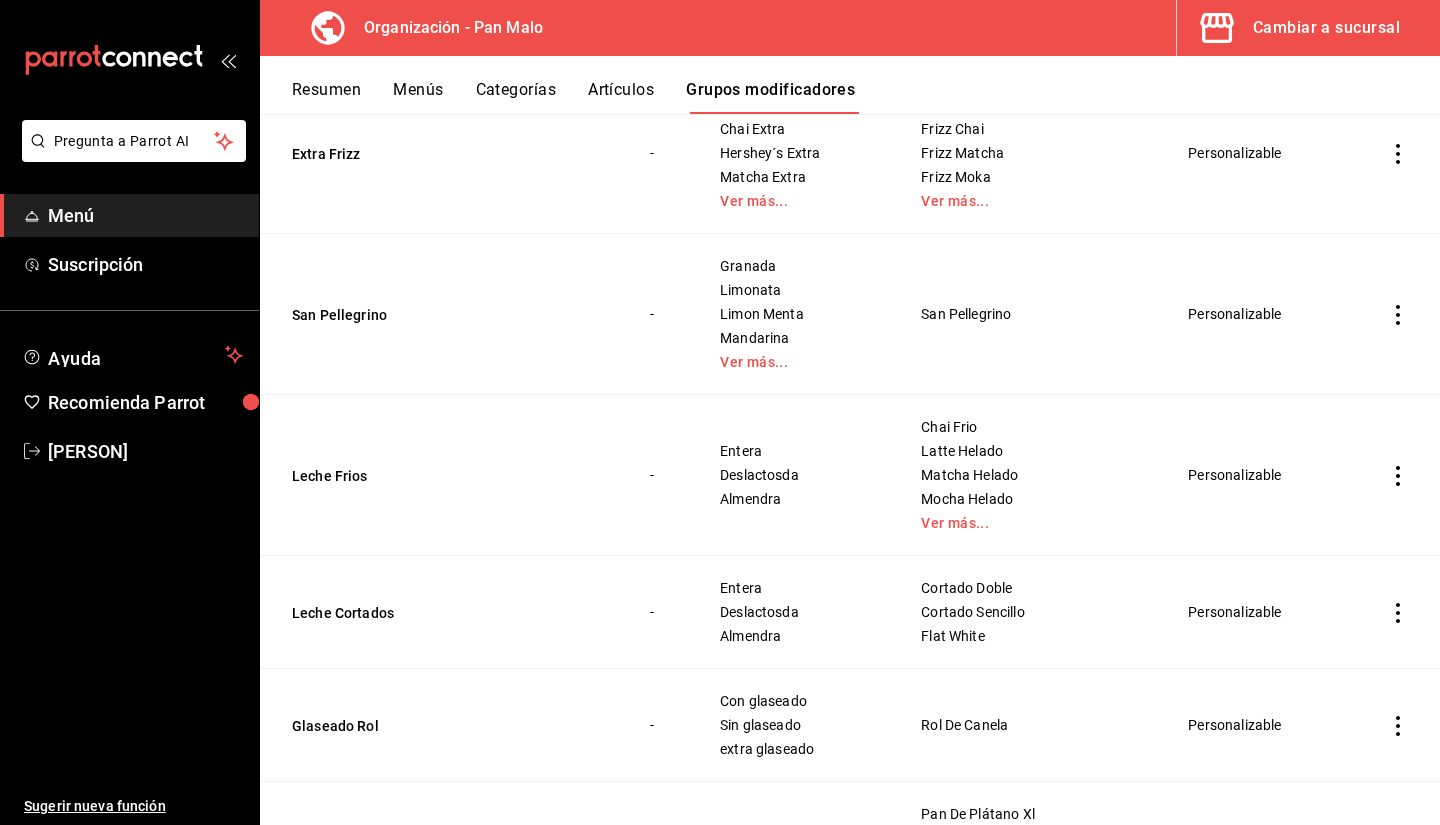 scroll, scrollTop: 0, scrollLeft: 0, axis: both 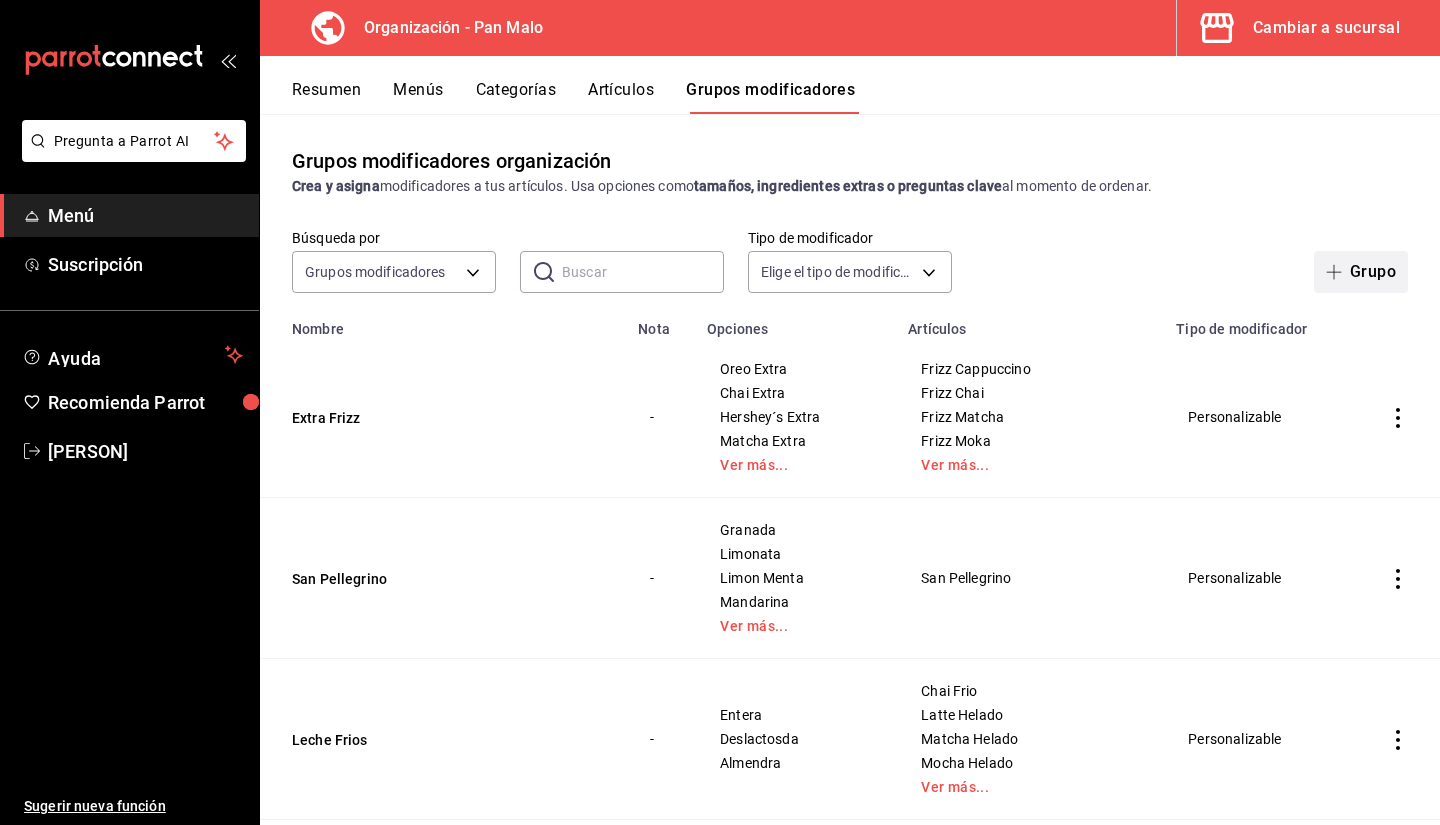 click on "Grupo" at bounding box center [1361, 272] 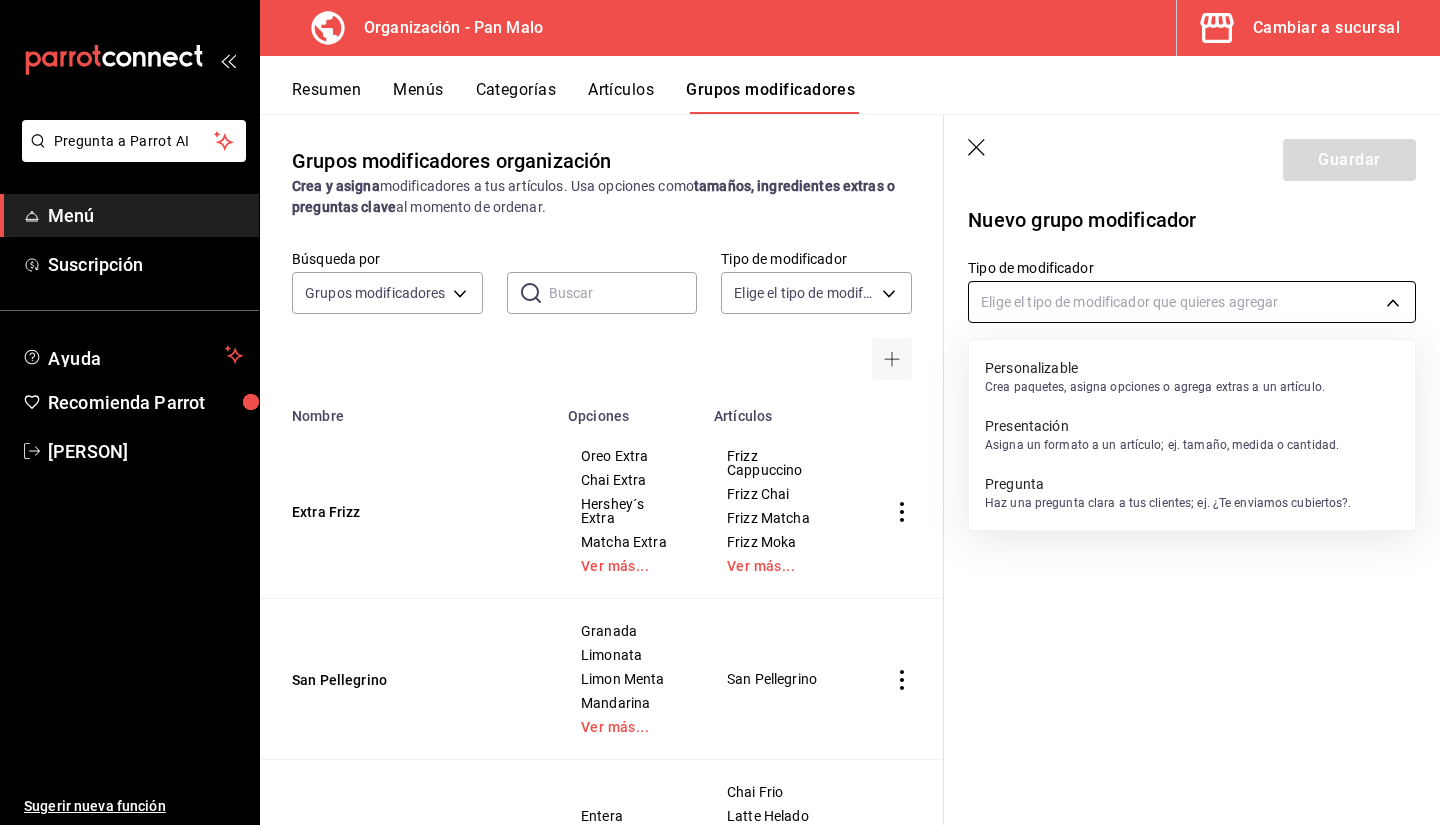 click on "Pregunta a Parrot AI Menú   Suscripción   Ayuda Recomienda Parrot   [PERSON]   Sugerir nueva función   Organización - Pan Malo Cambiar a sucursal Resumen Menús Categorías Artículos Grupos modificadores Grupos modificadores organización Crea y asigna  modificadores a tus artículos. Usa opciones como  tamaños, ingredientes extras o preguntas clave  al momento de ordenar. Búsqueda por Grupos modificadores GROUP ​ ​ Tipo de modificador Elige el tipo de modificador Nombre Opciones Artículos Extra Frizz Oreo Extra Chai Extra Hershey´s Extra Matcha Extra Ver más... Frizz Cappuccino Frizz Chai Frizz Matcha Frizz Moka Ver más... San Pellegrino Granada Limonata Limon Menta Mandarina Ver más... San Pellegrino Leche Frios Entera Deslactosda Almendra Chai Frio Latte Helado Matcha Helado Mocha Helado Ver más... Leche Cortados Entera Deslactosda Almendra Cortado Doble Cortado Sencillo Flat White Glaseado Rol Con glaseado Sin glaseado extra glaseado Rol De Canela Glaseados Con Glaseado Sabor Té" at bounding box center [720, 412] 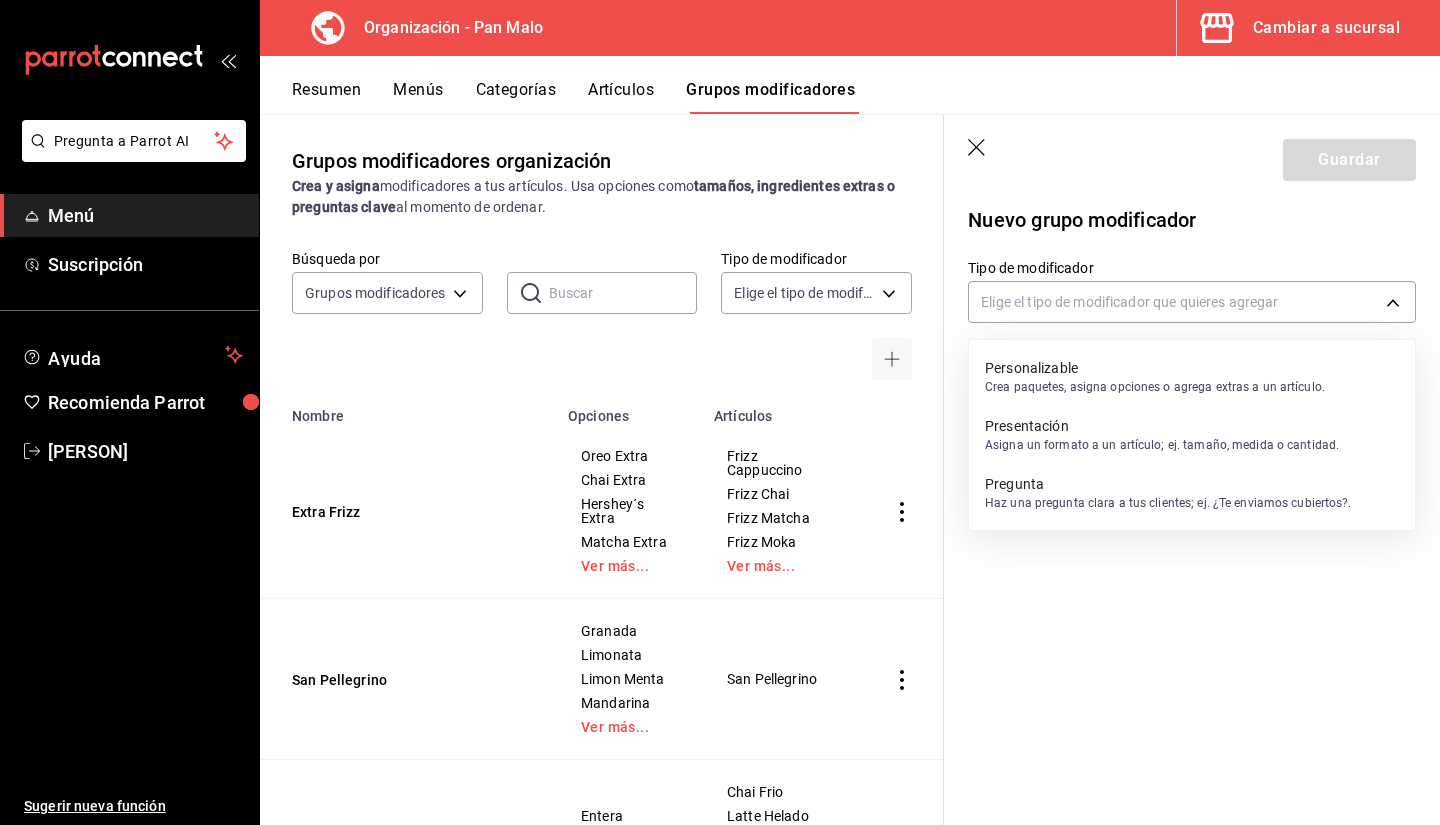click on "Pregunta" at bounding box center (1168, 484) 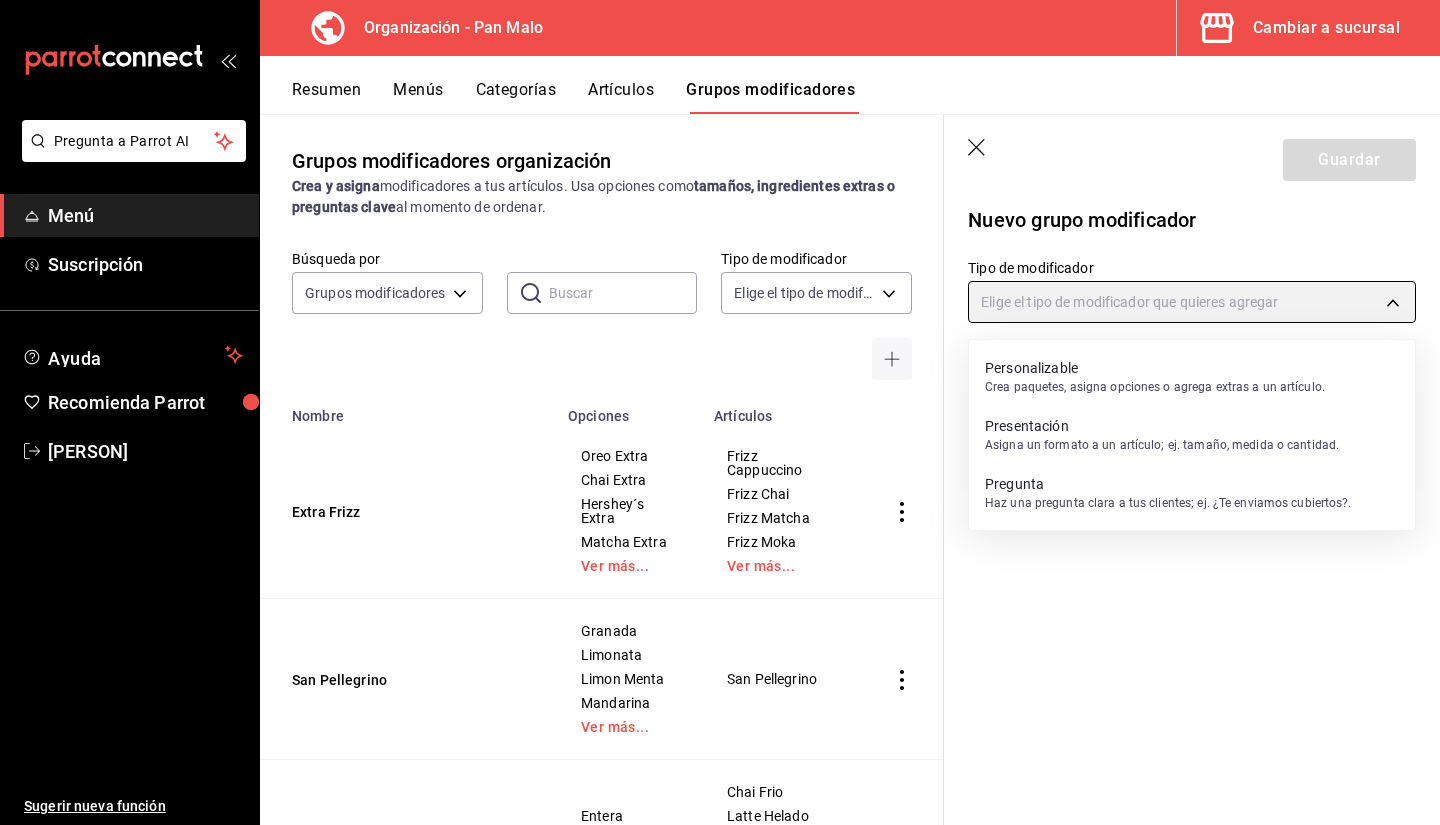 type on "QUESTION" 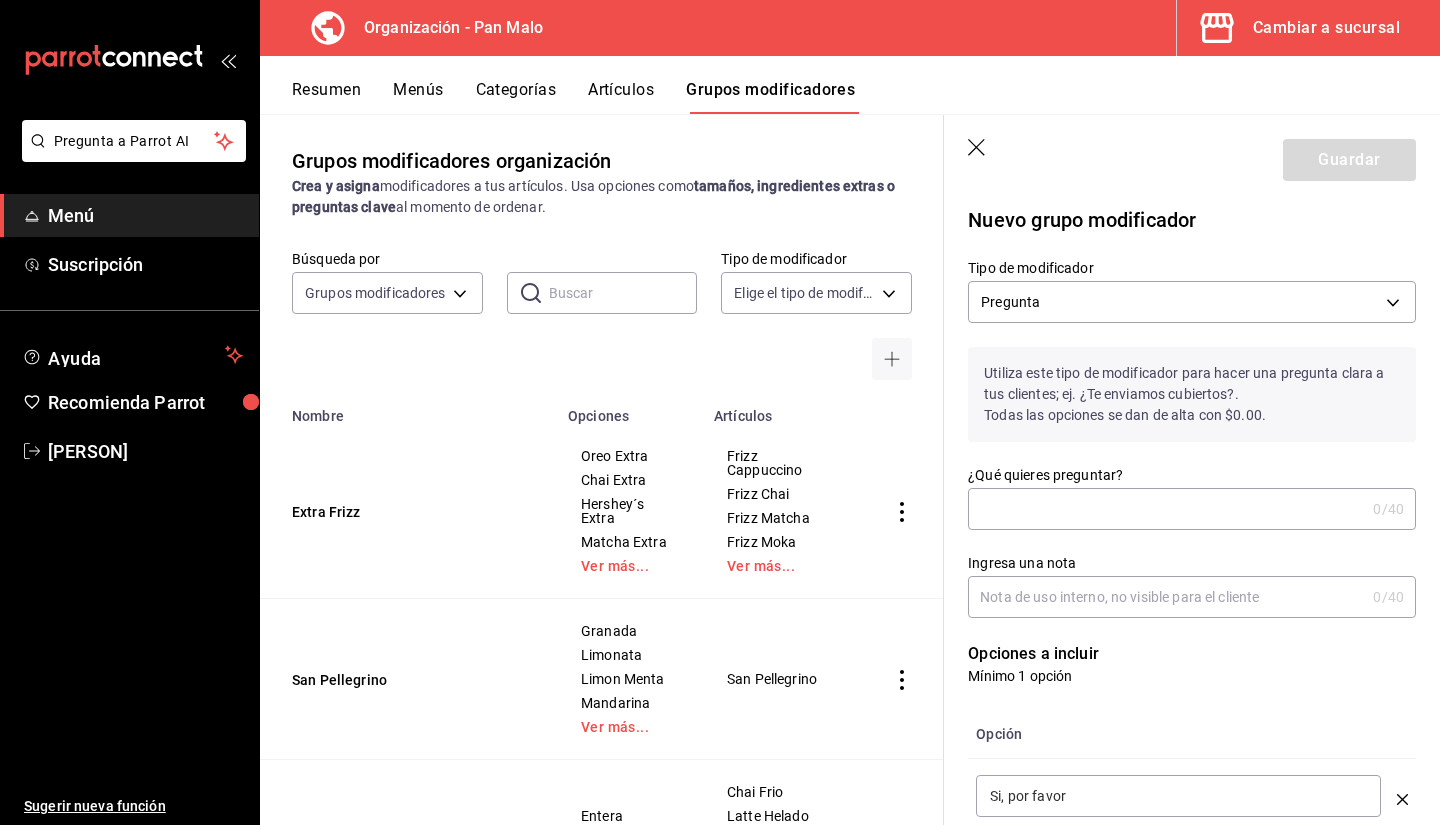 click on "¿Qué quieres preguntar?" at bounding box center [1166, 509] 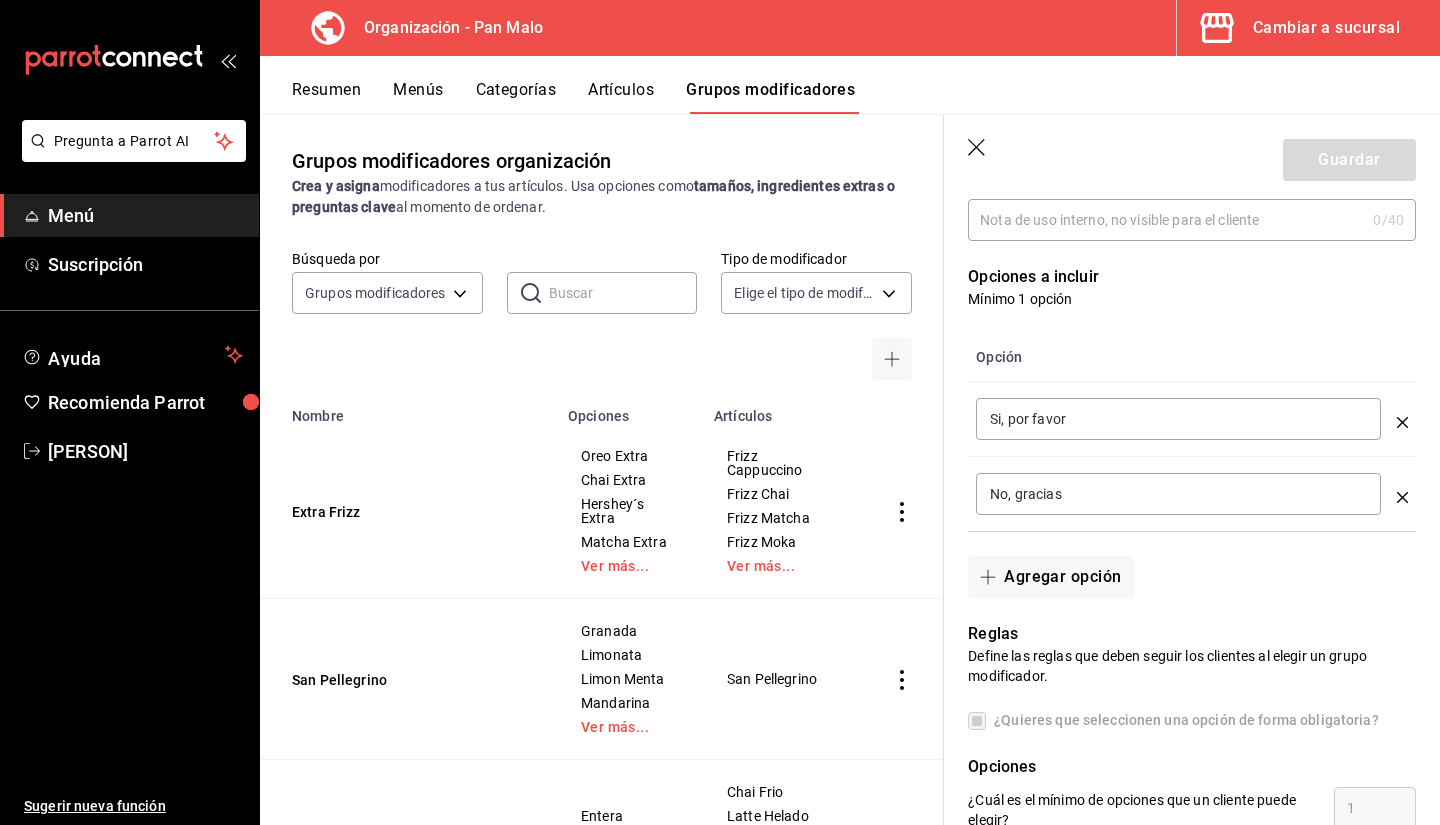 scroll, scrollTop: 0, scrollLeft: 0, axis: both 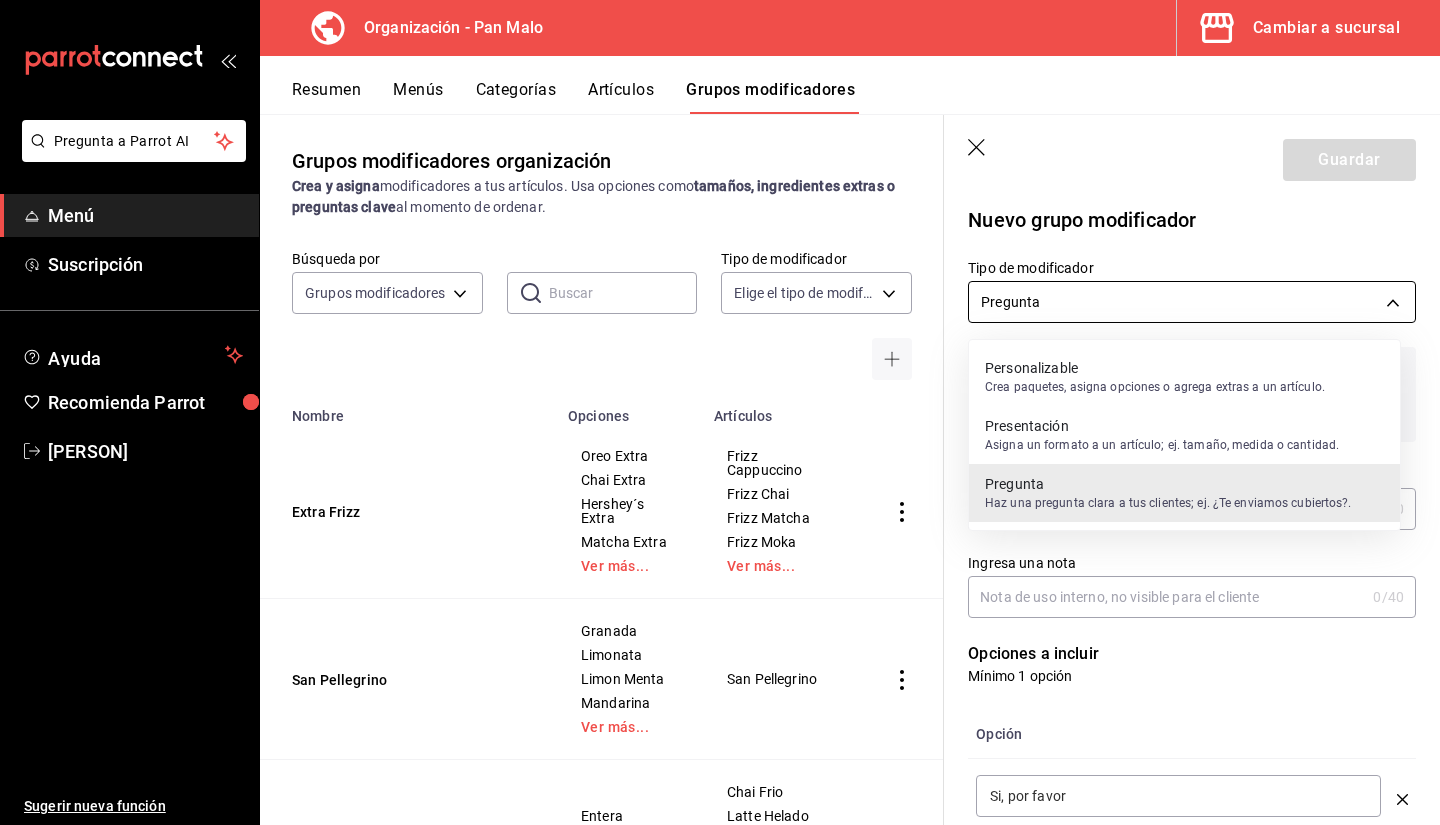 click on "Pregunta a Parrot AI Menú   Suscripción   Ayuda Recomienda Parrot   [PERSON]   Sugerir nueva función   Organización - Pan Malo Cambiar a sucursal Resumen Menús Categorías Artículos Grupos modificadores Grupos modificadores organización Crea y asigna  modificadores a tus artículos. Usa opciones como  tamaños, ingredientes extras o preguntas clave  al momento de ordenar. Búsqueda por Grupos modificadores GROUP ​ ​ Tipo de modificador Elige el tipo de modificador Nombre Opciones Artículos Extra Frizz Oreo Extra Chai Extra Hershey´s Extra Matcha Extra Ver más... Frizz Cappuccino Frizz Chai Frizz Matcha Frizz Moka Ver más... San Pellegrino Granada Limonata Limon Menta Mandarina Ver más... San Pellegrino Leche Frios Entera Deslactosda Almendra Chai Frio Latte Helado Matcha Helado Mocha Helado Ver más... Leche Cortados Entera Deslactosda Almendra Cortado Doble Cortado Sencillo Flat White Glaseado Rol Con glaseado Sin glaseado extra glaseado Rol De Canela Glaseados Con Glaseado Sabor Té" at bounding box center [720, 412] 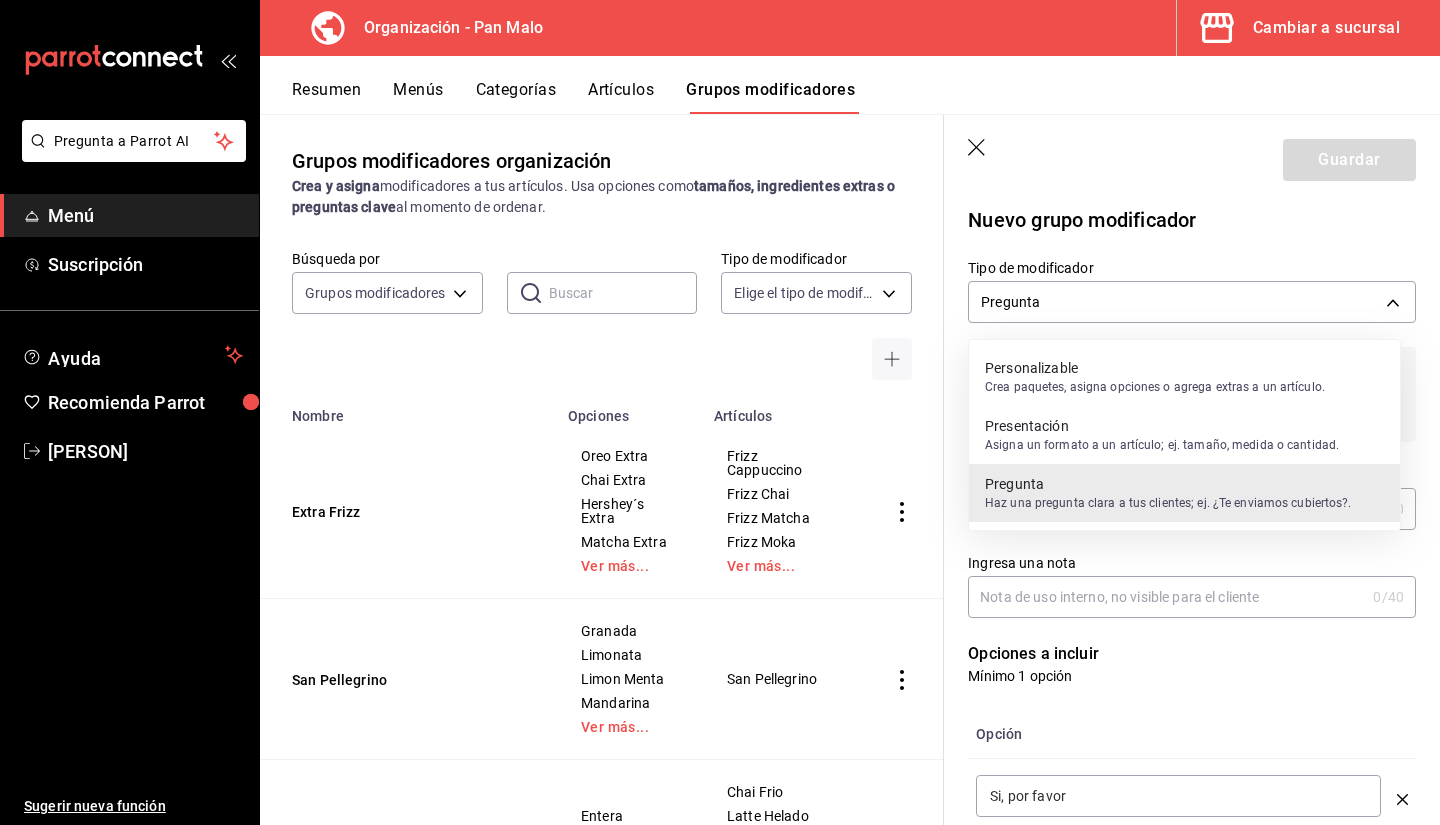 click at bounding box center [720, 412] 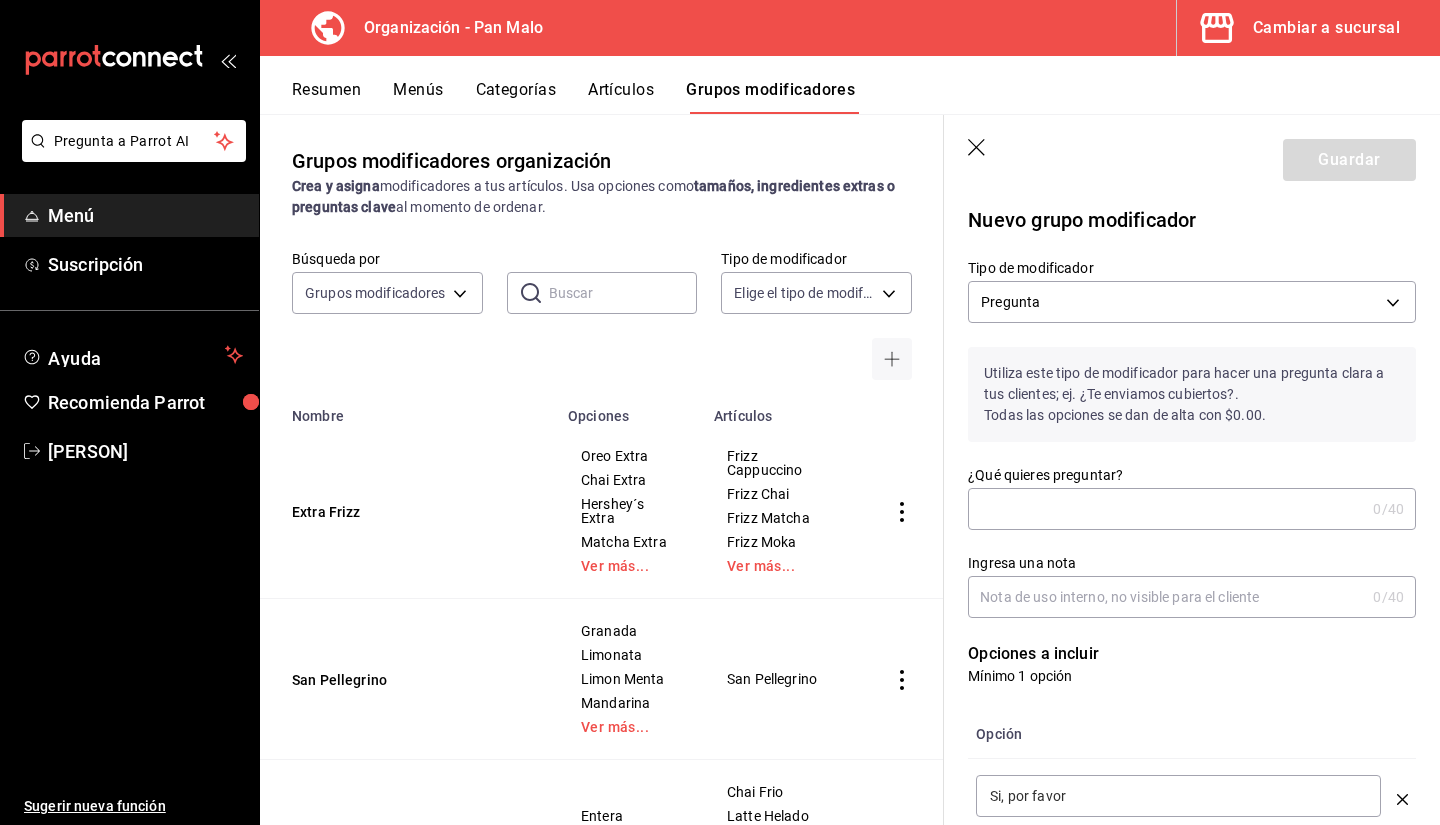 click 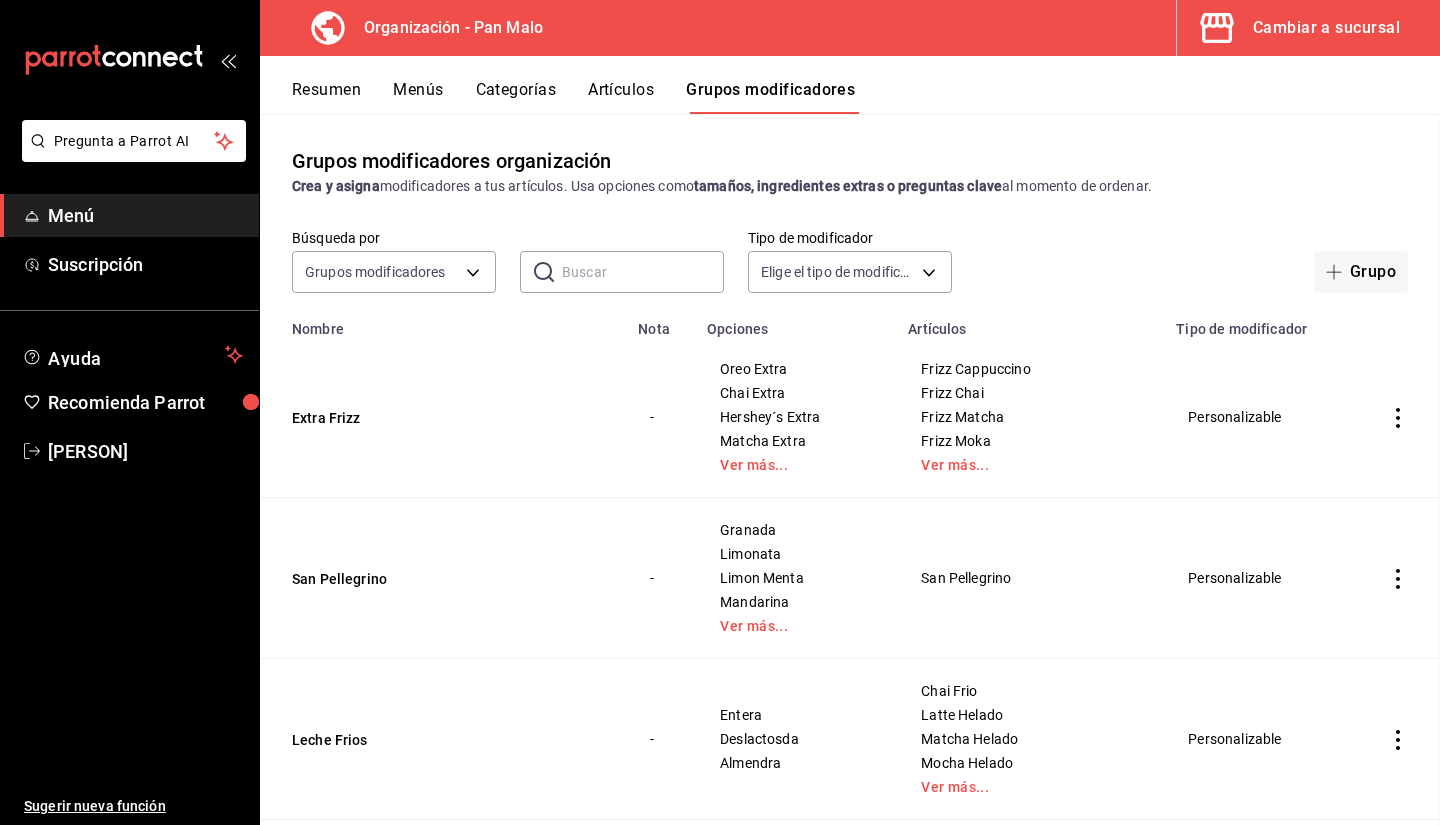 click on "San Pellegrino" at bounding box center (443, 578) 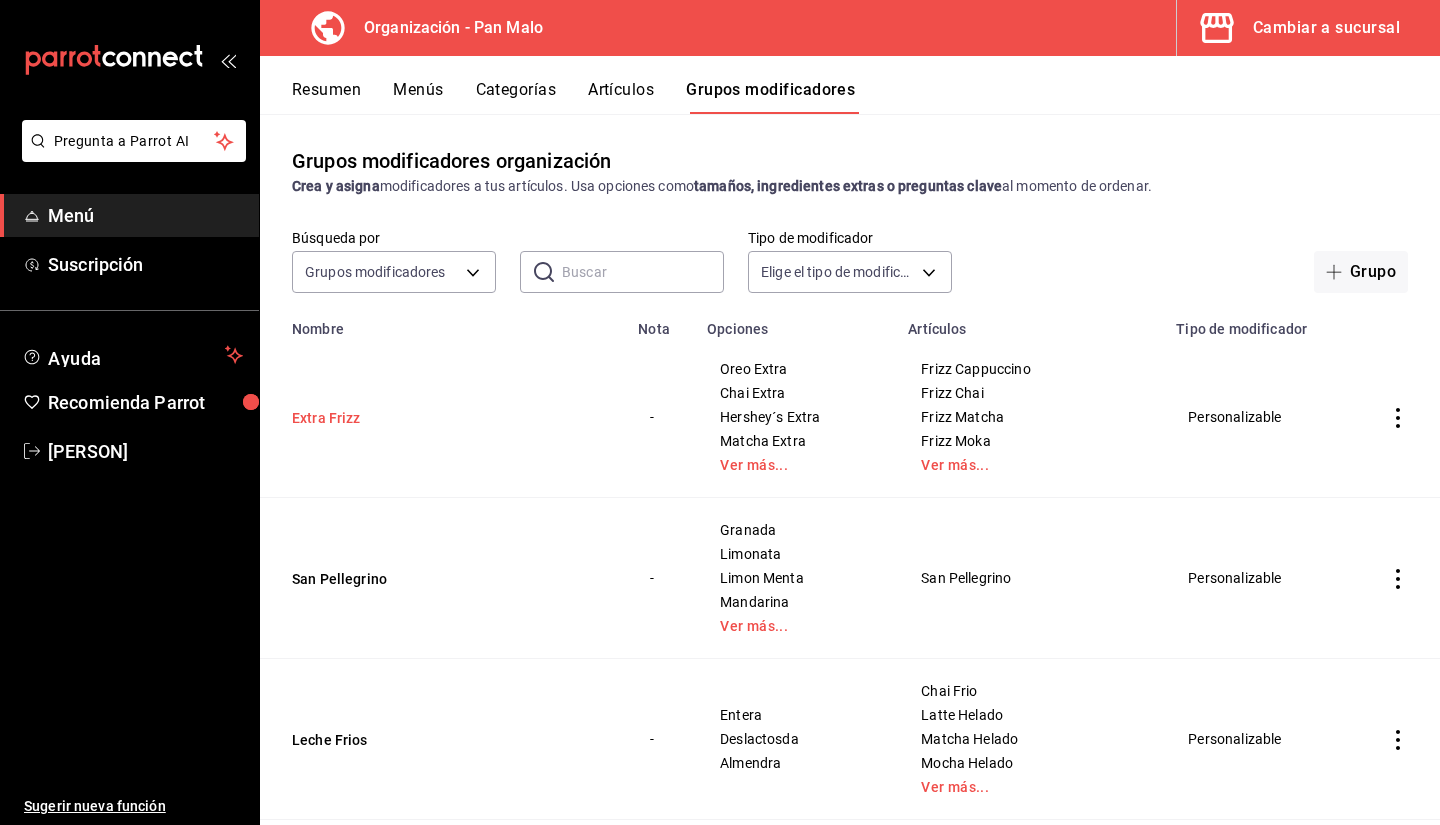 click on "Extra Frizz" at bounding box center [412, 418] 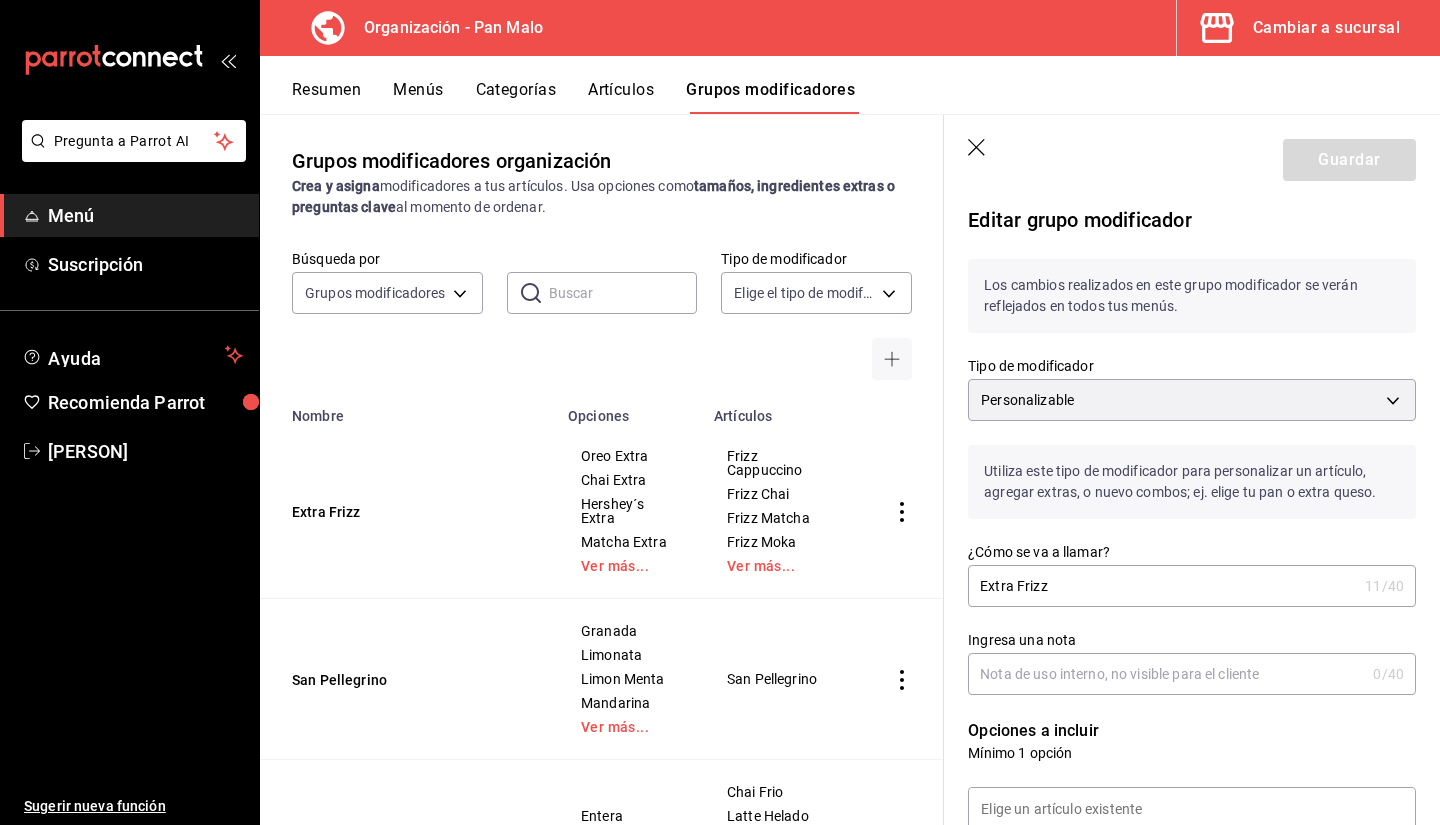 click 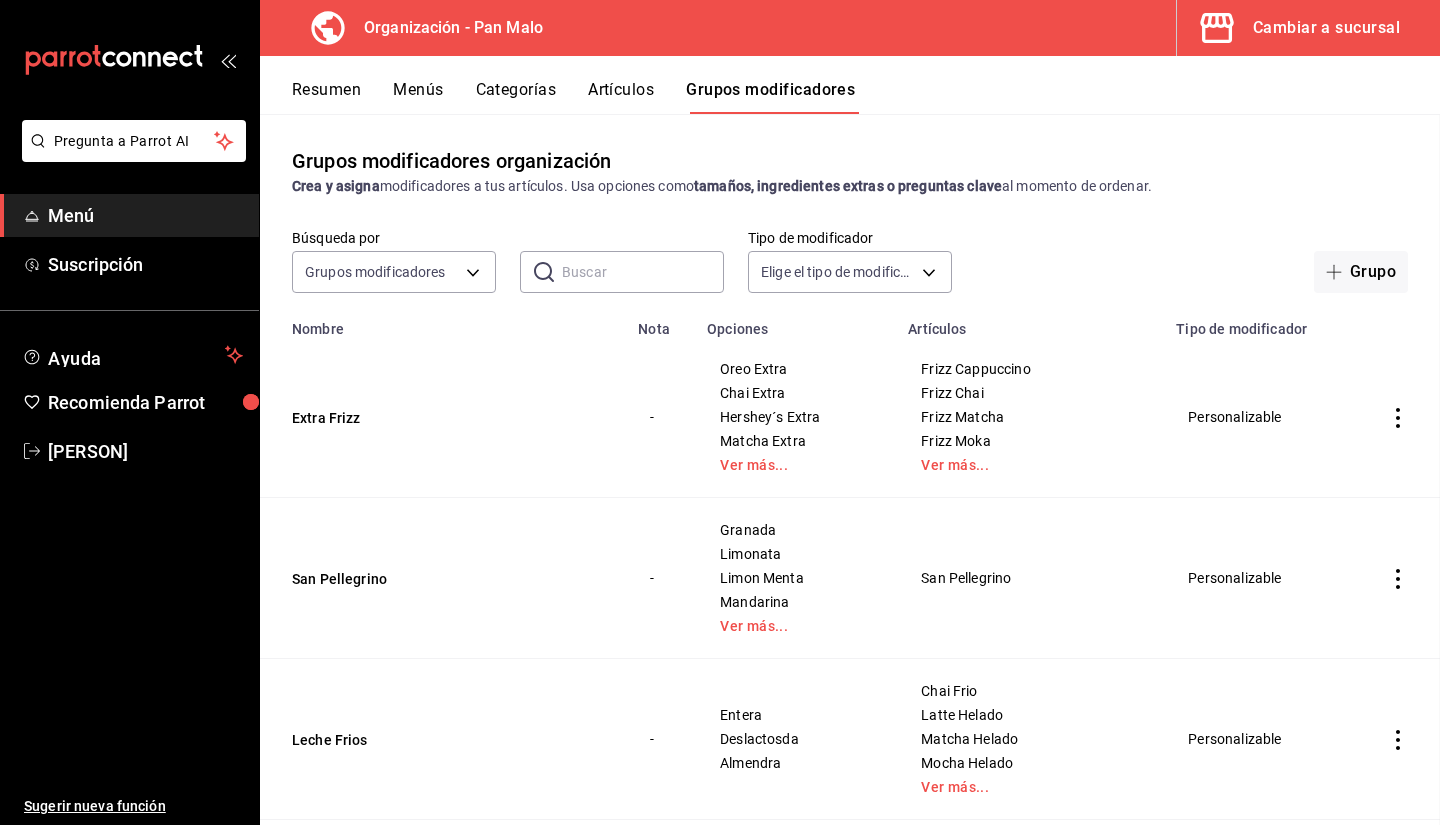 scroll, scrollTop: 0, scrollLeft: 0, axis: both 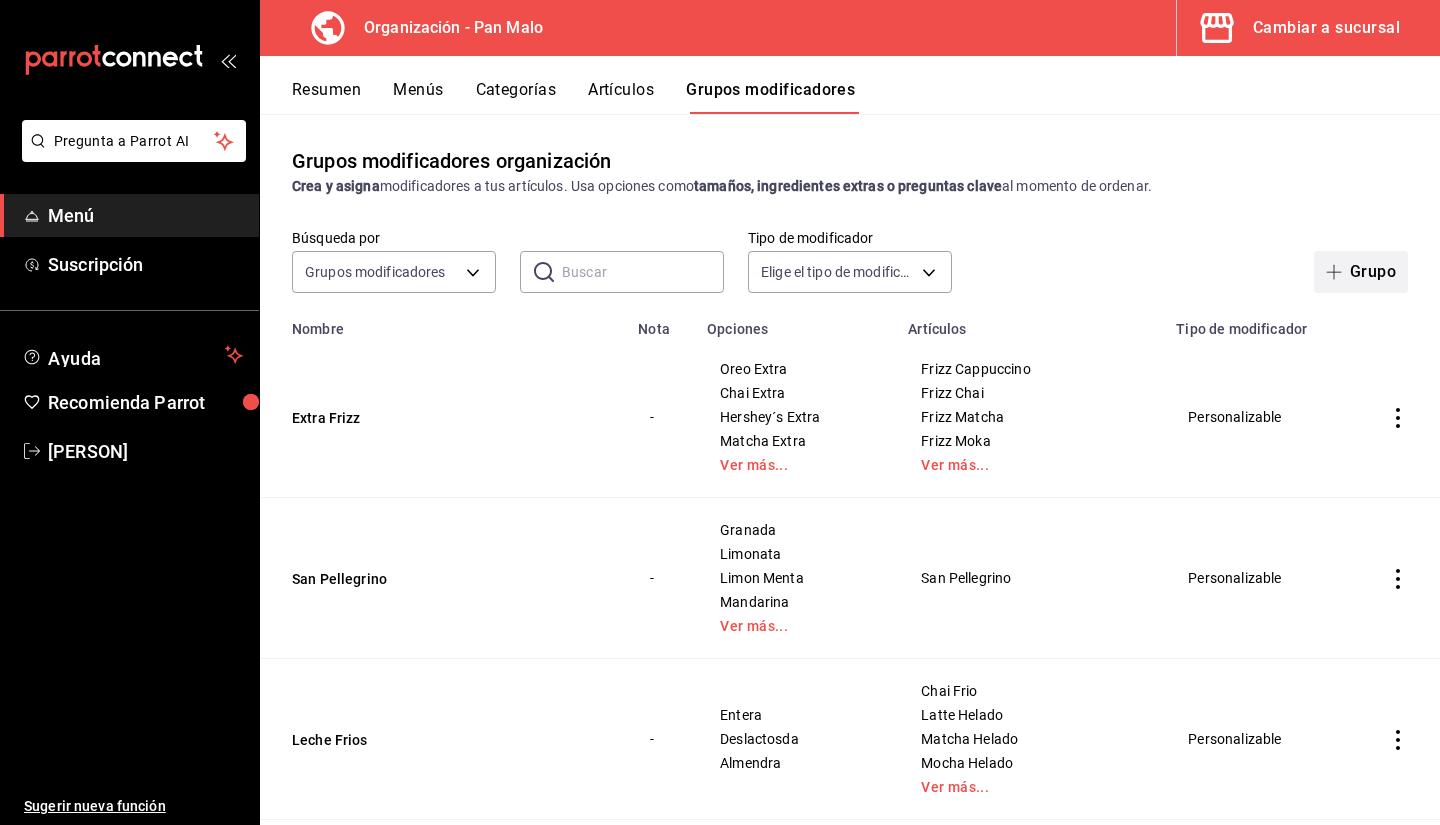 click on "Grupo" at bounding box center [1361, 272] 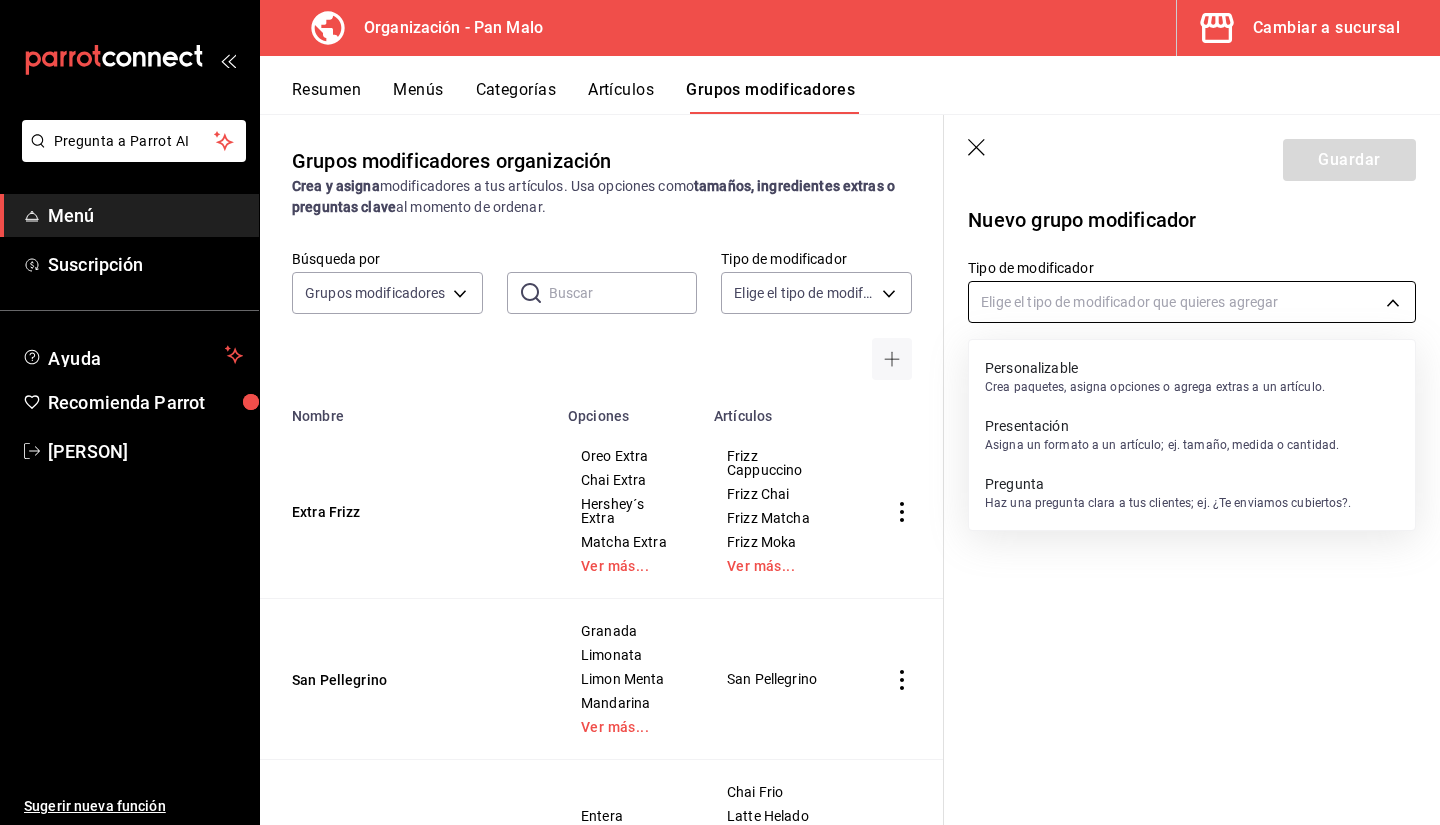 click on "Pregunta a Parrot AI Menú   Suscripción   Ayuda Recomienda Parrot   [PERSON]   Sugerir nueva función   Organización - Pan Malo Cambiar a sucursal Resumen Menús Categorías Artículos Grupos modificadores Grupos modificadores organización Crea y asigna  modificadores a tus artículos. Usa opciones como  tamaños, ingredientes extras o preguntas clave  al momento de ordenar. Búsqueda por Grupos modificadores GROUP ​ ​ Tipo de modificador Elige el tipo de modificador Nombre Opciones Artículos Extra Frizz Oreo Extra Chai Extra Hershey´s Extra Matcha Extra Ver más... Frizz Cappuccino Frizz Chai Frizz Matcha Frizz Moka Ver más... San Pellegrino Granada Limonata Limon Menta Mandarina Ver más... San Pellegrino Leche Frios Entera Deslactosda Almendra Chai Frio Latte Helado Matcha Helado Mocha Helado Ver más... Leche Cortados Entera Deslactosda Almendra Cortado Doble Cortado Sencillo Flat White Glaseado Rol Con glaseado Sin glaseado extra glaseado Rol De Canela Glaseados Con Glaseado Sabor Té" at bounding box center (720, 412) 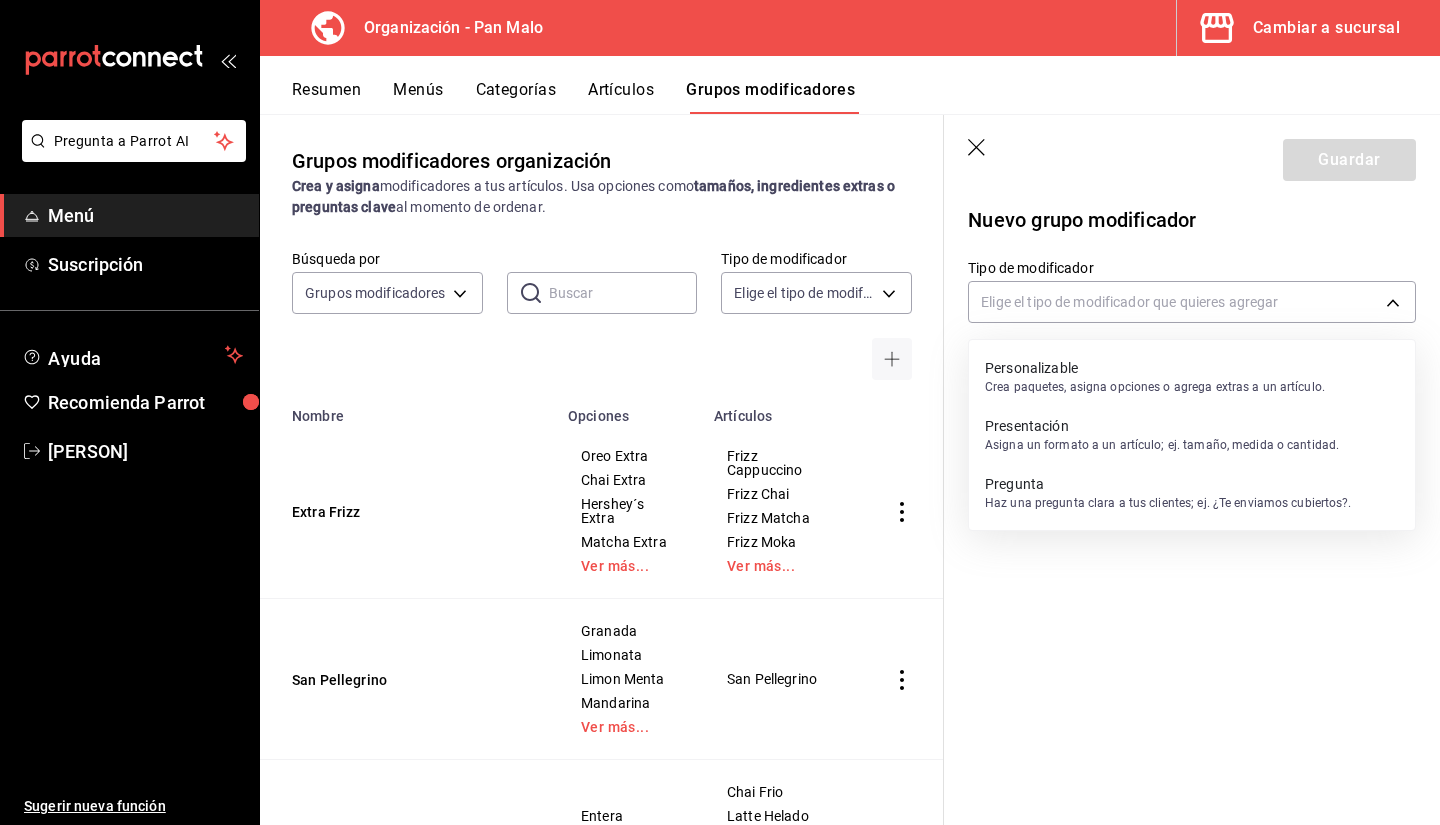 click at bounding box center [720, 412] 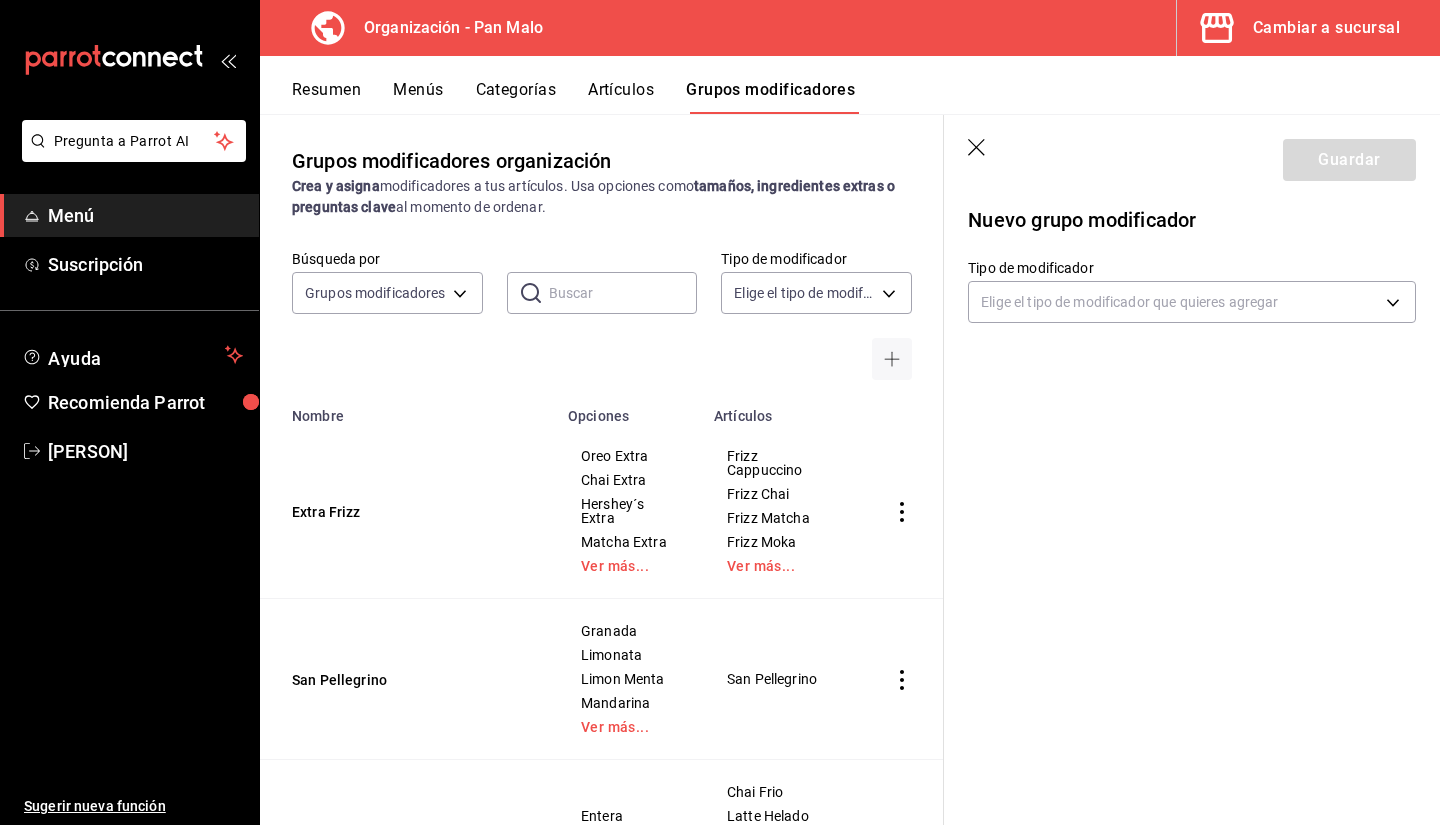 click on "Cambiar a sucursal" at bounding box center [1326, 28] 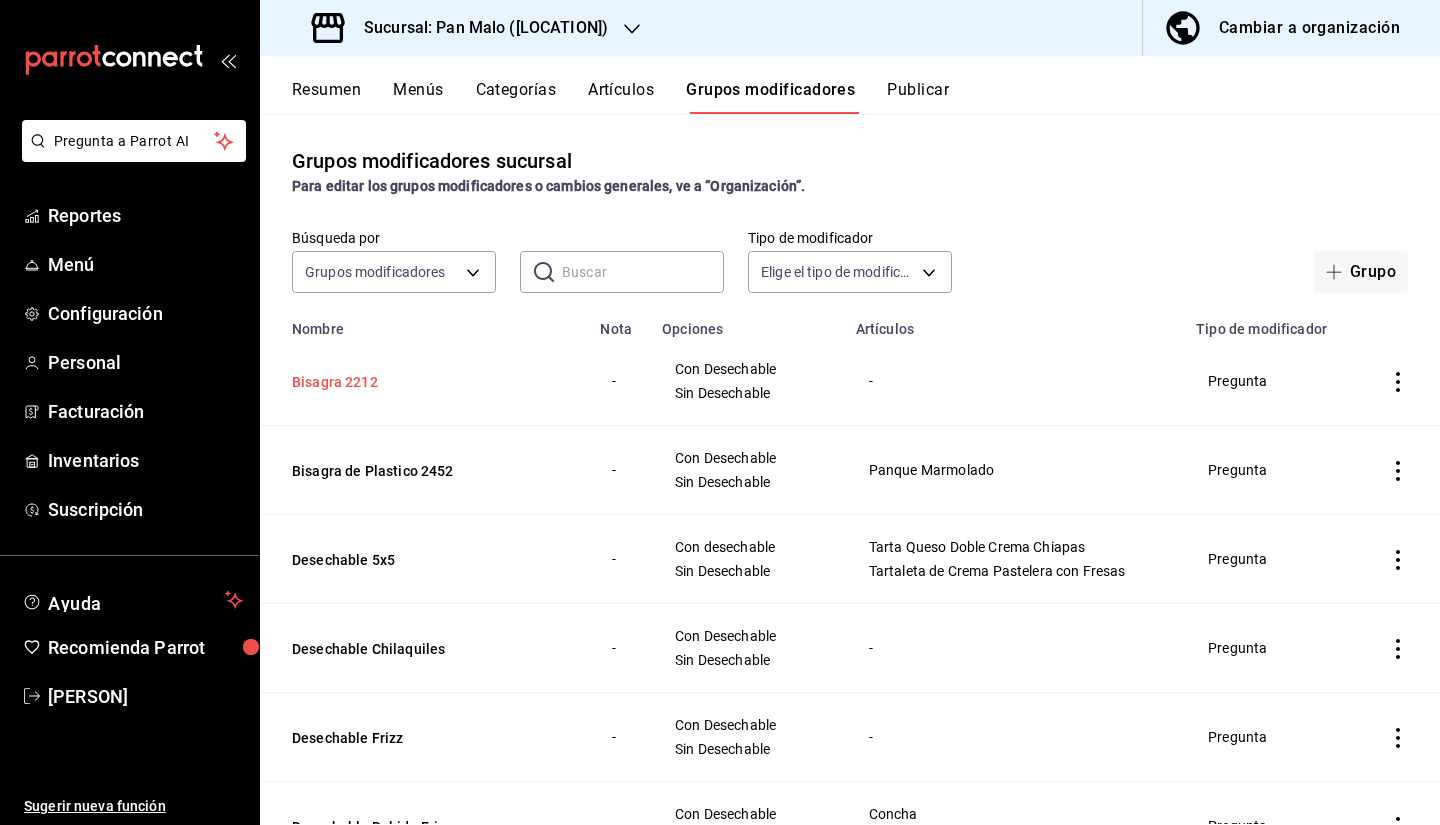 click on "Bisagra 2212" at bounding box center (412, 382) 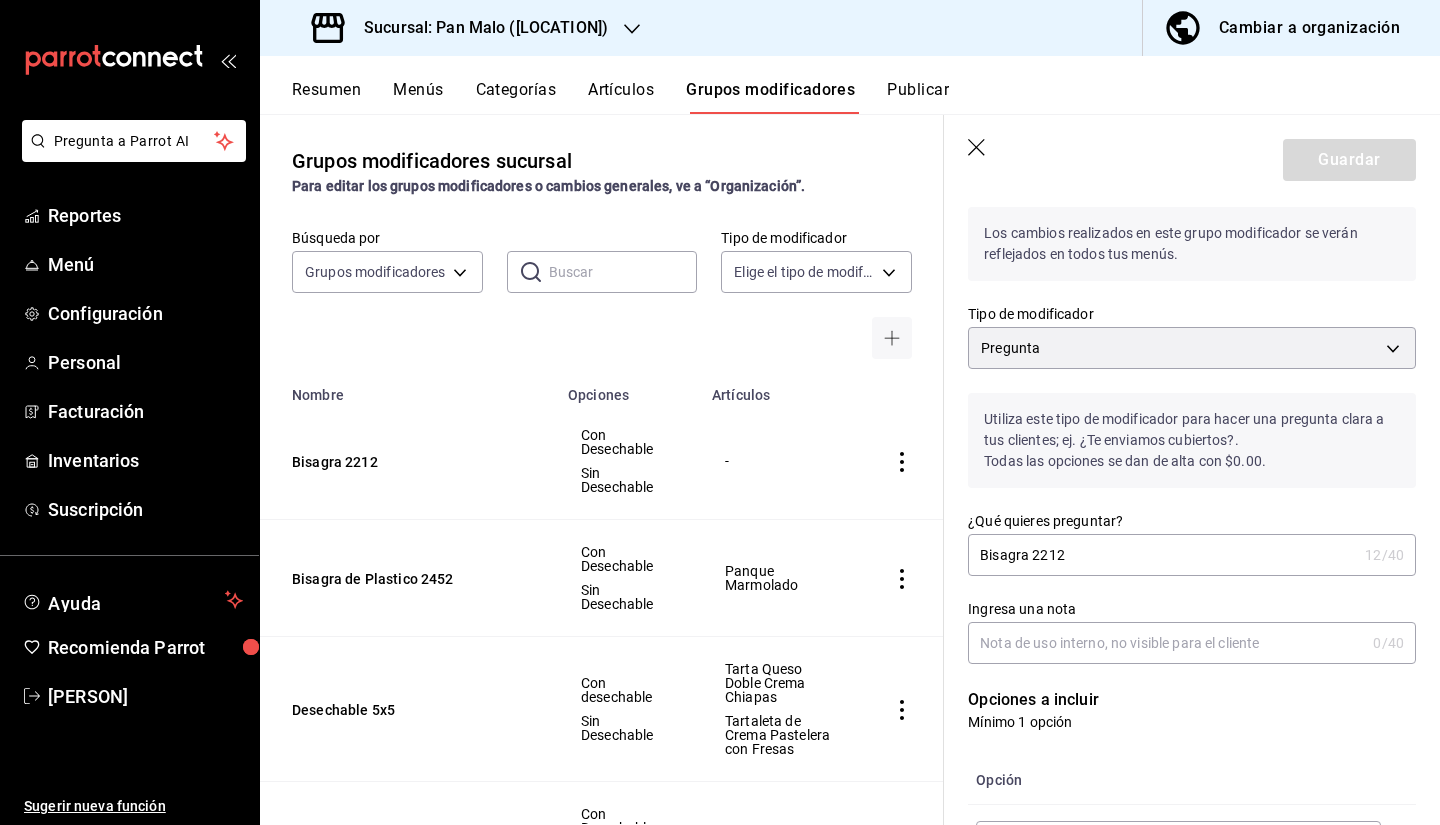 scroll, scrollTop: 28, scrollLeft: 0, axis: vertical 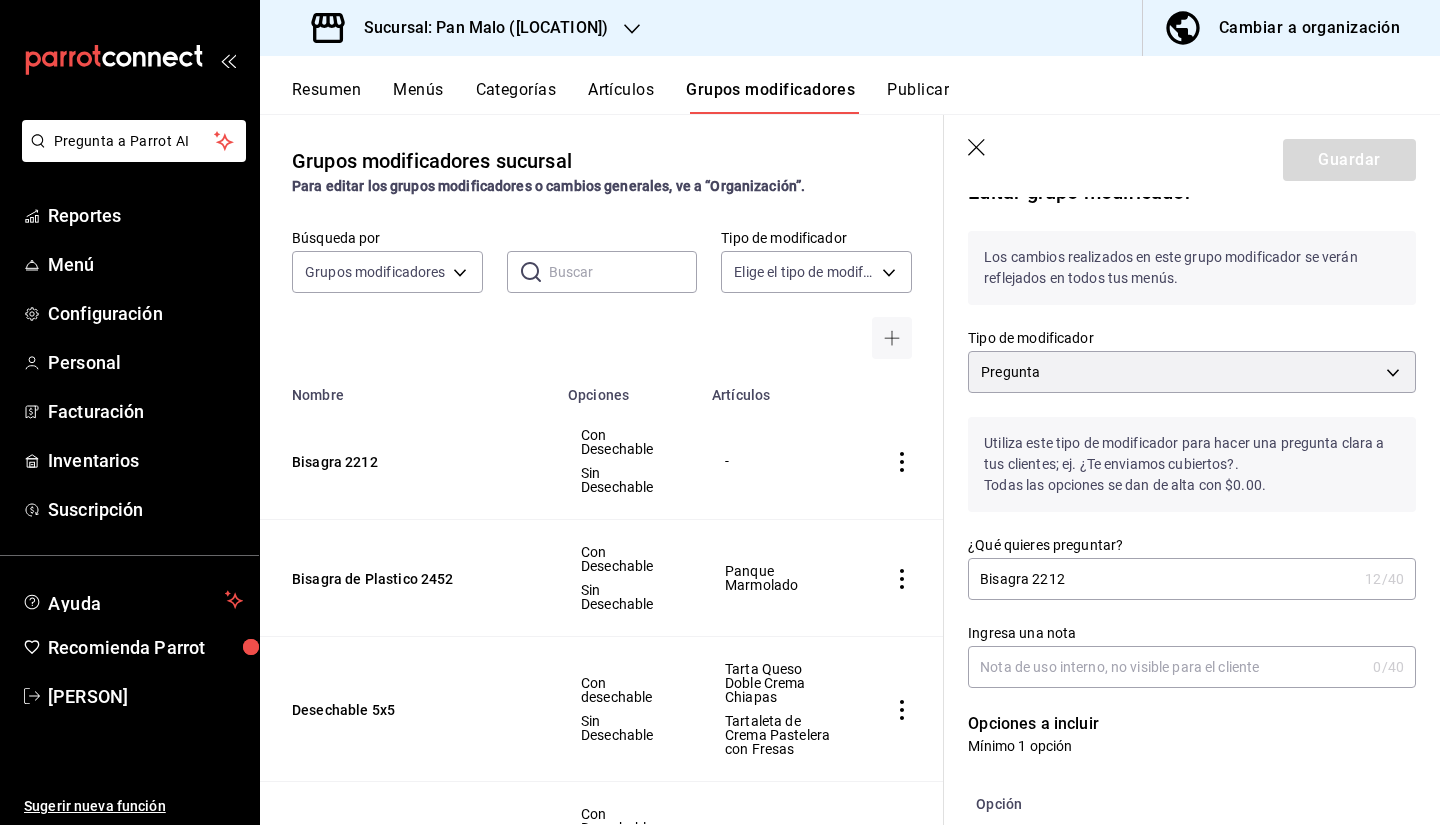 click 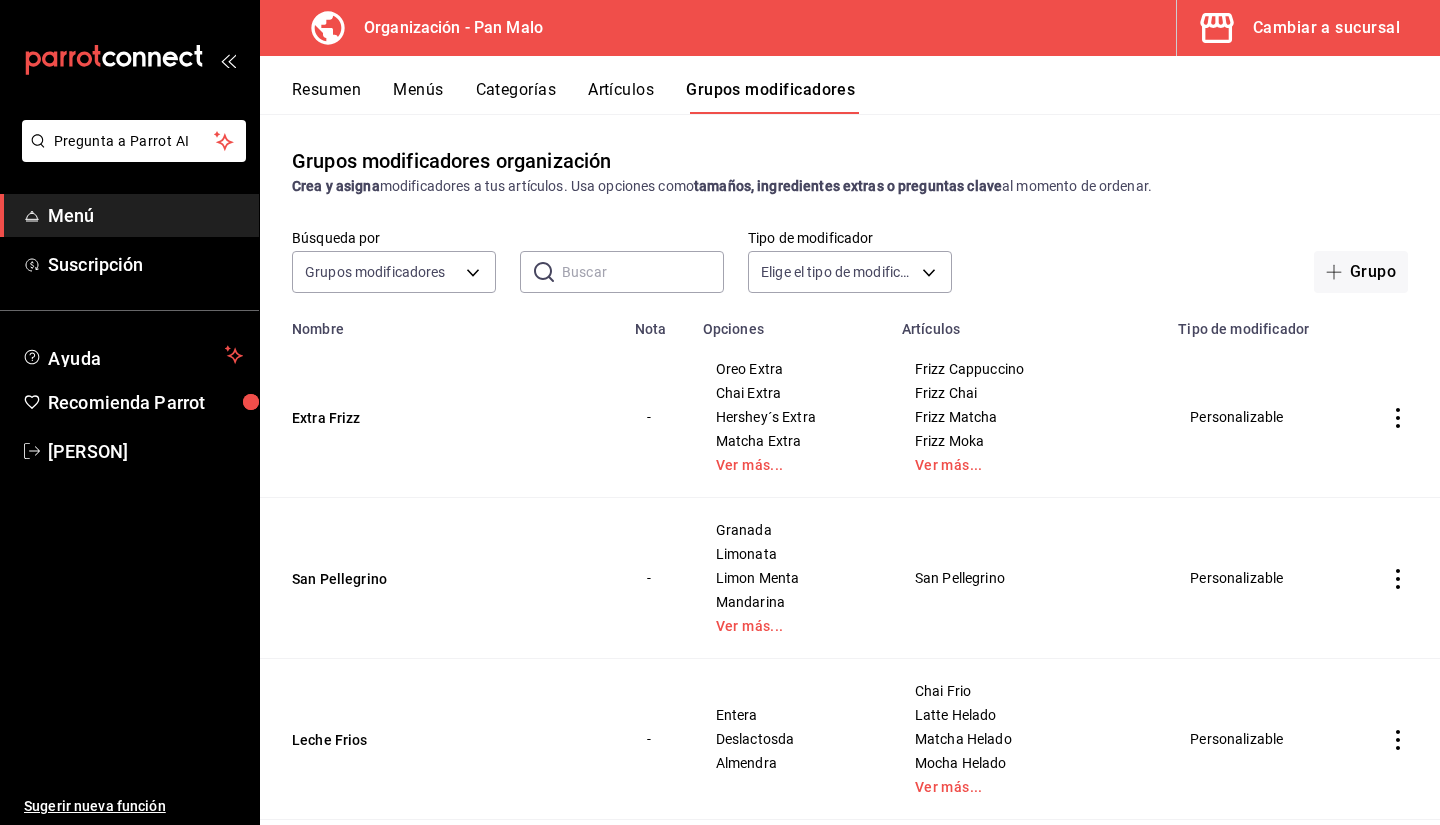 click on "Resumen Menús Categorías Artículos Grupos modificadores" at bounding box center [850, 85] 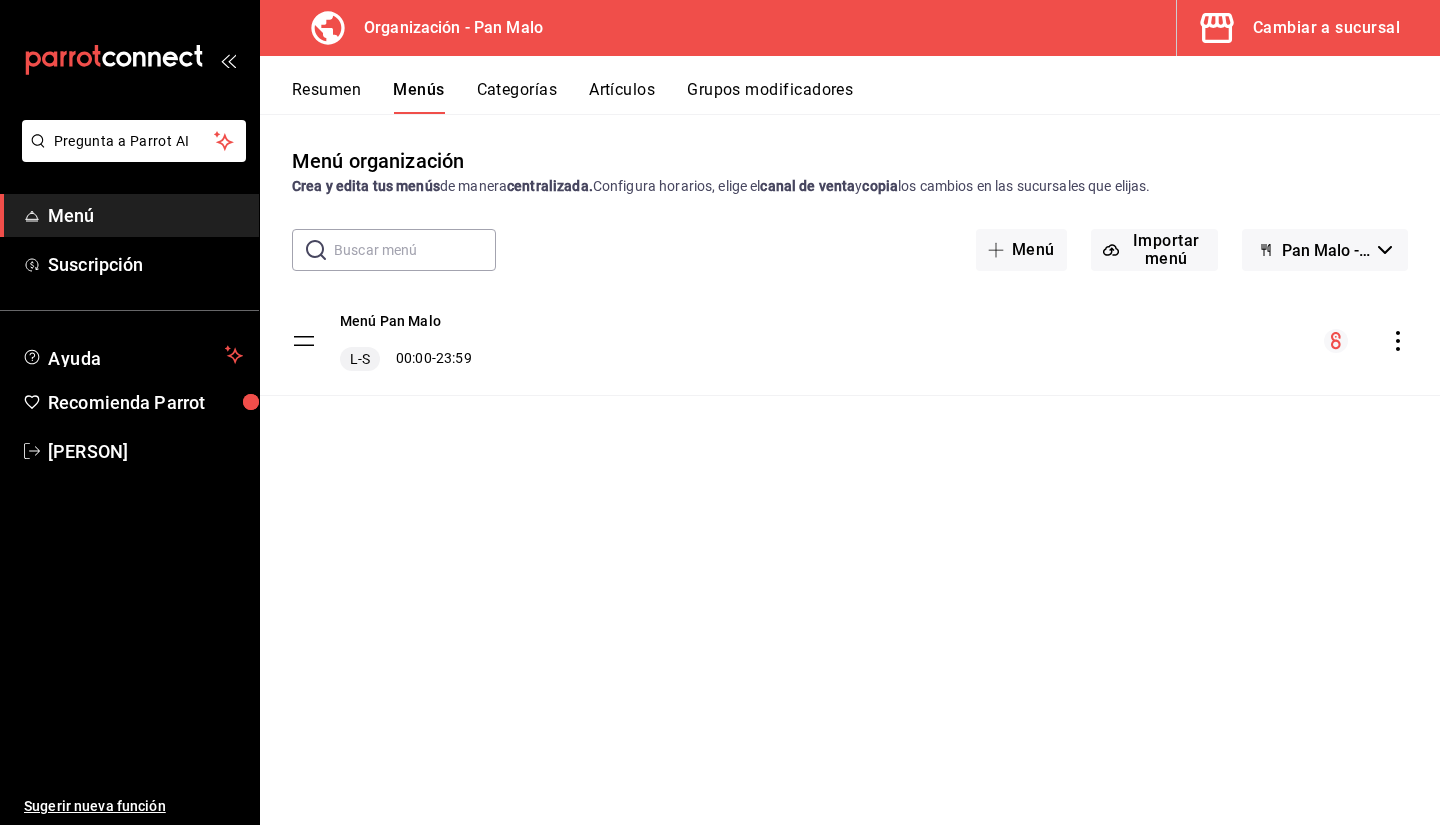 click on "Menú Pan Malo L-S 00:00  -  23:59" at bounding box center [850, 341] 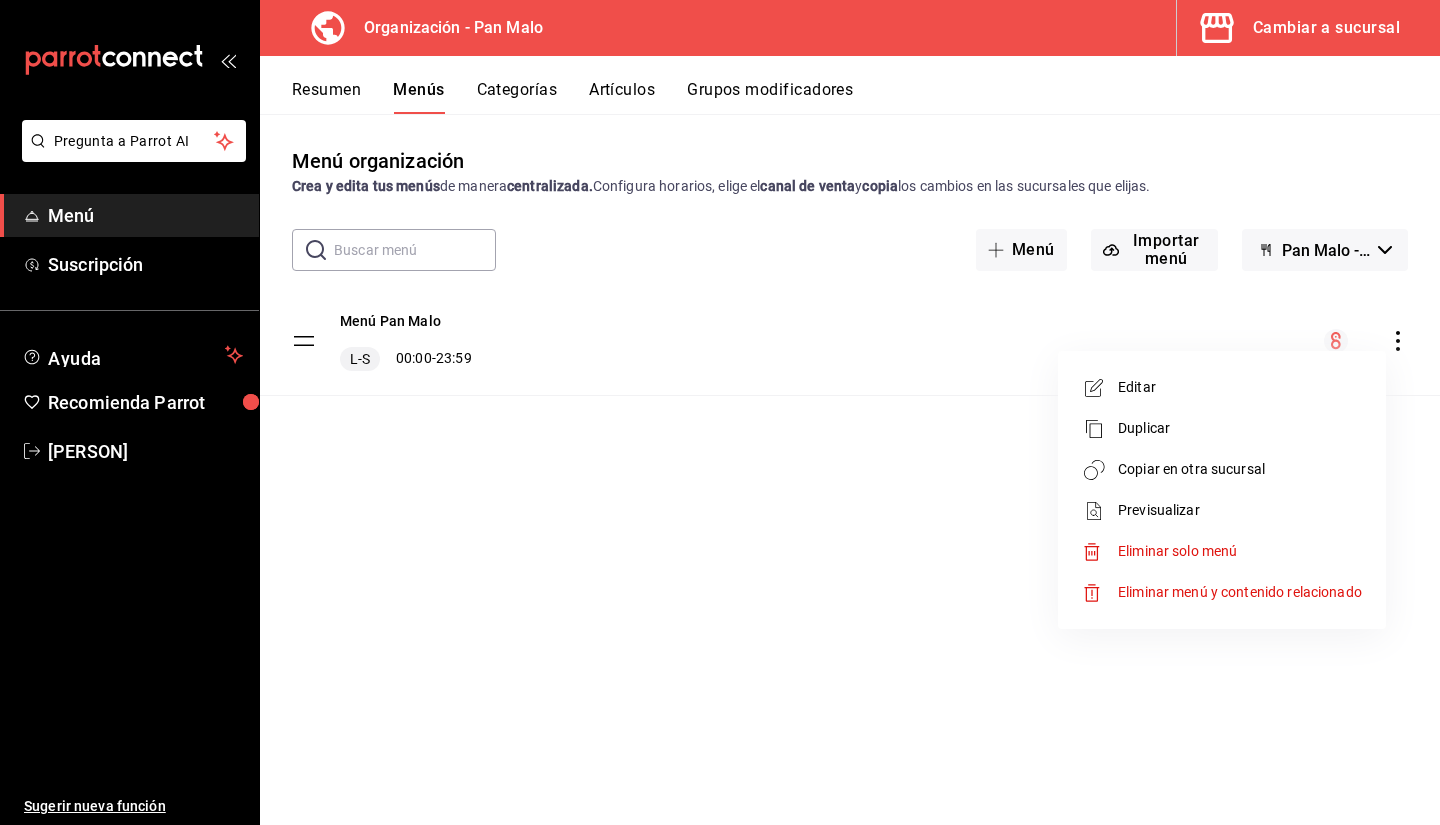 click at bounding box center [720, 412] 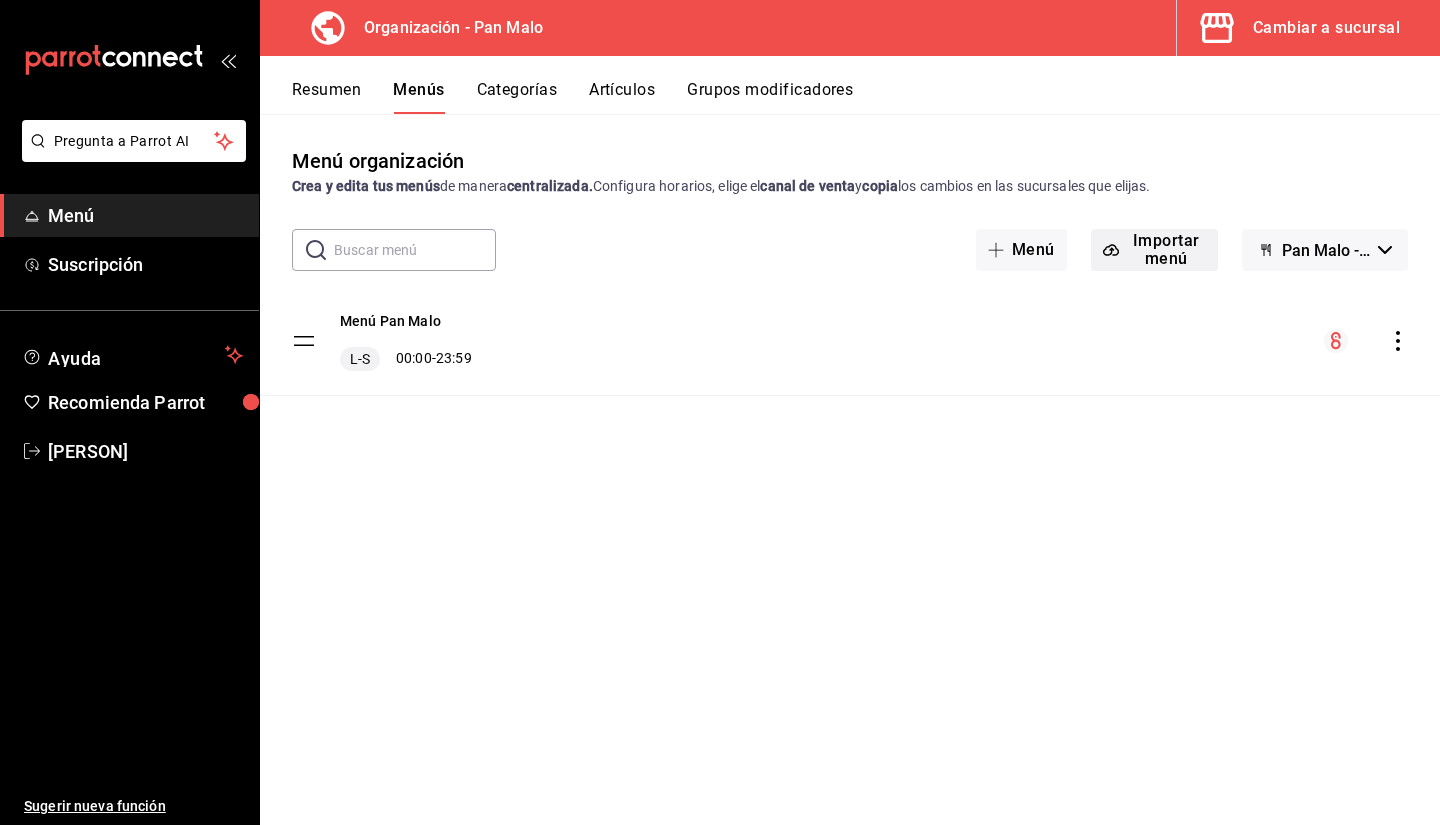 click on "Importar menú" at bounding box center (1154, 250) 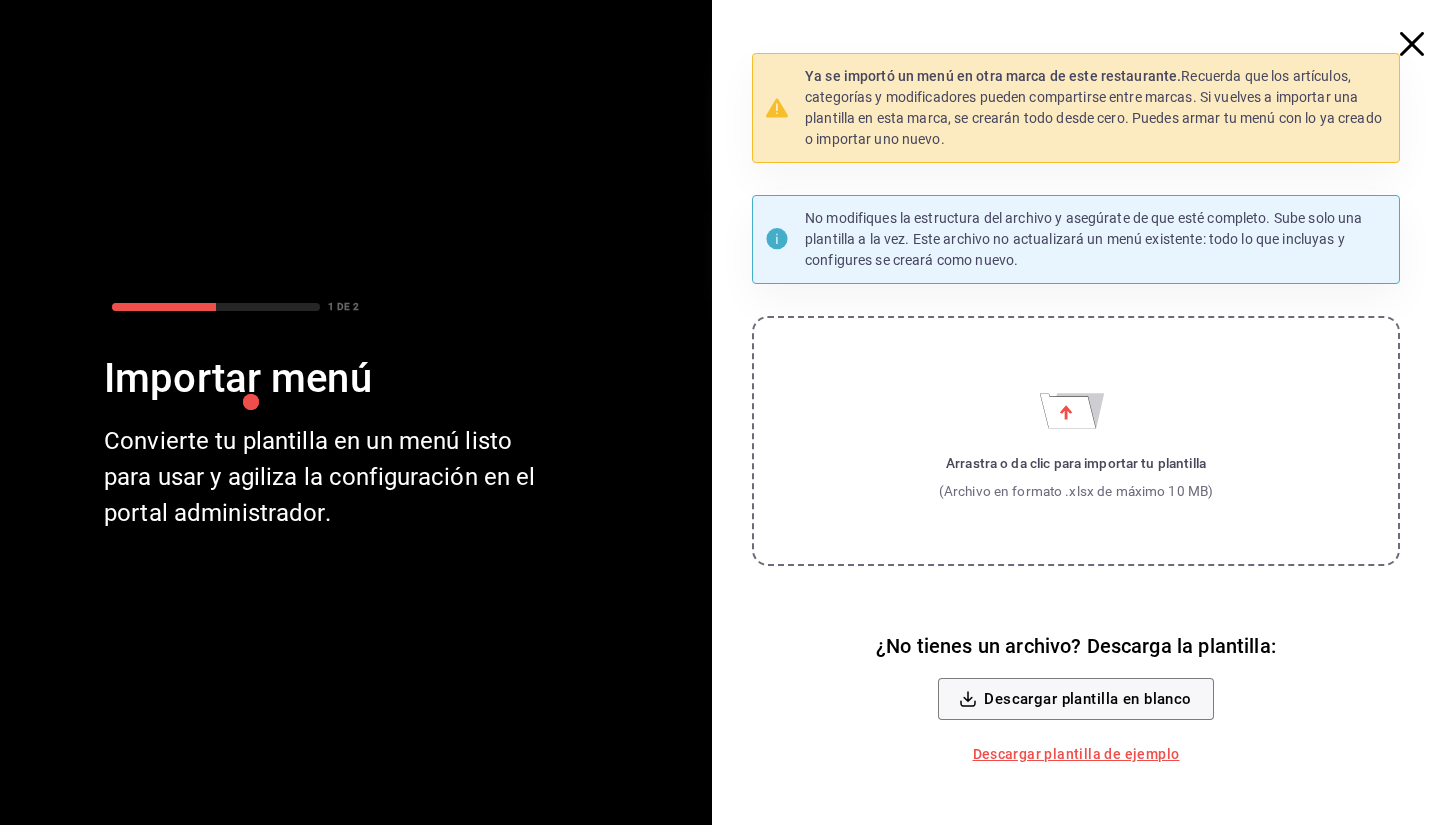 click 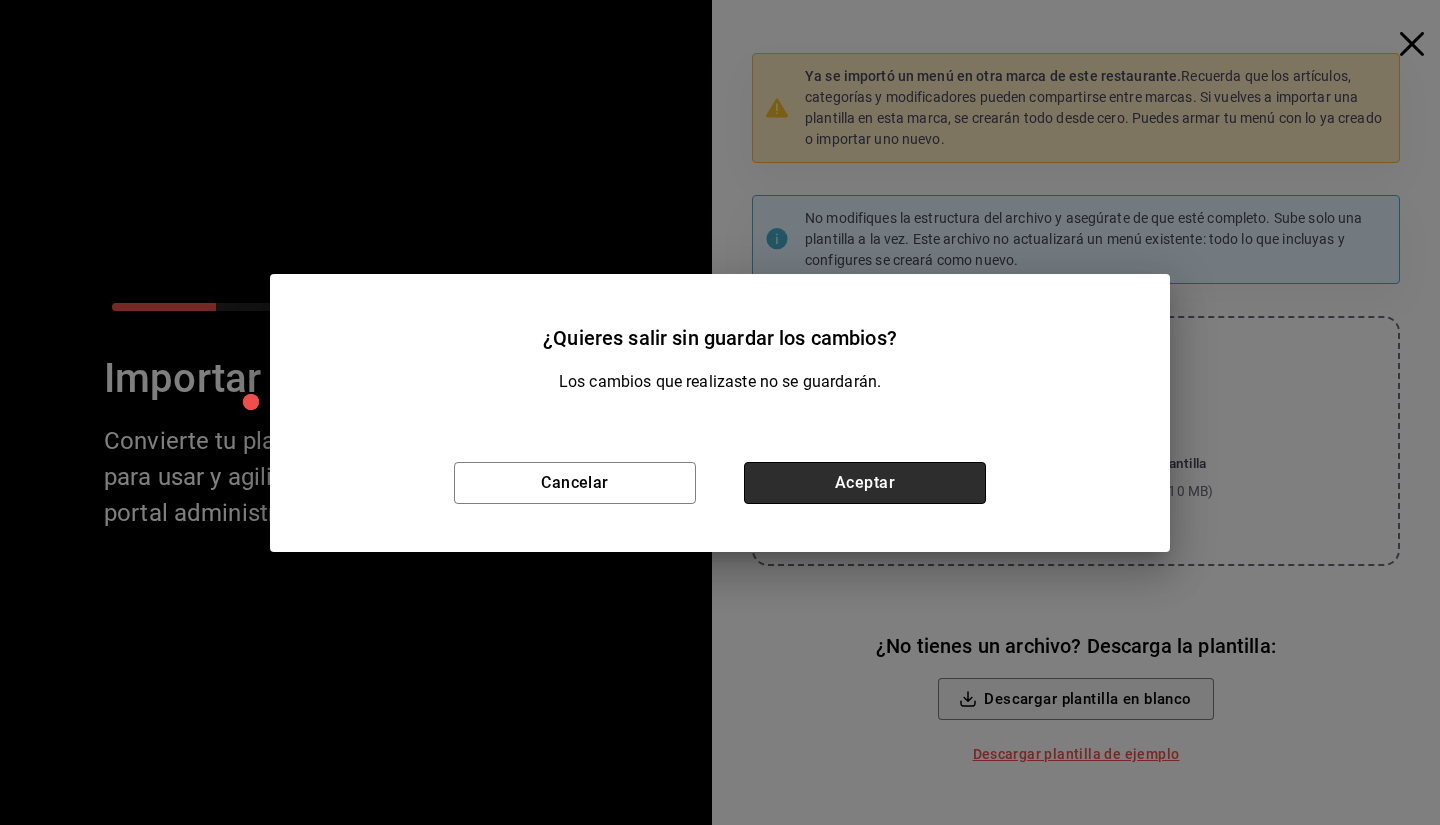 click on "Aceptar" at bounding box center (865, 483) 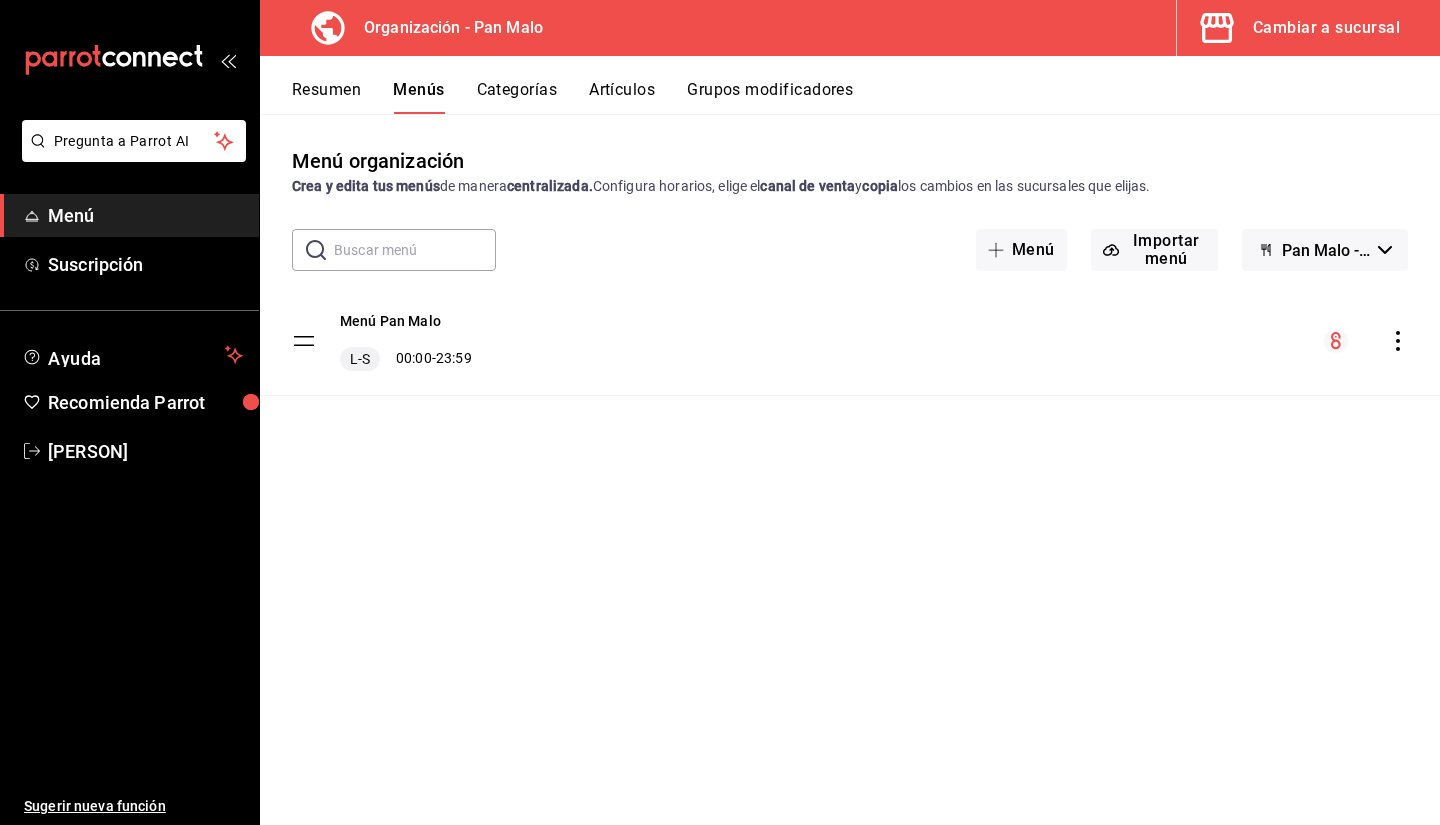 click on "Resumen" at bounding box center [326, 97] 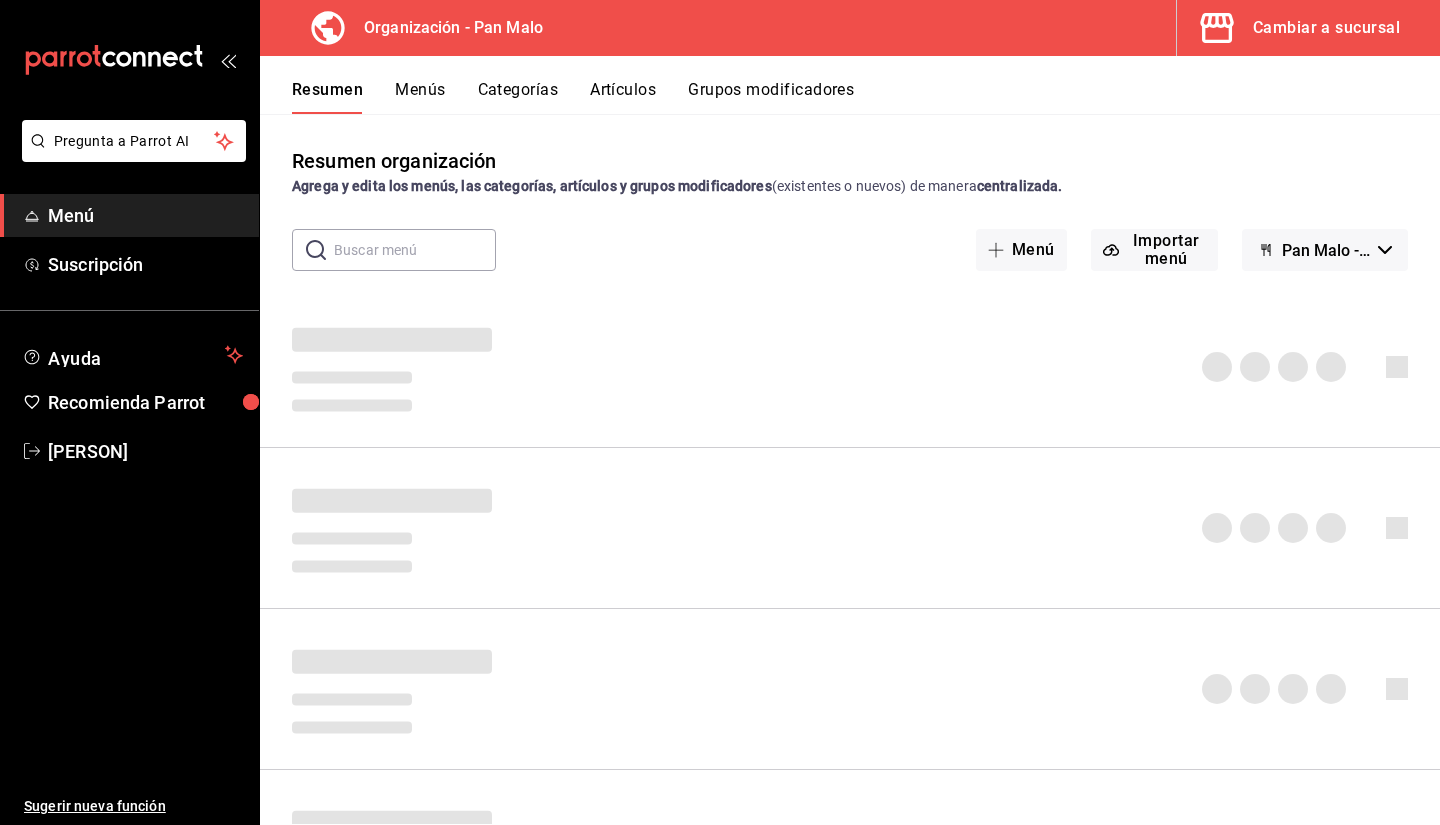 click on "Cambiar a sucursal" at bounding box center (1326, 28) 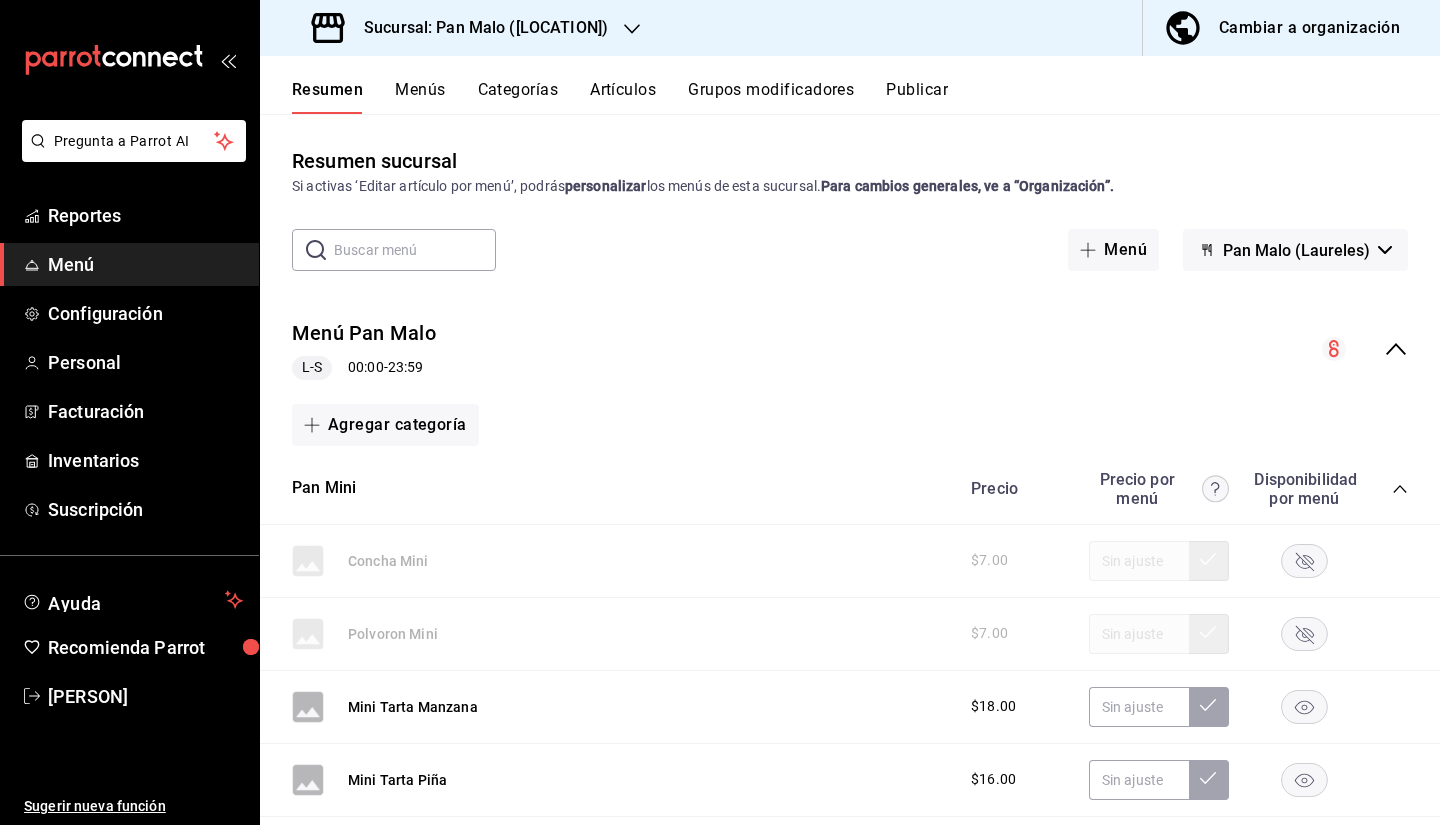 click on "Pan Malo (Laureles)" at bounding box center (1296, 250) 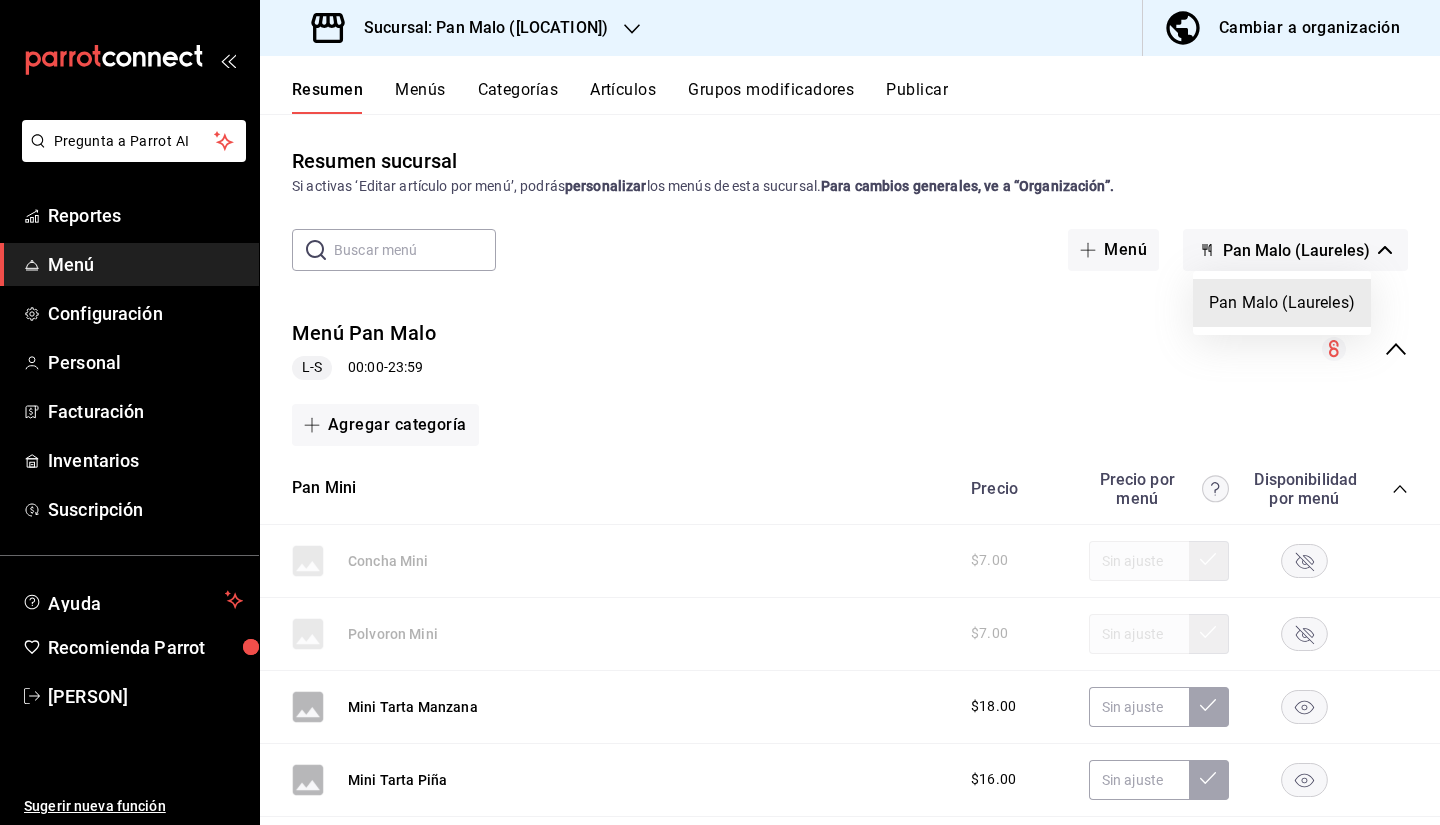 click at bounding box center [720, 412] 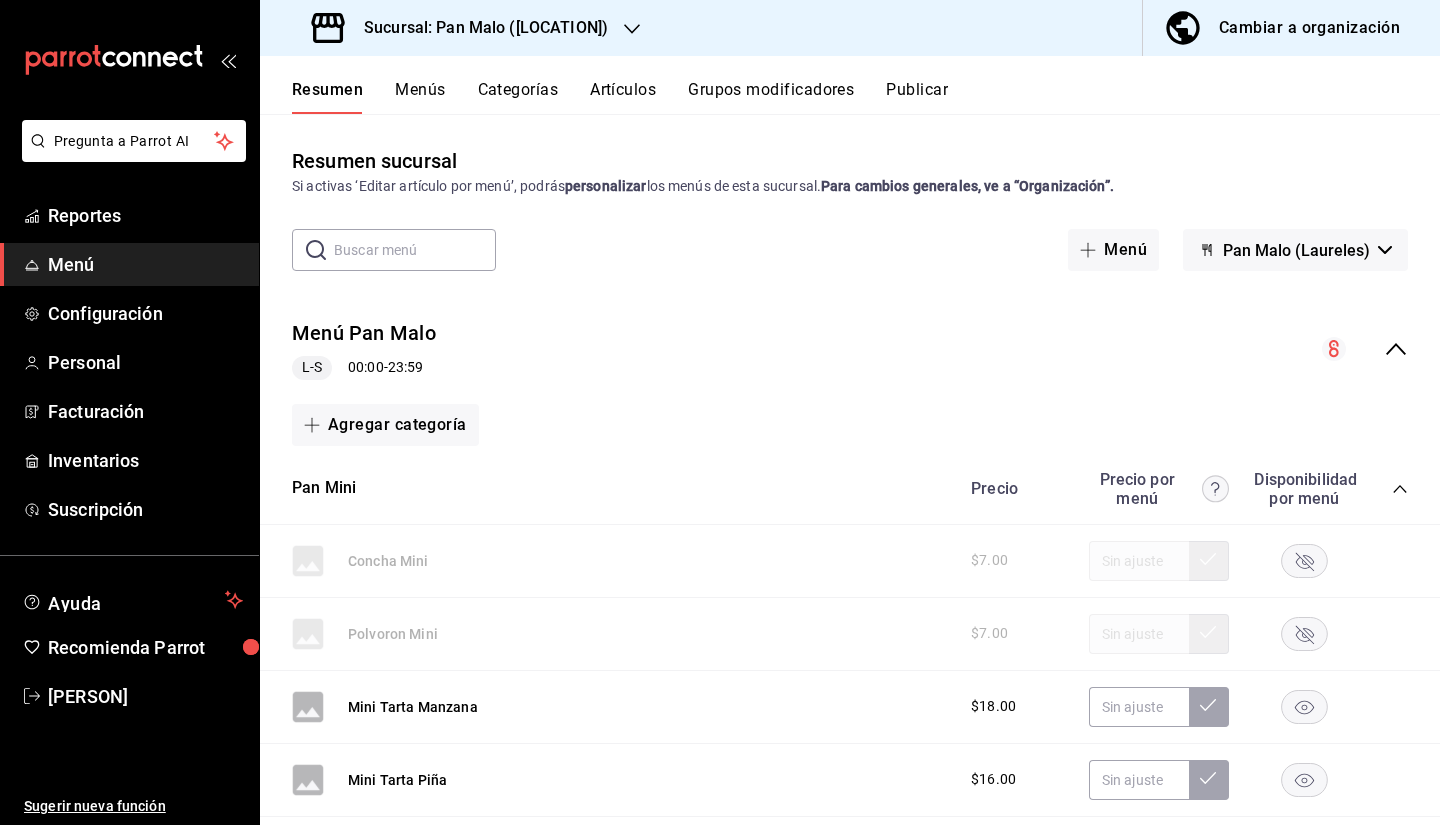 click on "Menús" at bounding box center (420, 97) 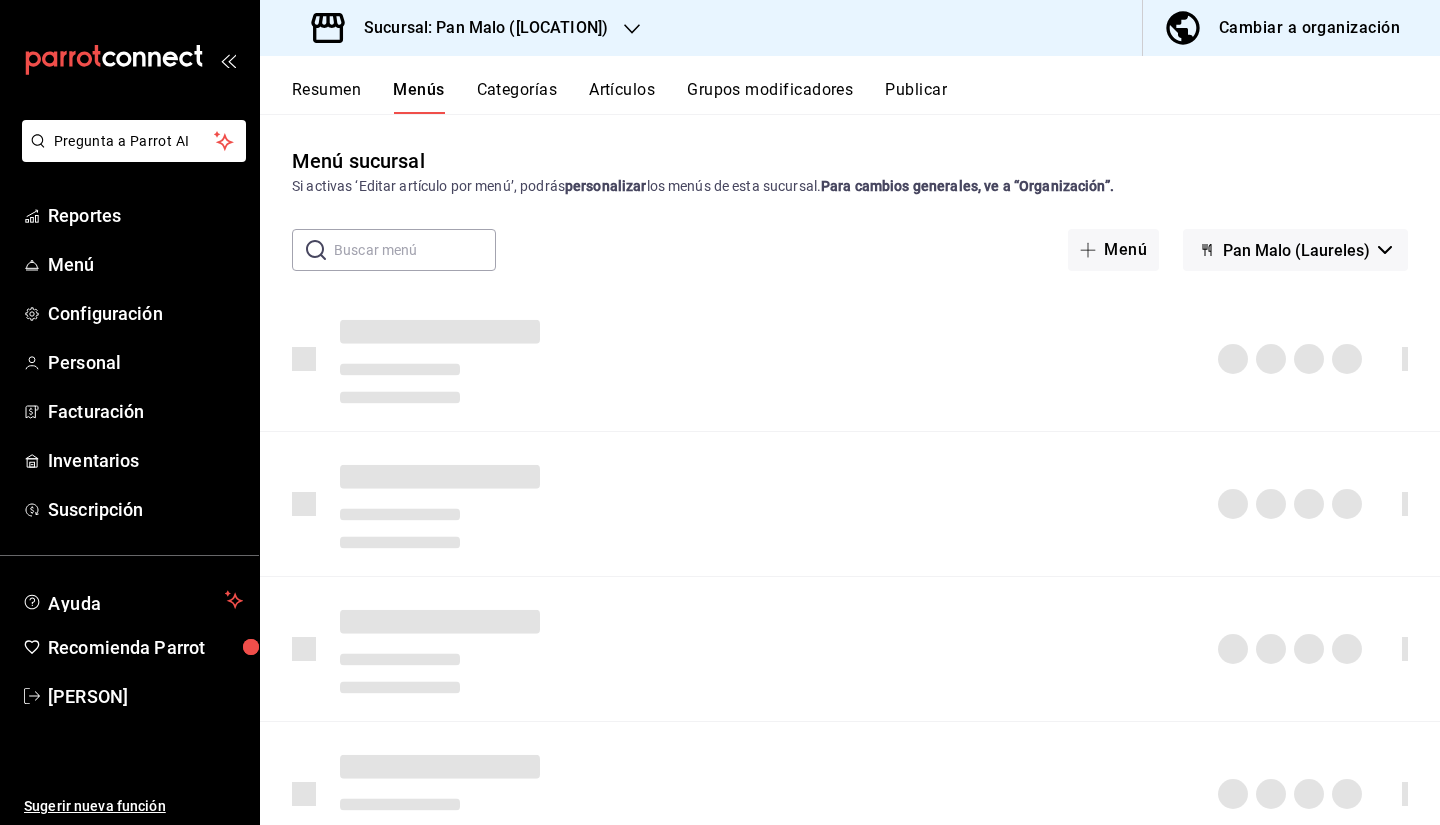 click on "Pan Malo (Laureles)" at bounding box center (1296, 250) 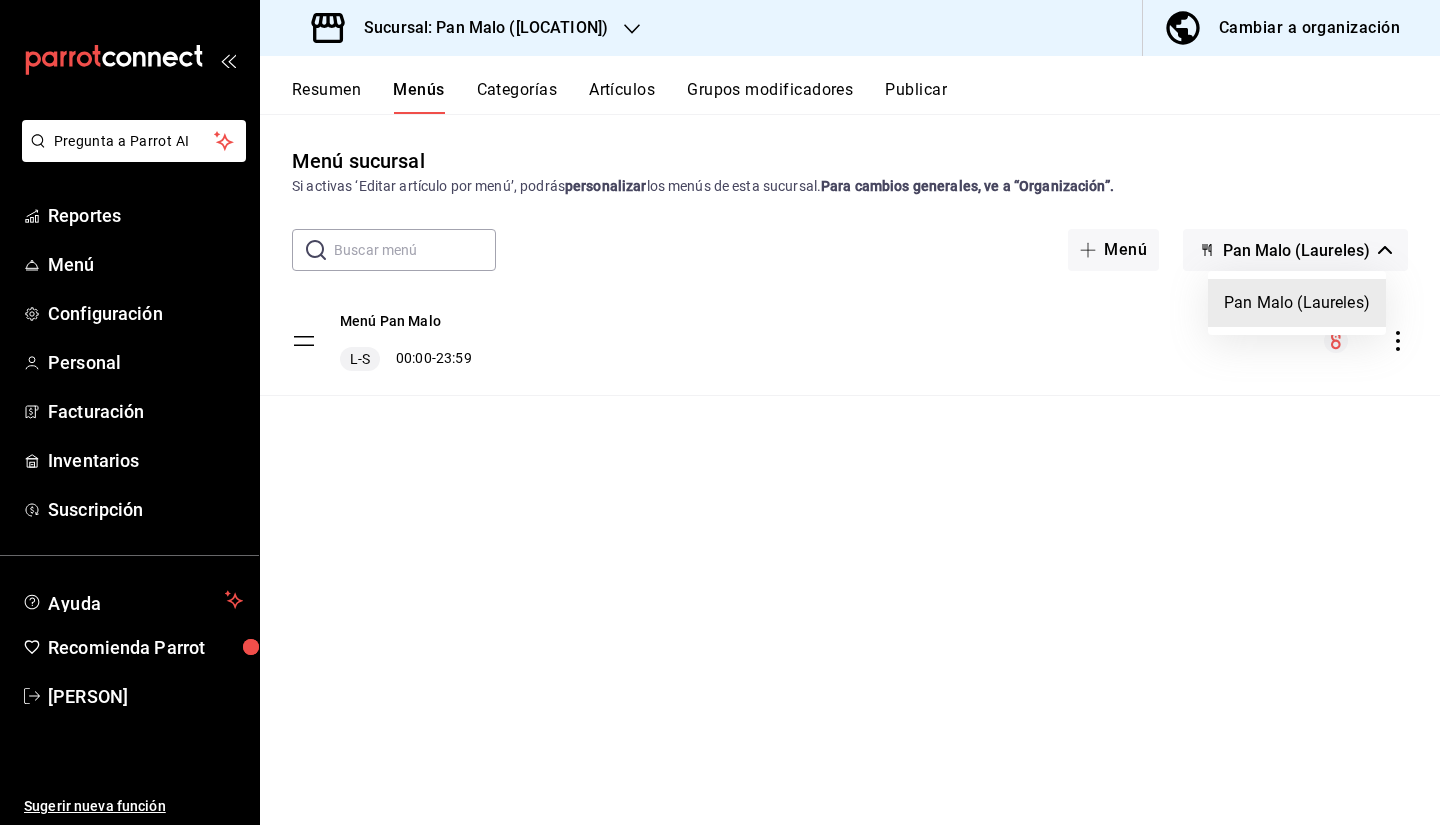 click at bounding box center (720, 412) 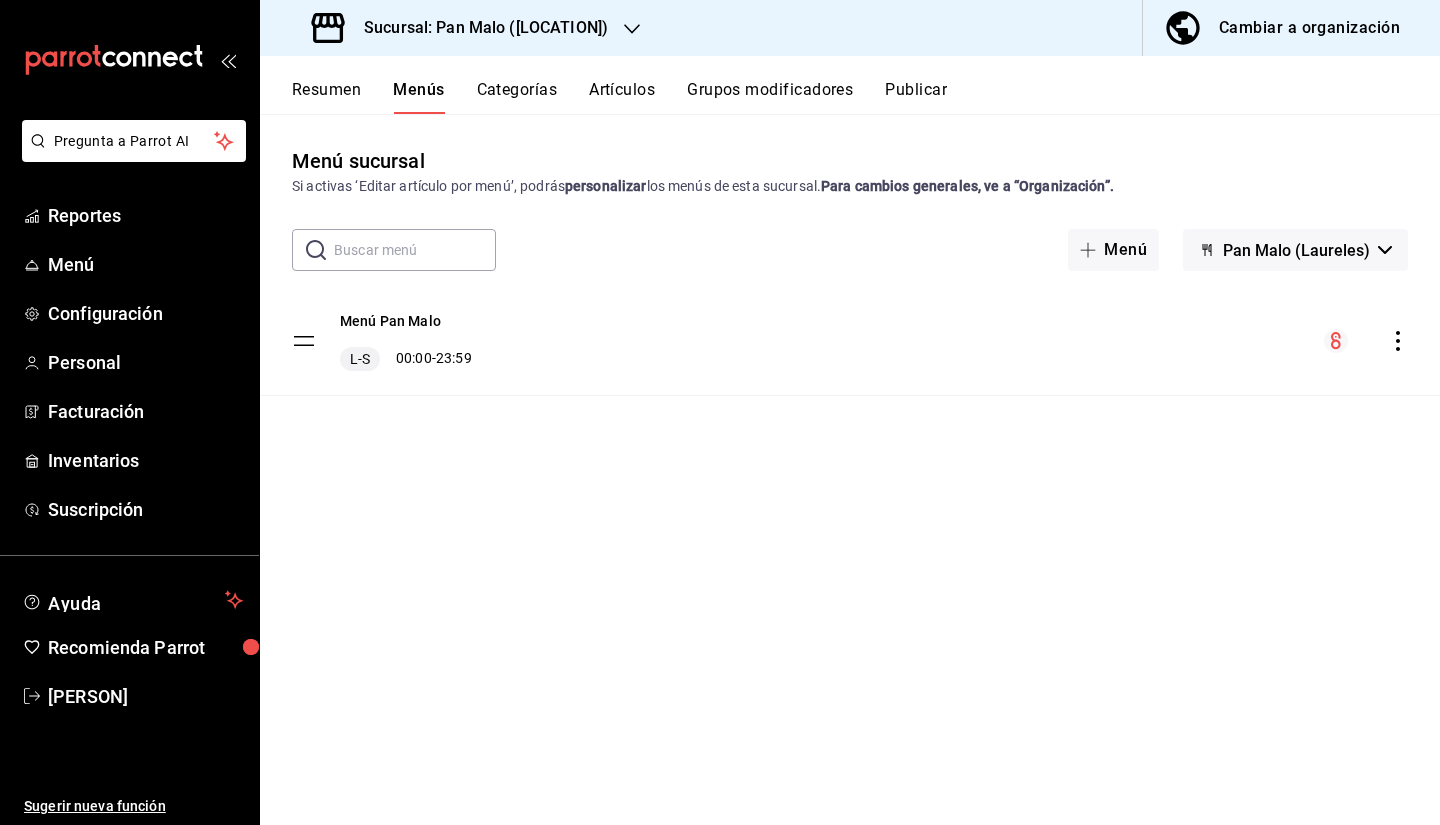 click 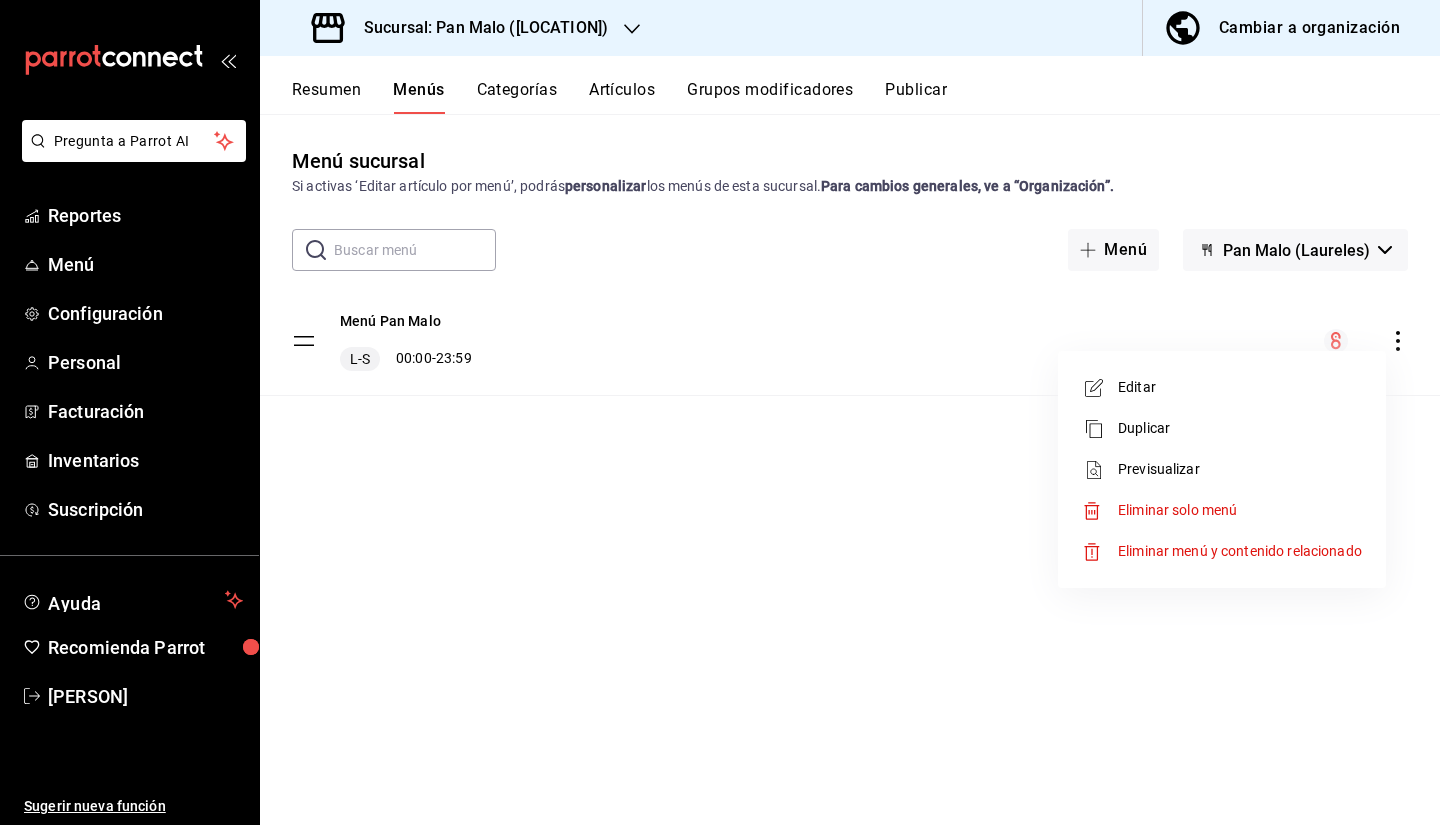 click at bounding box center [720, 412] 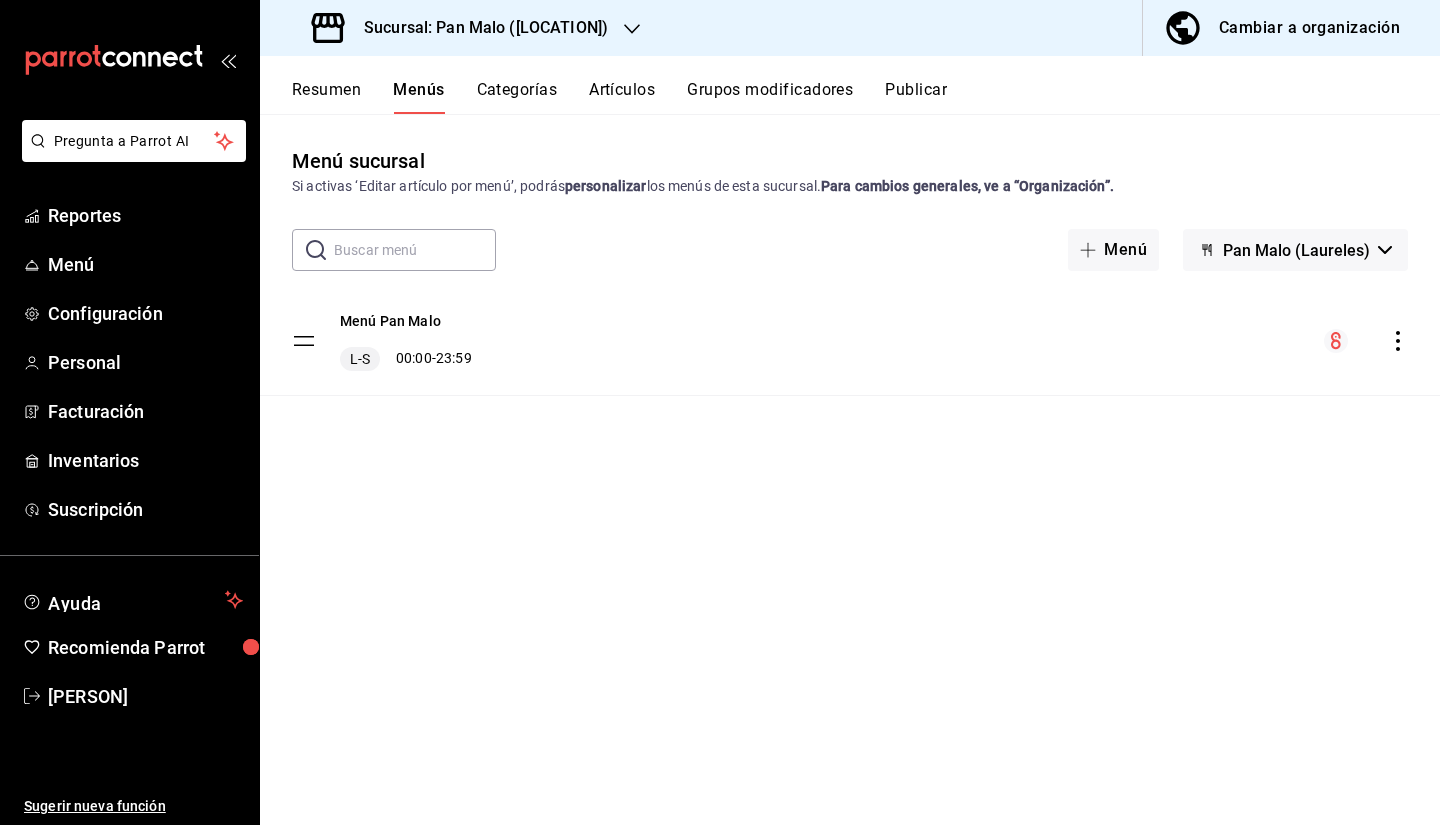 click on "Cambiar a organización" at bounding box center [1283, 28] 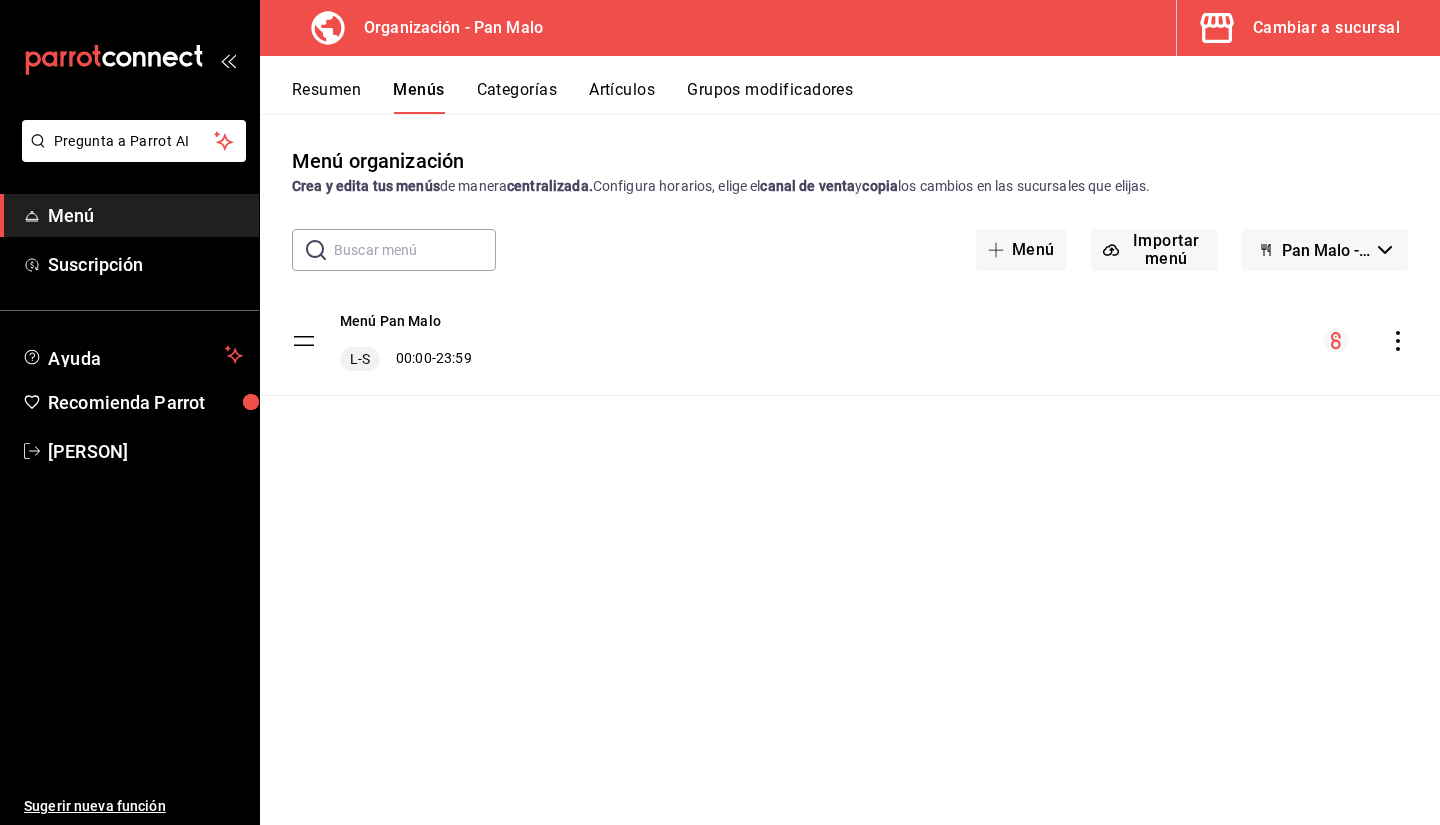 click on "Pan Malo - Borrador" at bounding box center (1326, 250) 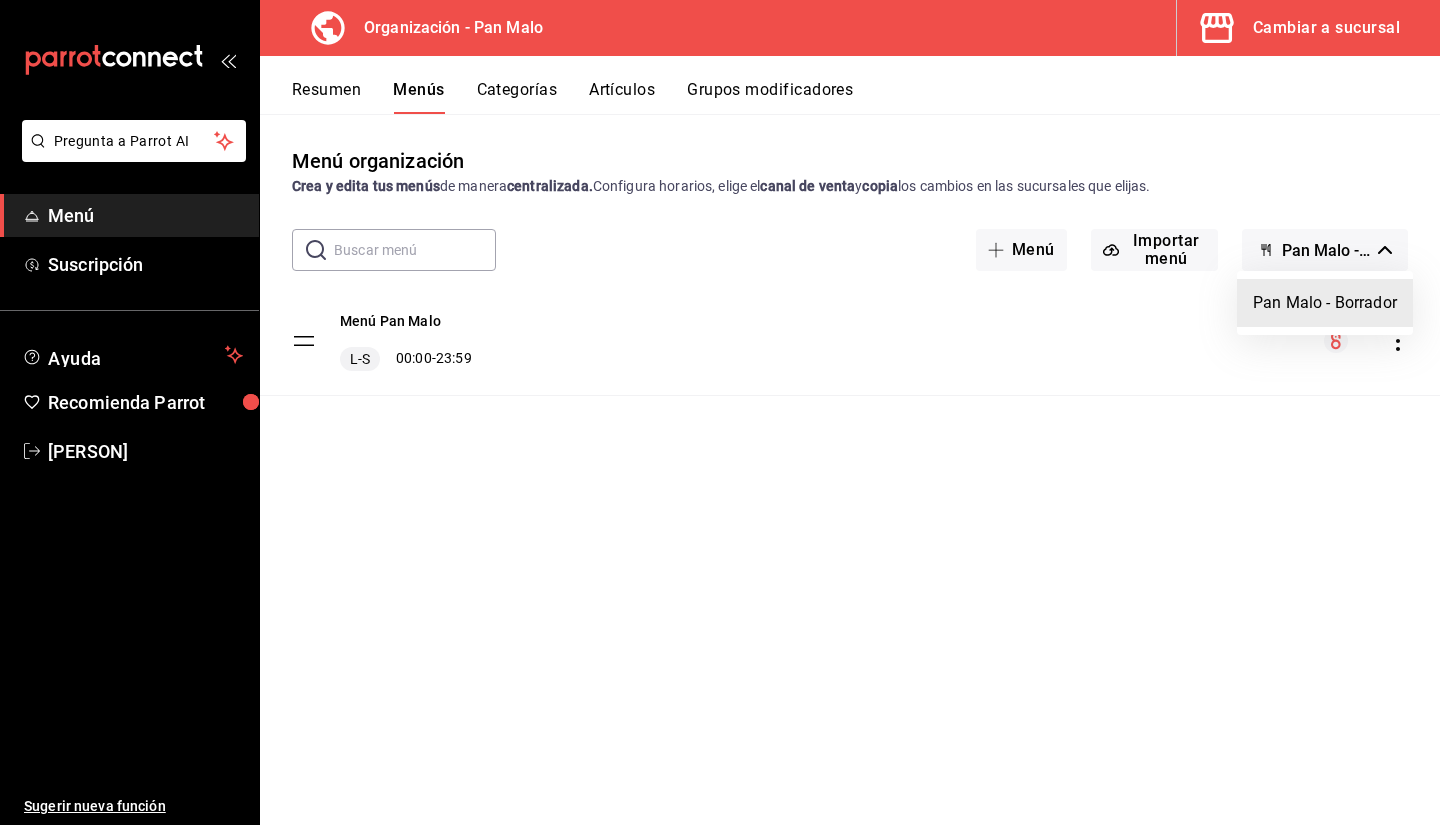 click at bounding box center (720, 412) 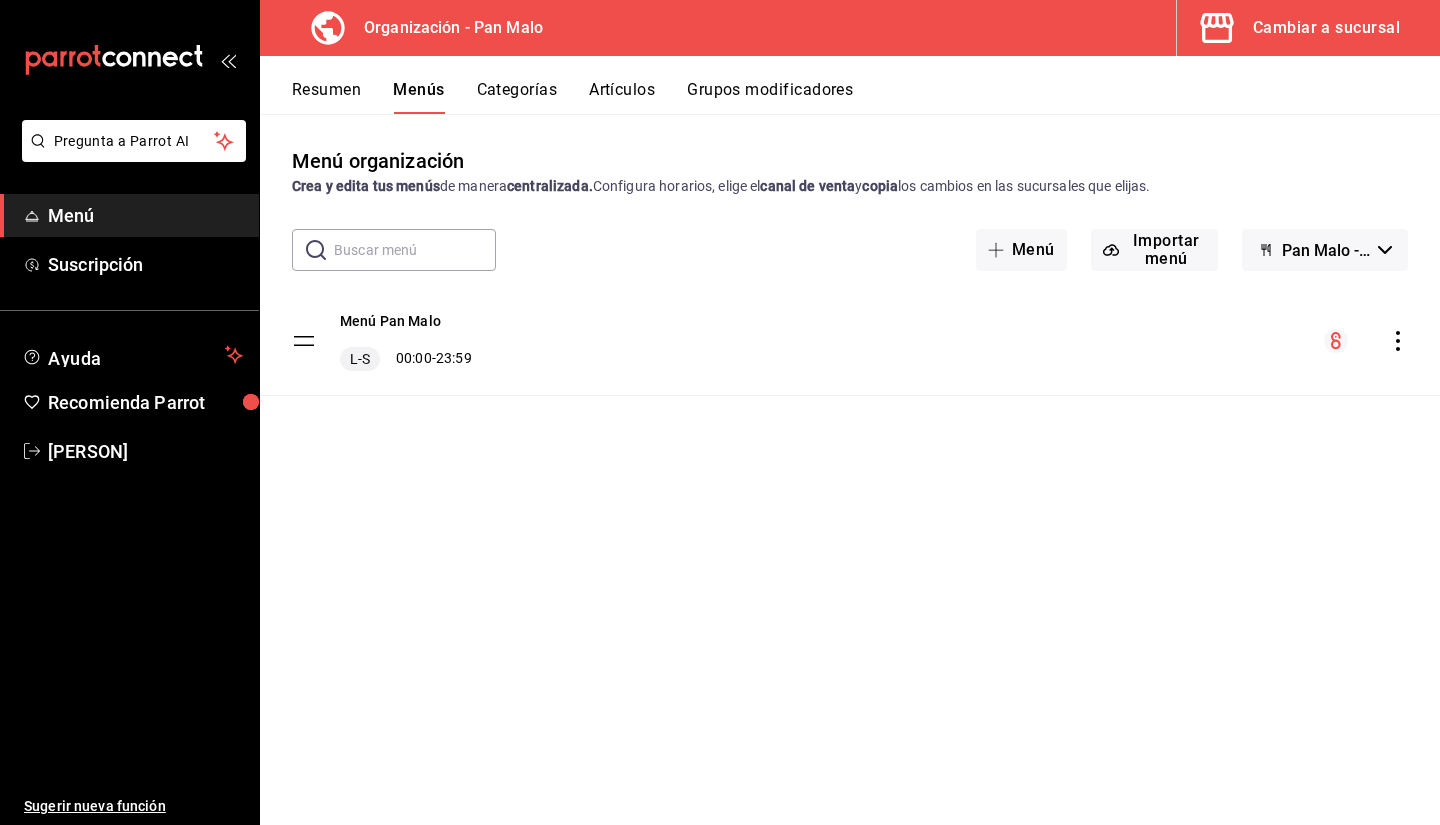 click on "Menú Pan Malo L-S 00:00  -  23:59" at bounding box center (850, 341) 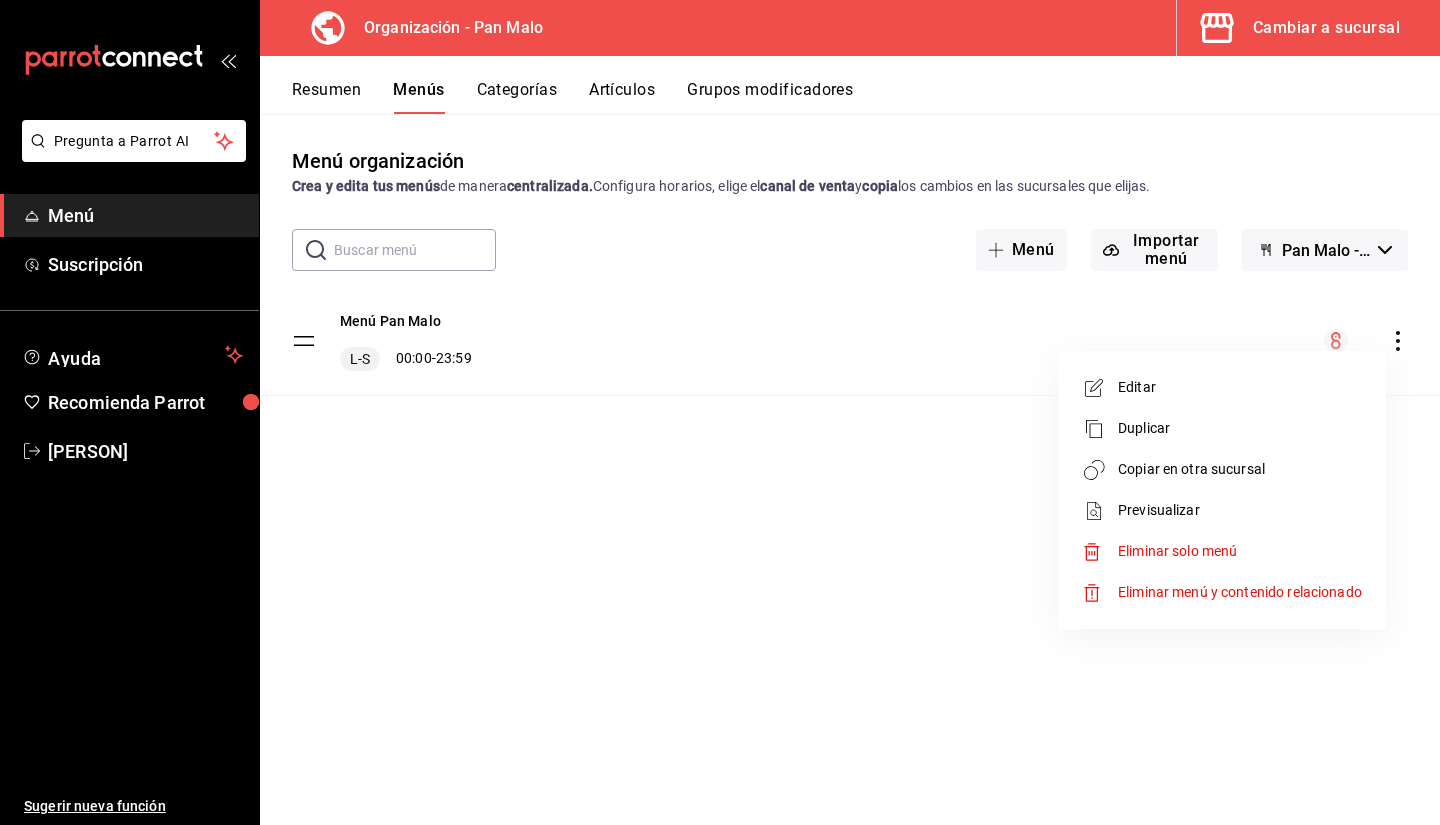 click on "Editar" at bounding box center [1240, 387] 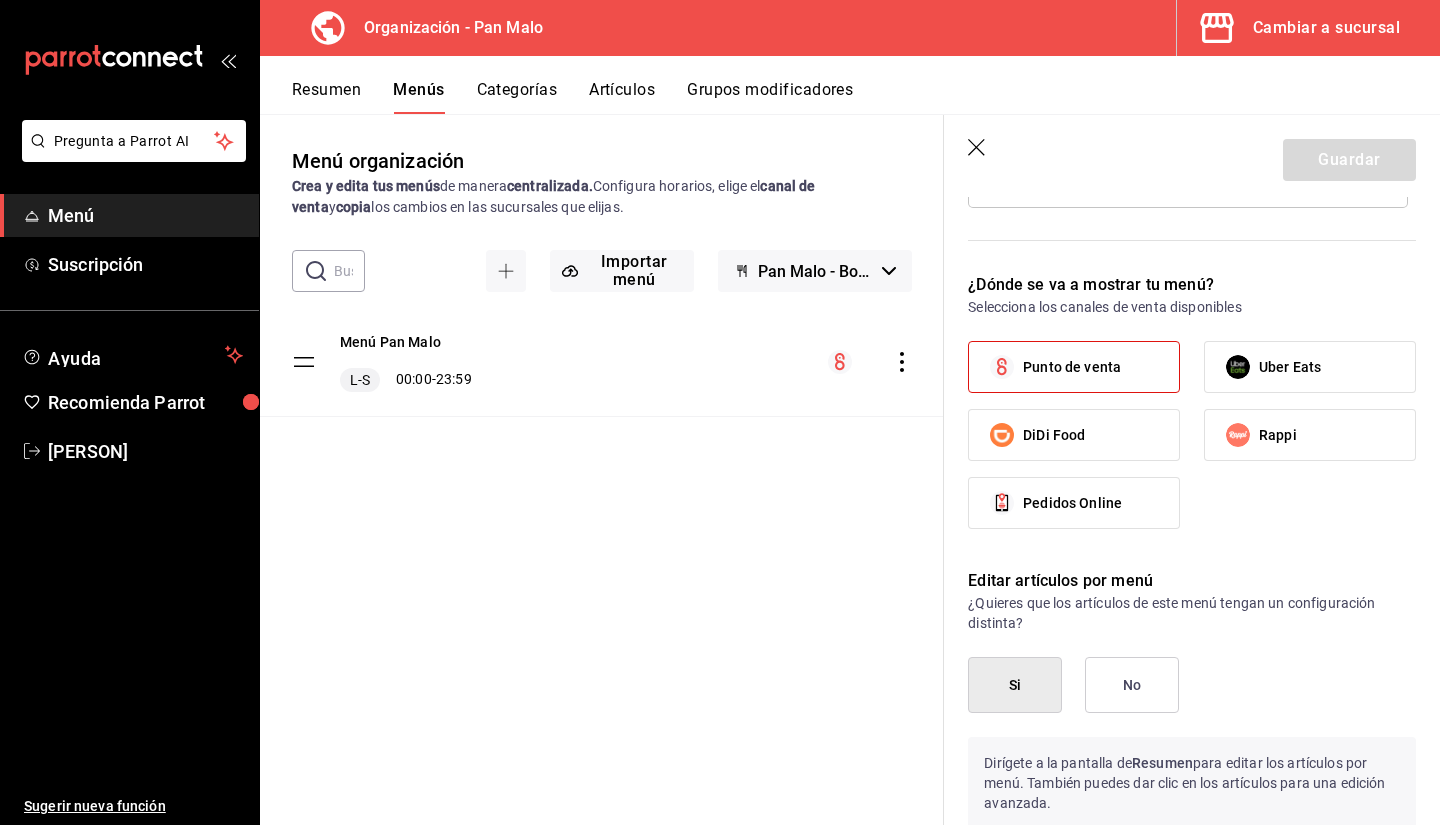 scroll, scrollTop: 1777, scrollLeft: 0, axis: vertical 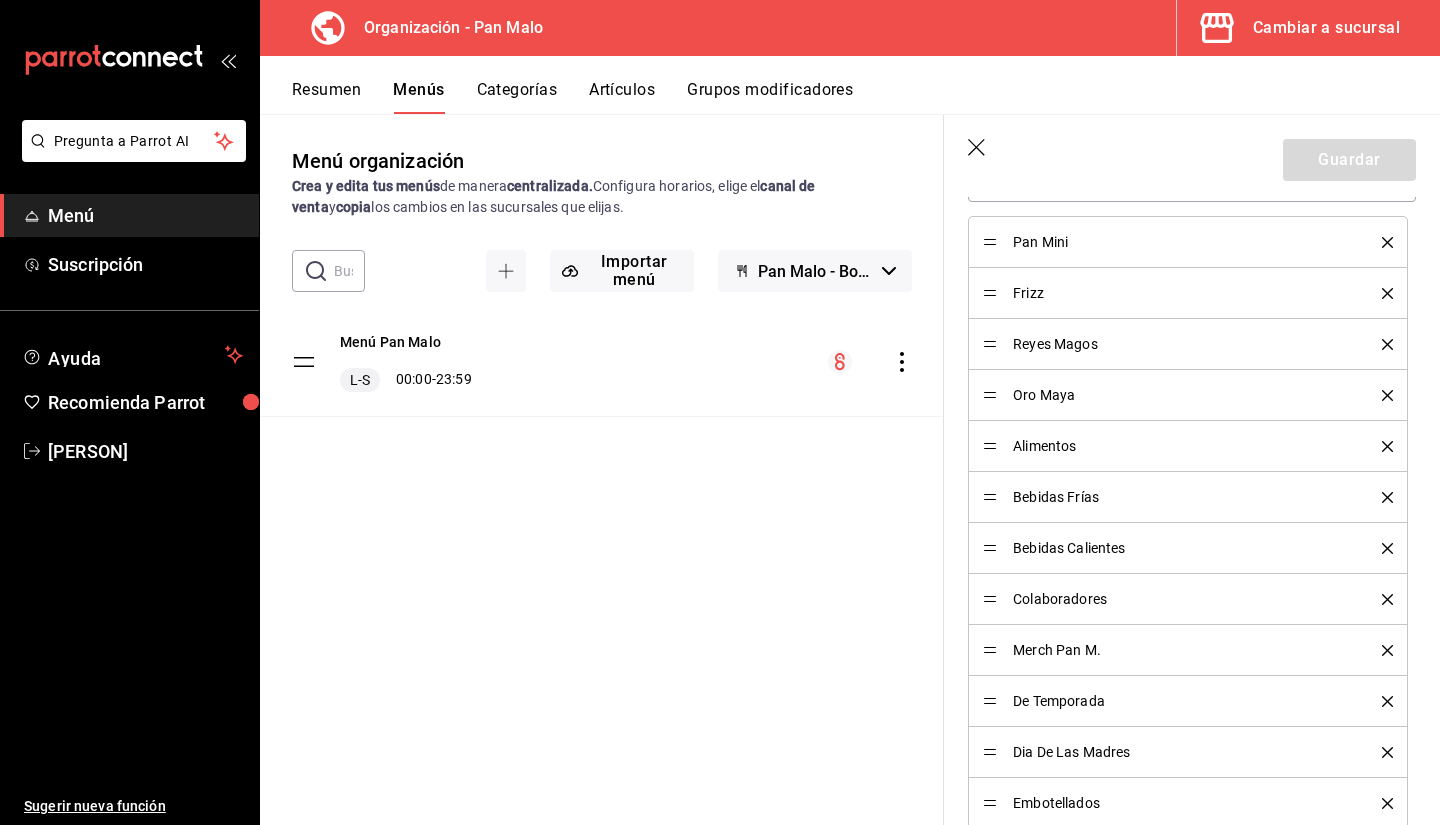 click on "Guardar" at bounding box center [1192, 156] 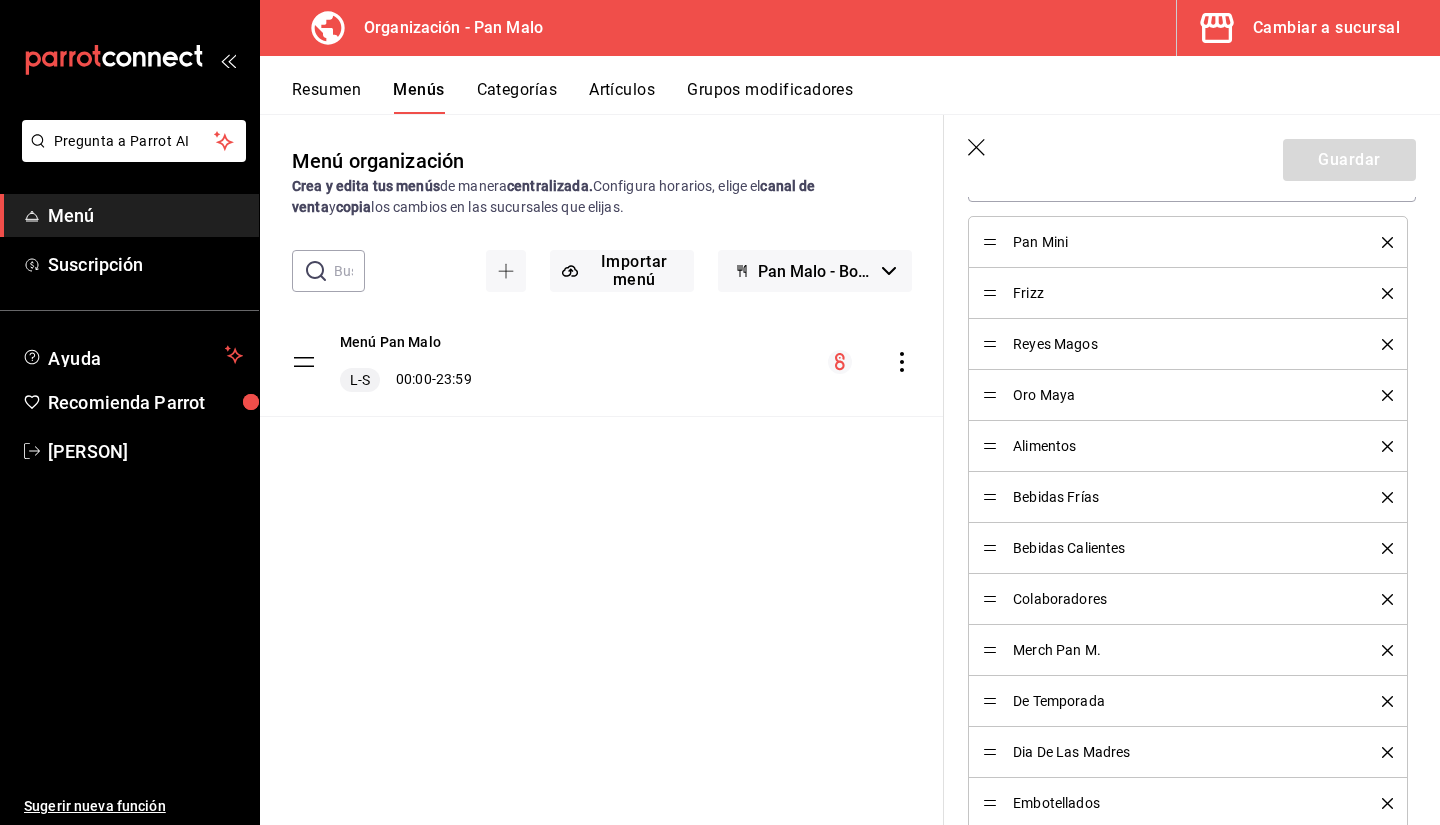 type 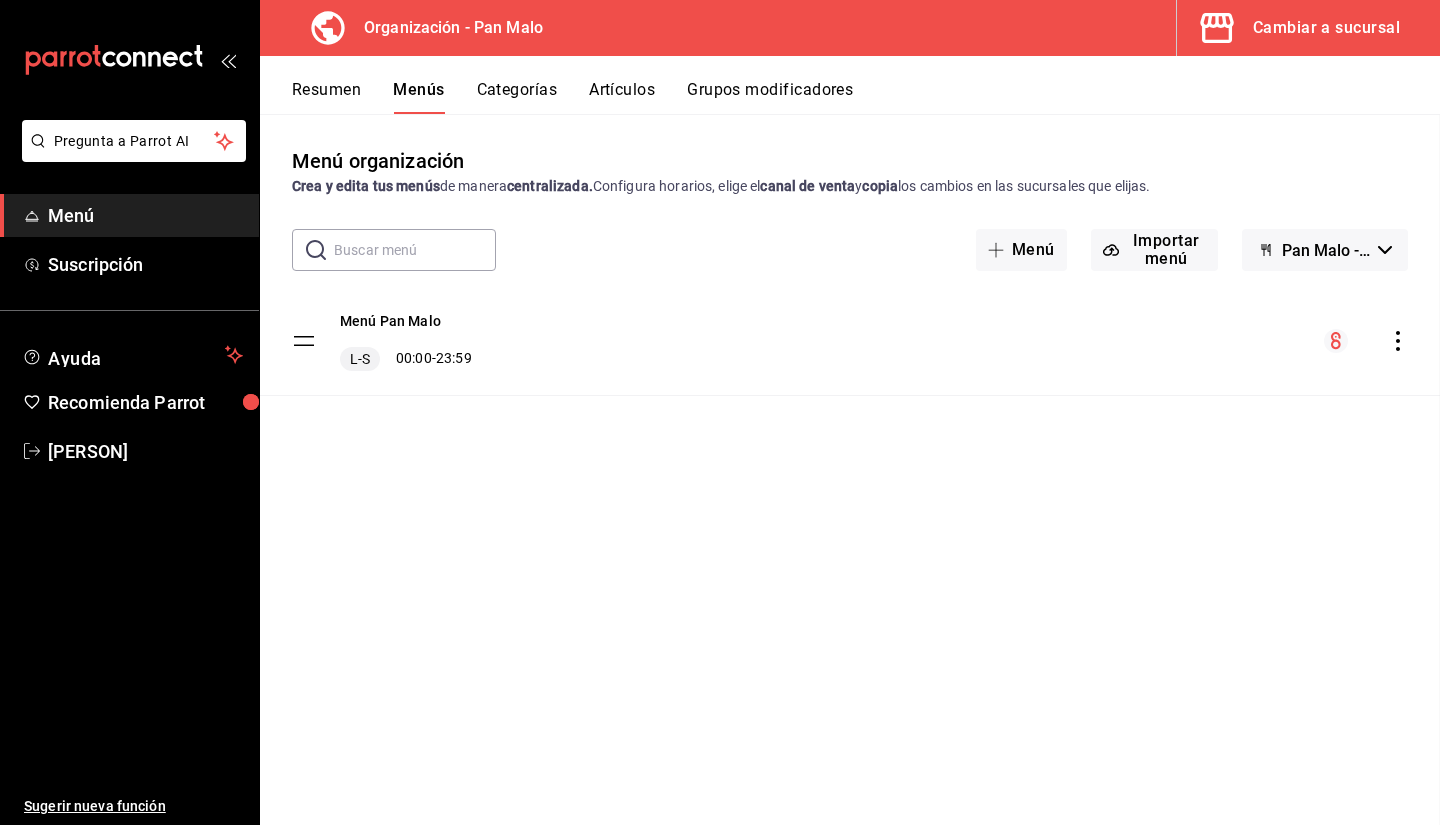 checkbox on "false" 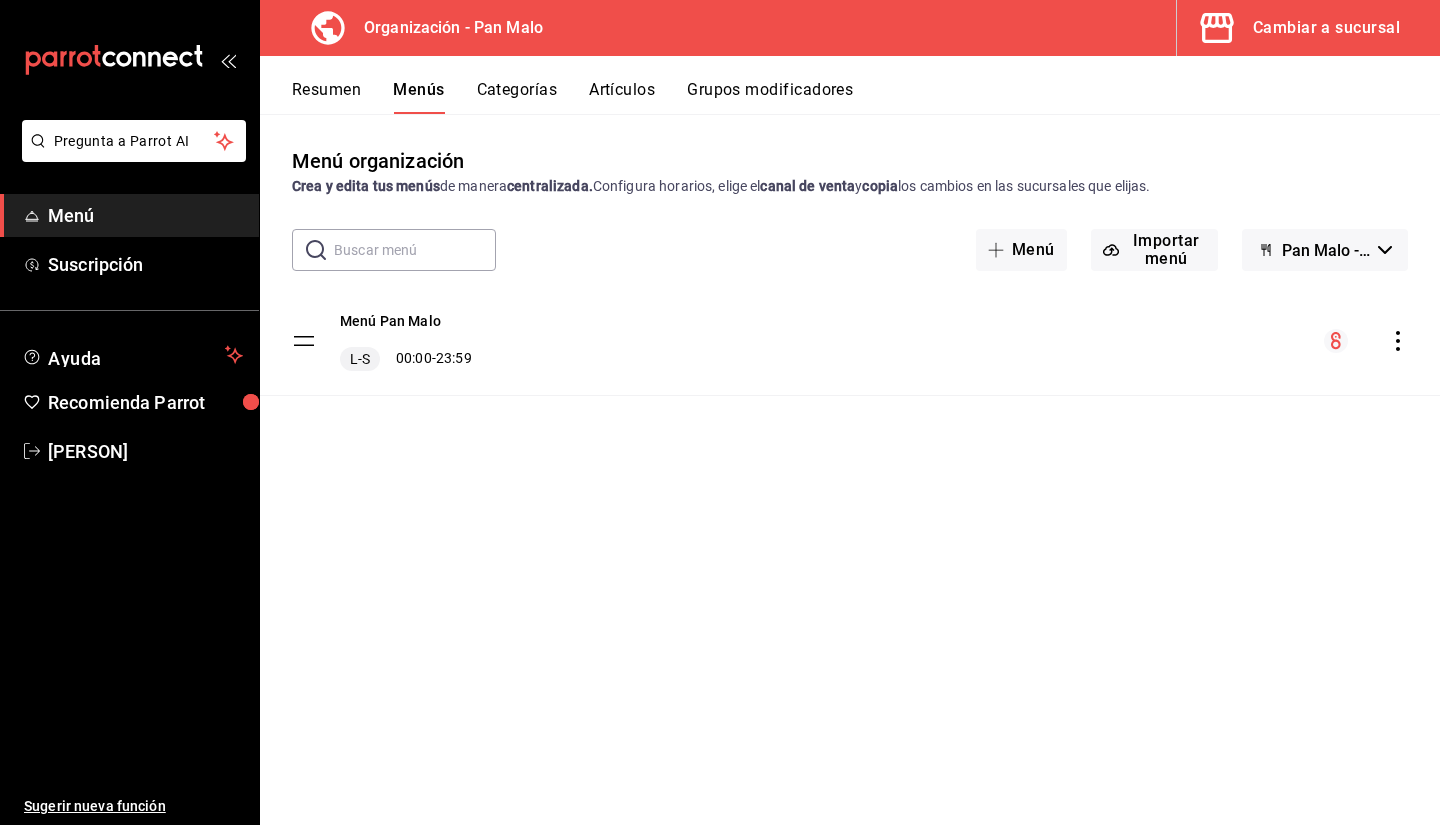 click 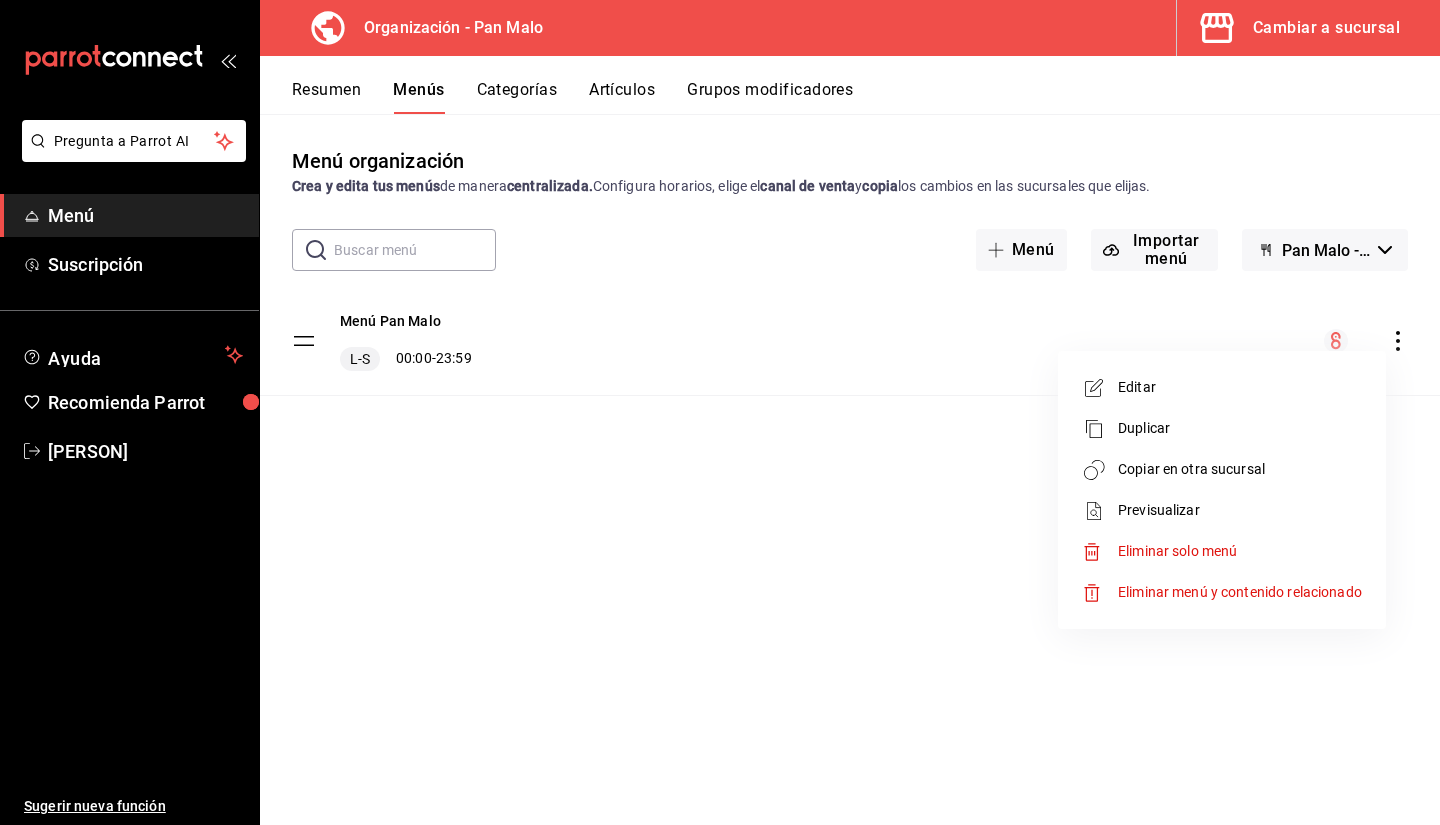 click on "Copiar en otra sucursal" at bounding box center [1240, 469] 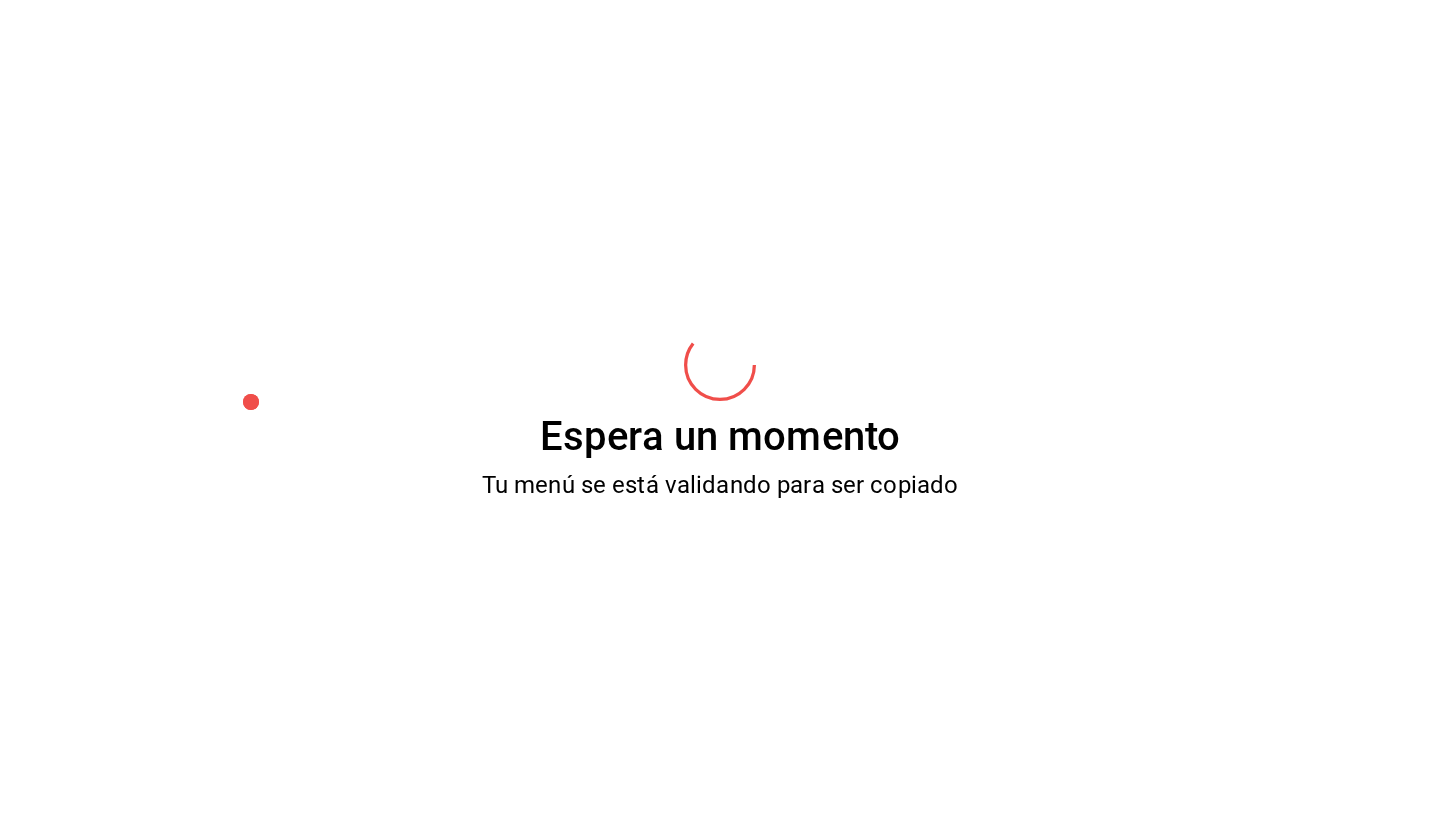 scroll, scrollTop: 0, scrollLeft: 0, axis: both 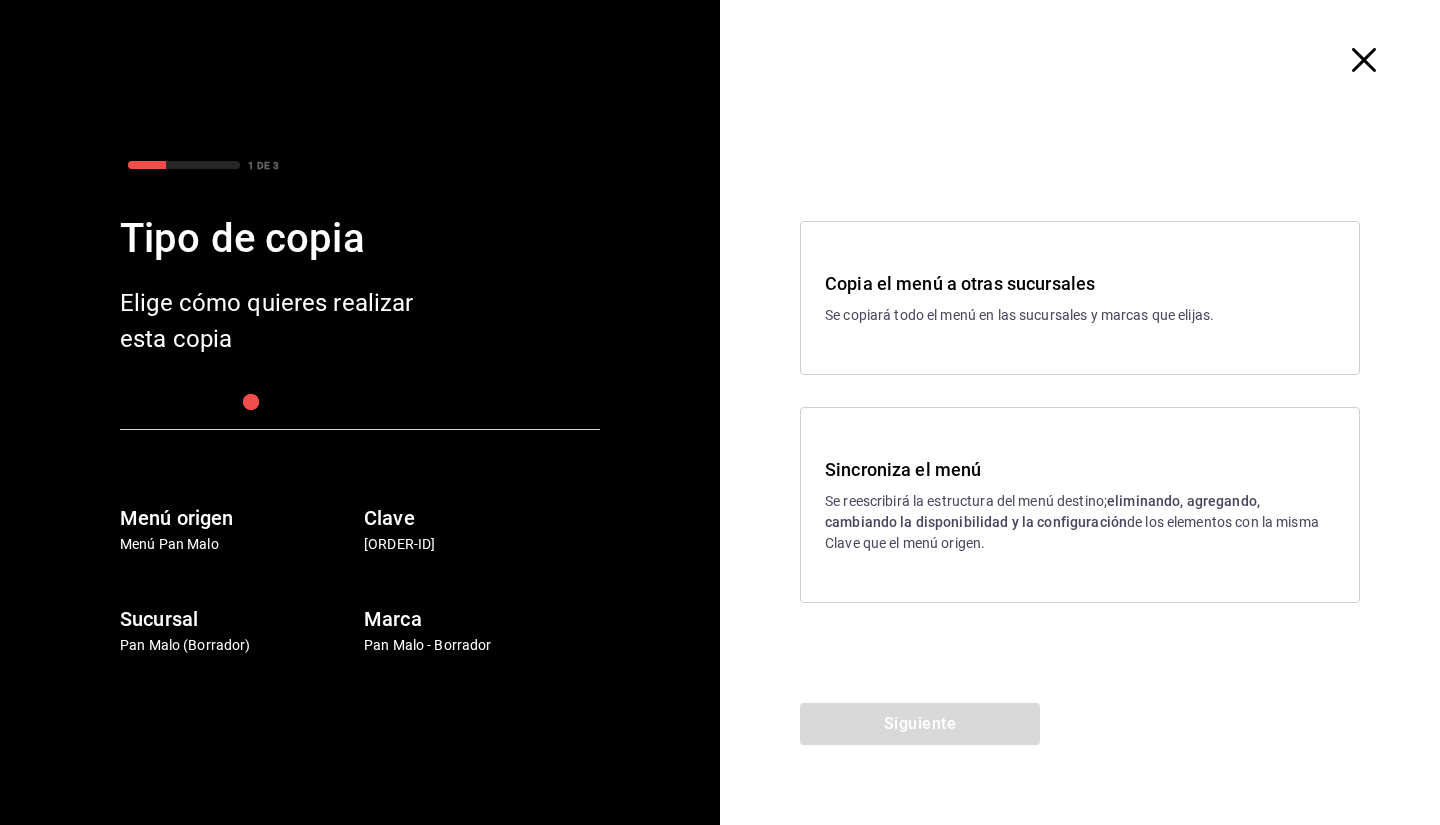 click on "Copia el menú a otras sucursales Se copiará todo el menú en las sucursales y marcas que elijas." at bounding box center (1080, 298) 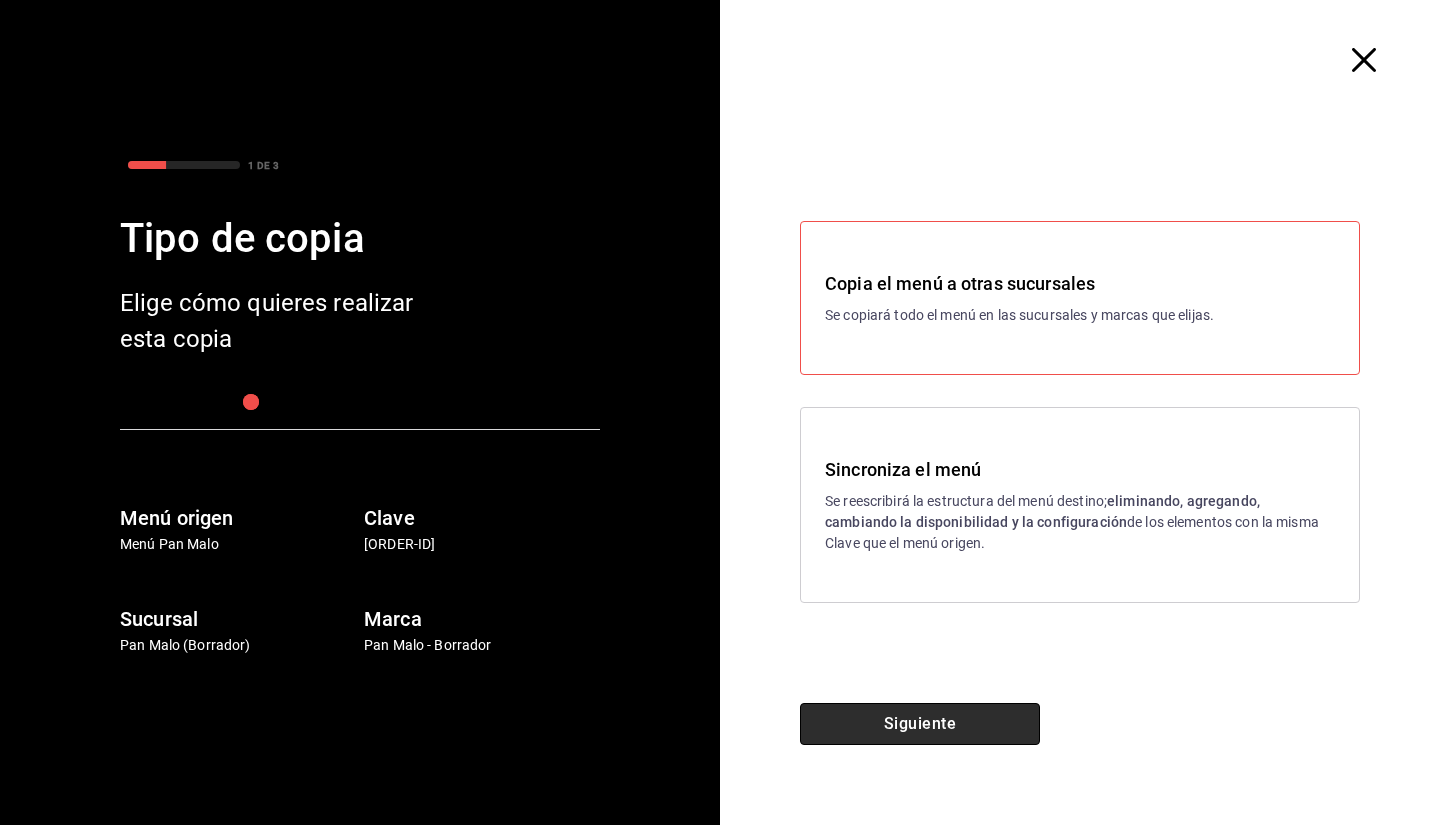 click on "Siguiente" at bounding box center (920, 724) 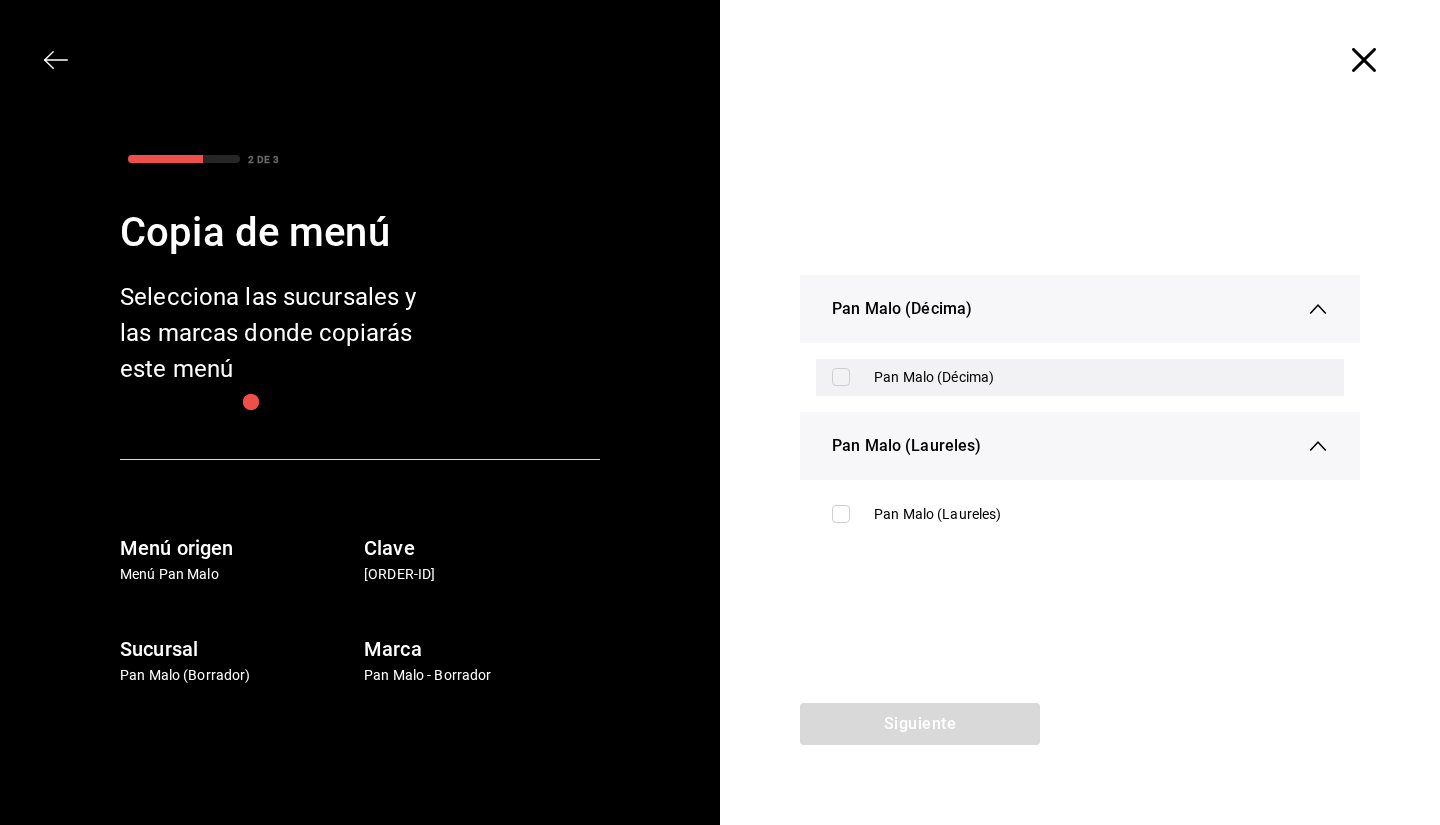 click at bounding box center [841, 377] 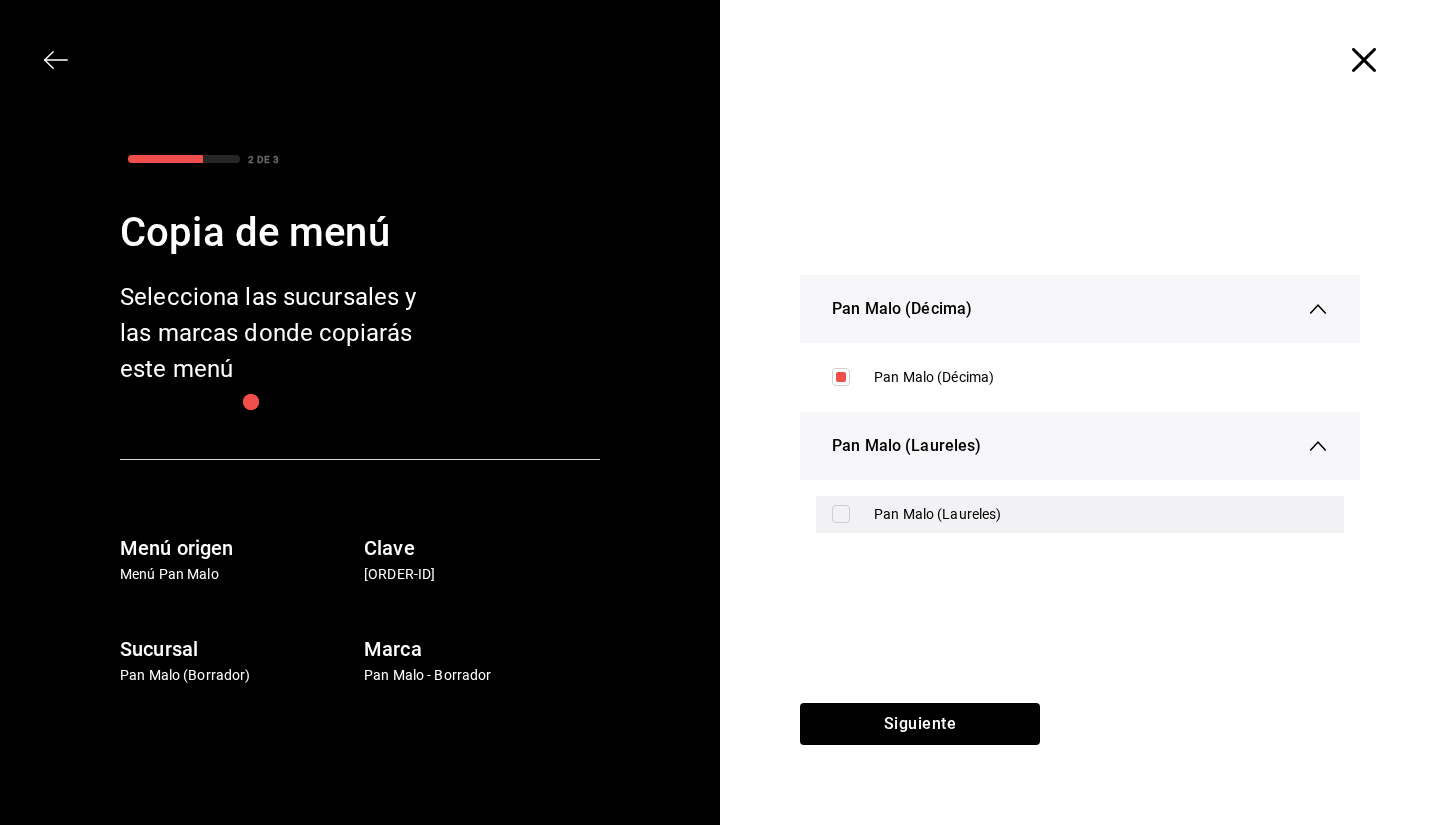 click on "Pan Malo (Laureles)" at bounding box center [1080, 514] 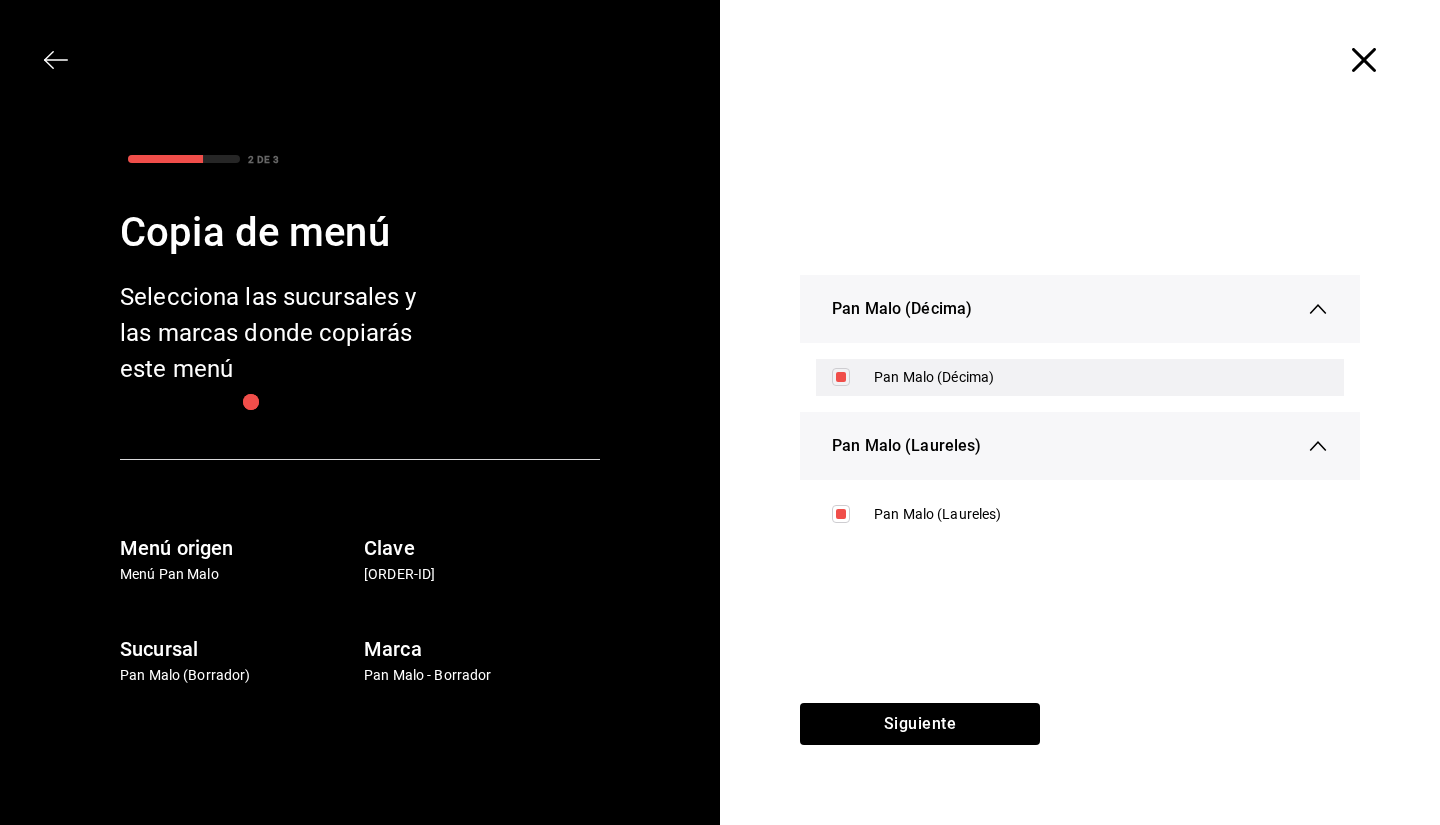 click on "Pan Malo (Décima)" at bounding box center (1080, 377) 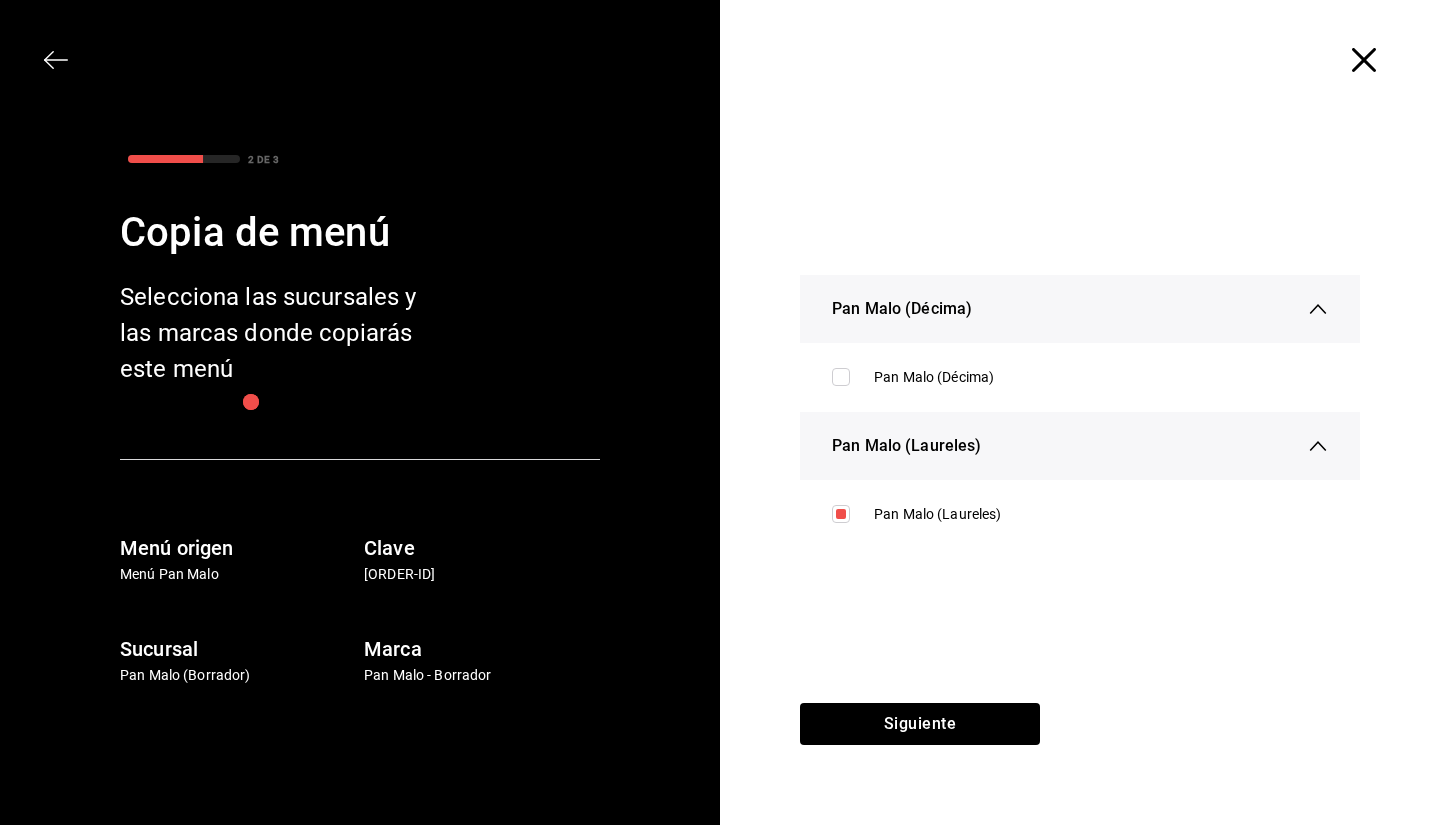 click 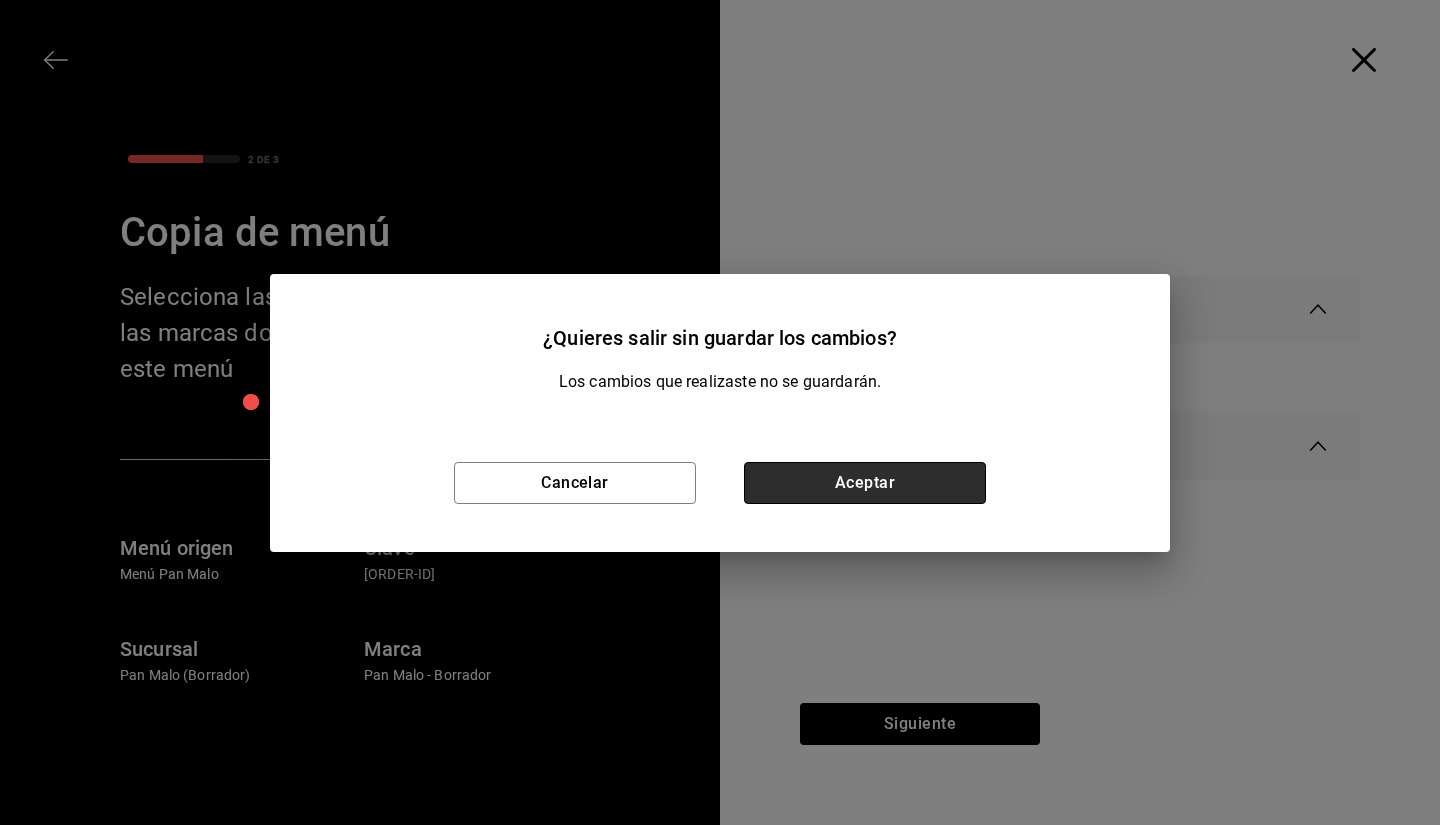 click on "Aceptar" at bounding box center [865, 483] 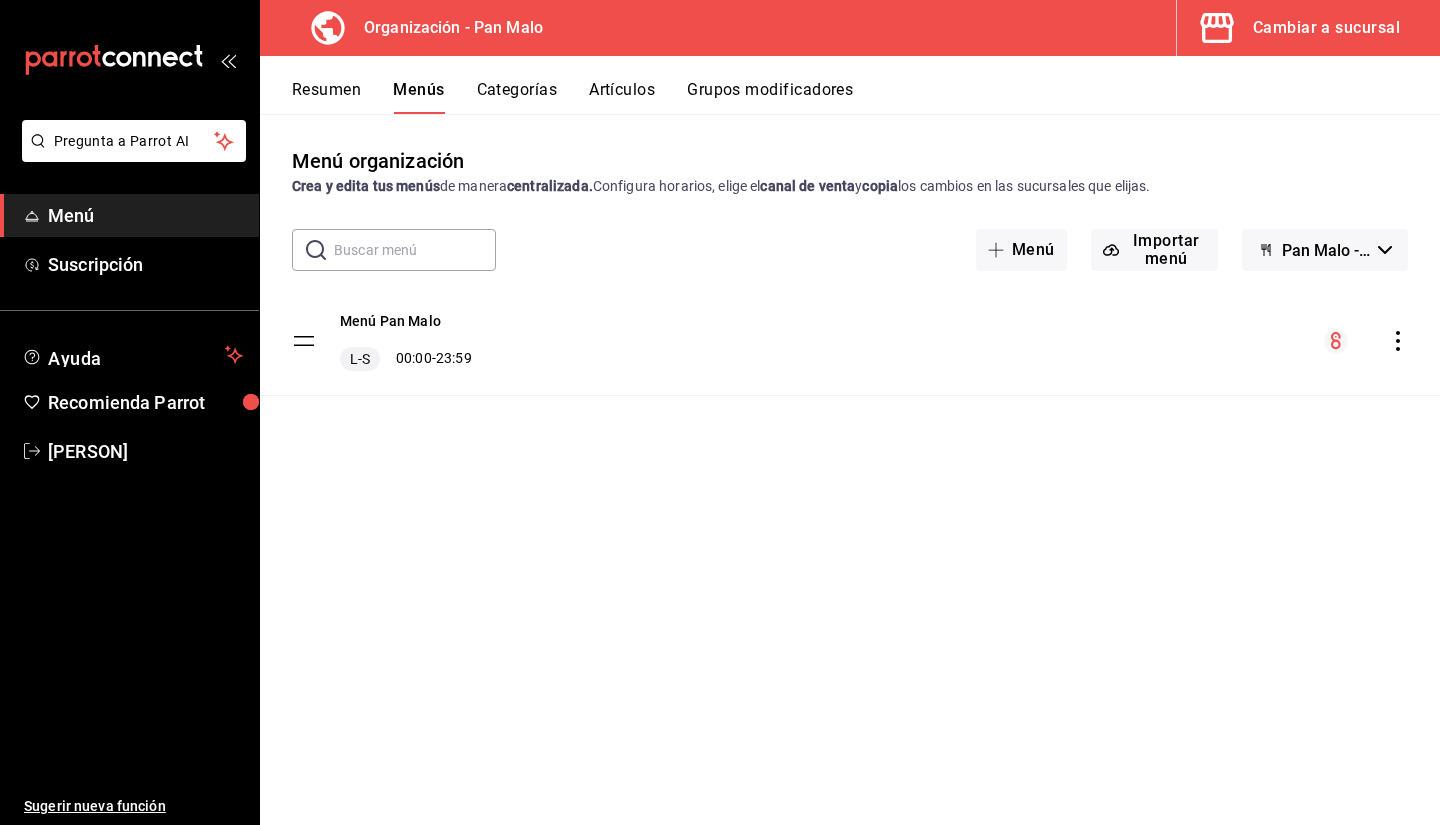 click on "Categorías" at bounding box center [517, 97] 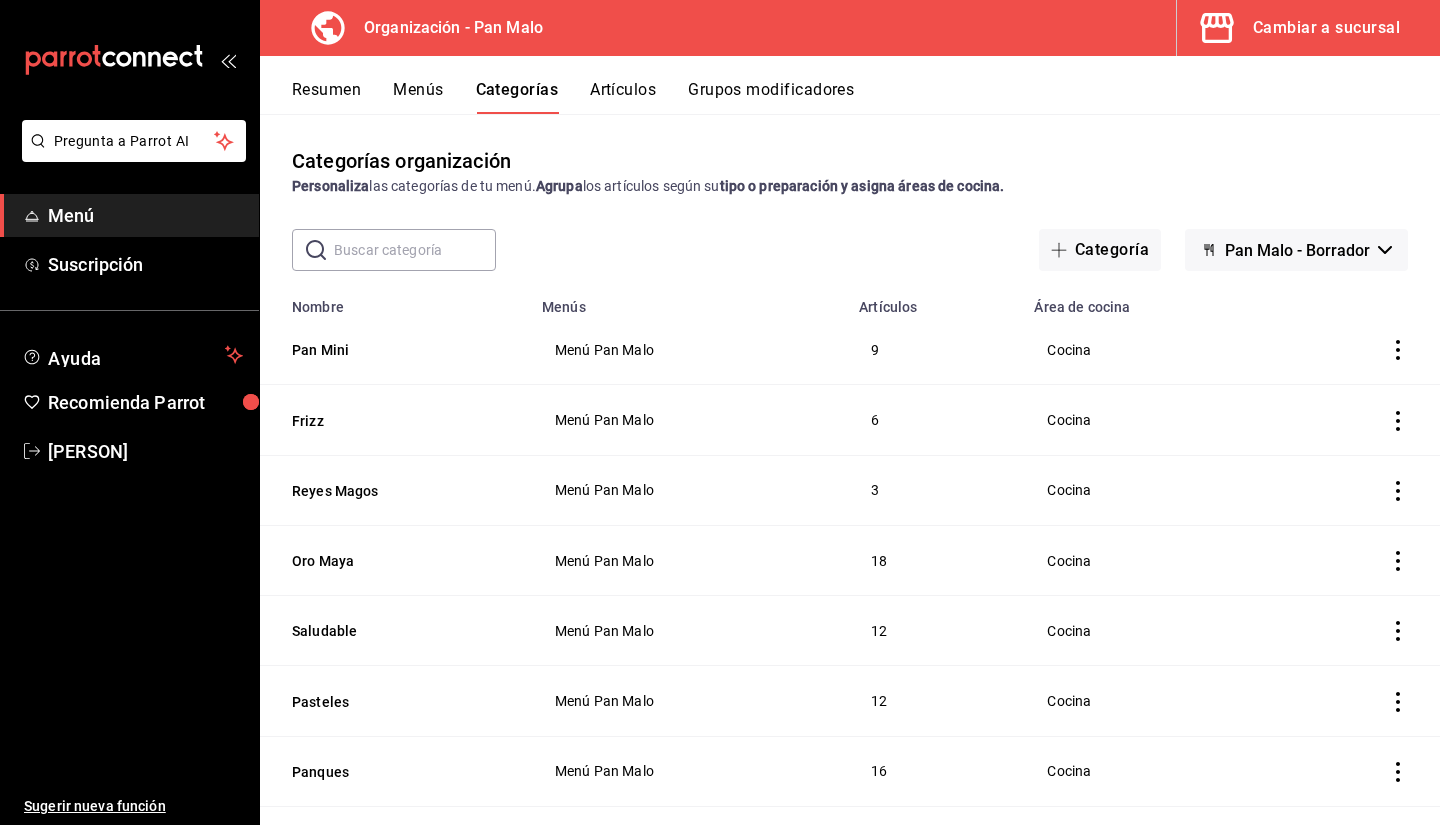 click on "Grupos modificadores" at bounding box center (771, 97) 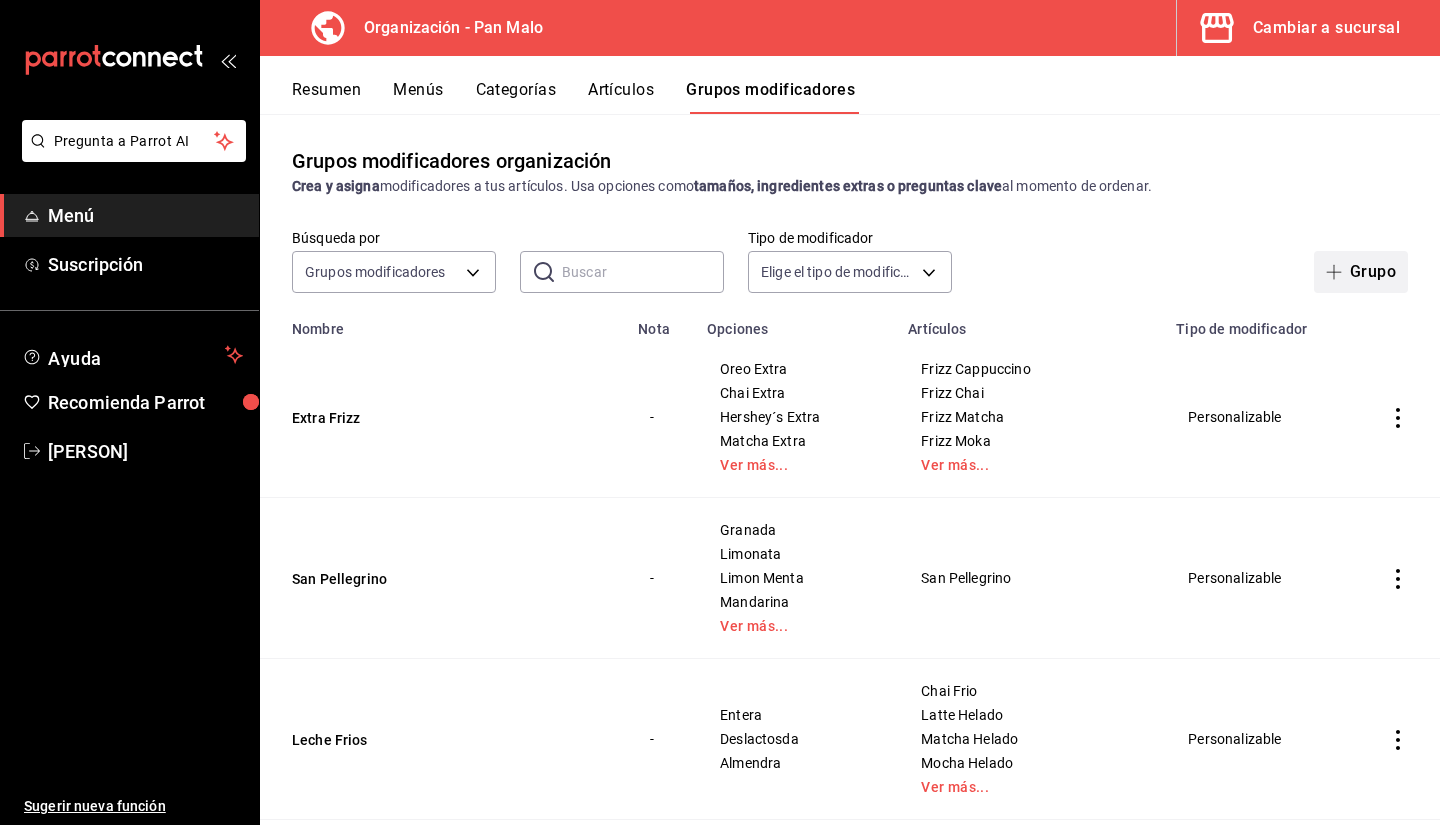 click on "Grupo" at bounding box center [1361, 272] 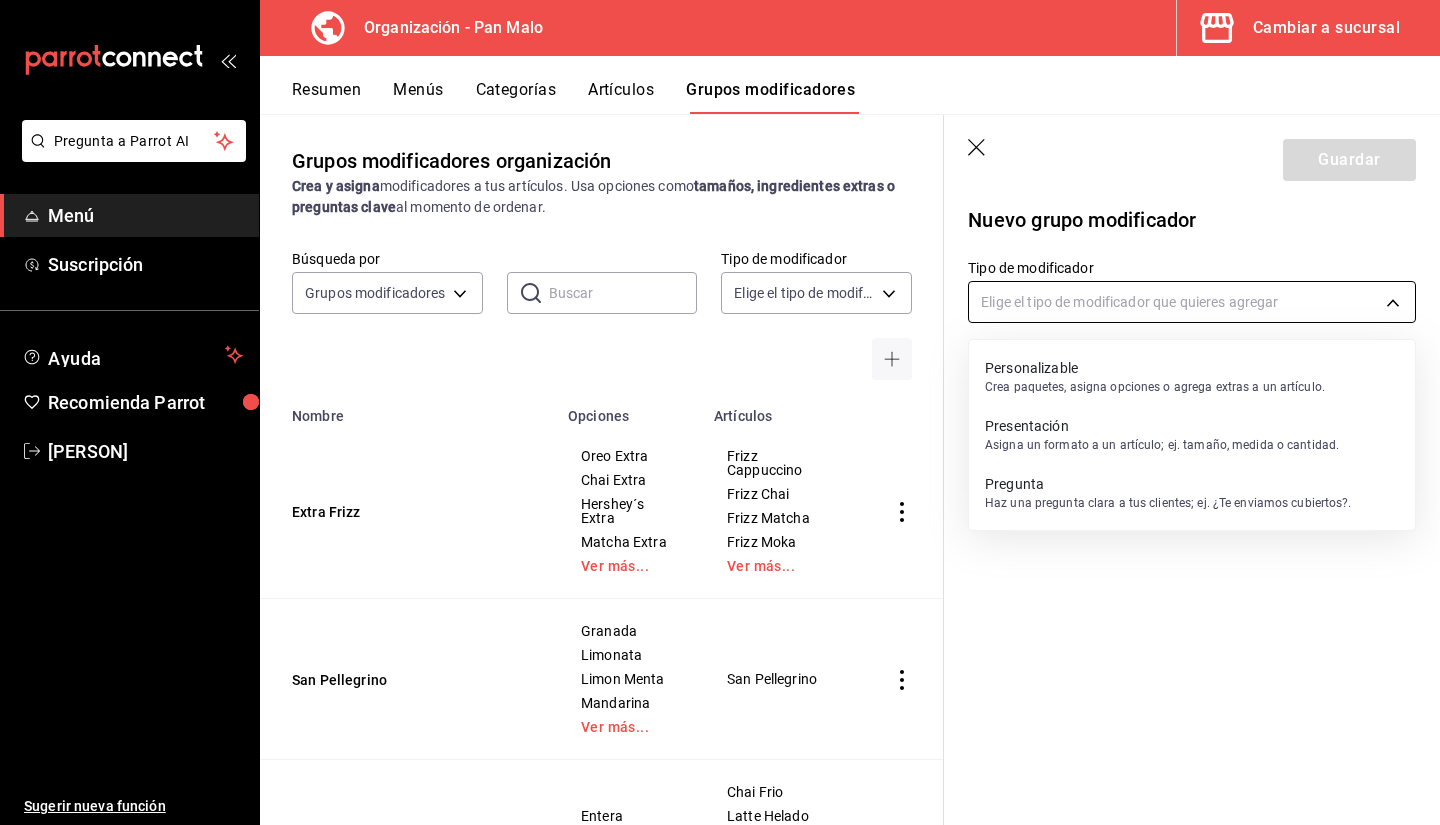 click on "Pregunta a Parrot AI Menú   Suscripción   Ayuda Recomienda Parrot   [PERSON]   Sugerir nueva función   Organización - Pan Malo Cambiar a sucursal Resumen Menús Categorías Artículos Grupos modificadores Grupos modificadores organización Crea y asigna  modificadores a tus artículos. Usa opciones como  tamaños, ingredientes extras o preguntas clave  al momento de ordenar. Búsqueda por Grupos modificadores GROUP ​ ​ Tipo de modificador Elige el tipo de modificador Nombre Opciones Artículos Extra Frizz Oreo Extra Chai Extra Hershey´s Extra Matcha Extra Ver más... Frizz Cappuccino Frizz Chai Frizz Matcha Frizz Moka Ver más... San Pellegrino Granada Limonata Limon Menta Mandarina Ver más... San Pellegrino Leche Frios Entera Deslactosda Almendra Chai Frio Latte Helado Matcha Helado Mocha Helado Ver más... Leche Cortados Entera Deslactosda Almendra Cortado Doble Cortado Sencillo Flat White Glaseado Rol Con glaseado Sin glaseado extra glaseado Rol De Canela Glaseados Con Glaseado Sabor Té" at bounding box center (720, 412) 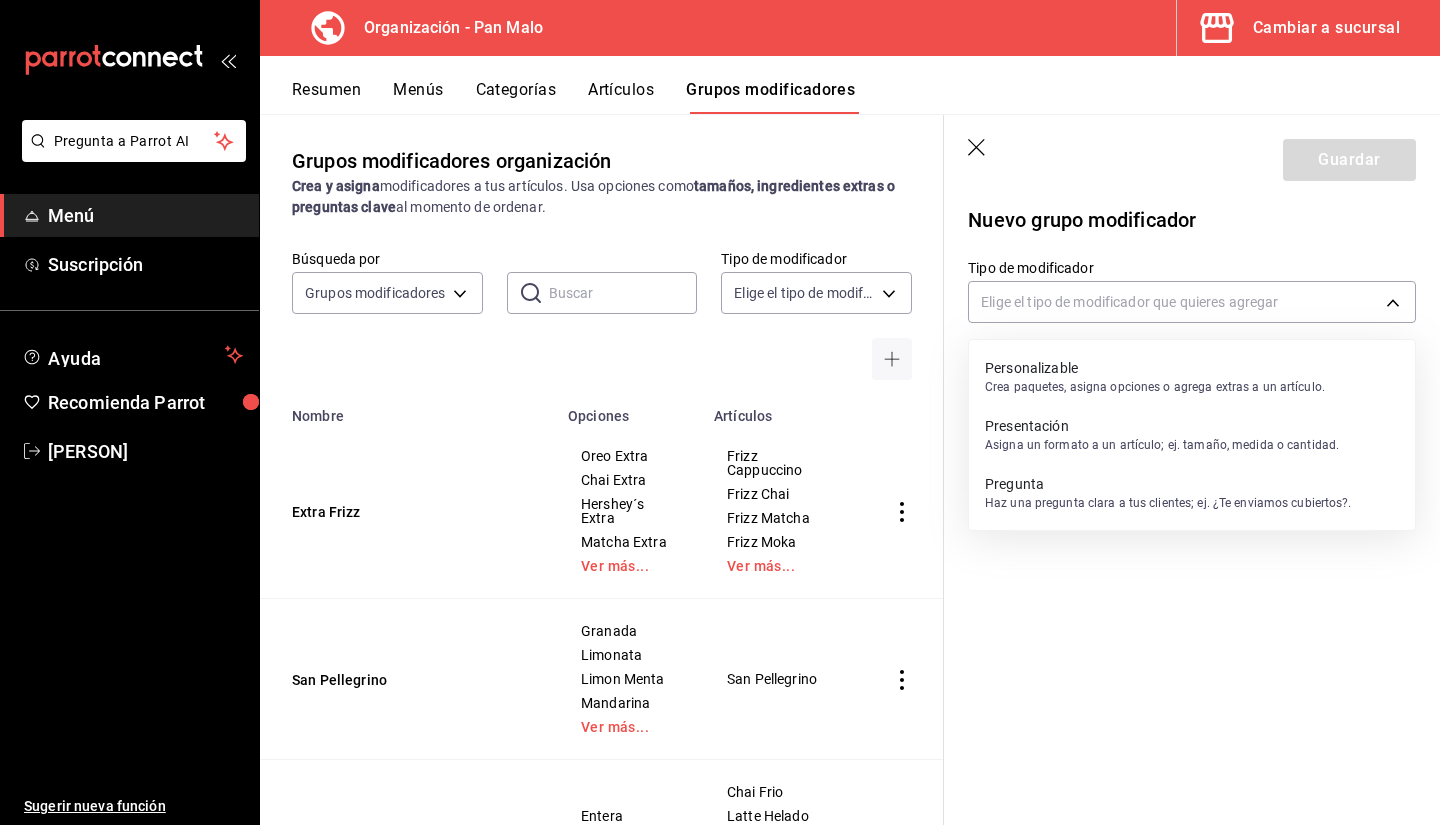 click on "Pregunta" at bounding box center (1168, 484) 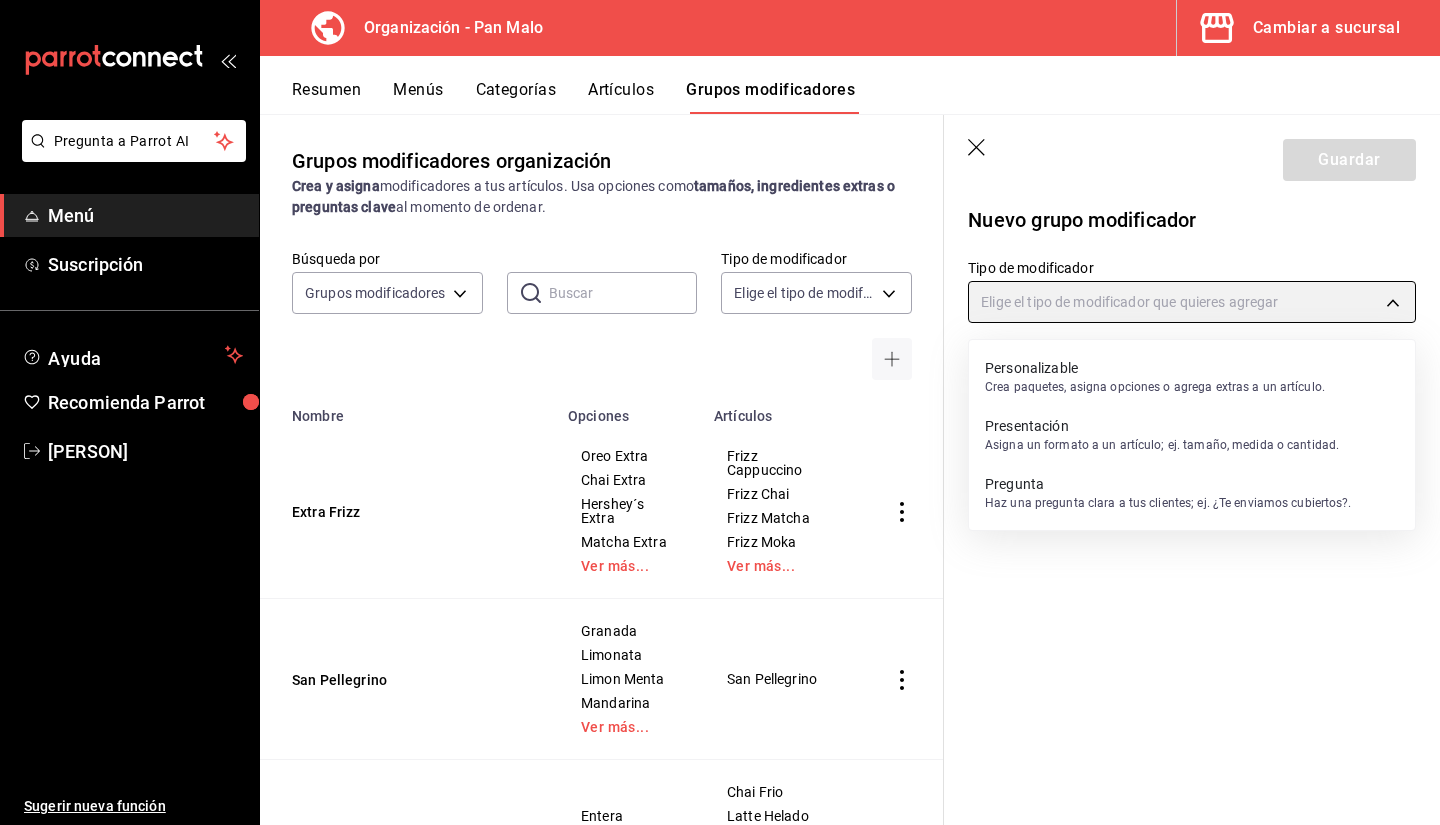 type on "QUESTION" 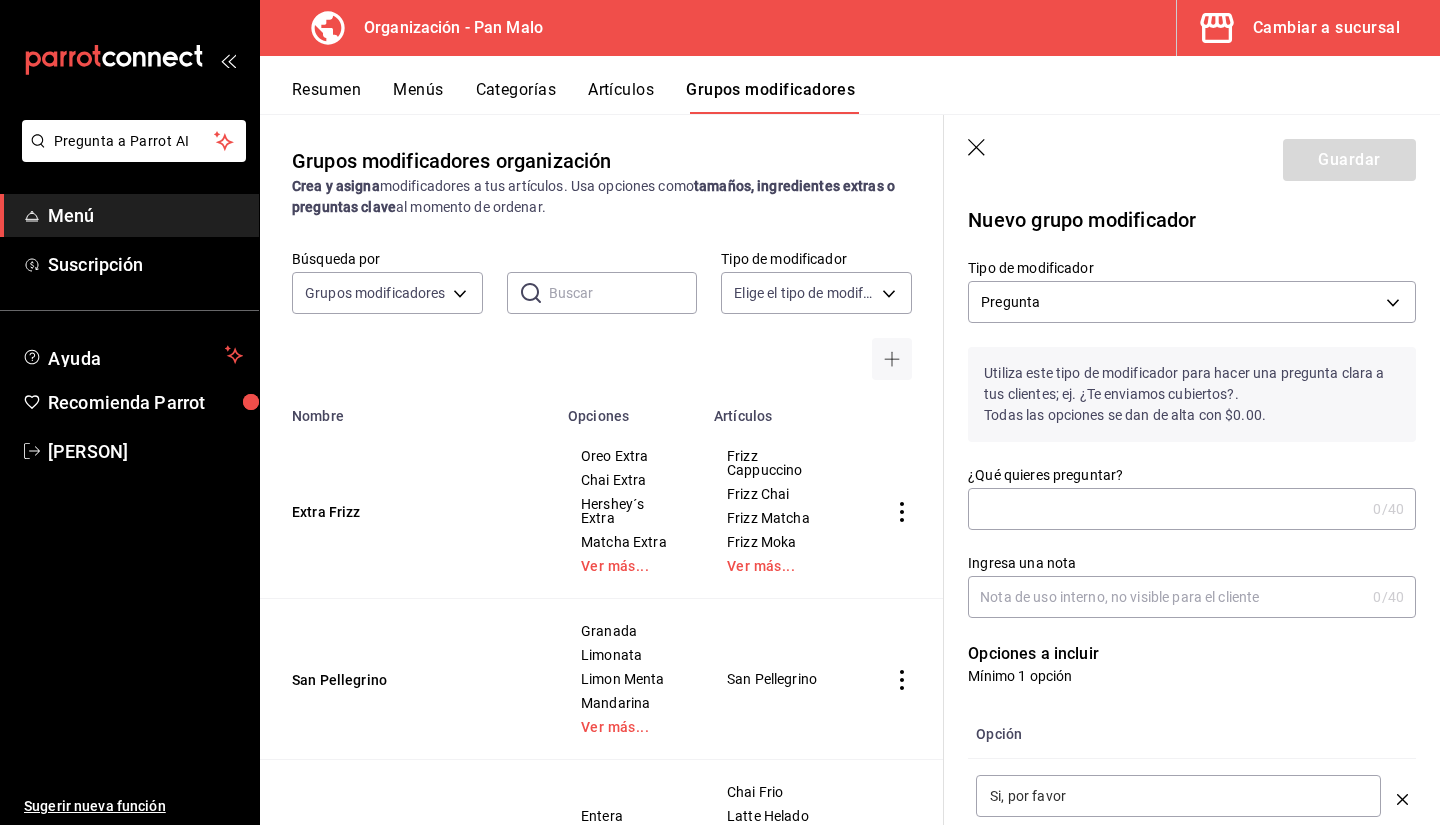 click on "¿Qué quieres preguntar? Ingresa una nota 0 /40 Ingresa una nota" at bounding box center [1180, 574] 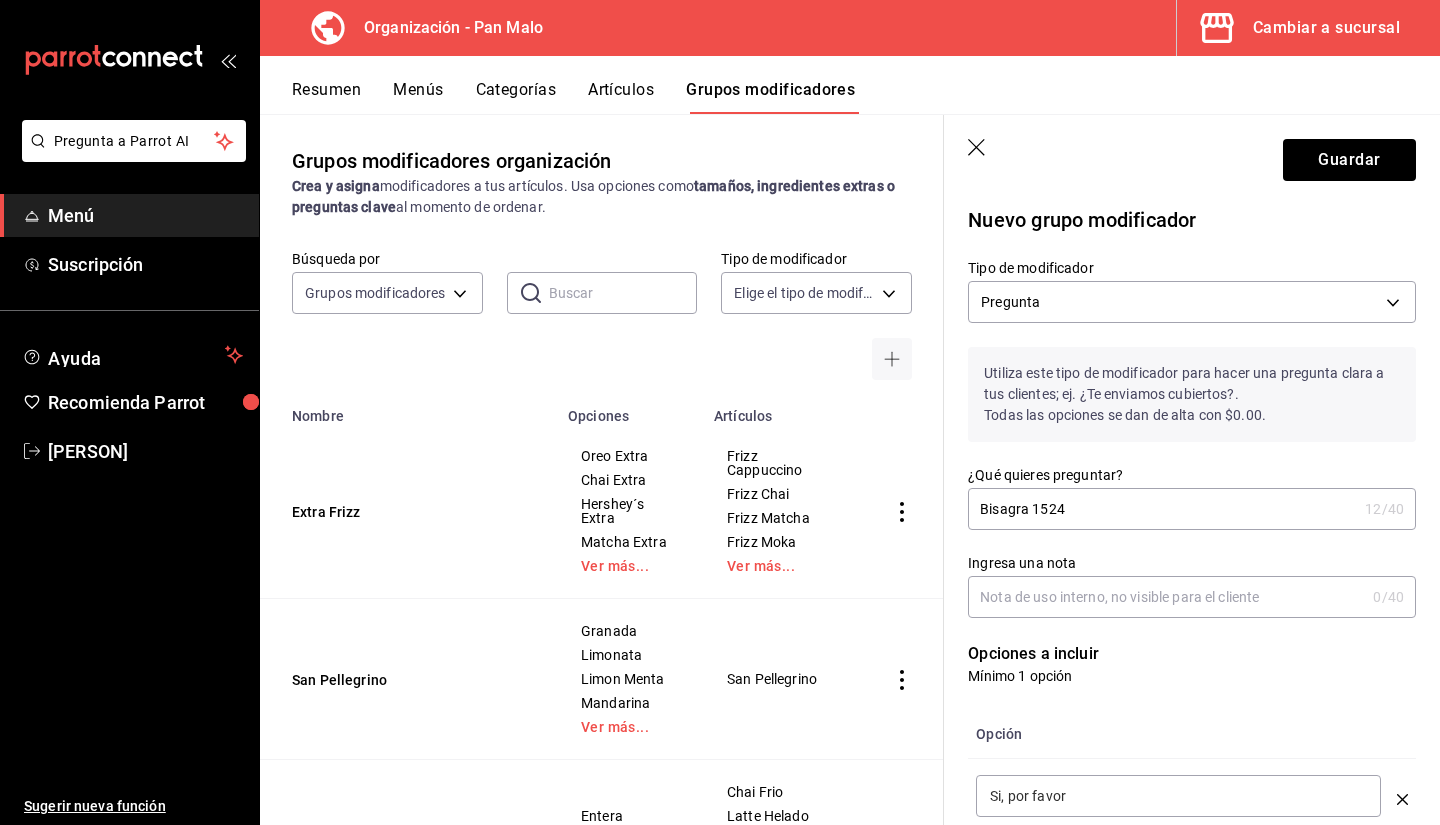 click on "Bisagra 1524" at bounding box center (1162, 509) 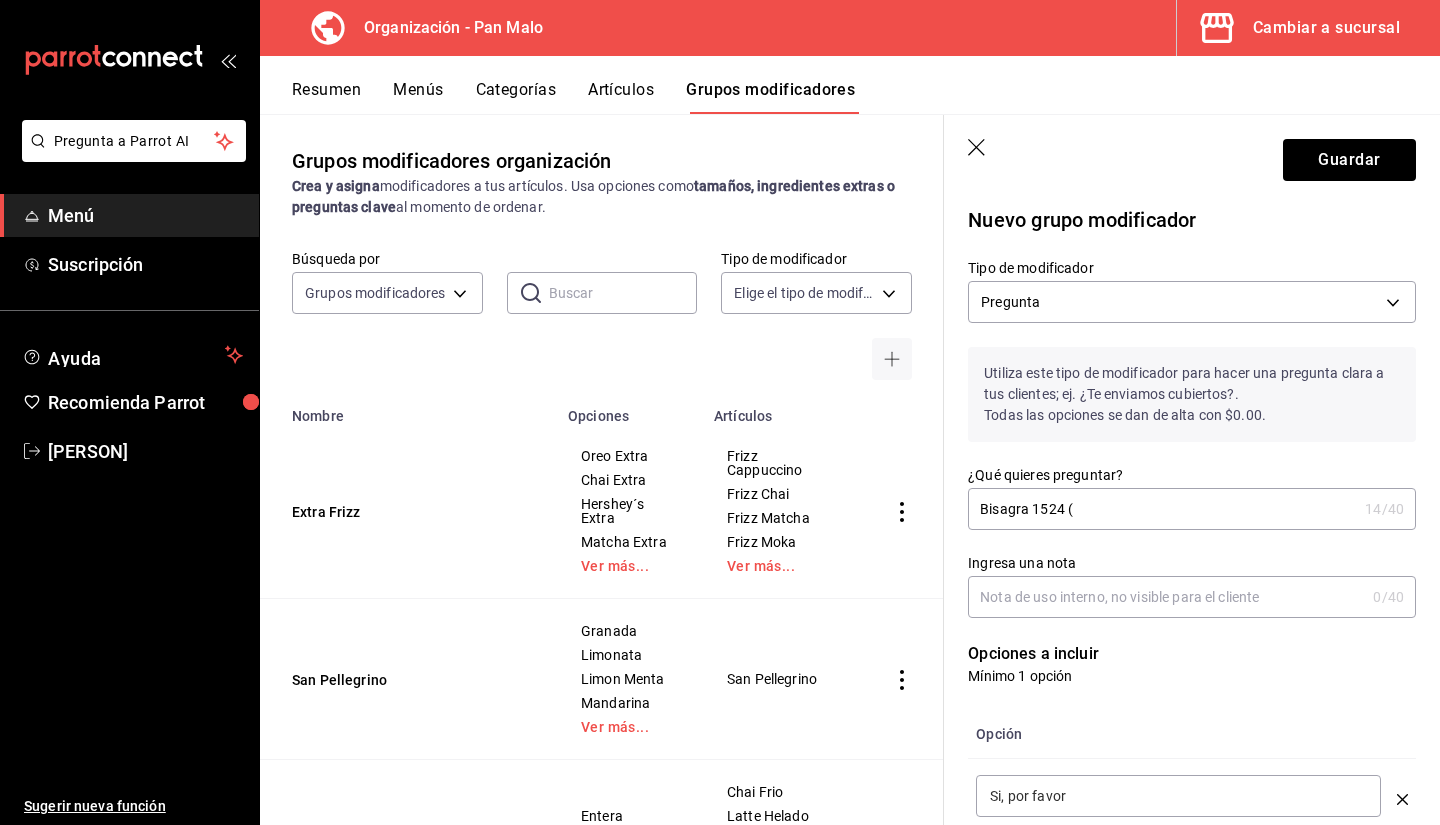 click on "¿Qué quieres preguntar? Ingresa una nota 0 /40 Ingresa una nota" at bounding box center [1180, 574] 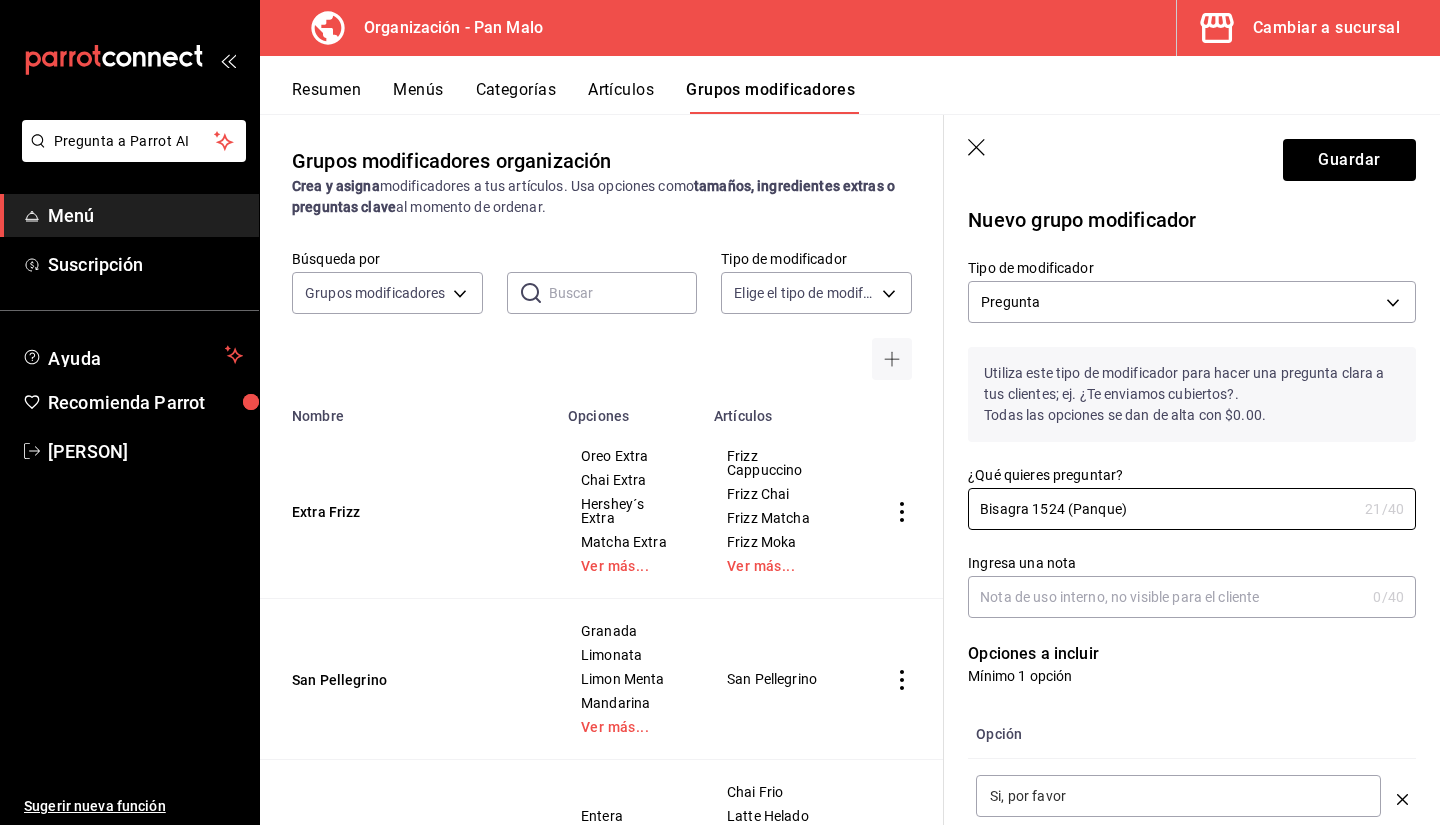 scroll, scrollTop: 439, scrollLeft: 0, axis: vertical 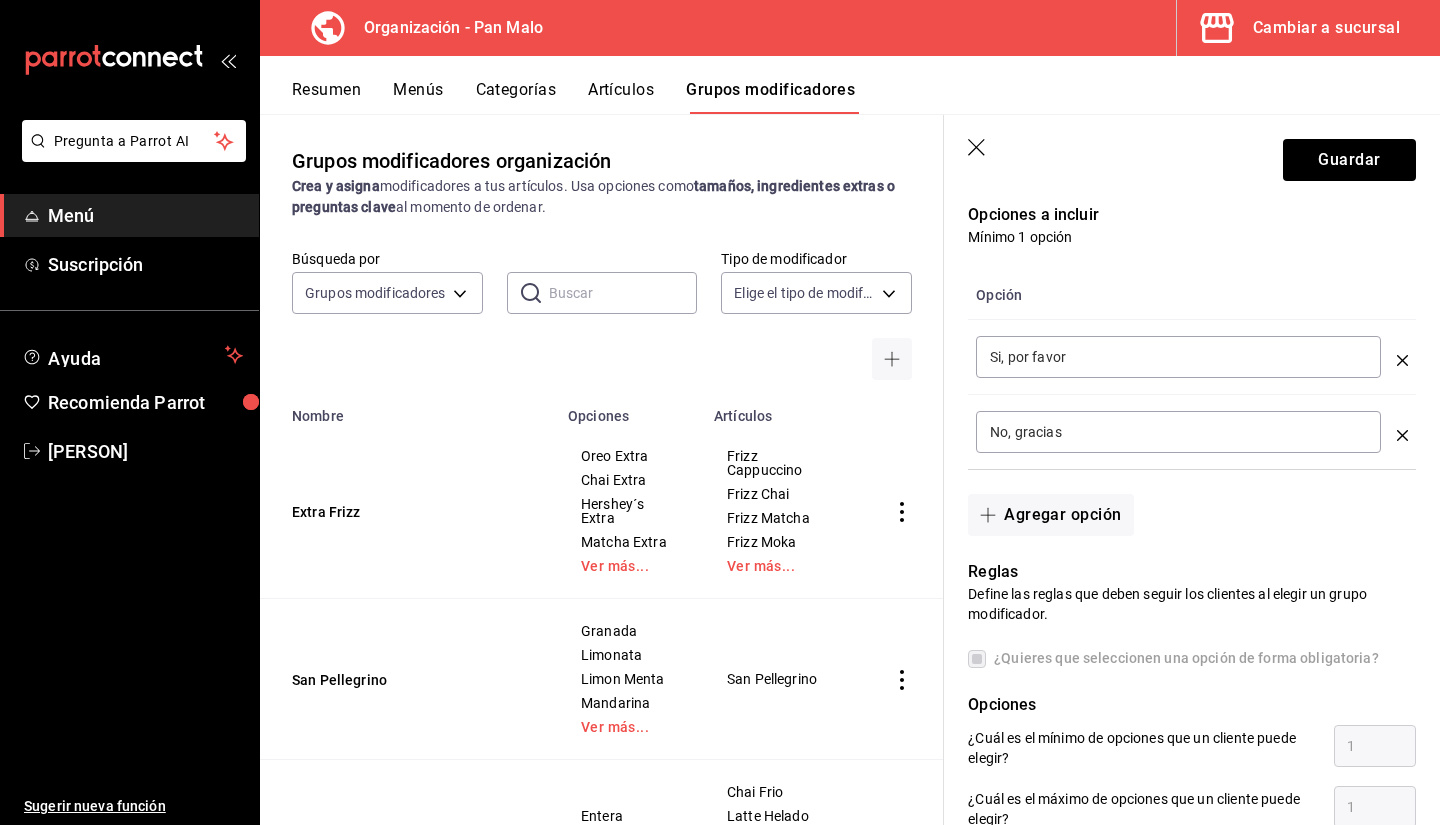 type on "Bisagra 1524 (Panque)" 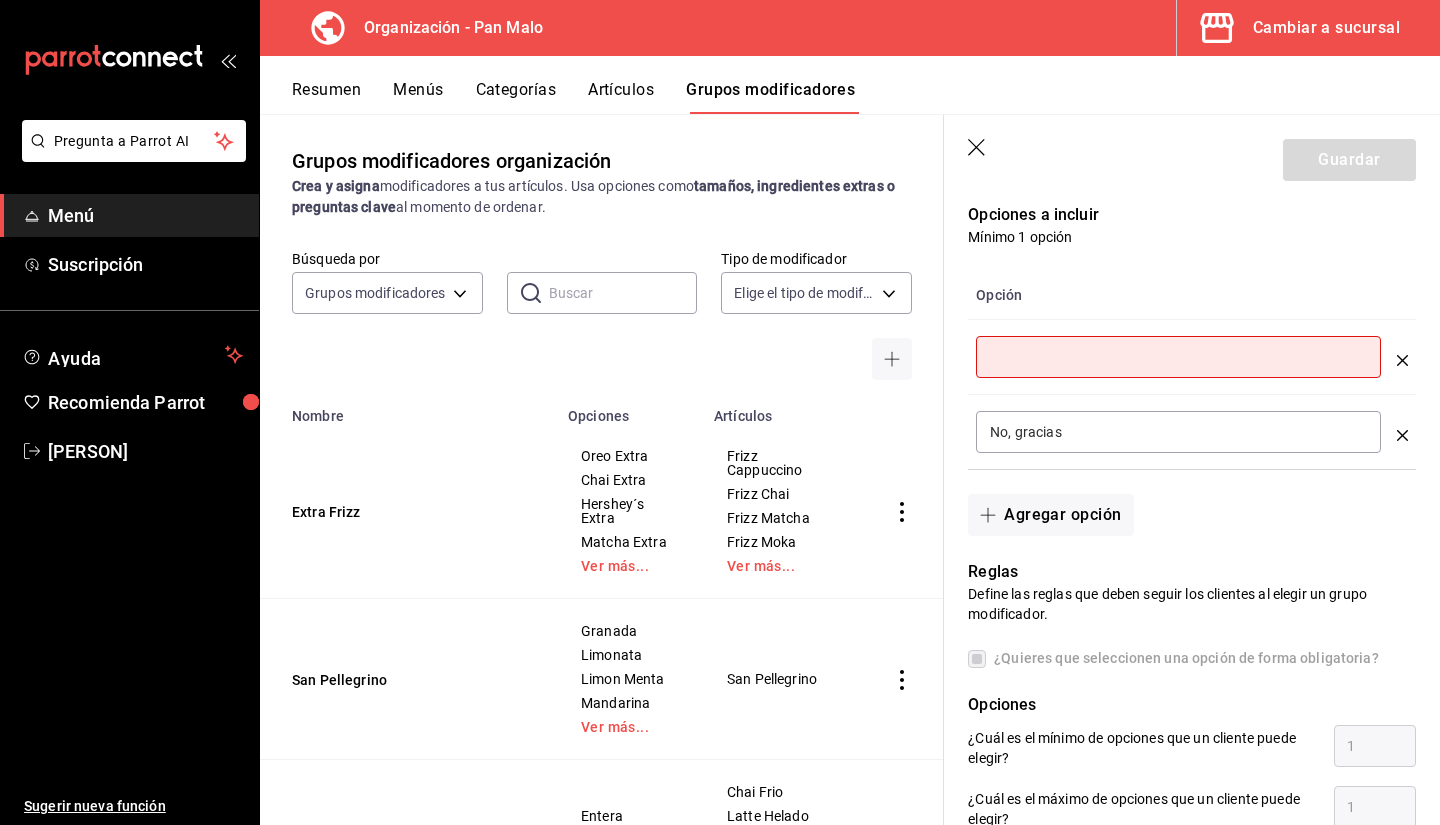 type 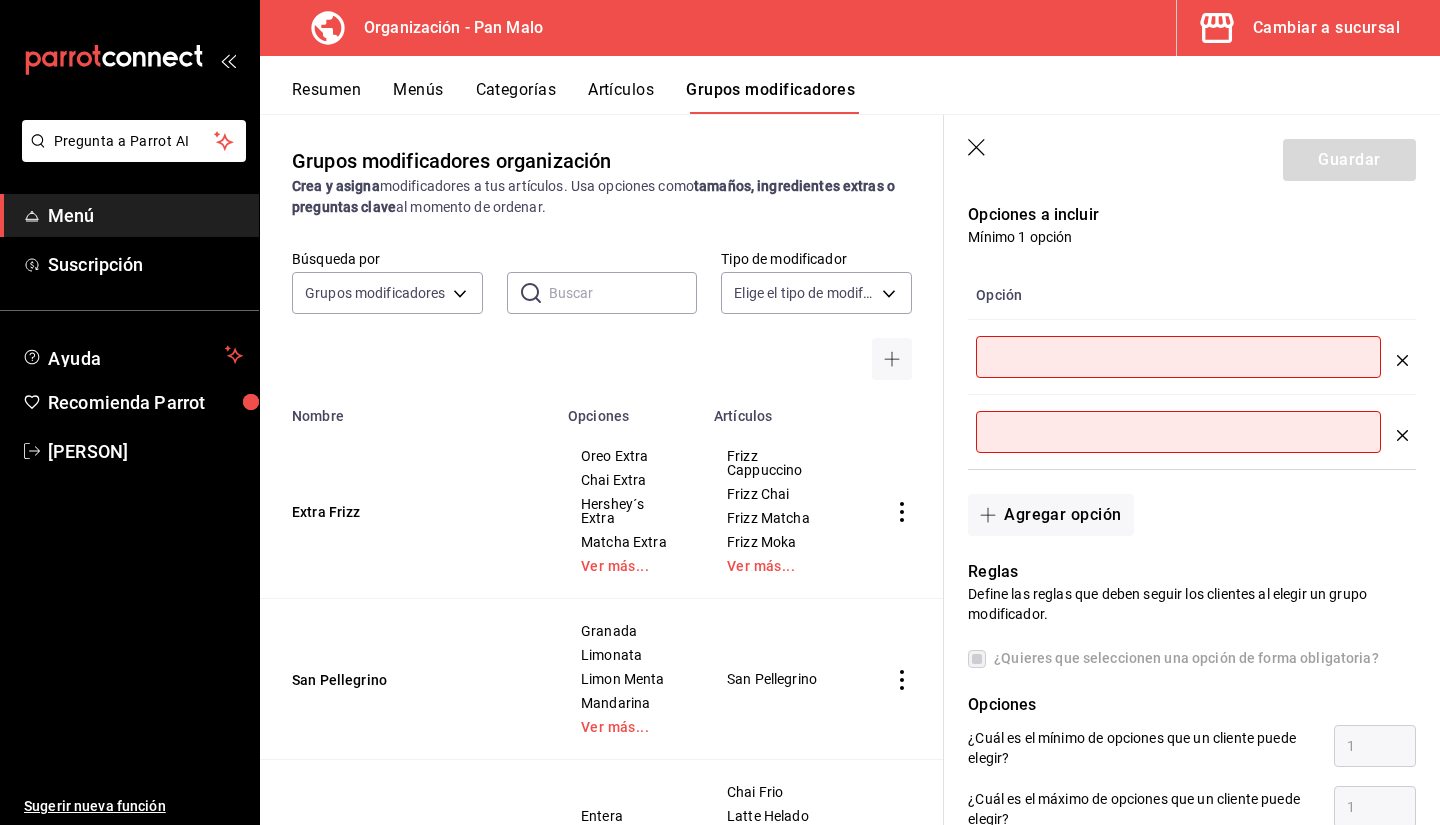 type 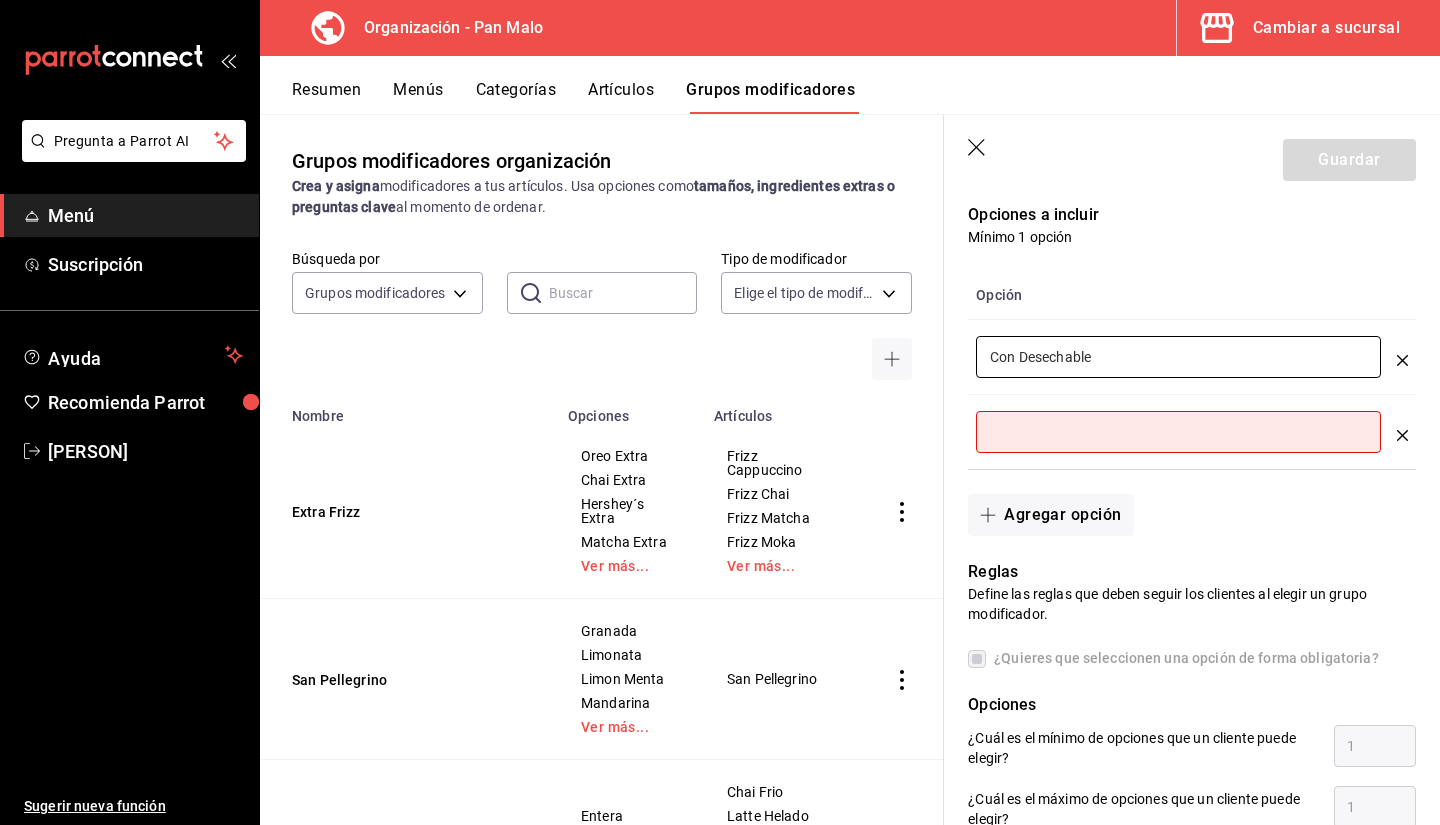 type on "Con Desechable" 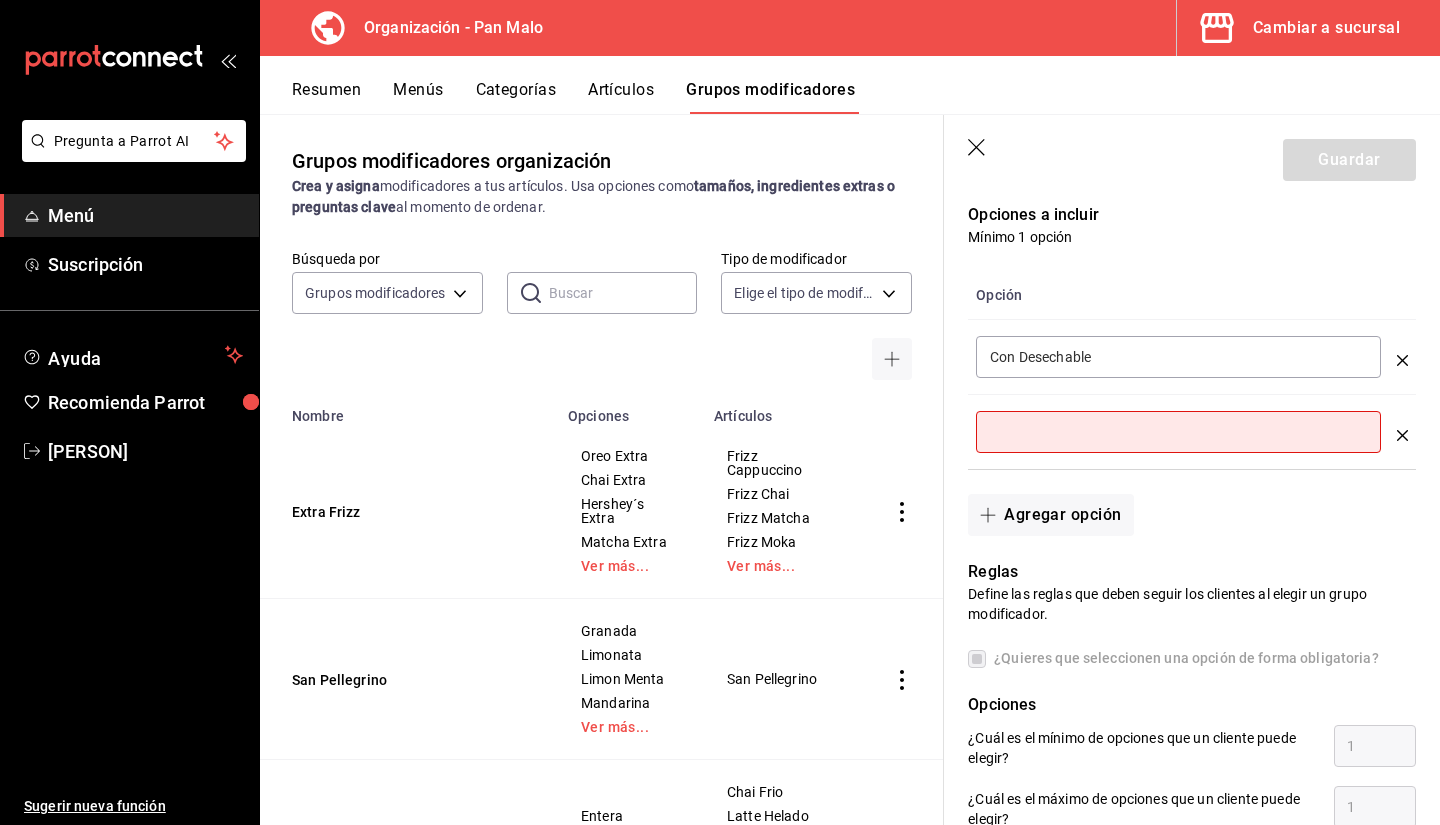 click on "​" at bounding box center (1178, 432) 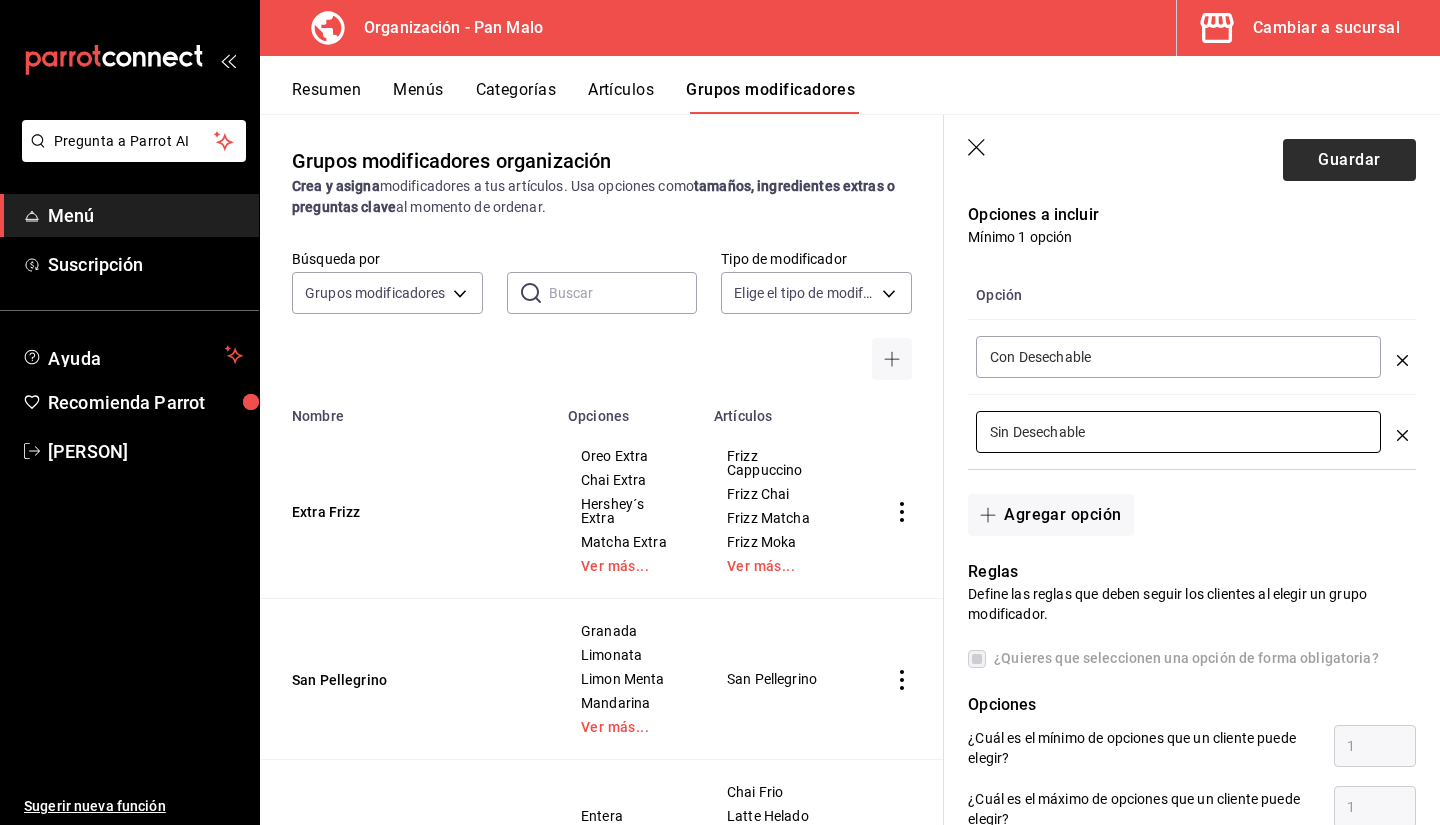 type on "Sin Desechable" 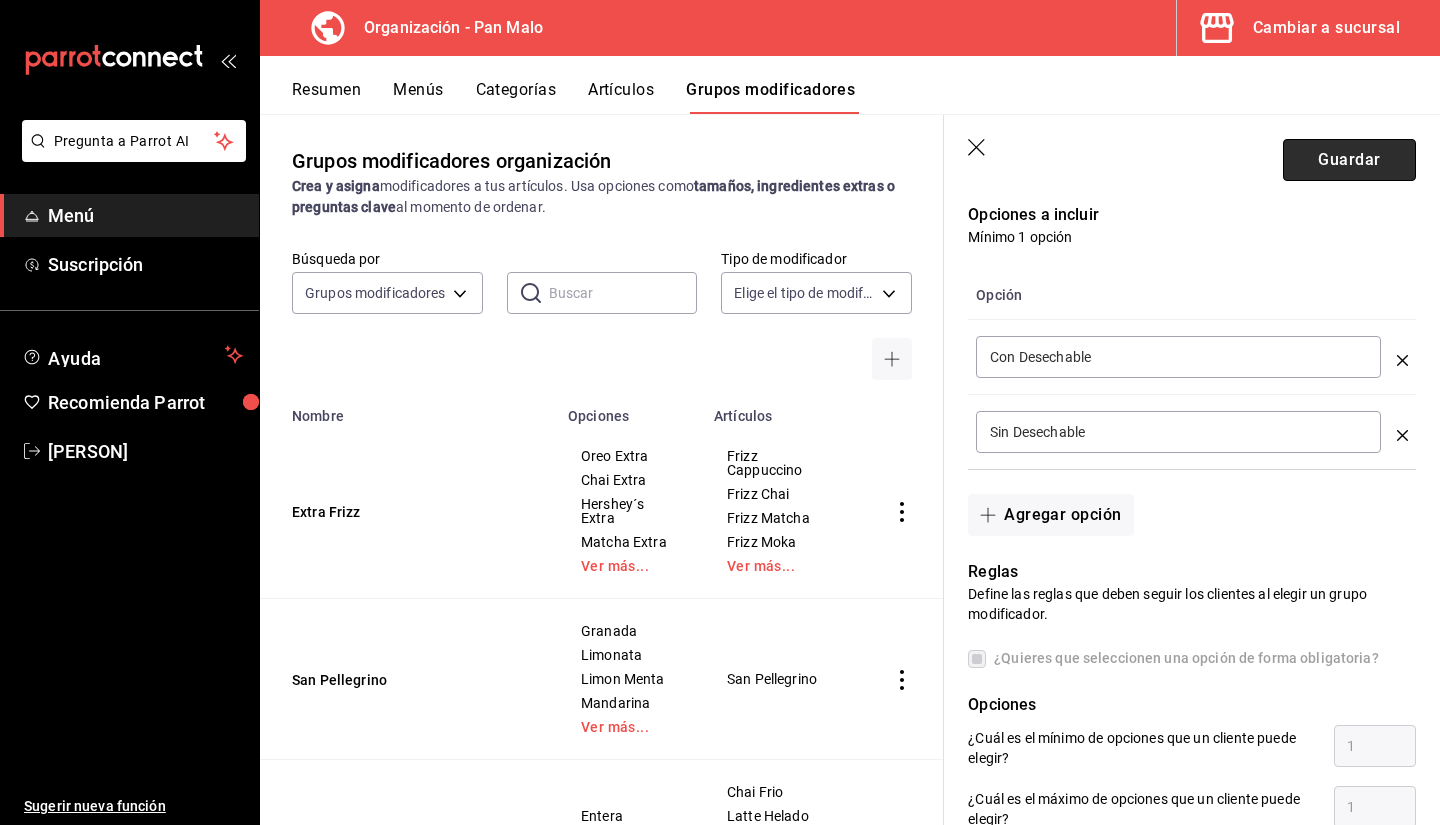 click on "Guardar" at bounding box center (1349, 160) 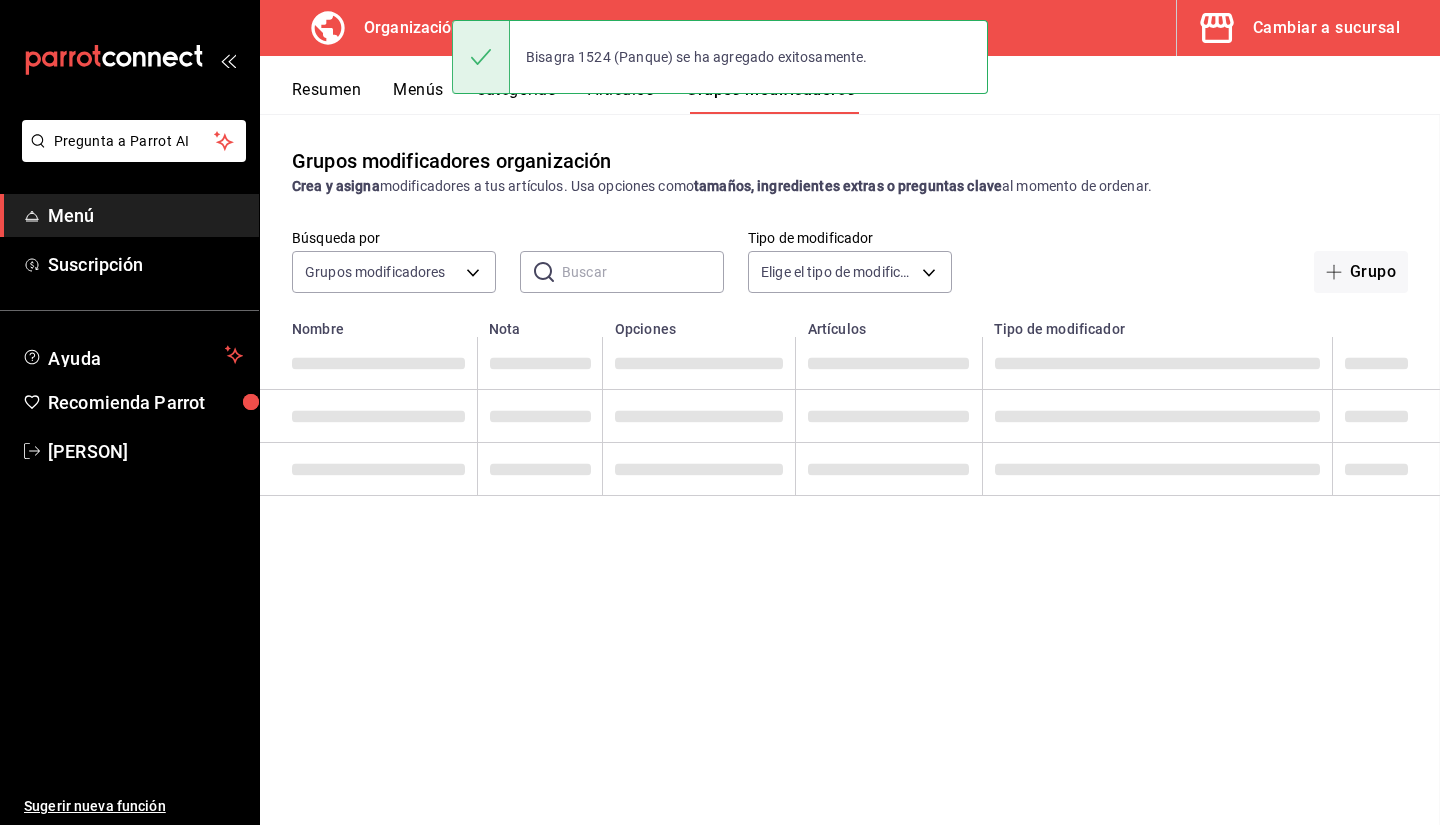 scroll, scrollTop: 0, scrollLeft: 0, axis: both 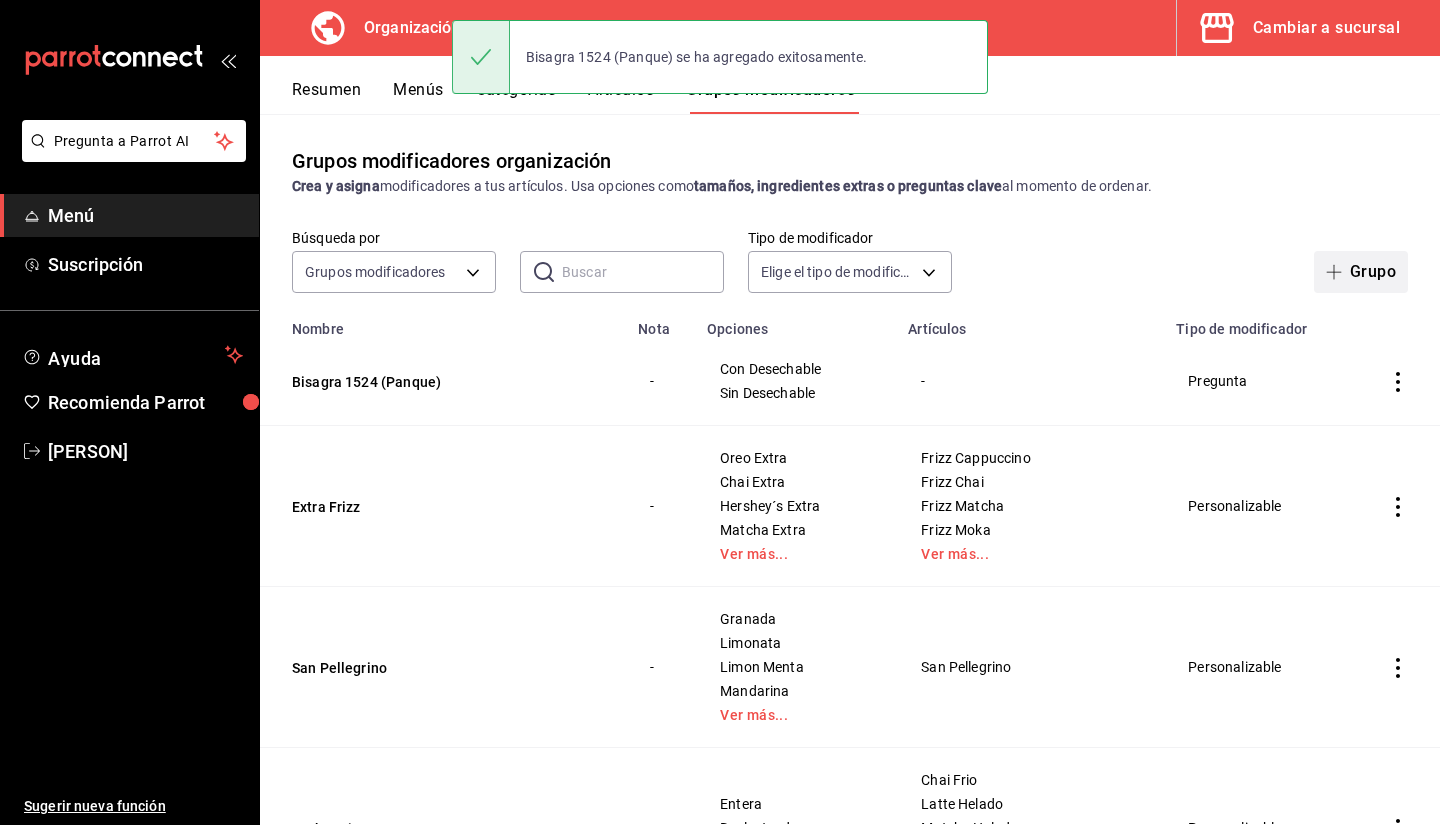 click on "Grupo" at bounding box center (1361, 272) 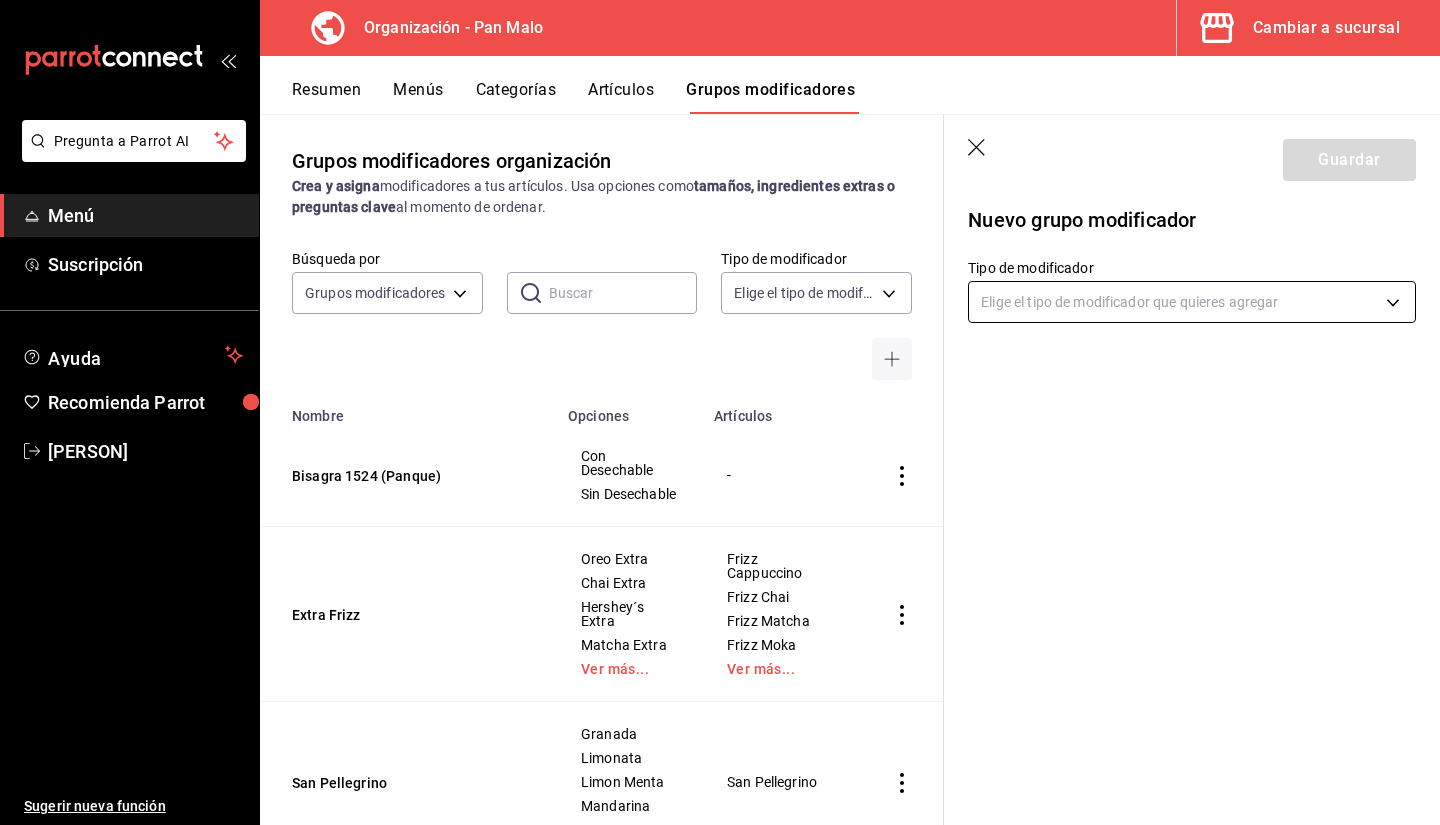 click on "Pregunta a Parrot AI Menú   Suscripción   Ayuda Recomienda Parrot   [FIRST] [LAST]   Sugerir nueva función   Organización - Pan Malo Cambiar a sucursal Resumen Menús Categorías Artículos Grupos modificadores Grupos modificadores organización Crea y asigna  modificadores a tus artículos. Usa opciones como  tamaños, ingredientes extras o preguntas clave  al momento de ordenar. Búsqueda por Grupos modificadores GROUP ​ ​ Tipo de modificador Elige el tipo de modificador Nombre Opciones Artículos Bisagra 1524 (Panque) Con Desechable Sin Desechable - Extra Frizz Oreo Extra Chai Extra Hershey´s Extra Matcha Extra Ver más... Frizz Cappuccino Frizz Chai Frizz Matcha Frizz Moka Ver más... San Pellegrino Granada Limonata Limon Menta Mandarina Ver más... San Pellegrino Leche Frios Entera Deslactosda Almendra Chai Frio Latte Helado Matcha Helado Mocha Helado Ver más... Leche Cortados Entera Deslactosda Almendra Cortado Doble Cortado Sencillo Flat White Glaseado Rol Con glaseado Sin glaseado Latte" at bounding box center [720, 412] 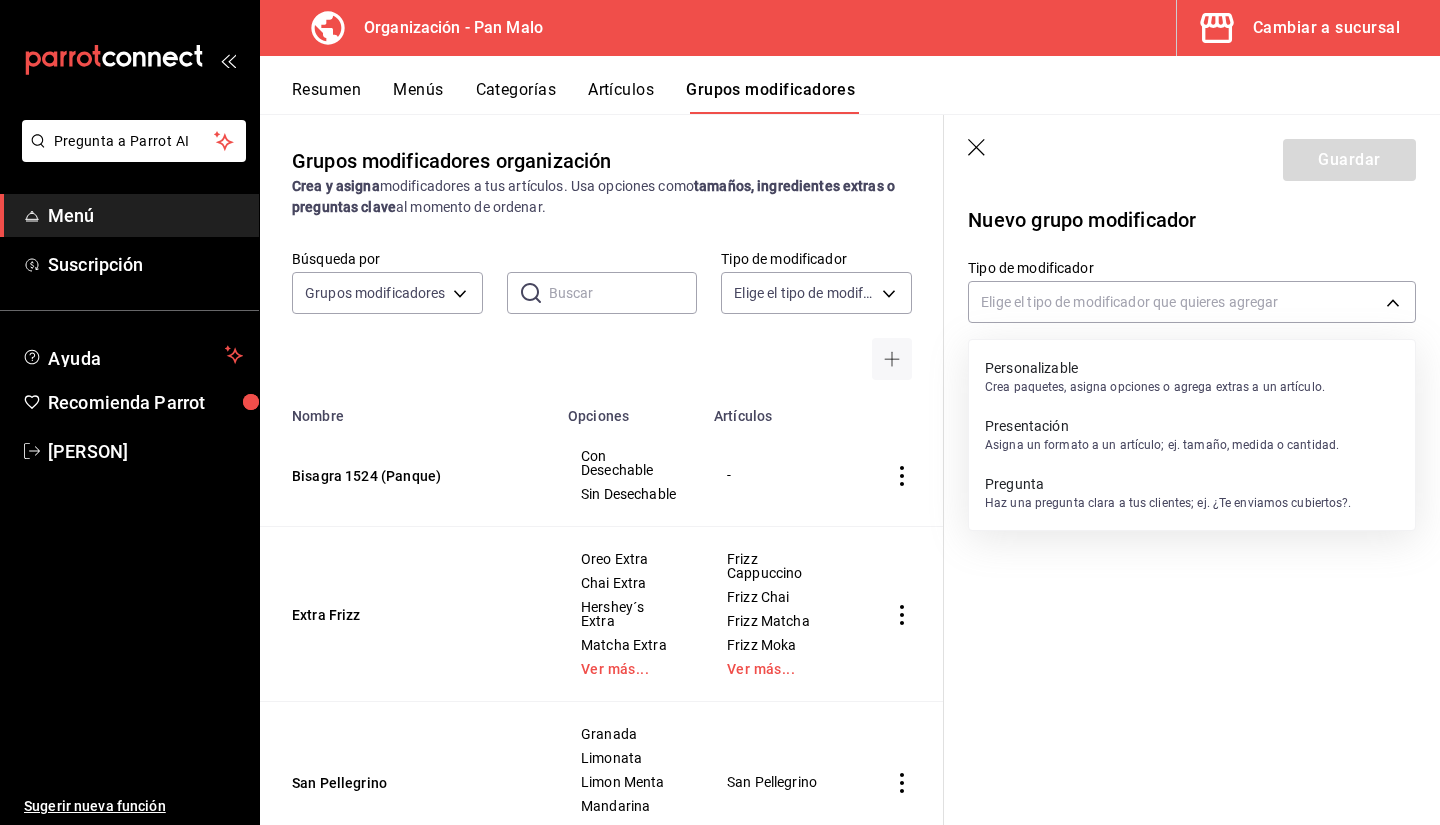 click on "Pregunta Haz una pregunta clara a tus clientes; ej. ¿Te enviamos cubiertos?." at bounding box center [1168, 493] 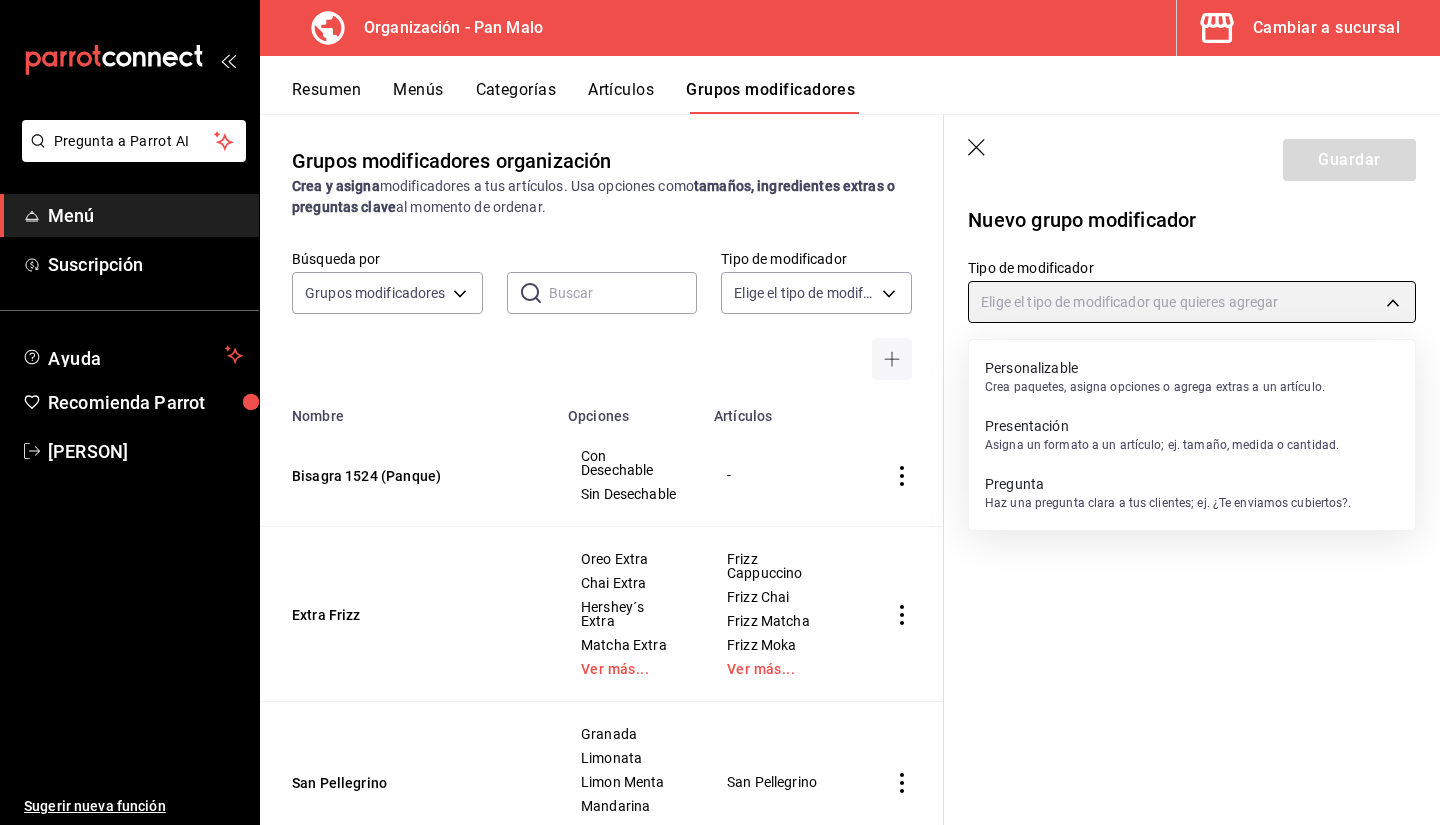 type on "QUESTION" 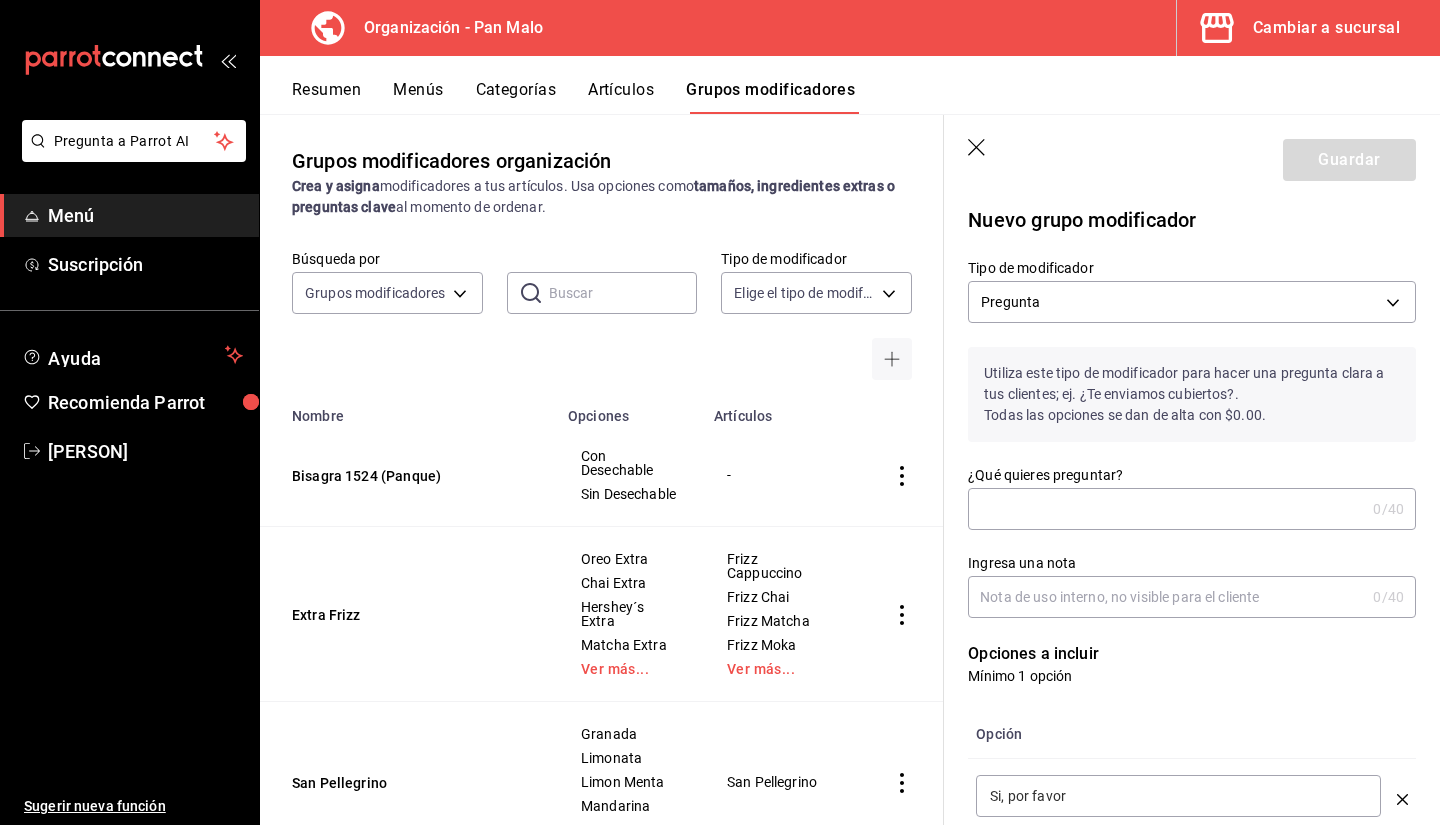 click on "¿Qué quieres preguntar?" at bounding box center [1166, 509] 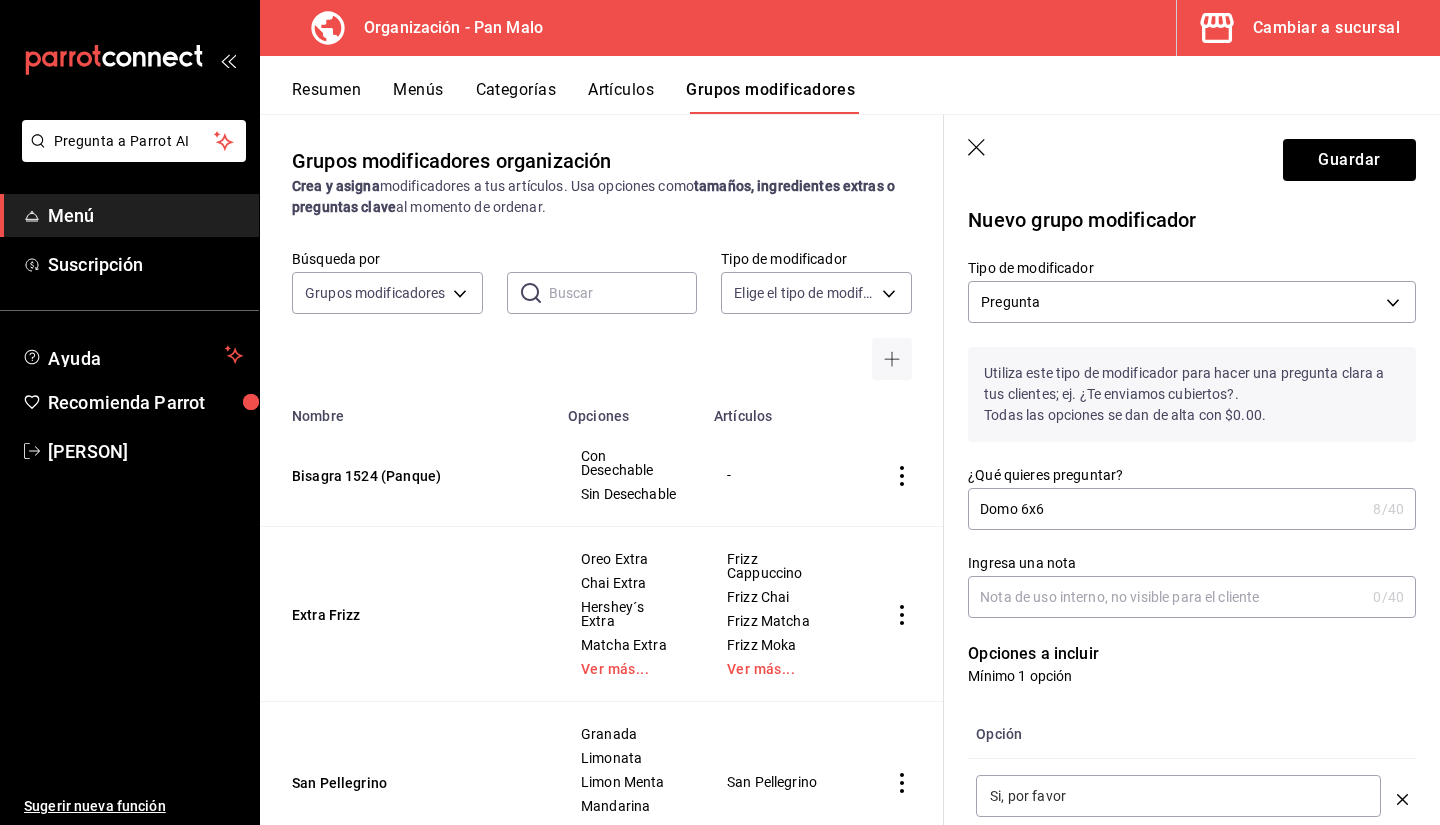 click on "Ingresa una nota" at bounding box center (1166, 597) 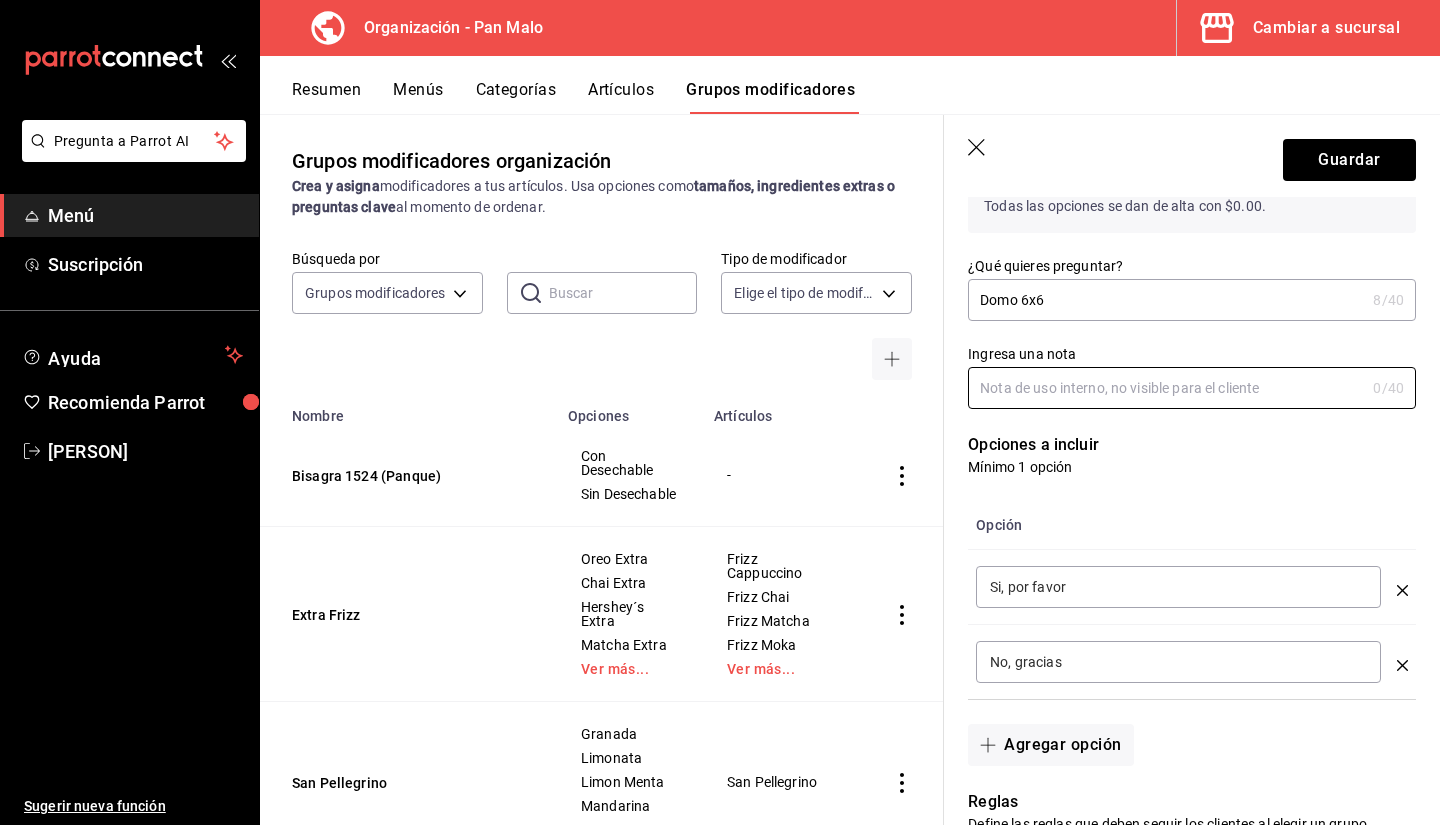 scroll, scrollTop: 124, scrollLeft: 0, axis: vertical 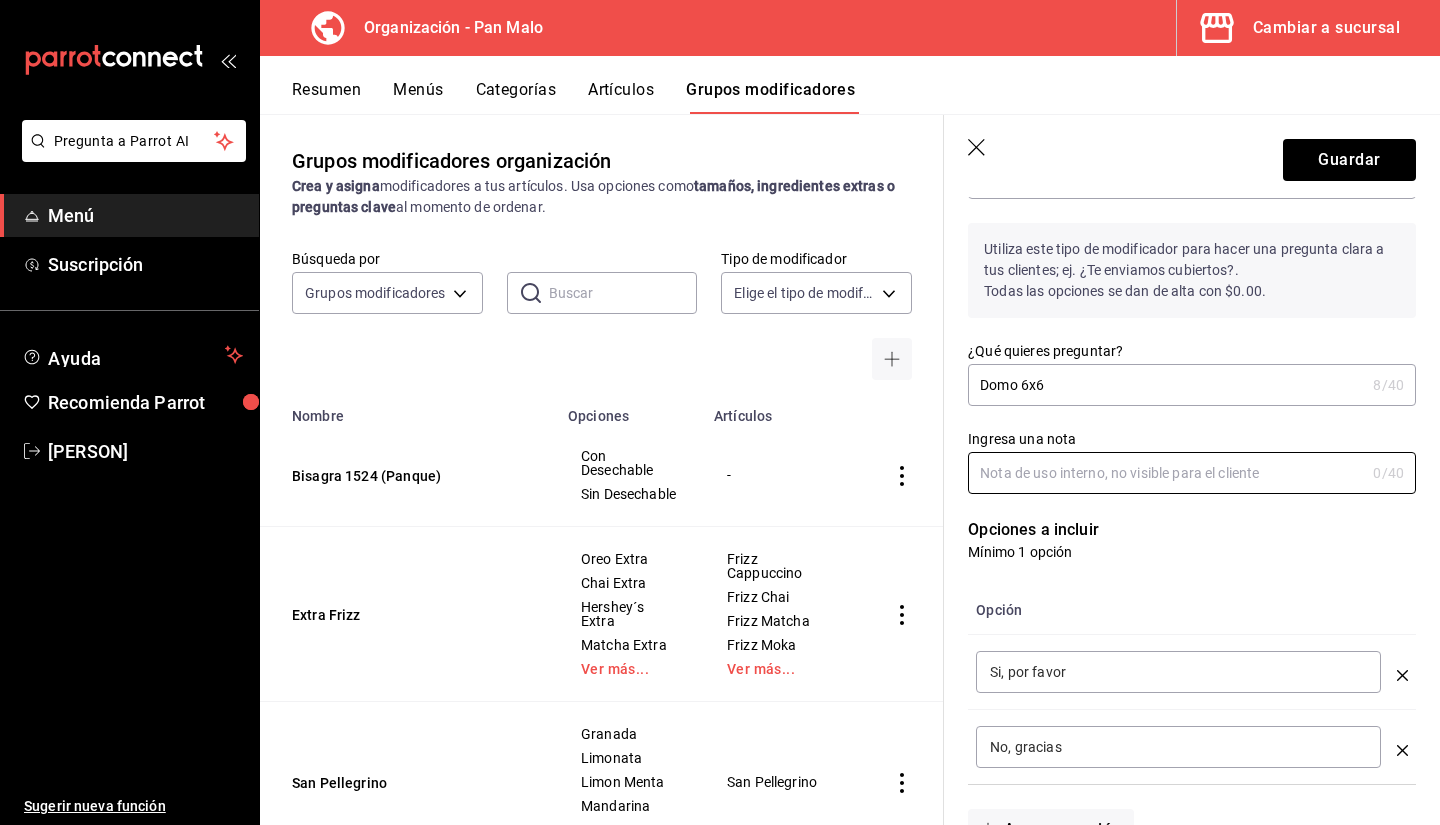 click on "Domo 6x6" at bounding box center (1166, 385) 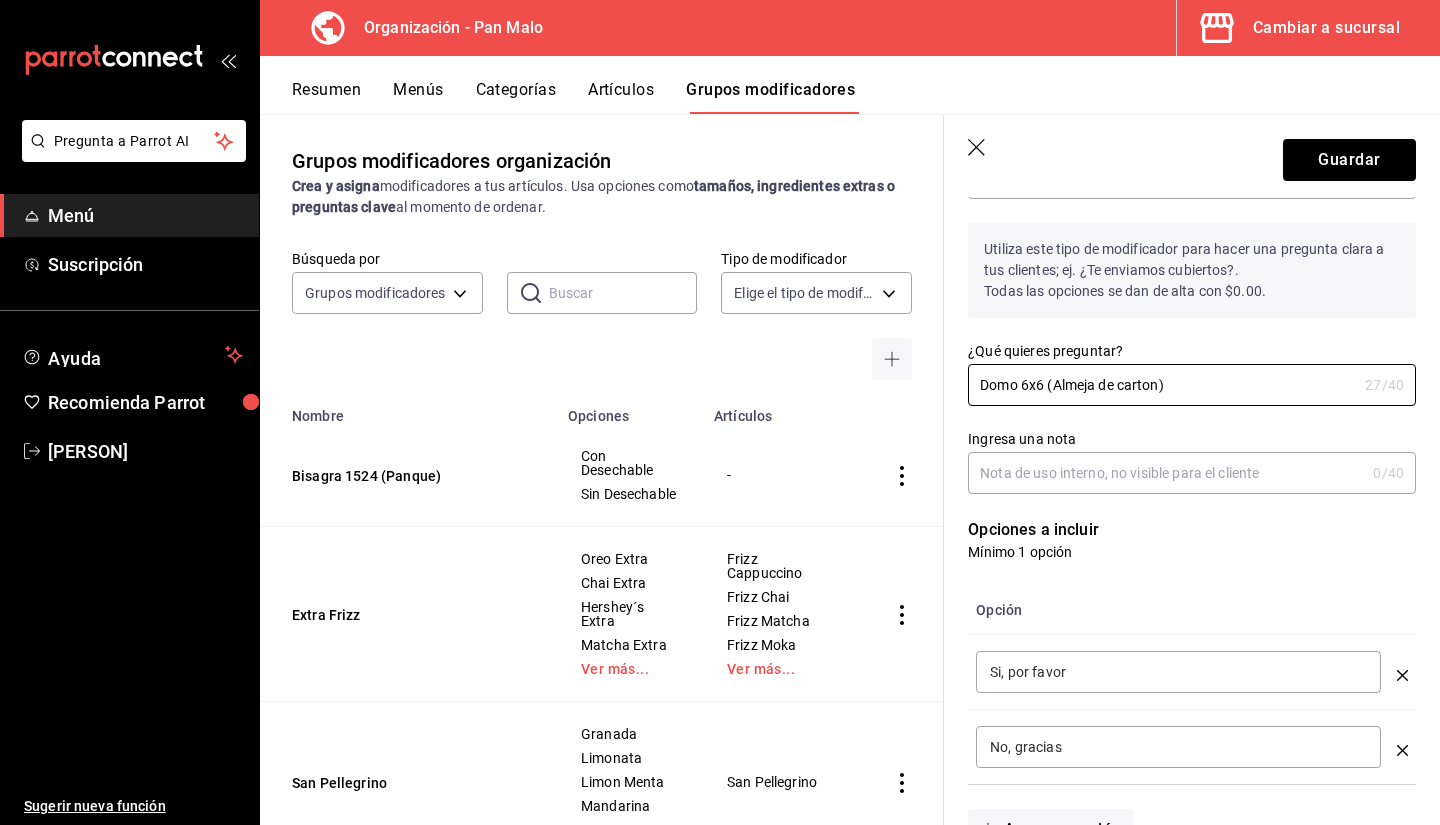 type on "Domo 6x6 (Almeja de carton)" 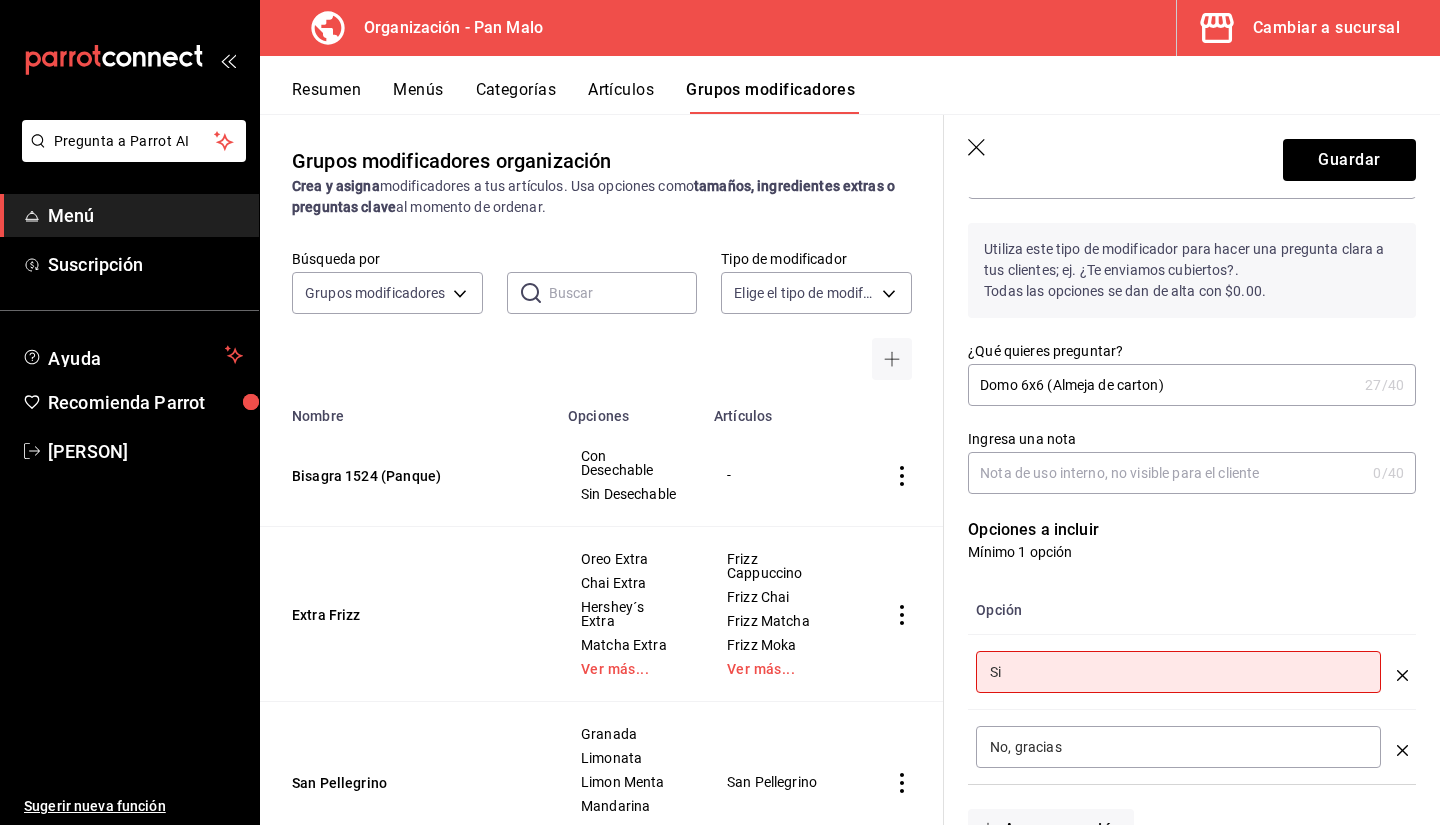type on "S" 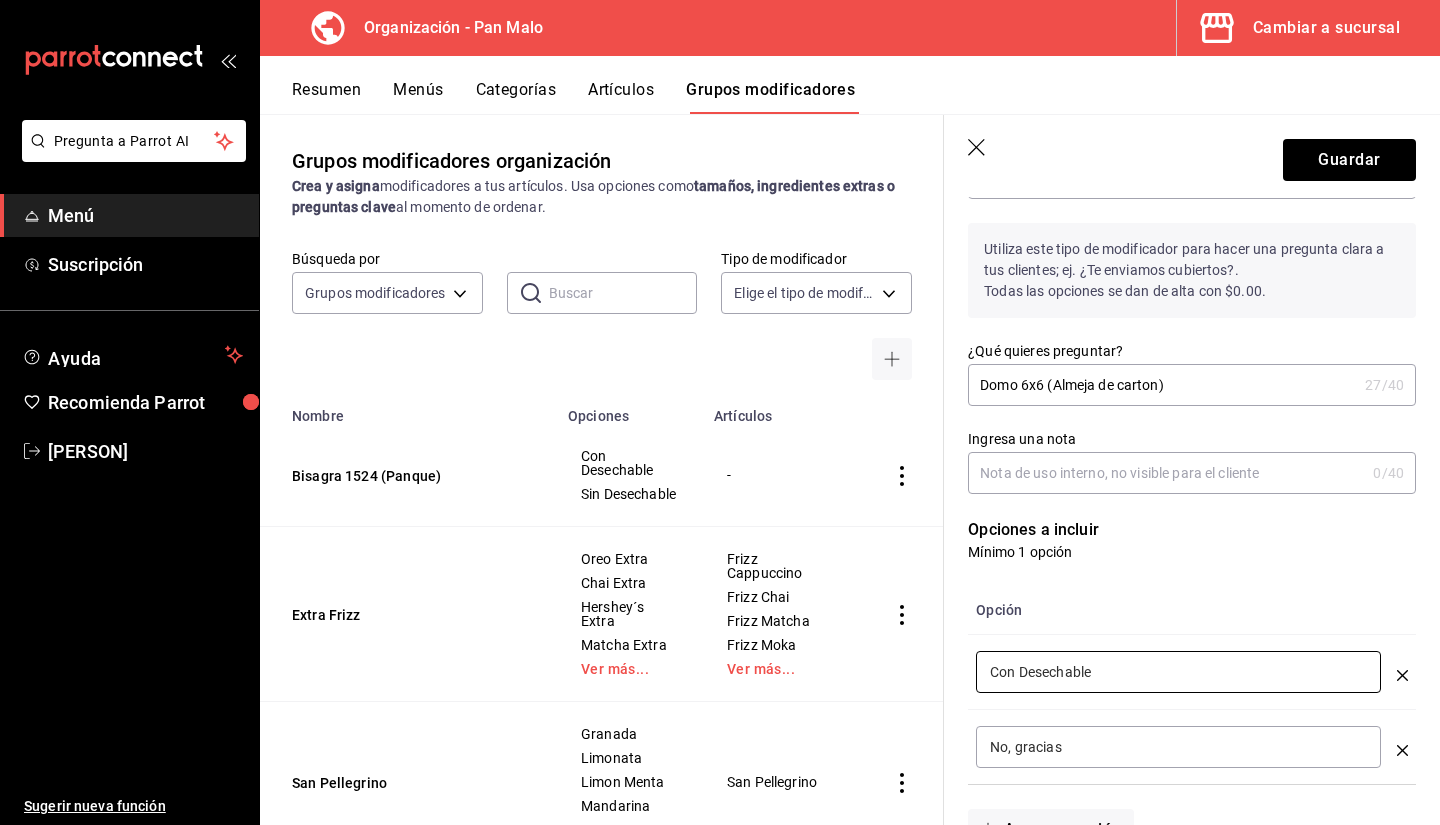 type on "Con Desechable" 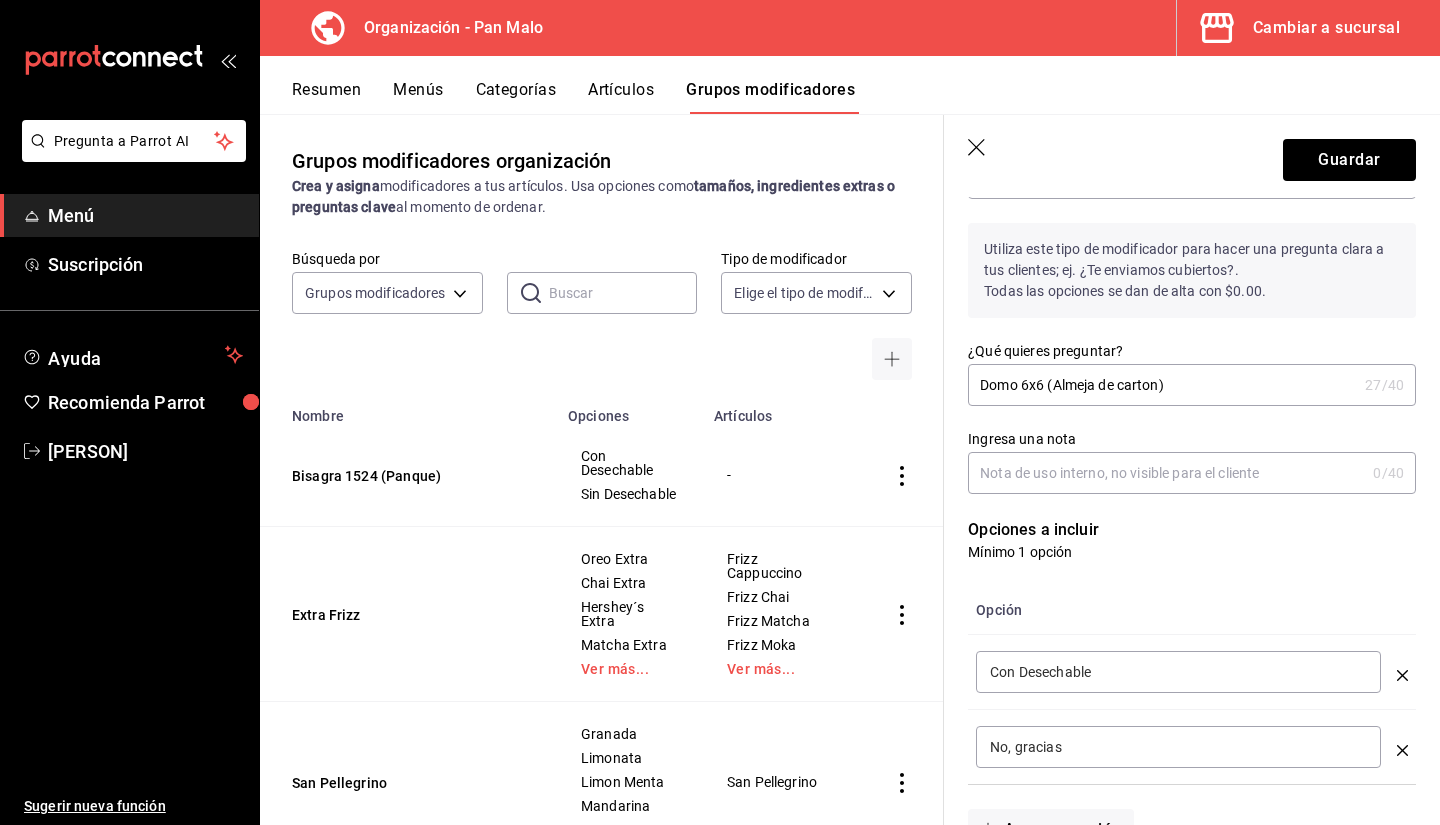 click on "No, gracias ​" at bounding box center [1178, 747] 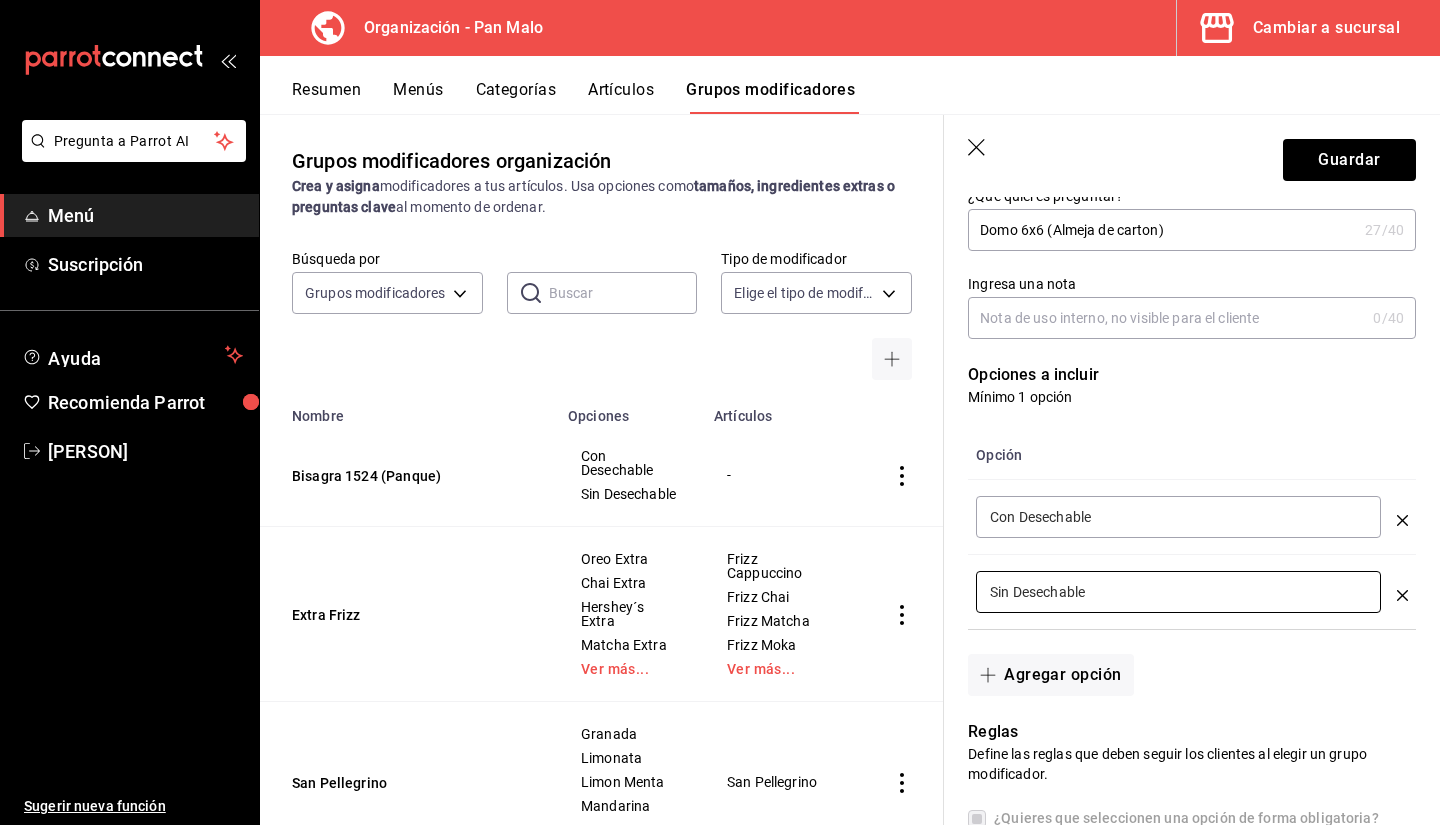 scroll, scrollTop: 187, scrollLeft: 0, axis: vertical 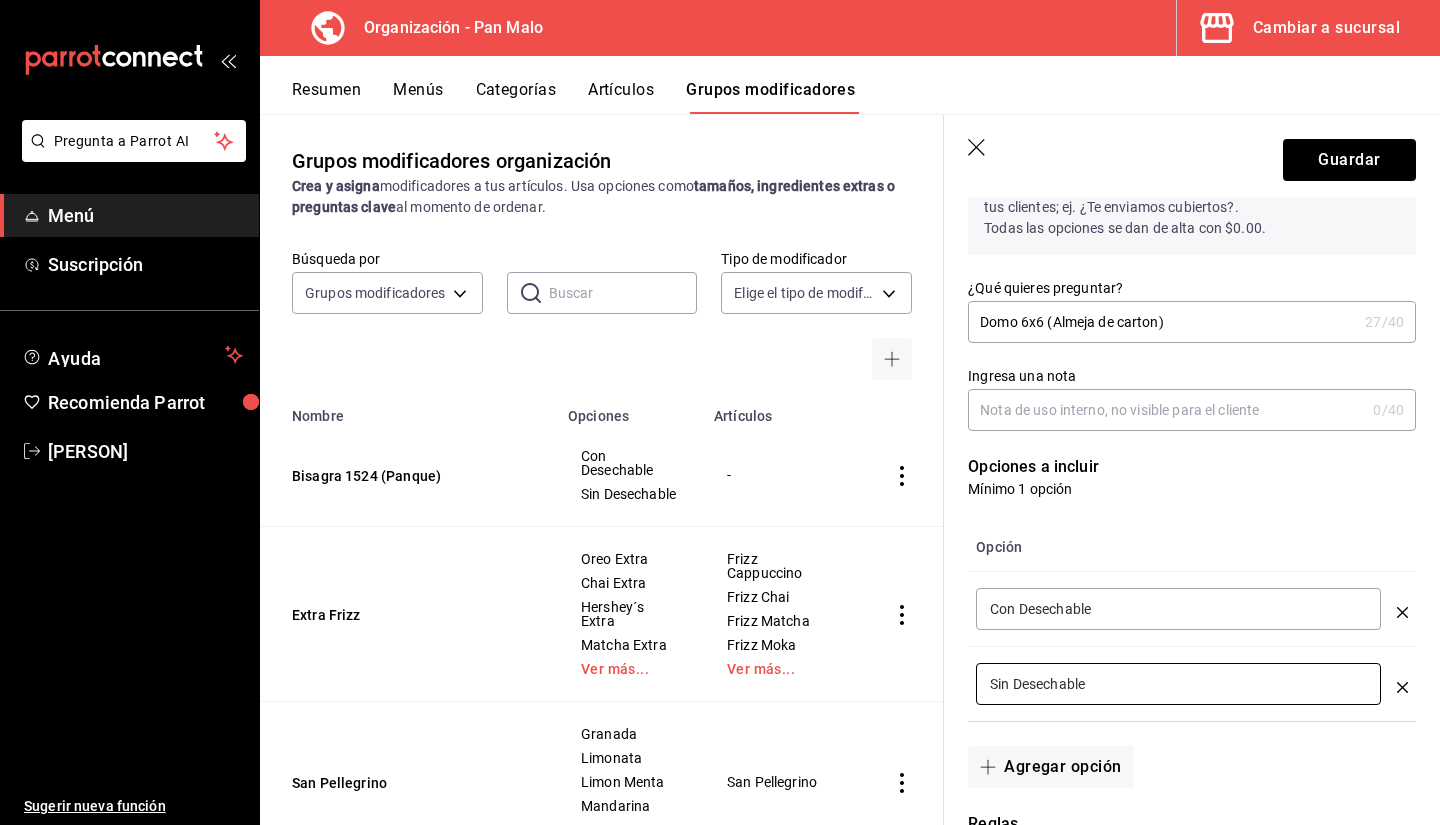 type on "Sin Desechable" 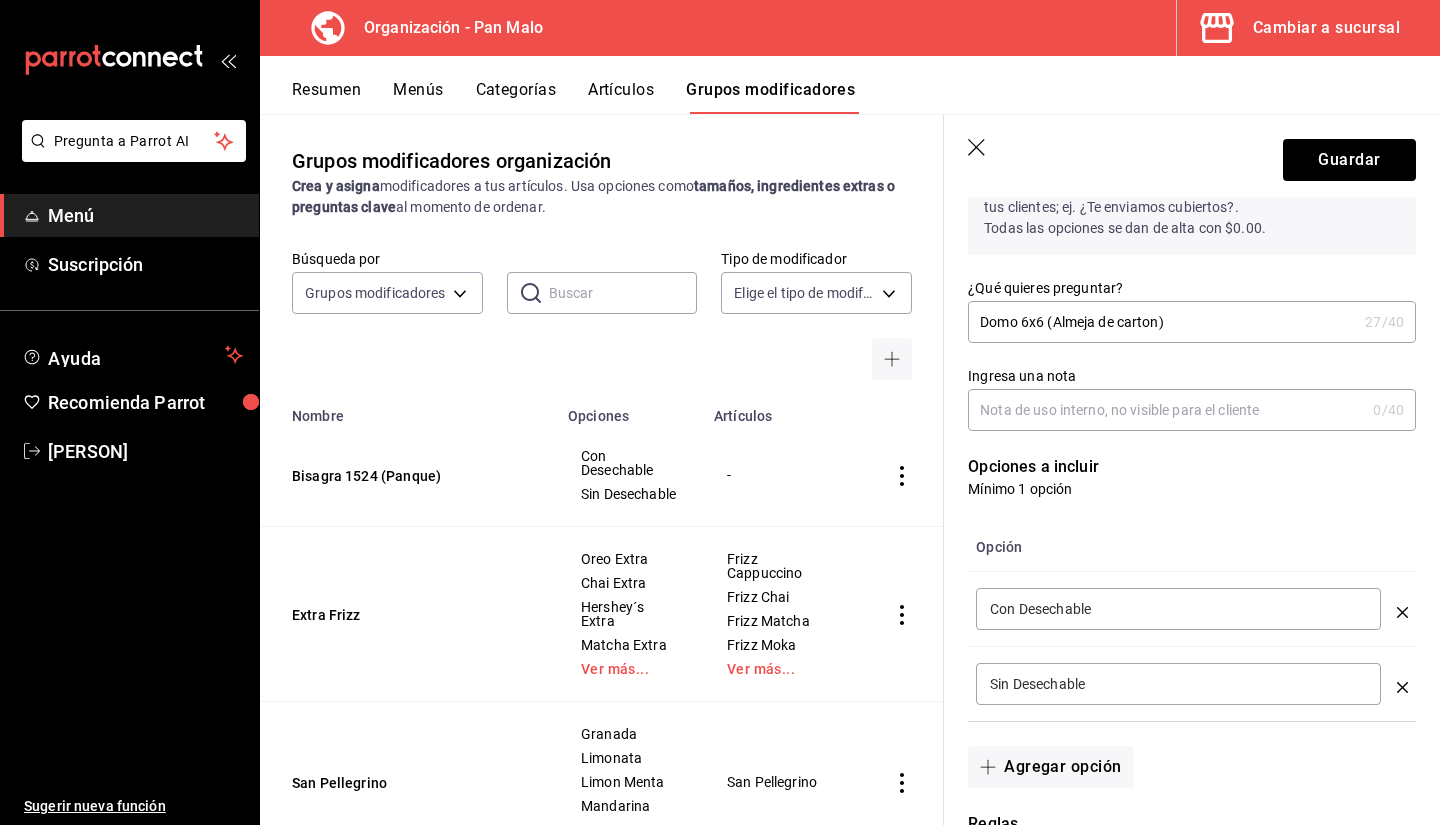 click on "Domo 6x6 (Almeja de carton)" at bounding box center [1162, 322] 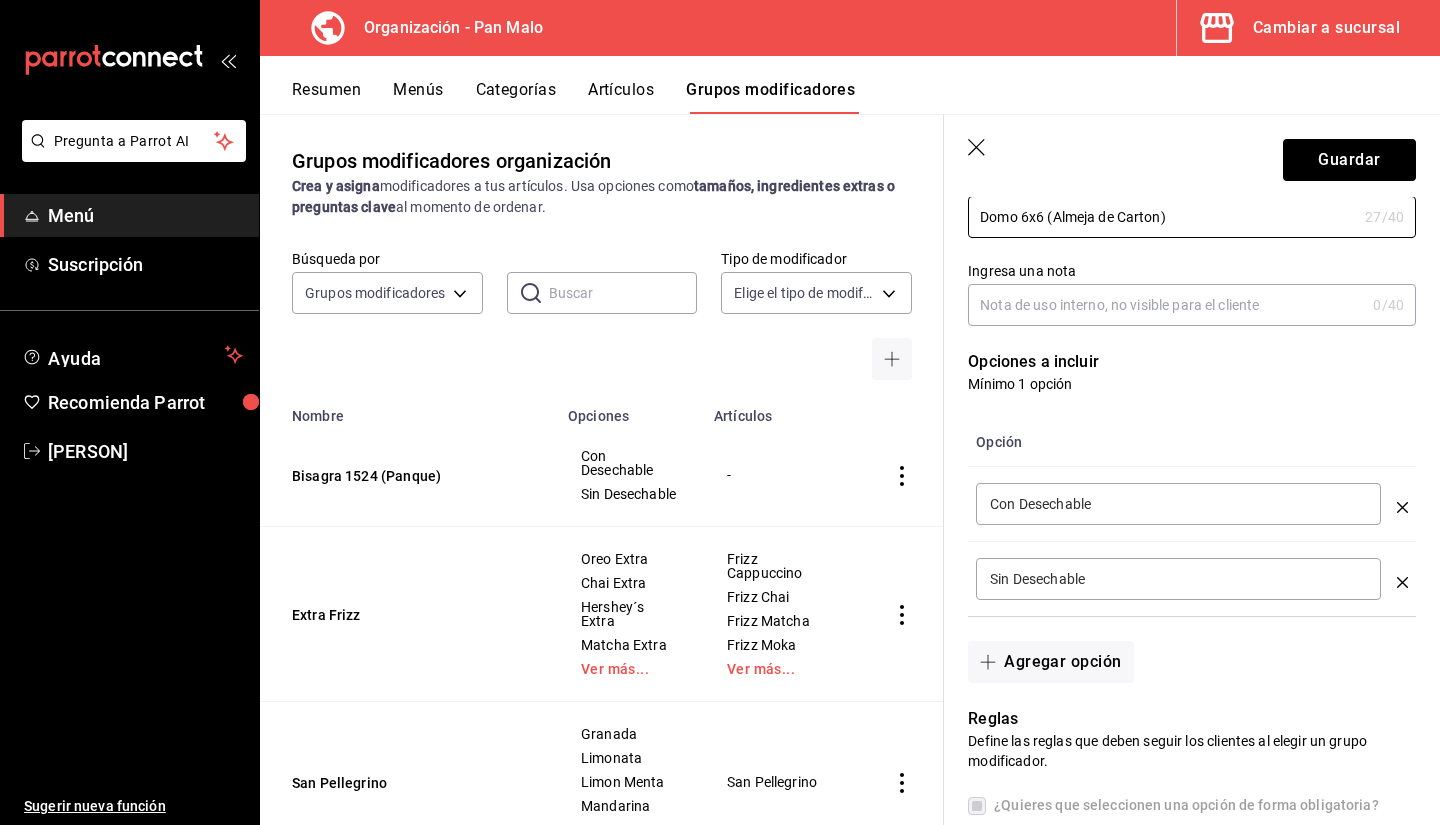 scroll, scrollTop: 348, scrollLeft: 0, axis: vertical 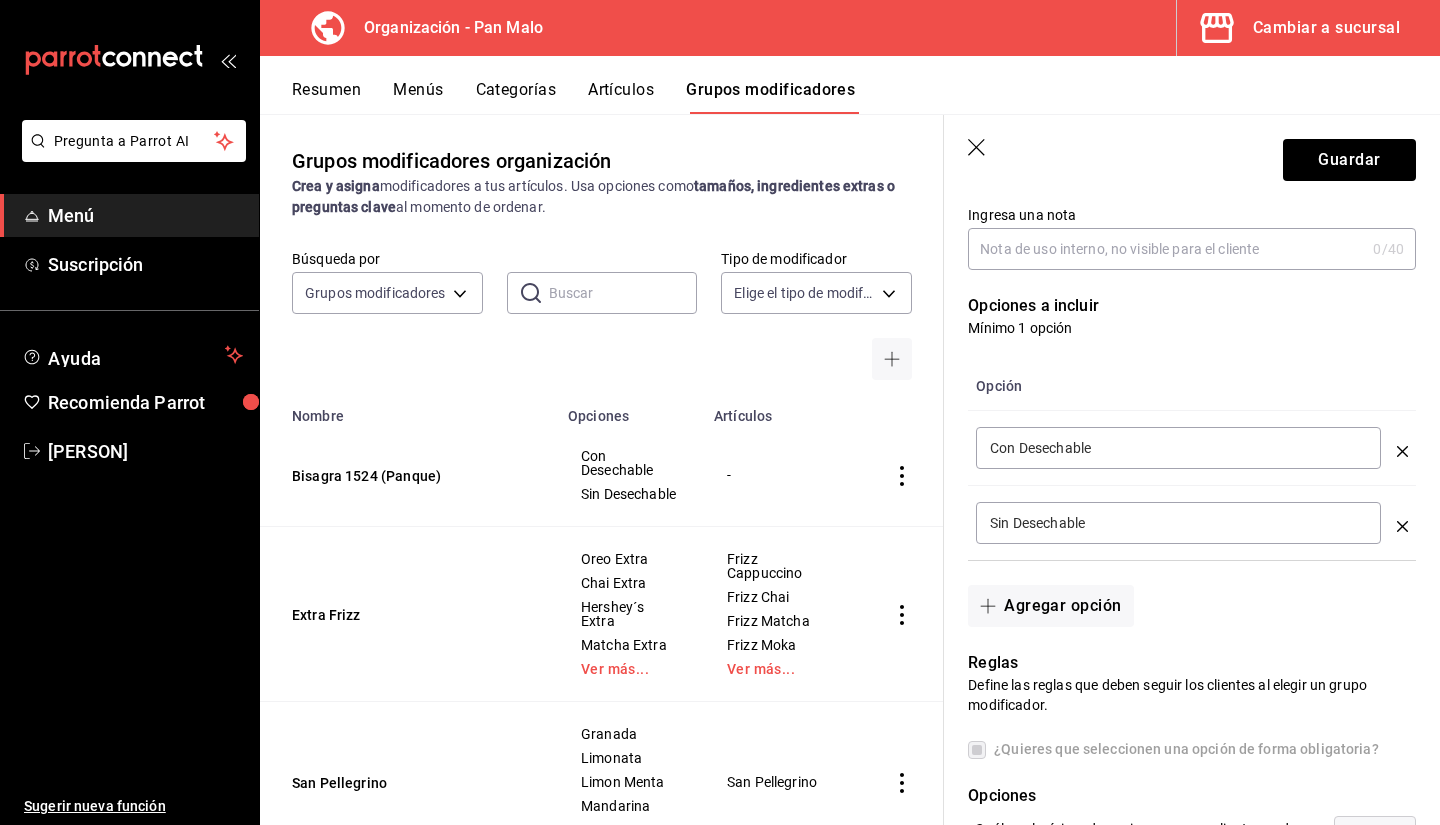 type on "Domo 6x6 (Almeja de Carton)" 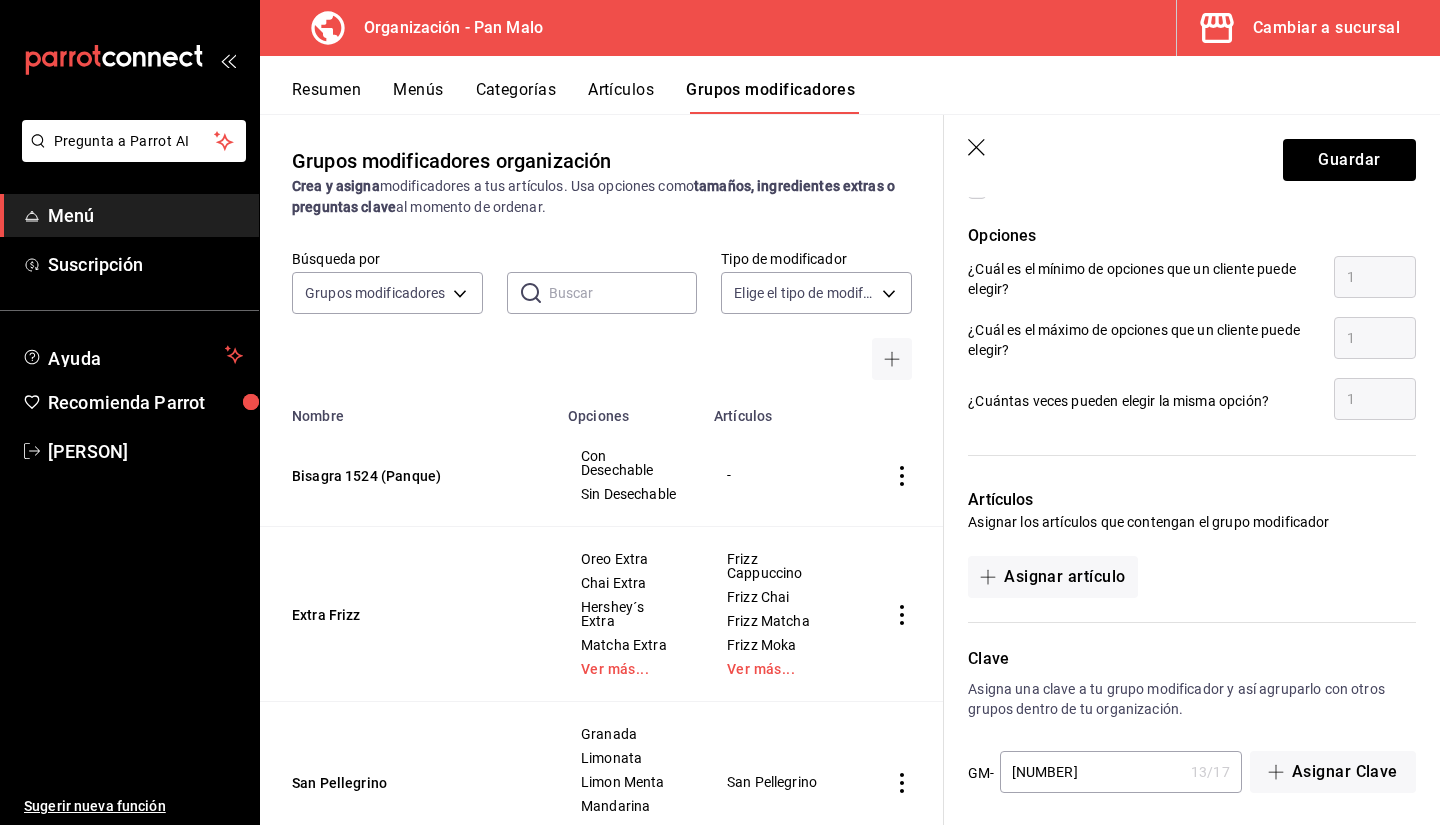 scroll, scrollTop: 919, scrollLeft: 0, axis: vertical 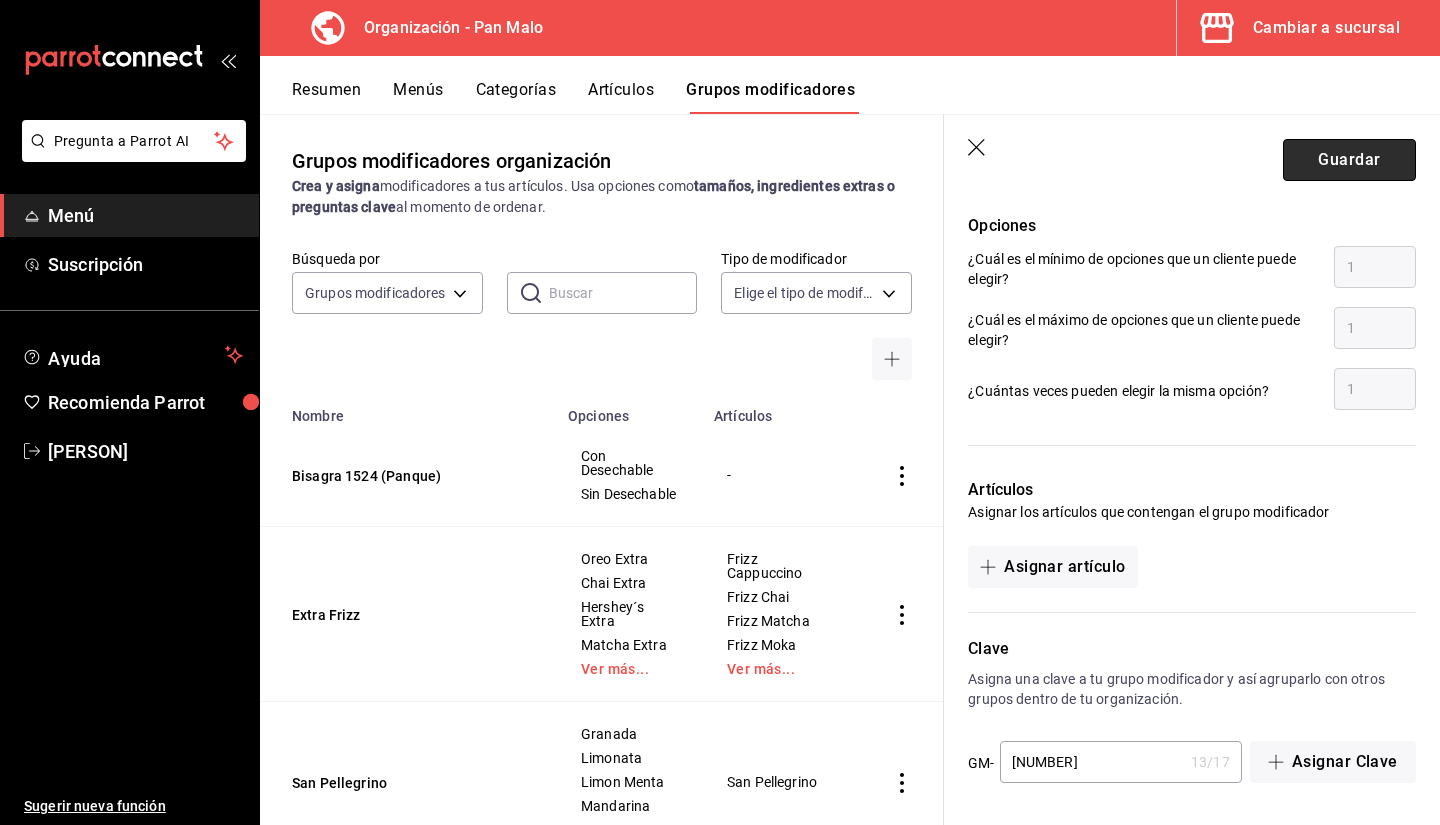 click on "Guardar" at bounding box center [1349, 160] 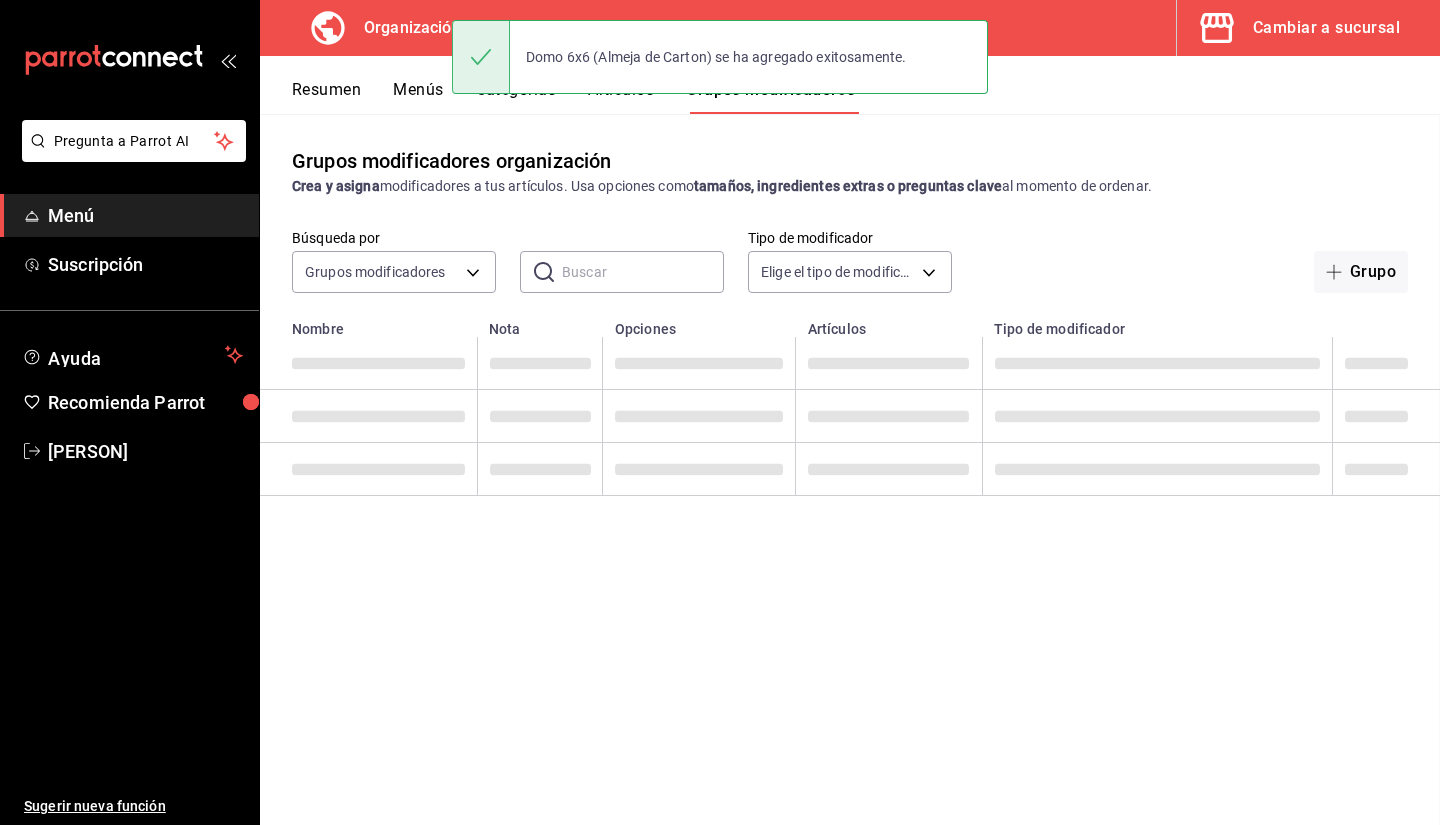 scroll, scrollTop: 0, scrollLeft: 0, axis: both 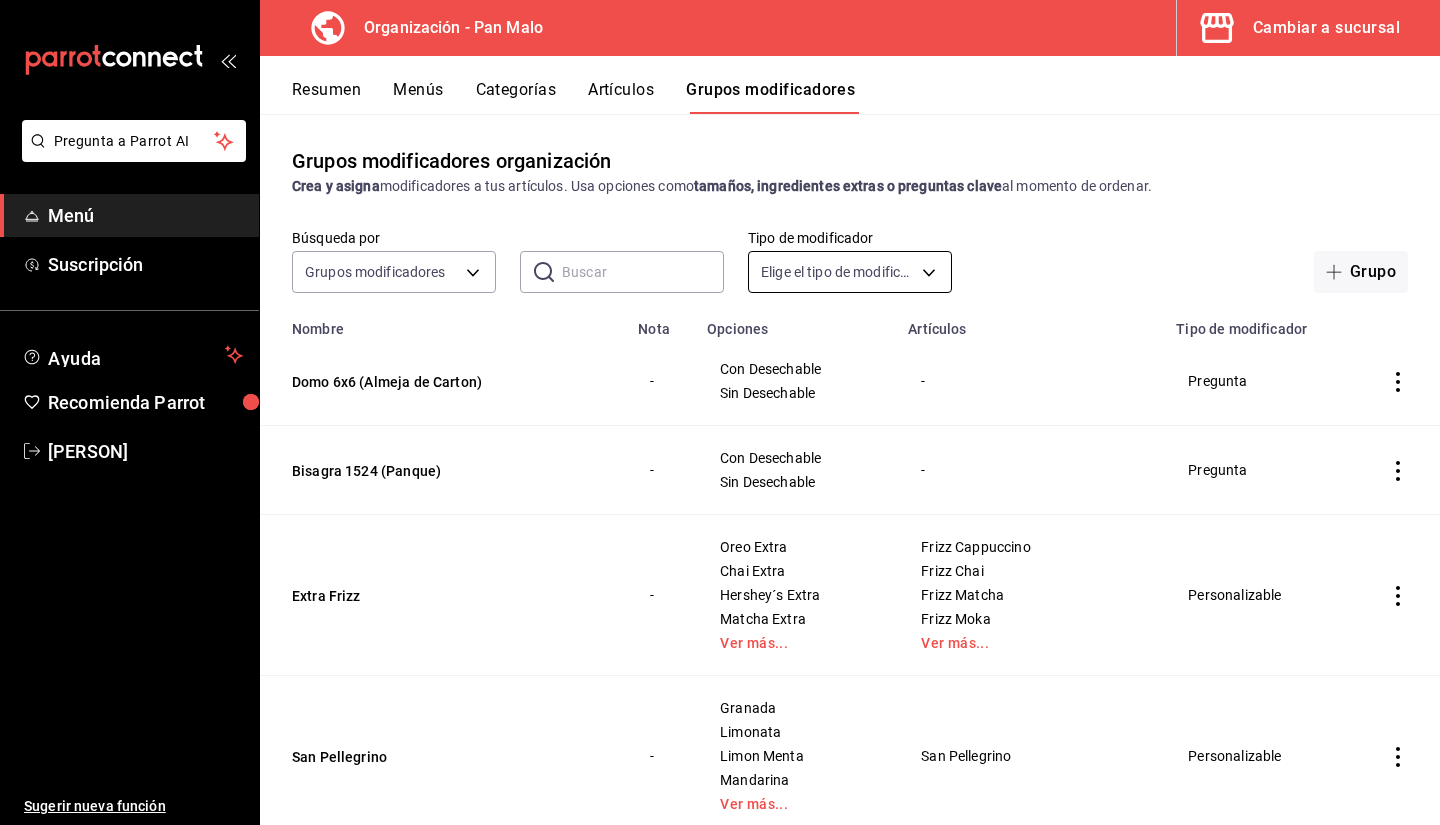 click on "Pregunta a Parrot AI Menú   Suscripción   Ayuda Recomienda Parrot   [PERSON]   Sugerir nueva función   Organización - Pan Malo Cambiar a sucursal Resumen Menús Categorías Artículos Grupos modificadores Grupos modificadores organización Crea y asigna  modificadores a tus artículos. Usa opciones como  tamaños, ingredientes extras o preguntas clave  al momento de ordenar. Búsqueda por Grupos modificadores GROUP ​ ​ Tipo de modificador Elige el tipo de modificador Grupo Nombre Nota Opciones Artículos Tipo de modificador Domo 6x6 (Almeja de Carton) - Con Desechable Sin Desechable - Pregunta Bisagra 1524 (Panque) - Con Desechable Sin Desechable - Pregunta Extra Frizz - Oreo Extra Chai Extra Hershey´s Extra Matcha Extra Ver más... Frizz Cappuccino Frizz Chai Frizz Matcha Frizz Moka Ver más... Personalizable San Pellegrino - Granada Limonata Limon Menta Mandarina Ver más... San Pellegrino Personalizable Leche Frios - Entera Deslactosda Almendra Chai Frio Latte Helado Matcha Helado - - - -" at bounding box center [720, 412] 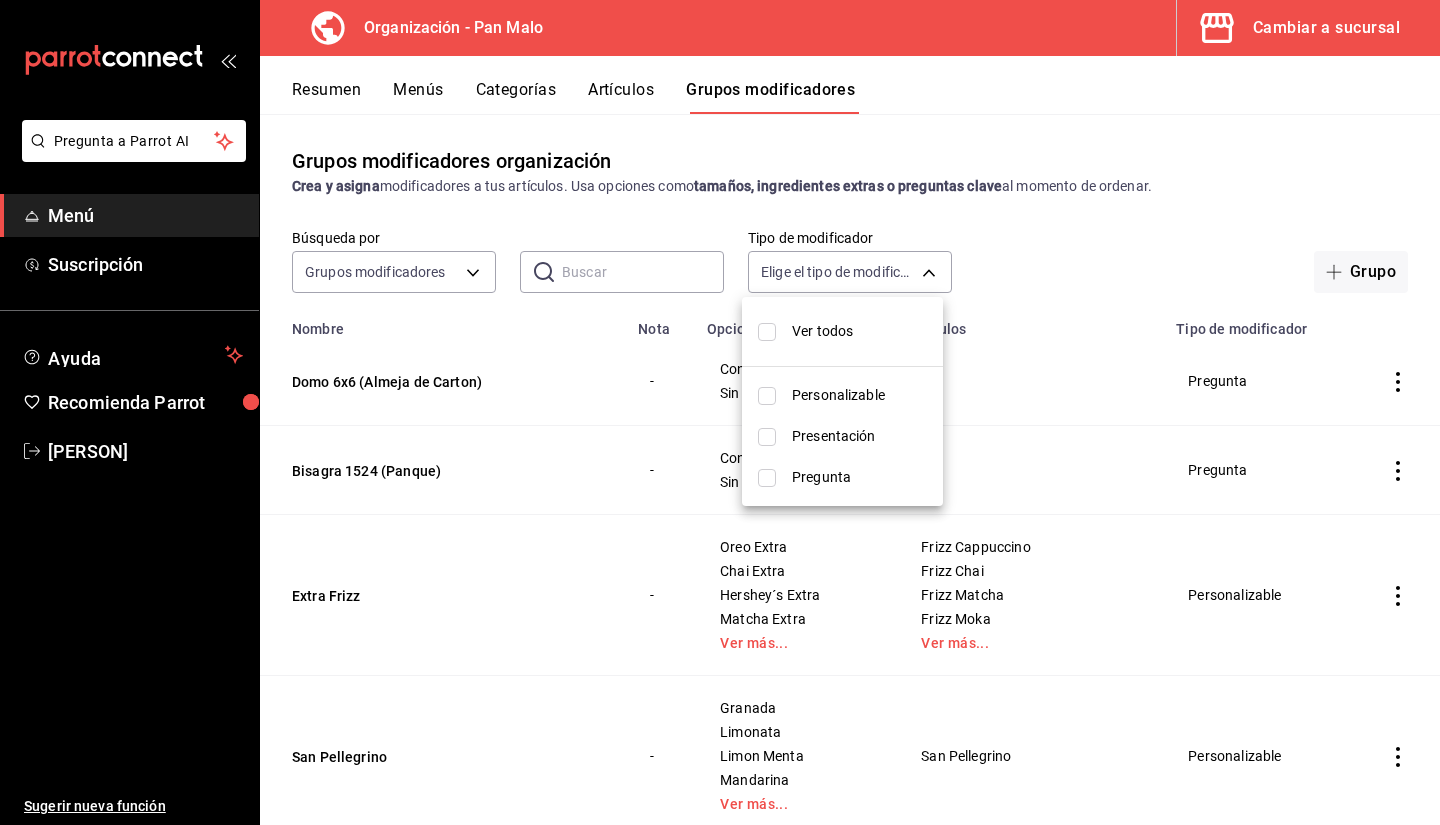 click at bounding box center [720, 412] 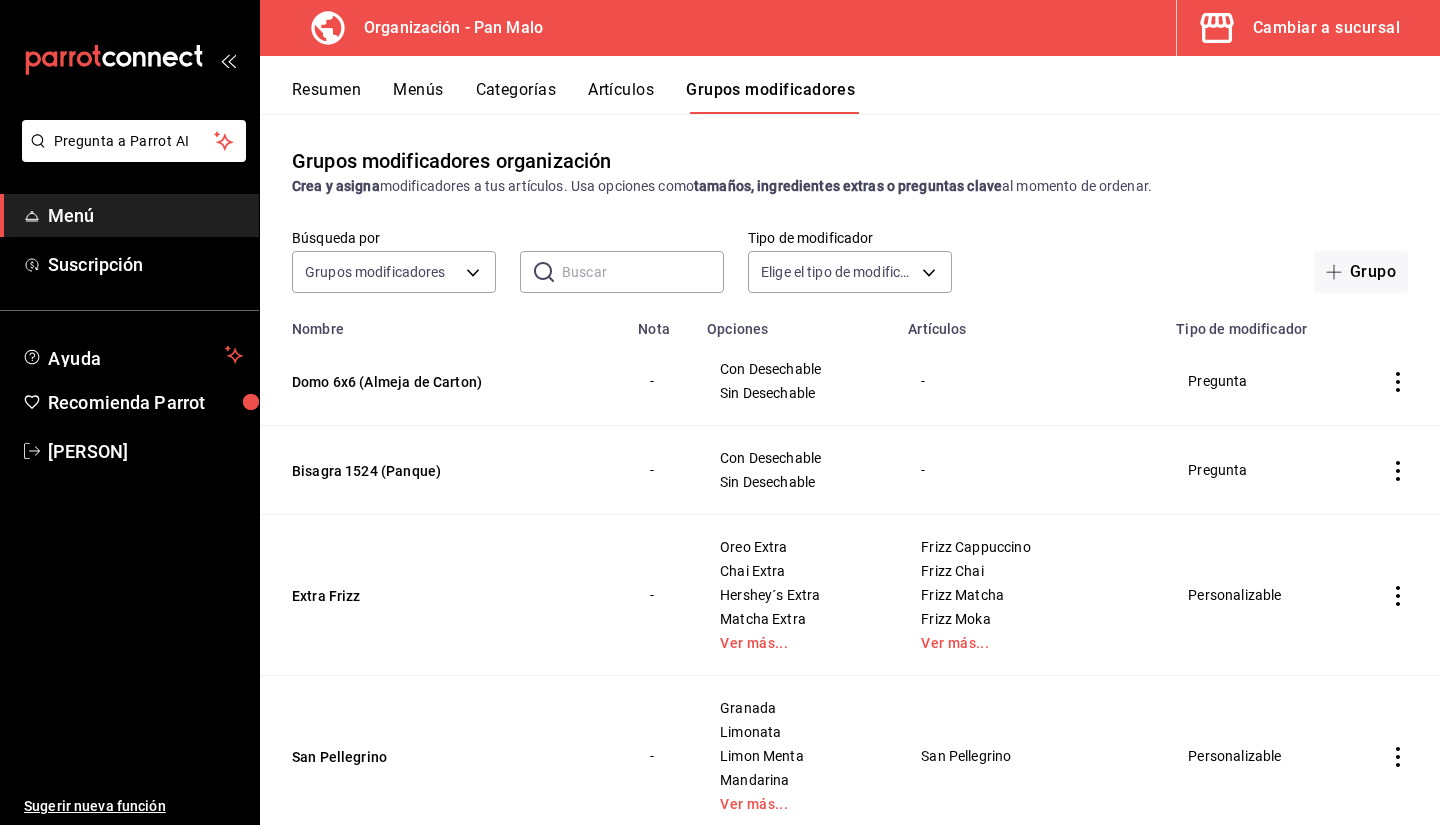 click on "Búsqueda por Grupos modificadores GROUP ​ ​ Tipo de modificador Elige el tipo de modificador Grupo" at bounding box center [850, 261] 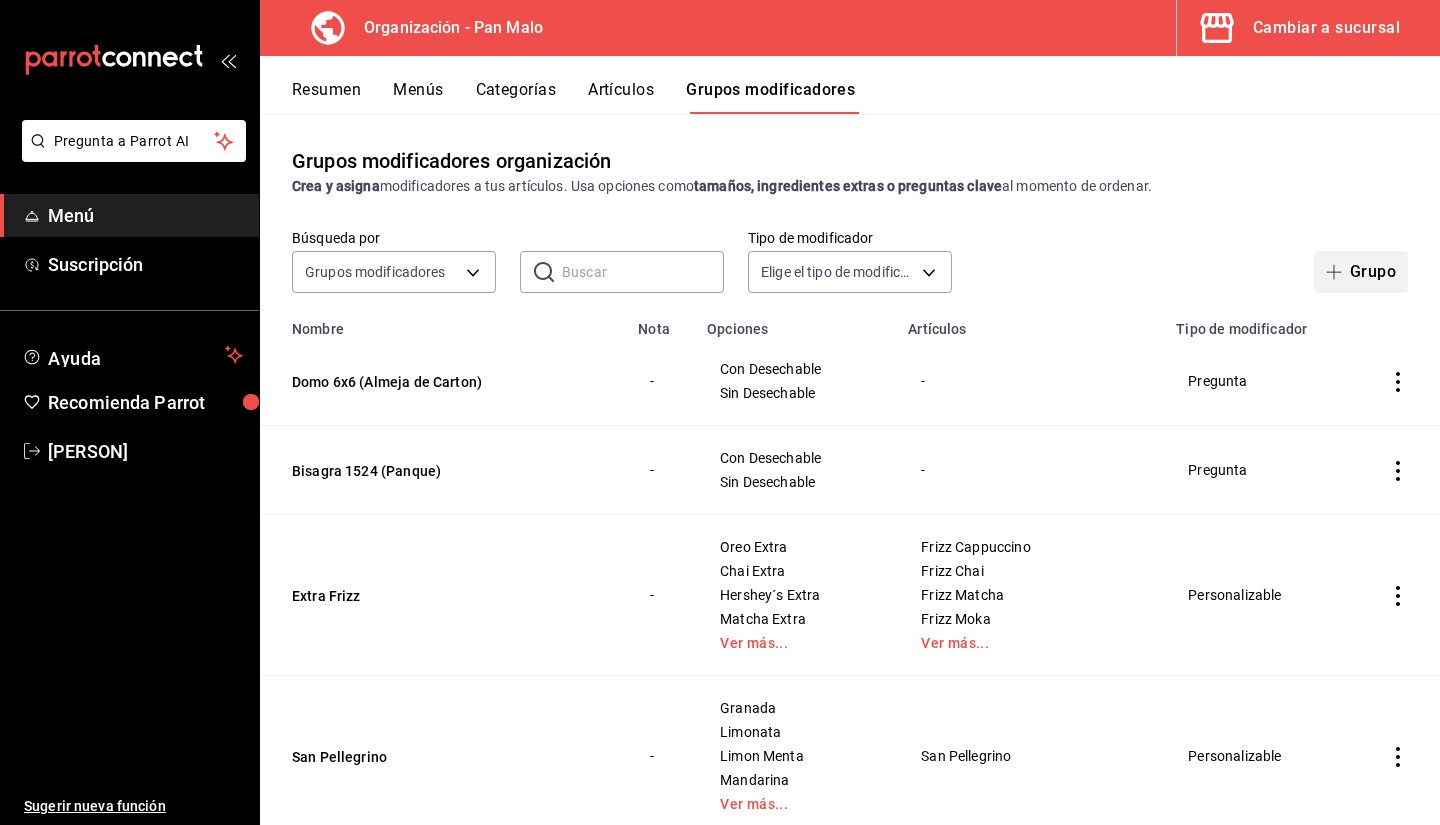 click 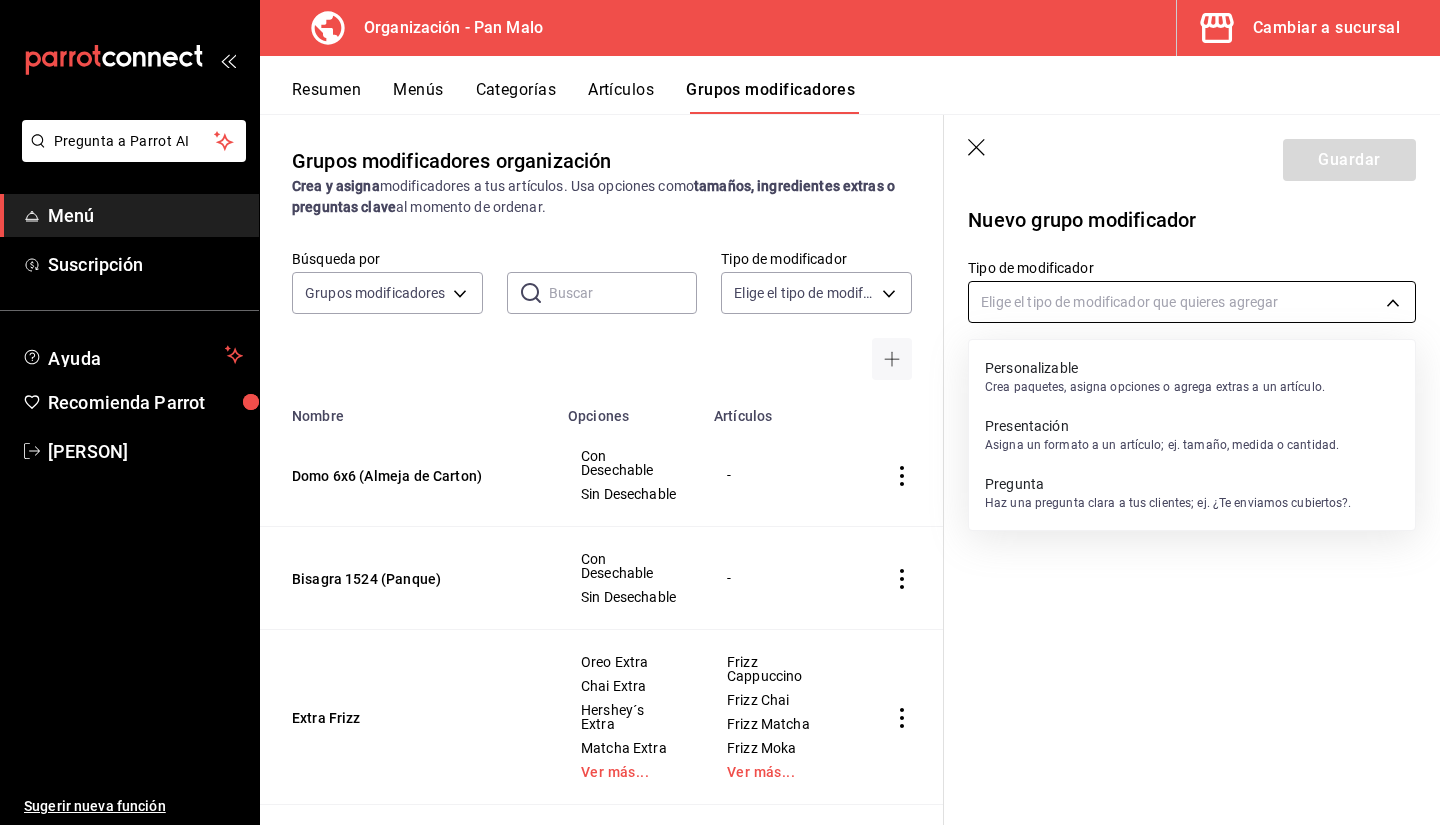 click on "Pregunta a Parrot AI Menú   Suscripción   Ayuda Recomienda Parrot   [PERSON]   Sugerir nueva función   Organización - Pan Malo Cambiar a sucursal Resumen Menús Categorías Artículos Grupos modificadores Grupos modificadores organización Crea y asigna  modificadores a tus artículos. Usa opciones como  tamaños, ingredientes extras o preguntas clave  al momento de ordenar. Búsqueda por Grupos modificadores GROUP ​ ​ Tipo de modificador Elige el tipo de modificador Nombre Opciones Artículos Domo 6x6 (Almeja de Carton) Con Desechable Sin Desechable - Bisagra 1524 (Panque) Con Desechable Sin Desechable - Extra Frizz Oreo Extra Chai Extra Hershey´s Extra Matcha Extra Ver más... Frizz Cappuccino Frizz Chai Frizz Matcha Frizz Moka Ver más... San Pellegrino Granada Limonata Limon Menta Mandarina Ver más... San Pellegrino Leche Frios Entera Deslactosda Almendra Chai Frio Latte Helado Matcha Helado Mocha Helado Ver más... Leche Cortados Entera Deslactosda Almendra Cortado Doble Flat White" at bounding box center (720, 412) 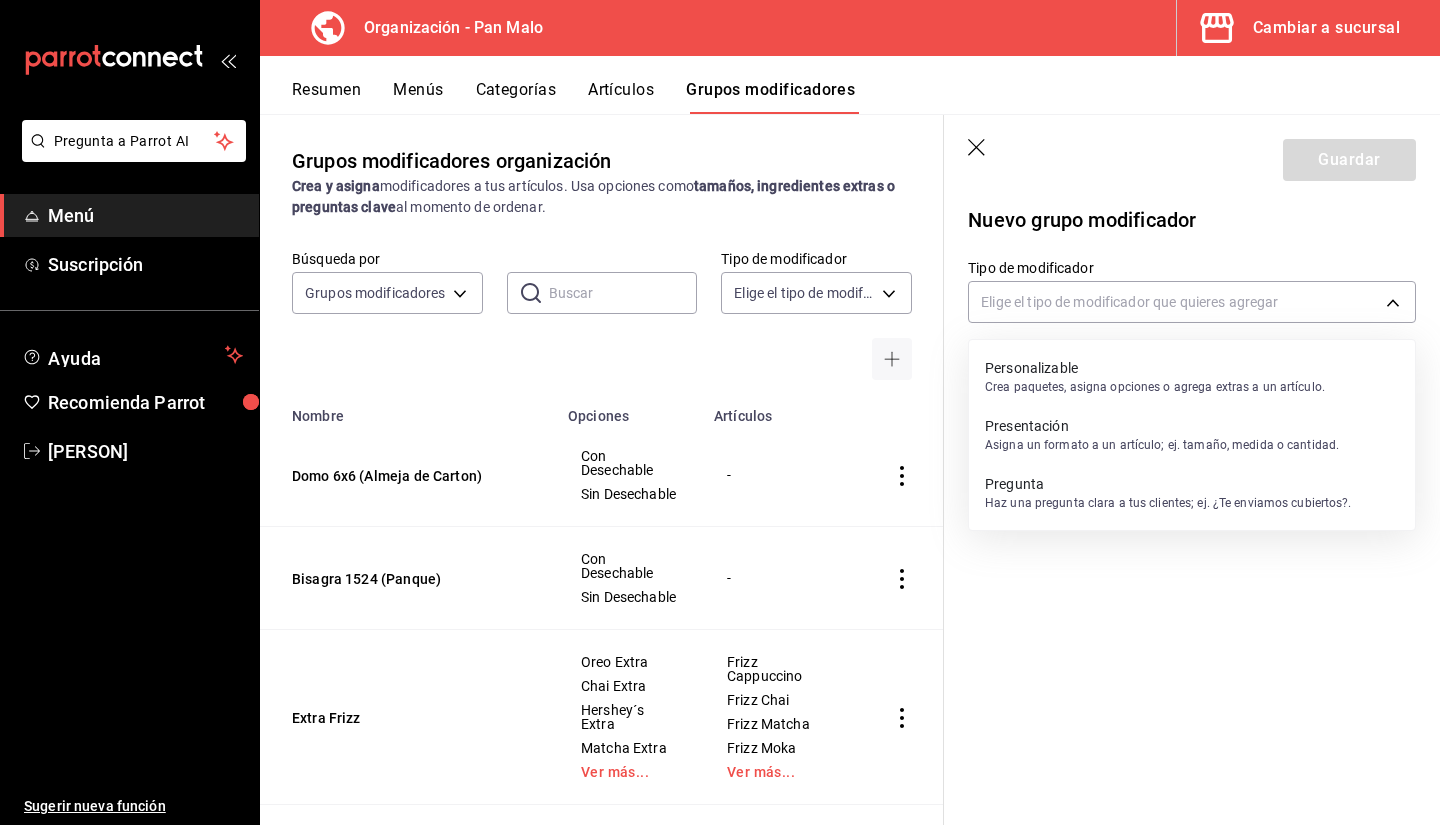 click on "Pregunta Haz una pregunta clara a tus clientes; ej. ¿Te enviamos cubiertos?." at bounding box center (1168, 493) 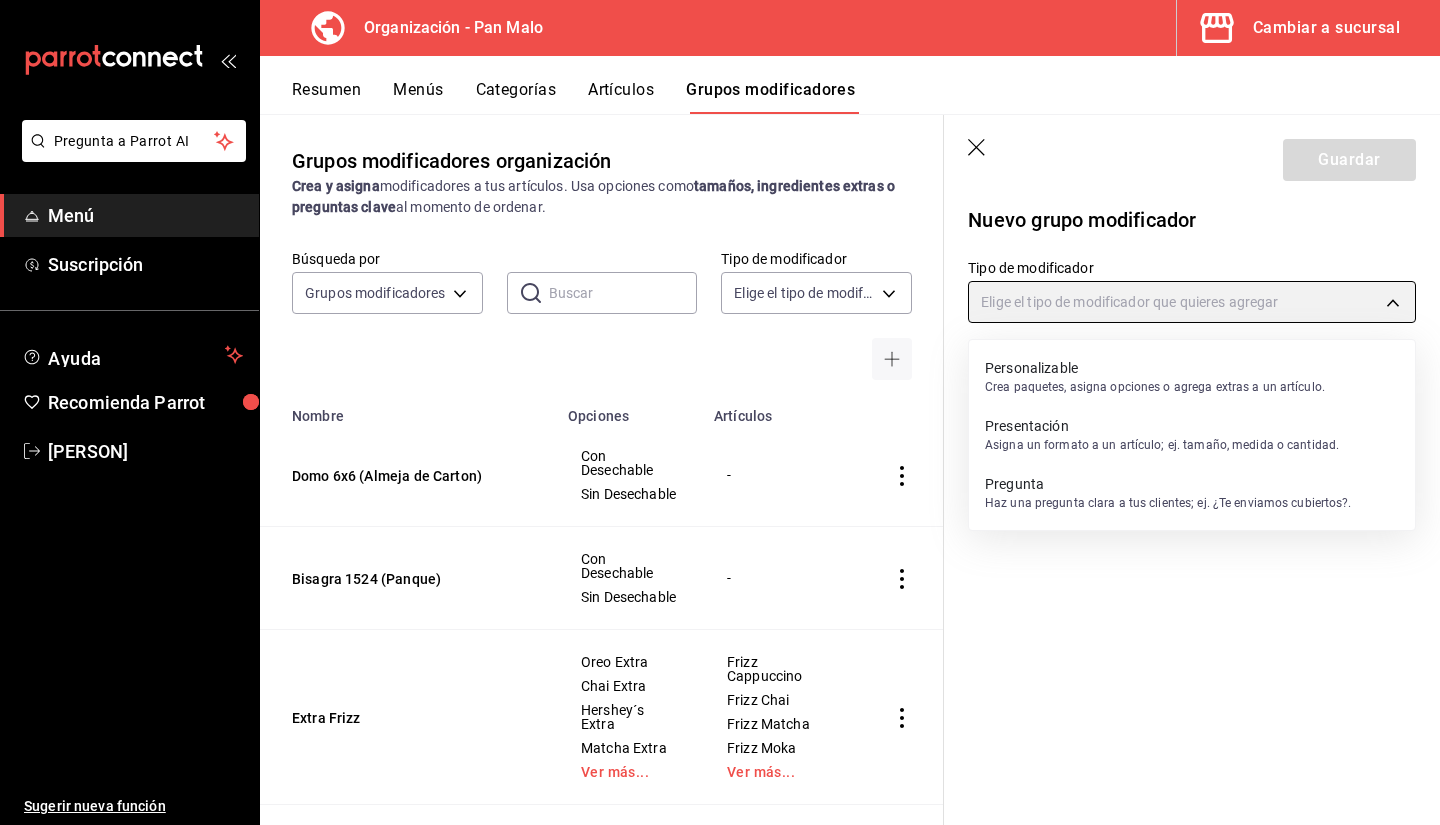 type on "QUESTION" 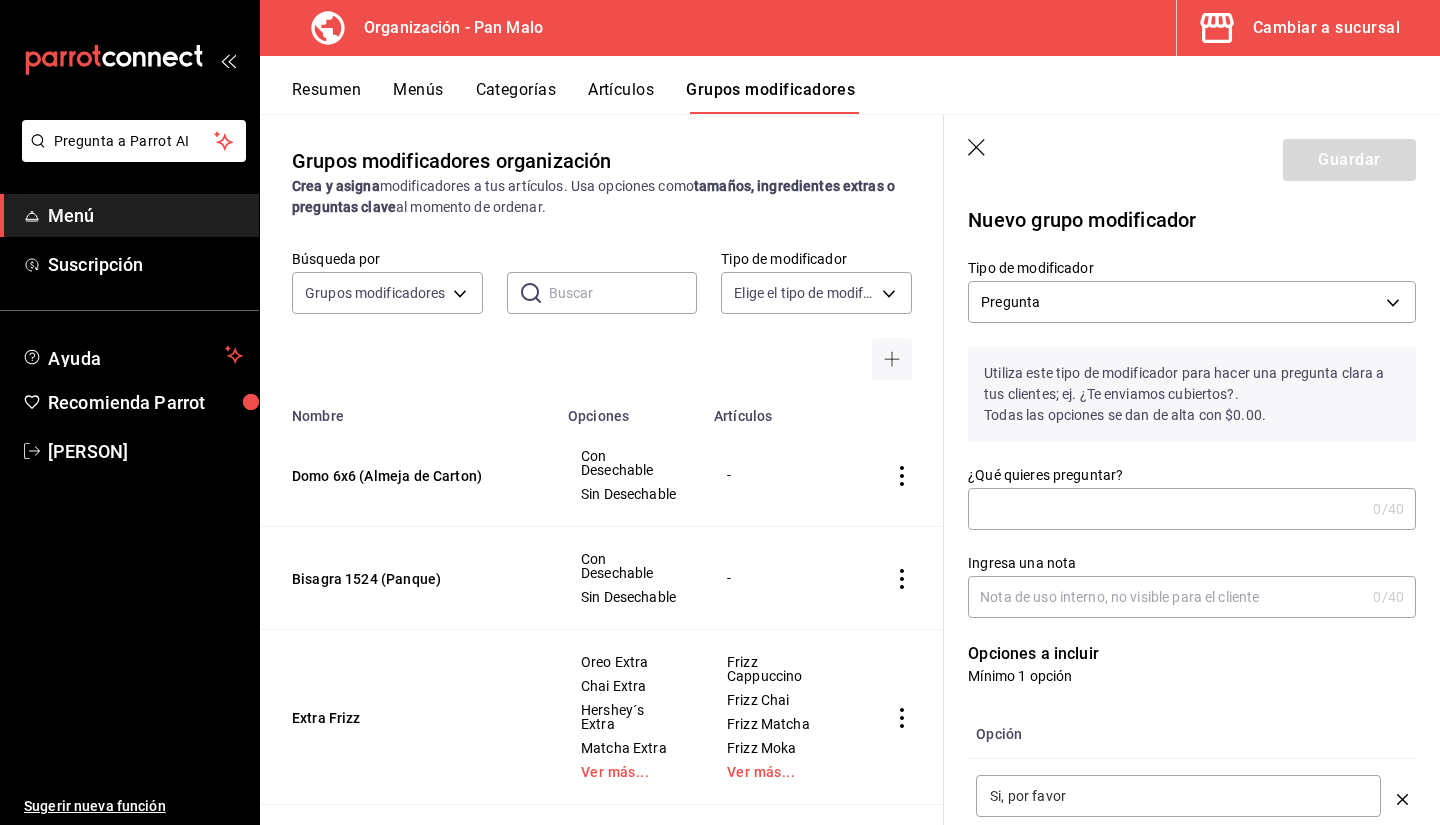 click on "¿Qué quieres preguntar?" at bounding box center [1166, 509] 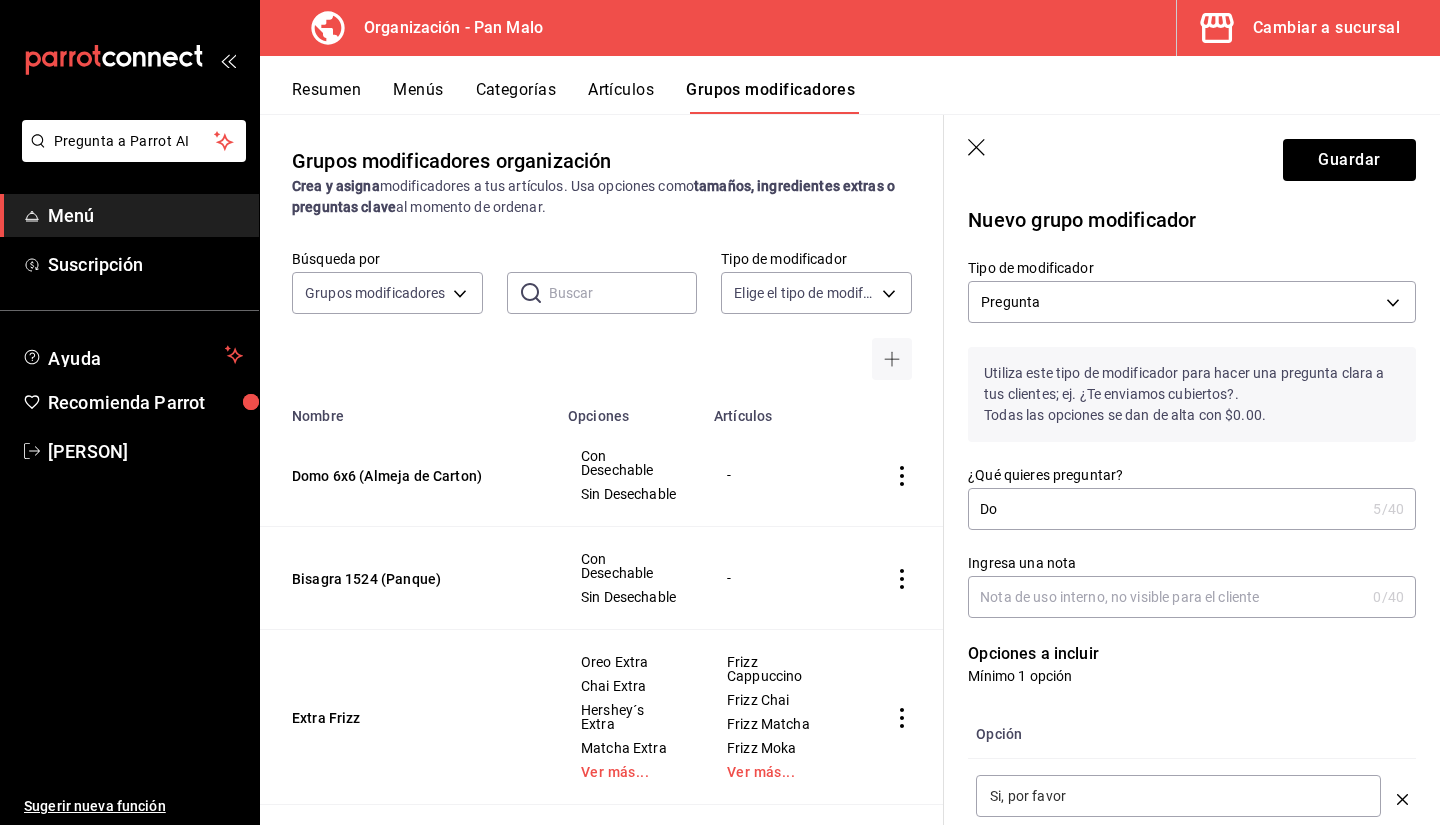 type on "D" 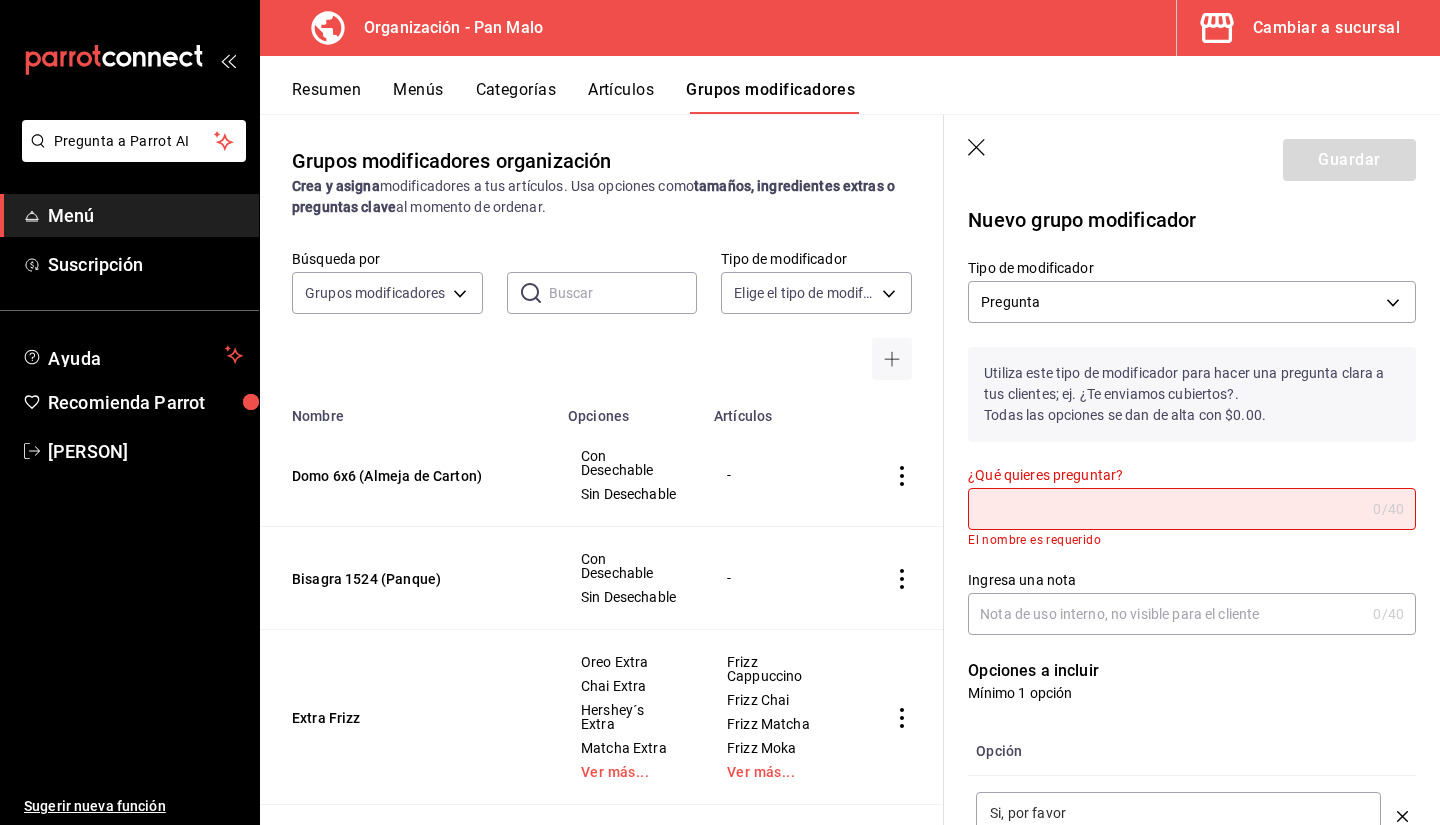 type on "a" 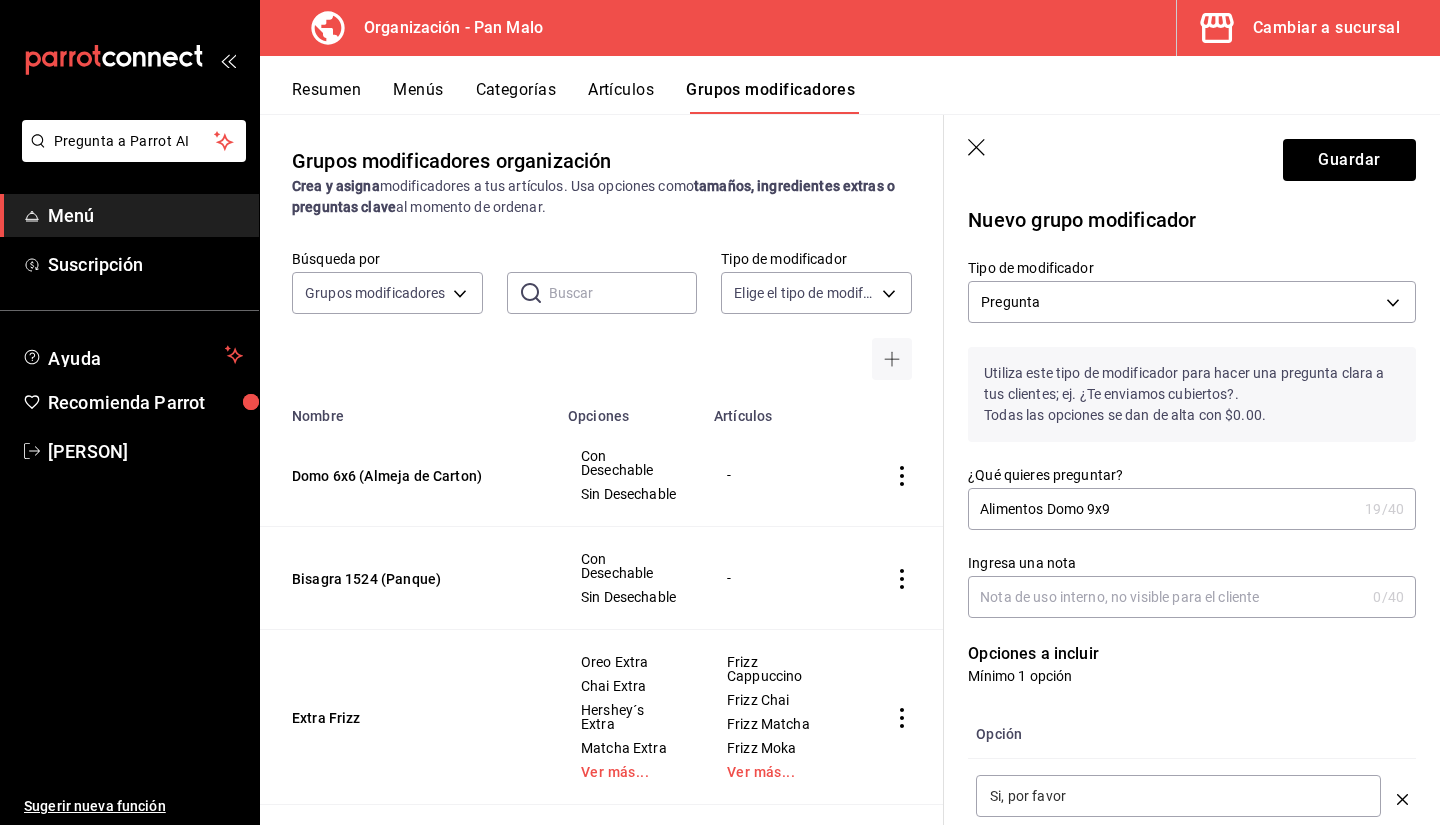 click on "Alimentos Domo 9x9" at bounding box center (1162, 509) 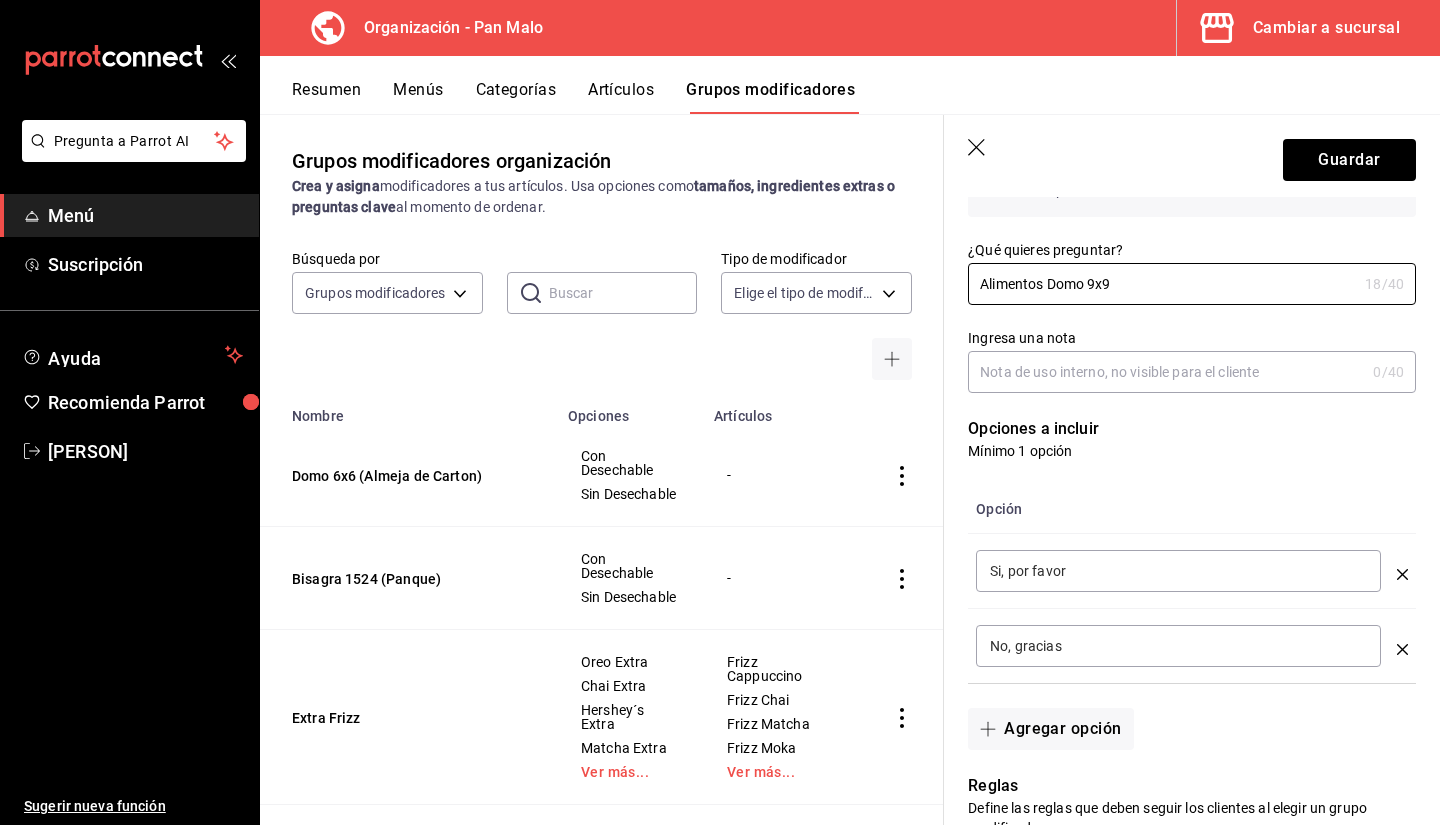 scroll, scrollTop: 222, scrollLeft: 0, axis: vertical 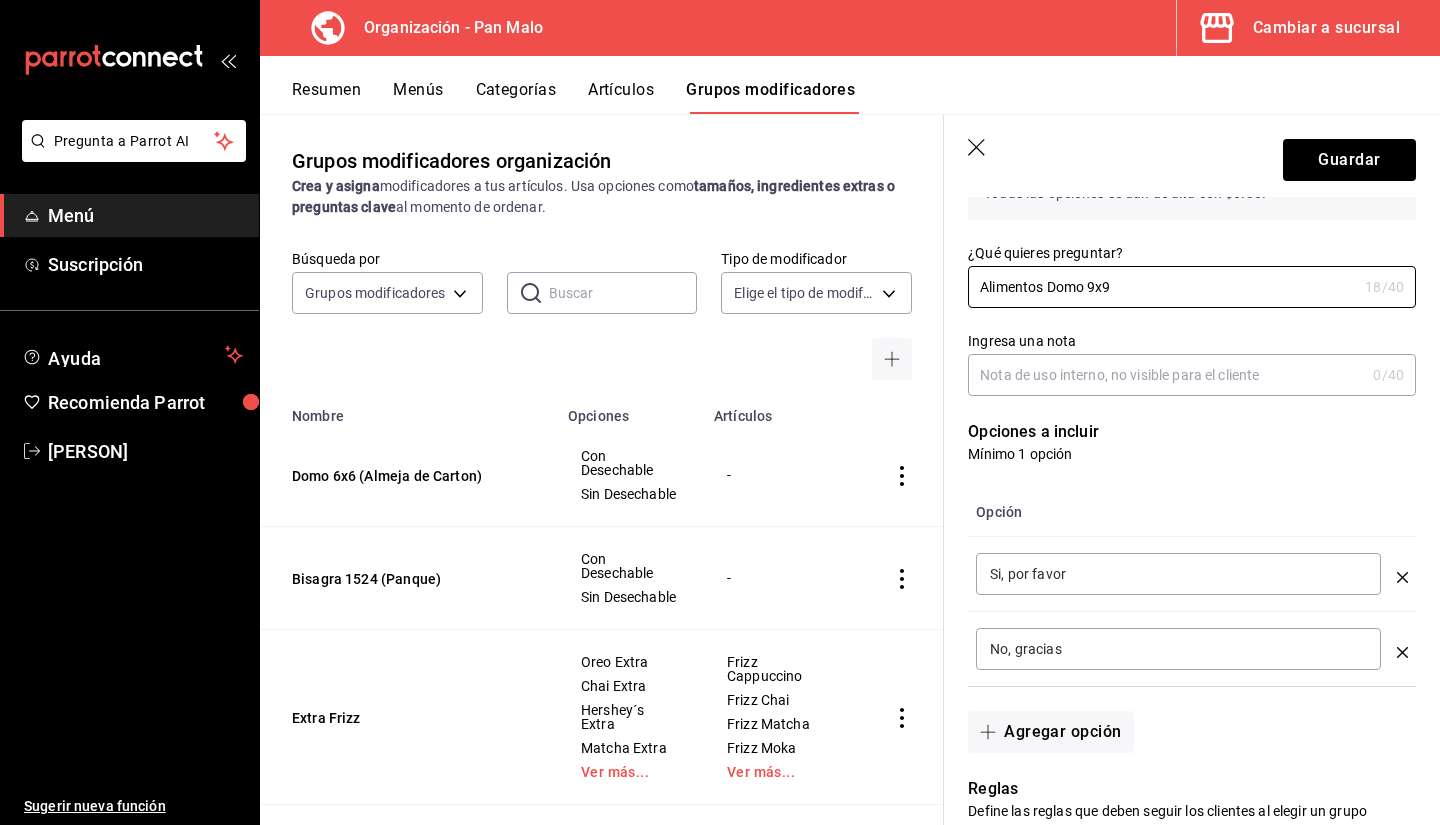 type on "Alimentos Domo 9x9" 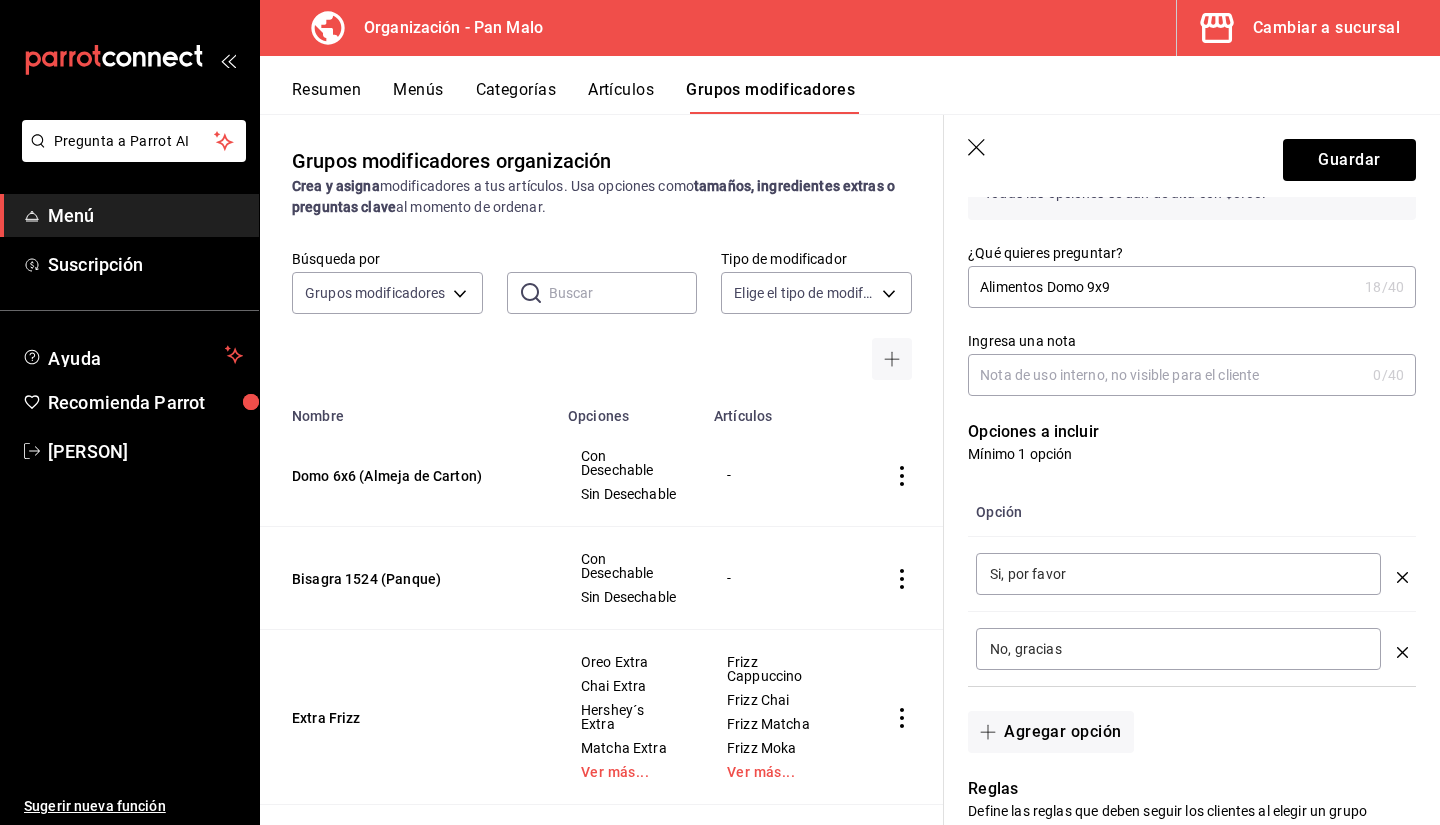 click on "Si, por favor" at bounding box center [1178, 574] 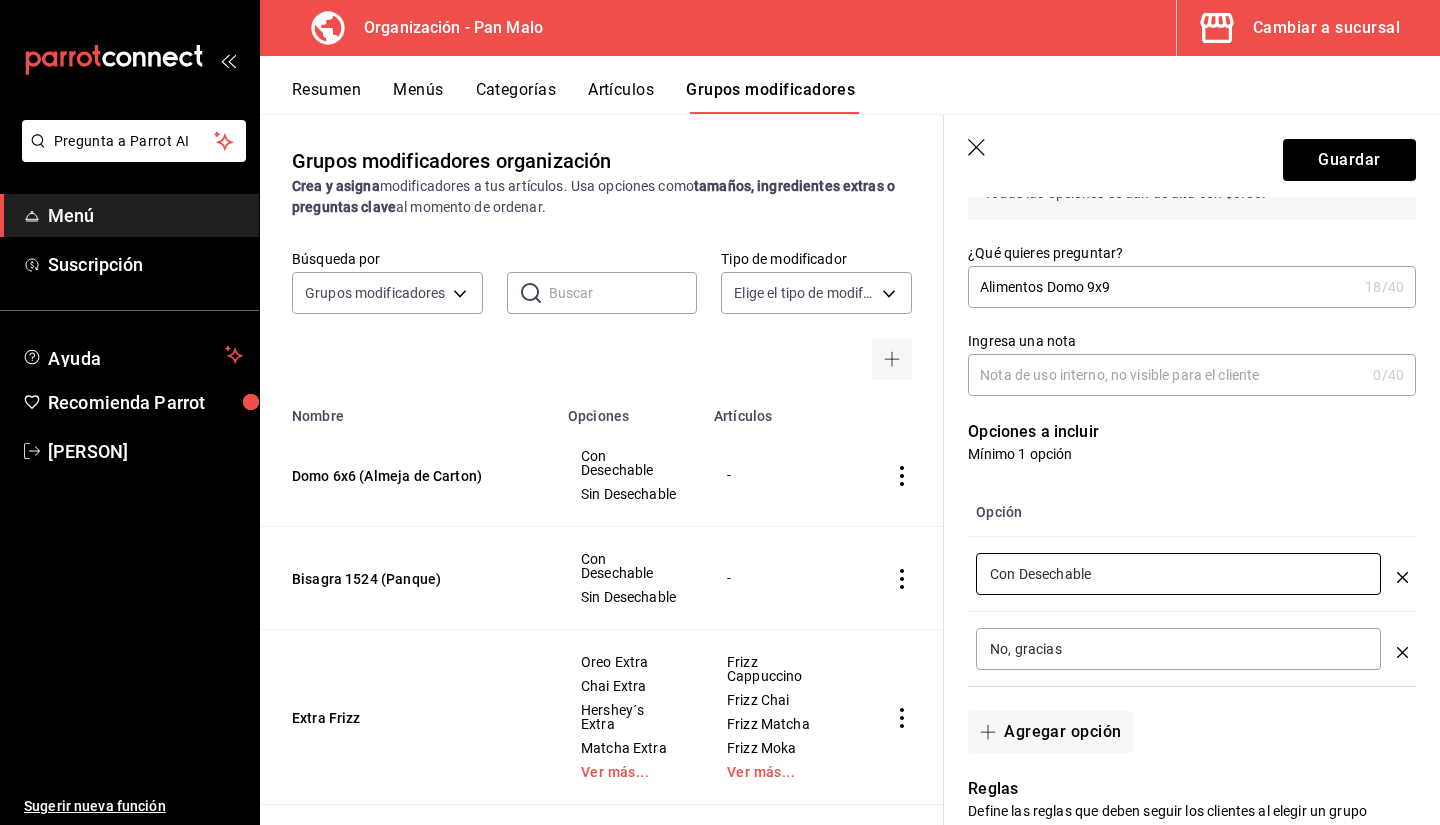 type on "Con Desechable" 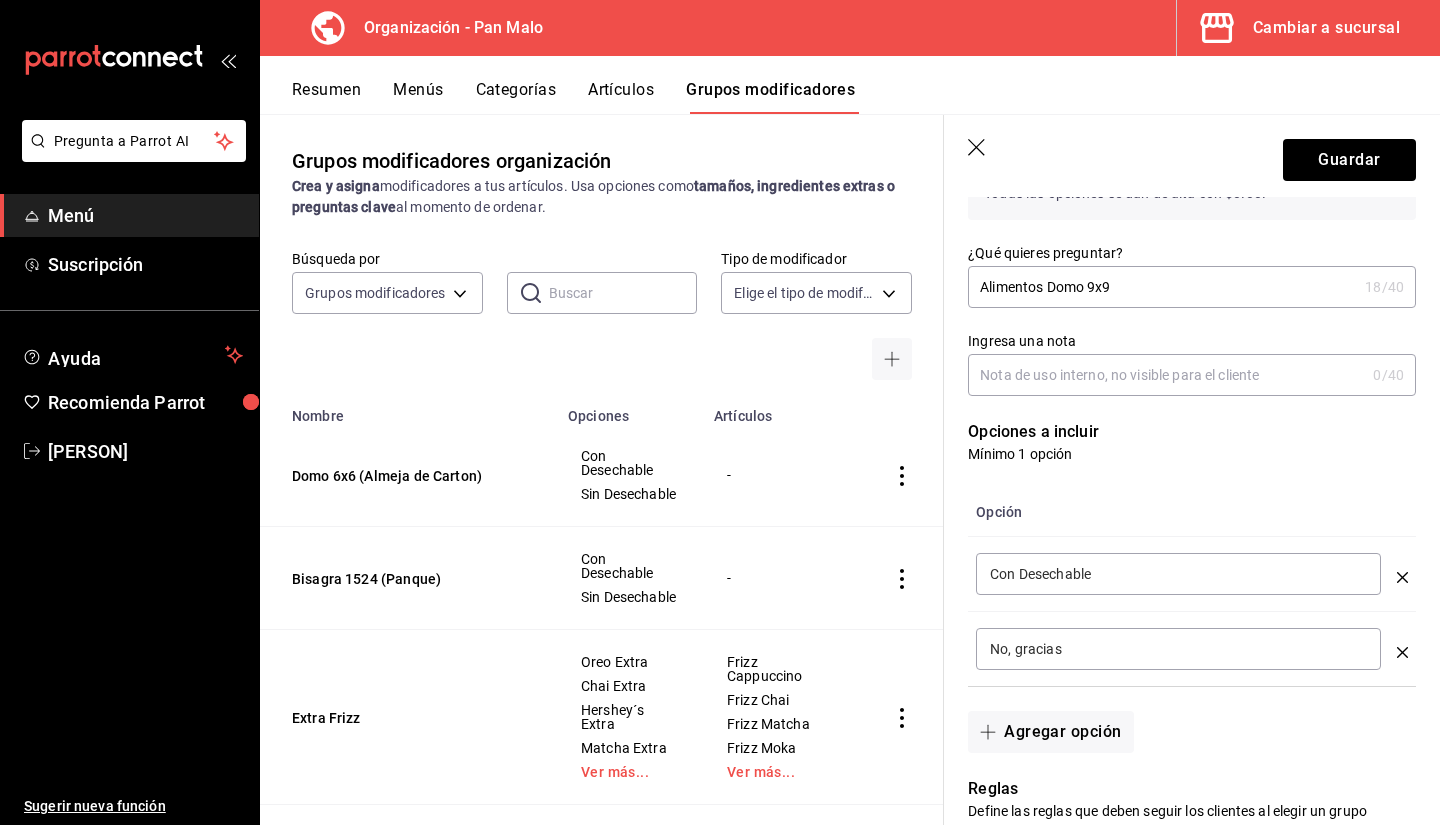 click on "No, gracias" at bounding box center [1178, 649] 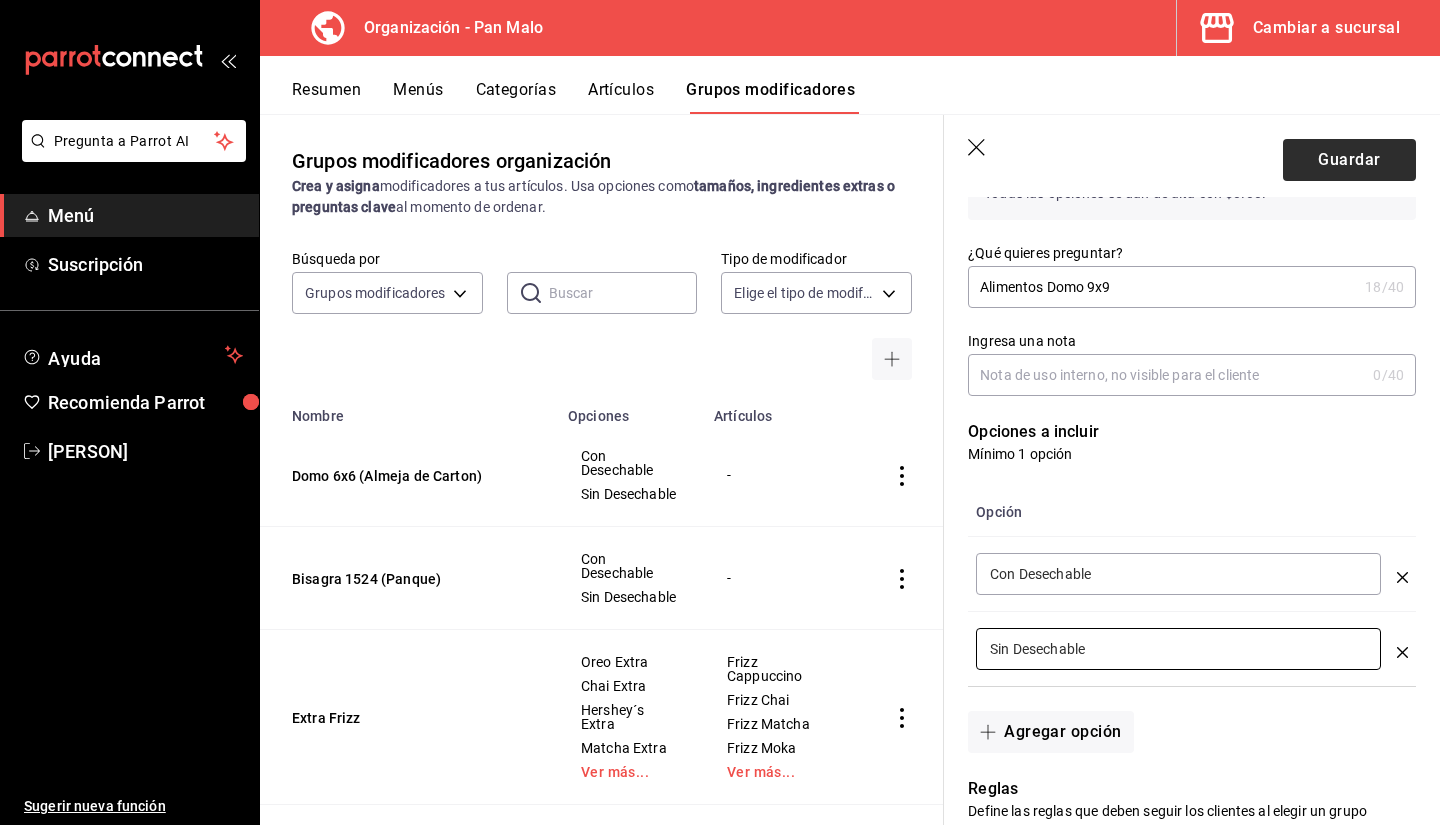 type on "Sin Desechable" 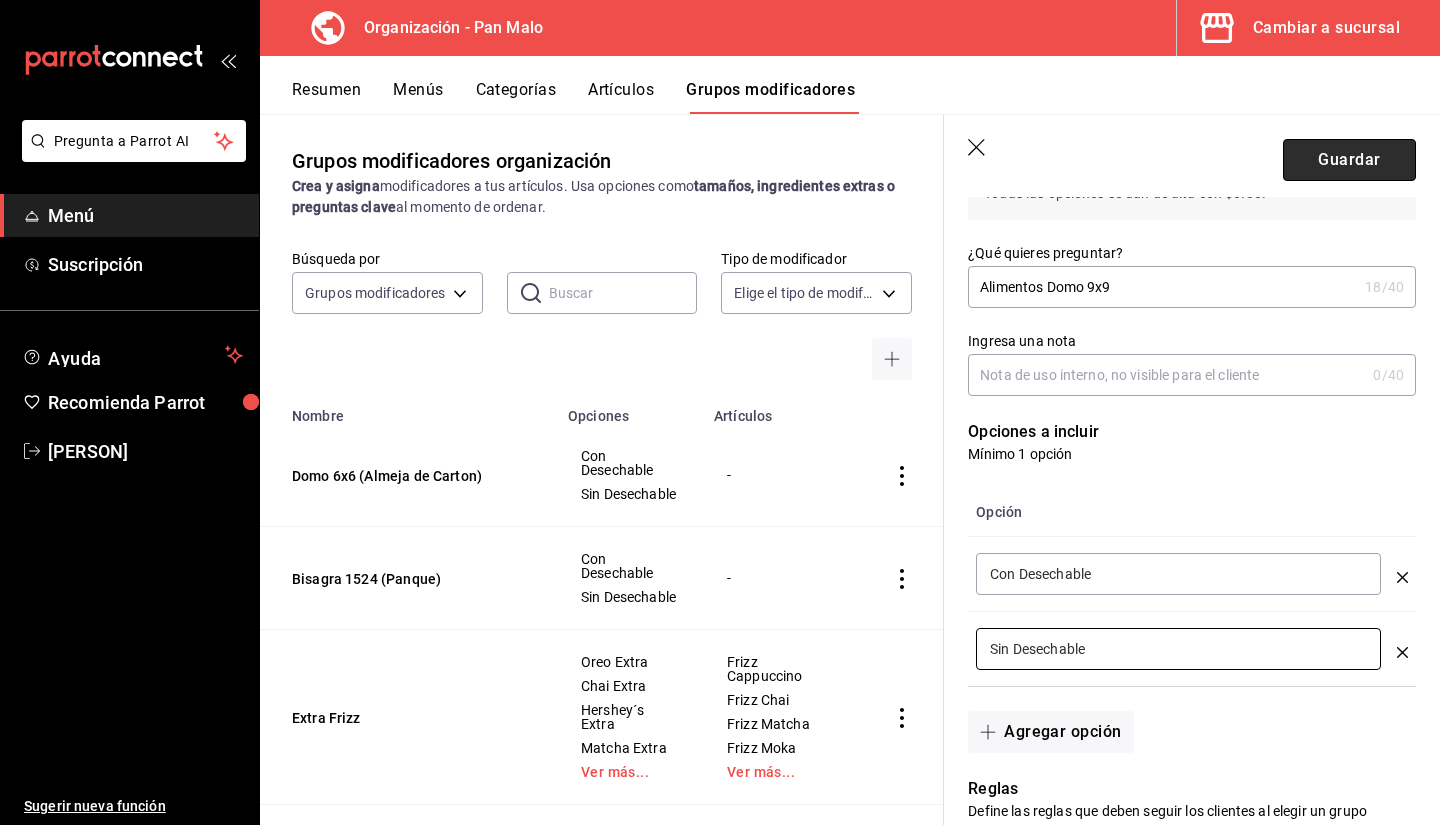 click on "Guardar" at bounding box center [1349, 160] 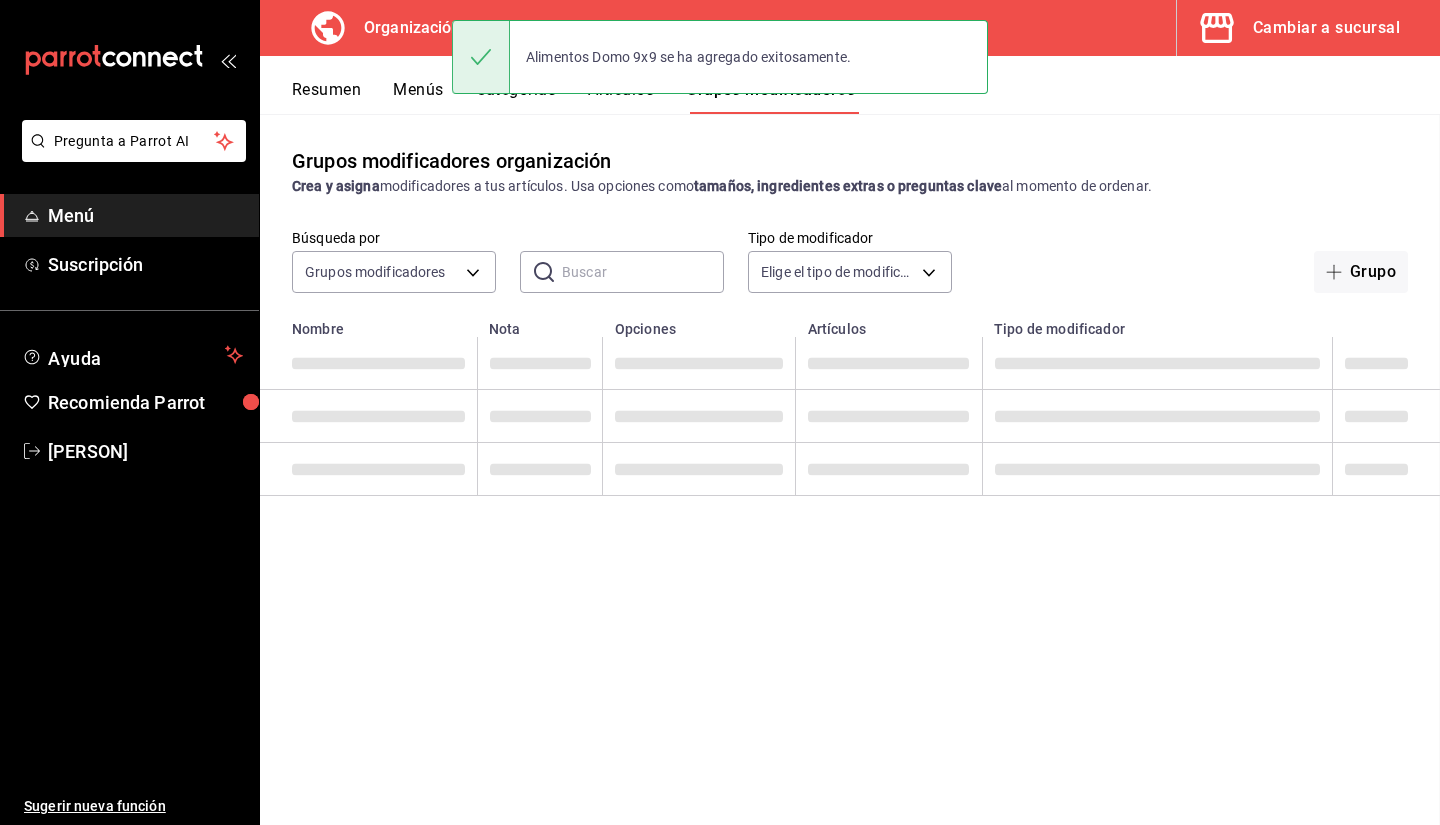 scroll, scrollTop: 0, scrollLeft: 0, axis: both 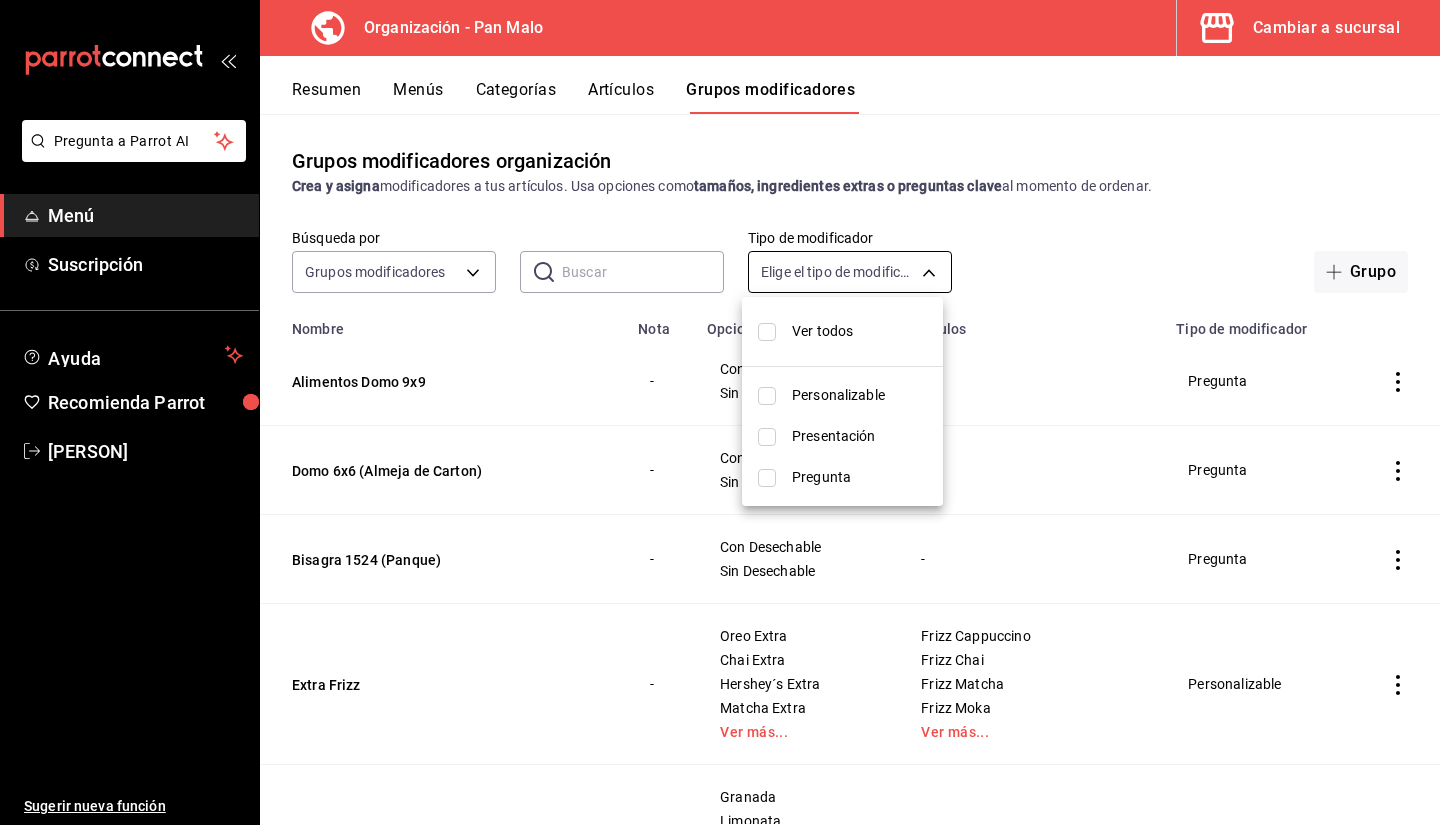 click on "Pregunta a Parrot AI Menú   Suscripción   Ayuda Recomienda Parrot   [PERSON]   Sugerir nueva función   Organización - Pan Malo Cambiar a sucursal Resumen Menús Categorías Artículos Grupos modificadores Grupos modificadores organización Crea y asigna  modificadores a tus artículos. Usa opciones como  tamaños, ingredientes extras o preguntas clave  al momento de ordenar. Búsqueda por Grupos modificadores GROUP ​ ​ Tipo de modificador Elige el tipo de modificador Grupo Nombre Nota Opciones Artículos Tipo de modificador Alimentos Domo 9x9 - Con Desechable Sin Desechable - Pregunta Domo 6x6 (Almeja de Carton) - Con Desechable Sin Desechable - Pregunta Bisagra 1524 (Panque) - Con Desechable Sin Desechable - Pregunta Extra Frizz - Oreo Extra Chai Extra Hershey´s Extra Matcha Extra Ver más... Frizz Cappuccino Frizz Chai Frizz Matcha Frizz Moka Ver más... Personalizable San Pellegrino - Granada Limonata Limon Menta Mandarina Ver más... San Pellegrino Personalizable Leche Frios - Entera - -" at bounding box center (720, 412) 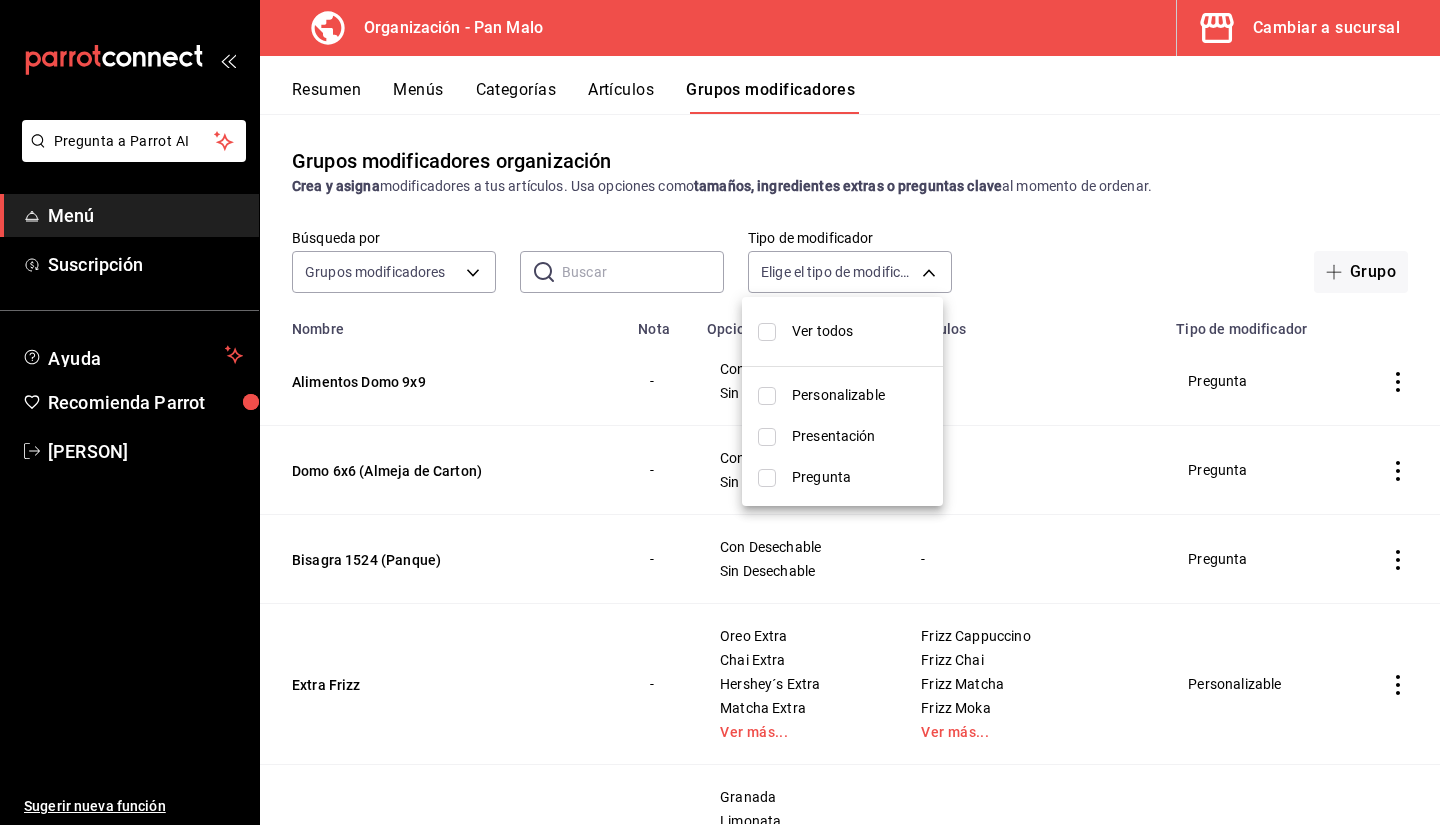 click at bounding box center [720, 412] 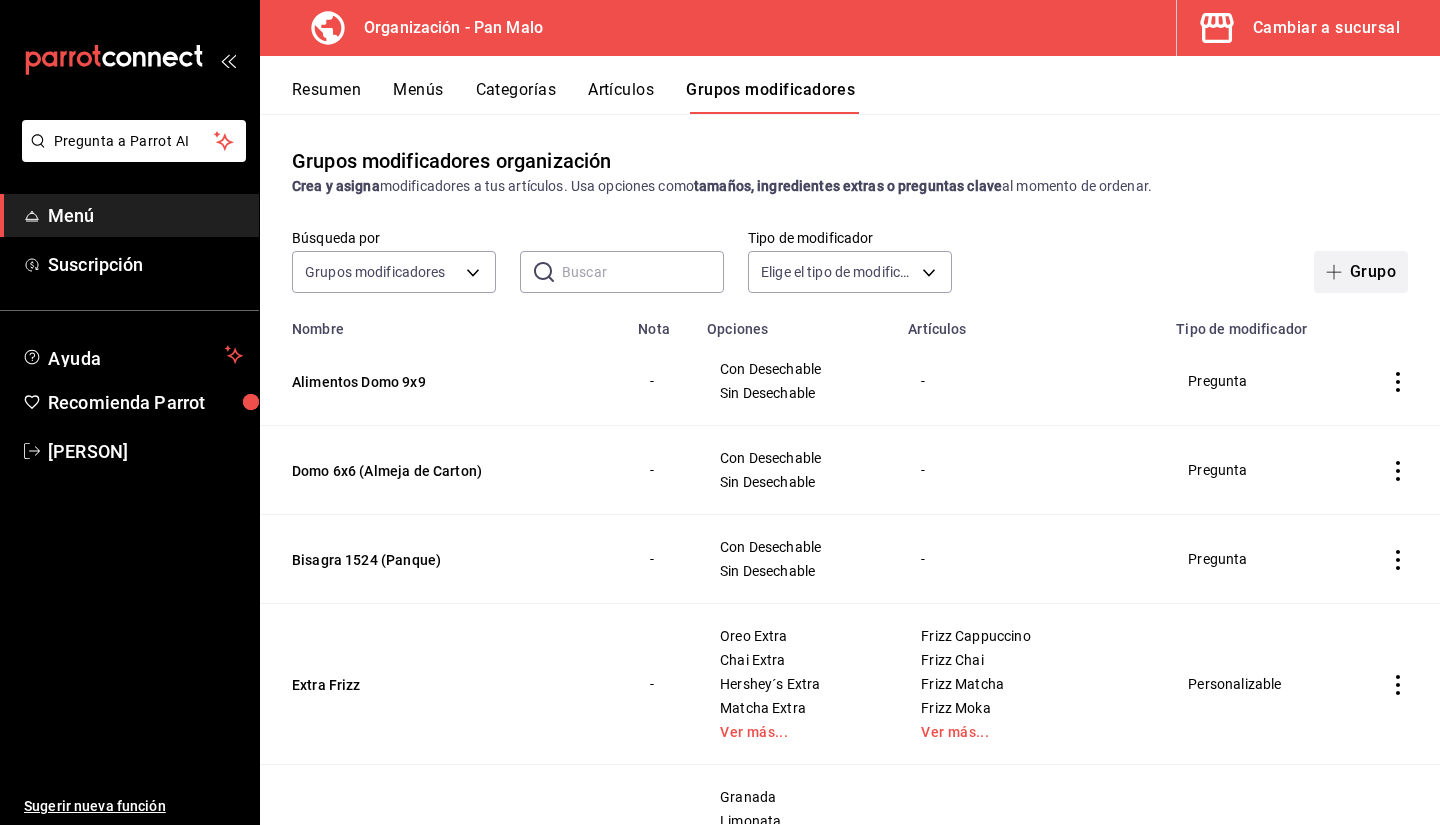 click on "Grupo" at bounding box center [1361, 272] 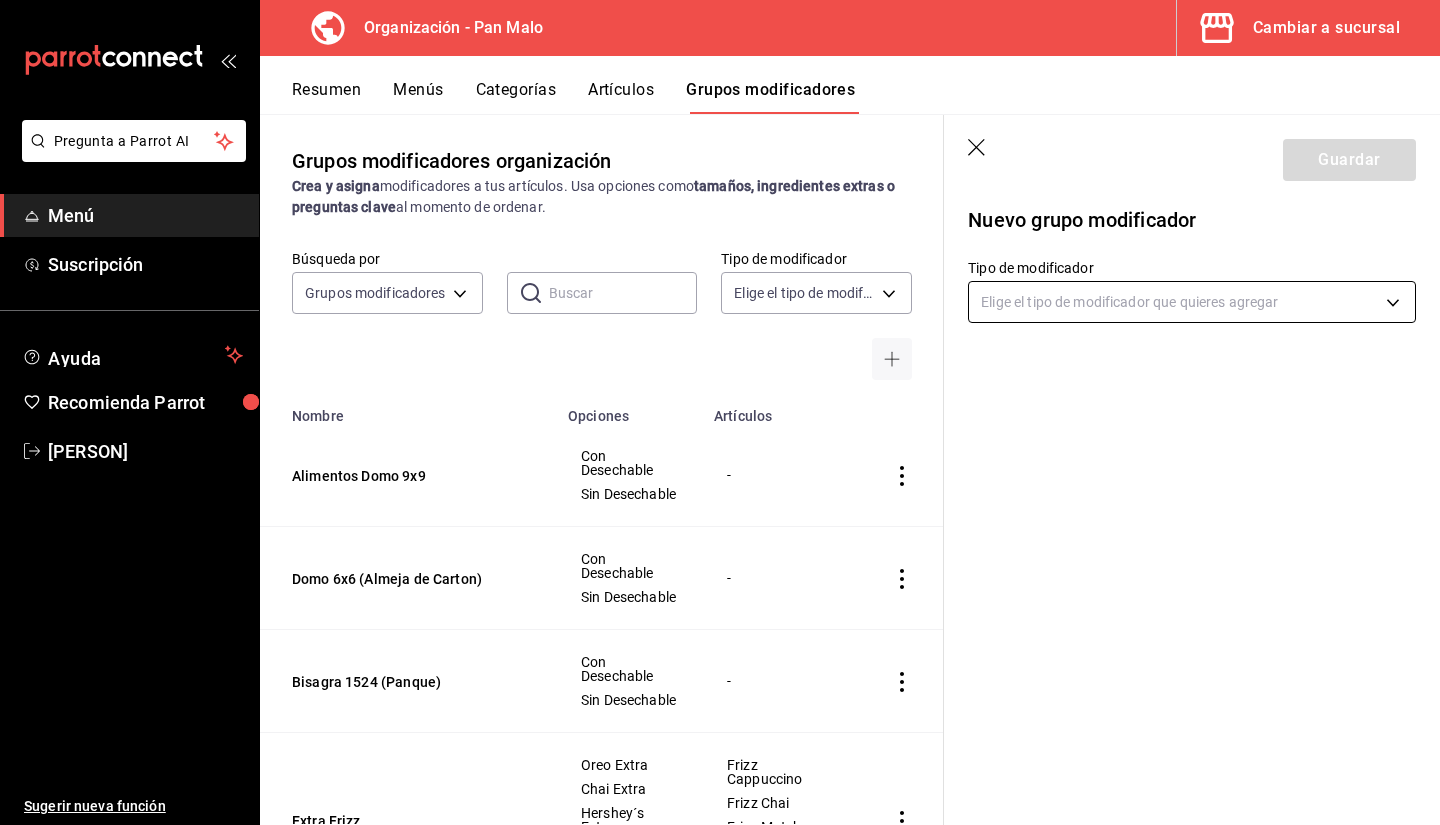 click on "Pregunta a Parrot AI Menú   Suscripción   Ayuda Recomienda Parrot   [PERSON]   Sugerir nueva función   Organización - Pan Malo Cambiar a sucursal Resumen Menús Categorías Artículos Grupos modificadores Grupos modificadores organización Crea y asigna  modificadores a tus artículos. Usa opciones como  tamaños, ingredientes extras o preguntas clave  al momento de ordenar. Búsqueda por Grupos modificadores GROUP ​ ​ Tipo de modificador Elige el tipo de modificador Nombre Opciones Artículos Alimentos Domo 9x9 Con Desechable Sin Desechable - Domo 6x6 (Almeja de Carton) Con Desechable Sin Desechable - Bisagra 1524 (Panque) Con Desechable Sin Desechable - Extra Frizz Oreo Extra Chai Extra Hershey´s Extra Matcha Extra Ver más... Frizz Cappuccino Frizz Chai Frizz Matcha Frizz Moka Ver más... San Pellegrino Granada Limonata Limon Menta Mandarina Ver más... San Pellegrino Leche Frios Entera Deslactosda Almendra Chai Frio Latte Helado Matcha Helado Mocha Helado Ver más... Leche Cortados Latte" at bounding box center (720, 412) 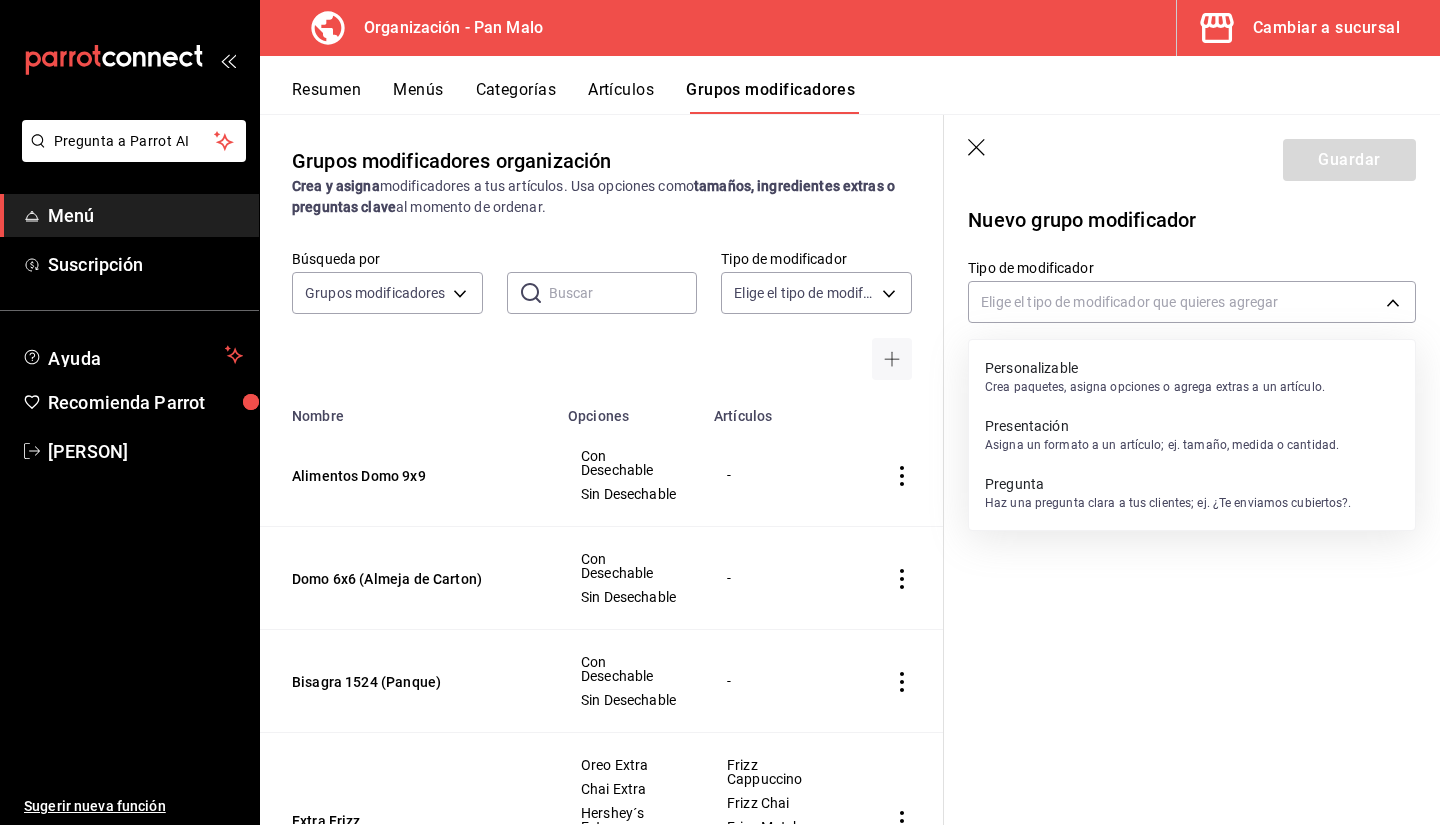 click on "Pregunta" at bounding box center (1168, 484) 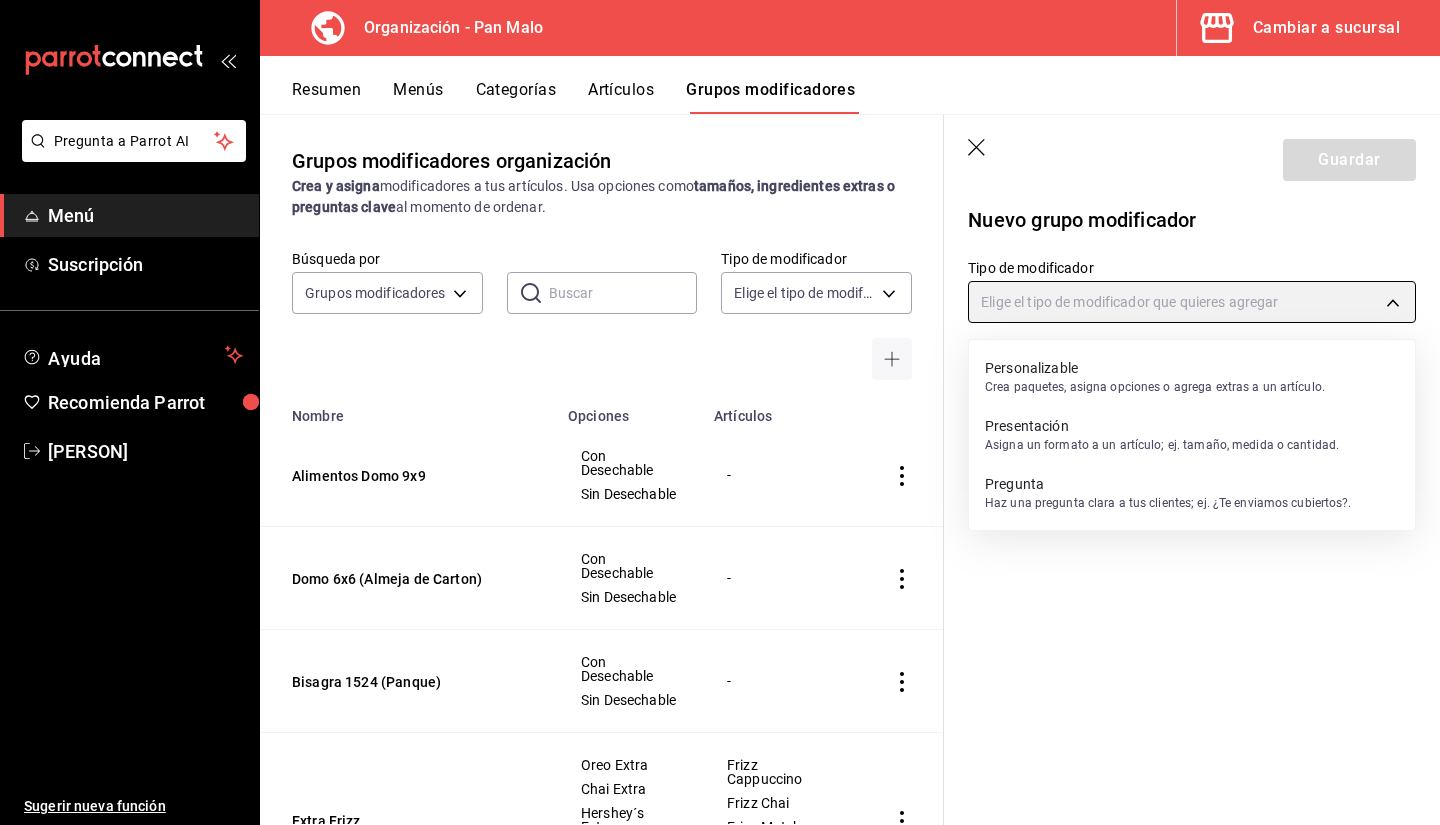 type on "QUESTION" 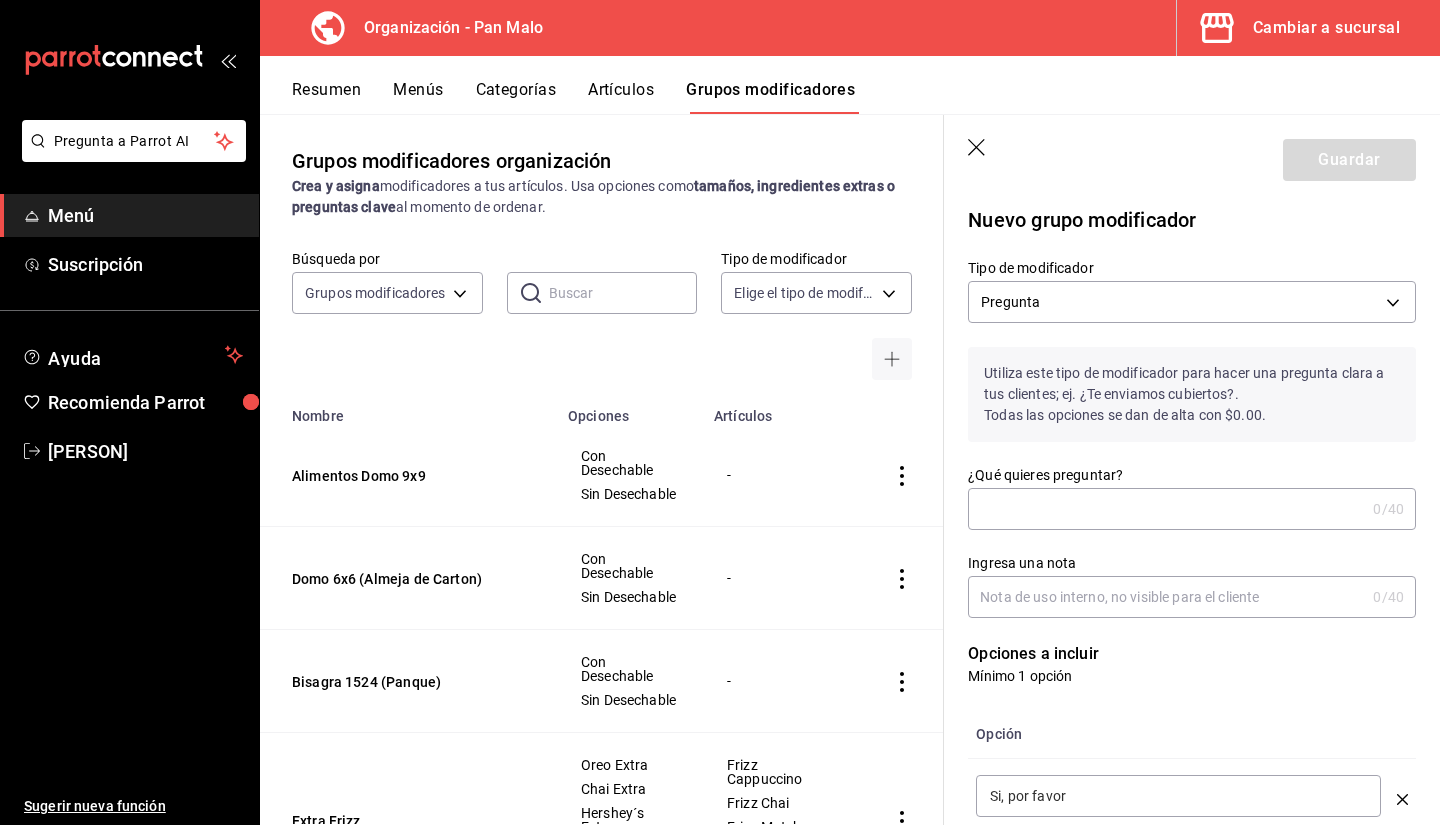 click on "0 /40 ¿Qué quieres preguntar?" at bounding box center [1192, 509] 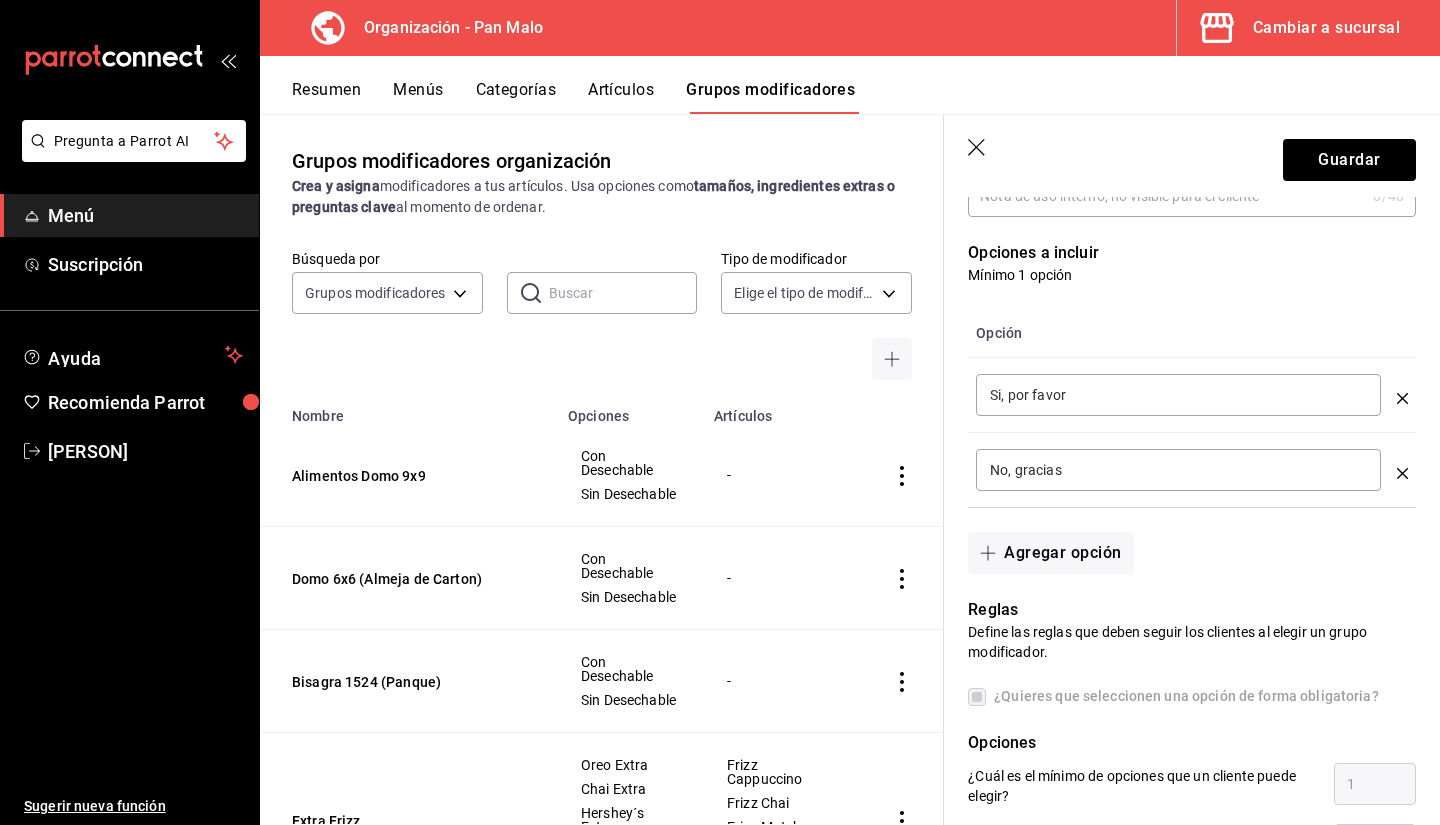 scroll, scrollTop: 341, scrollLeft: 0, axis: vertical 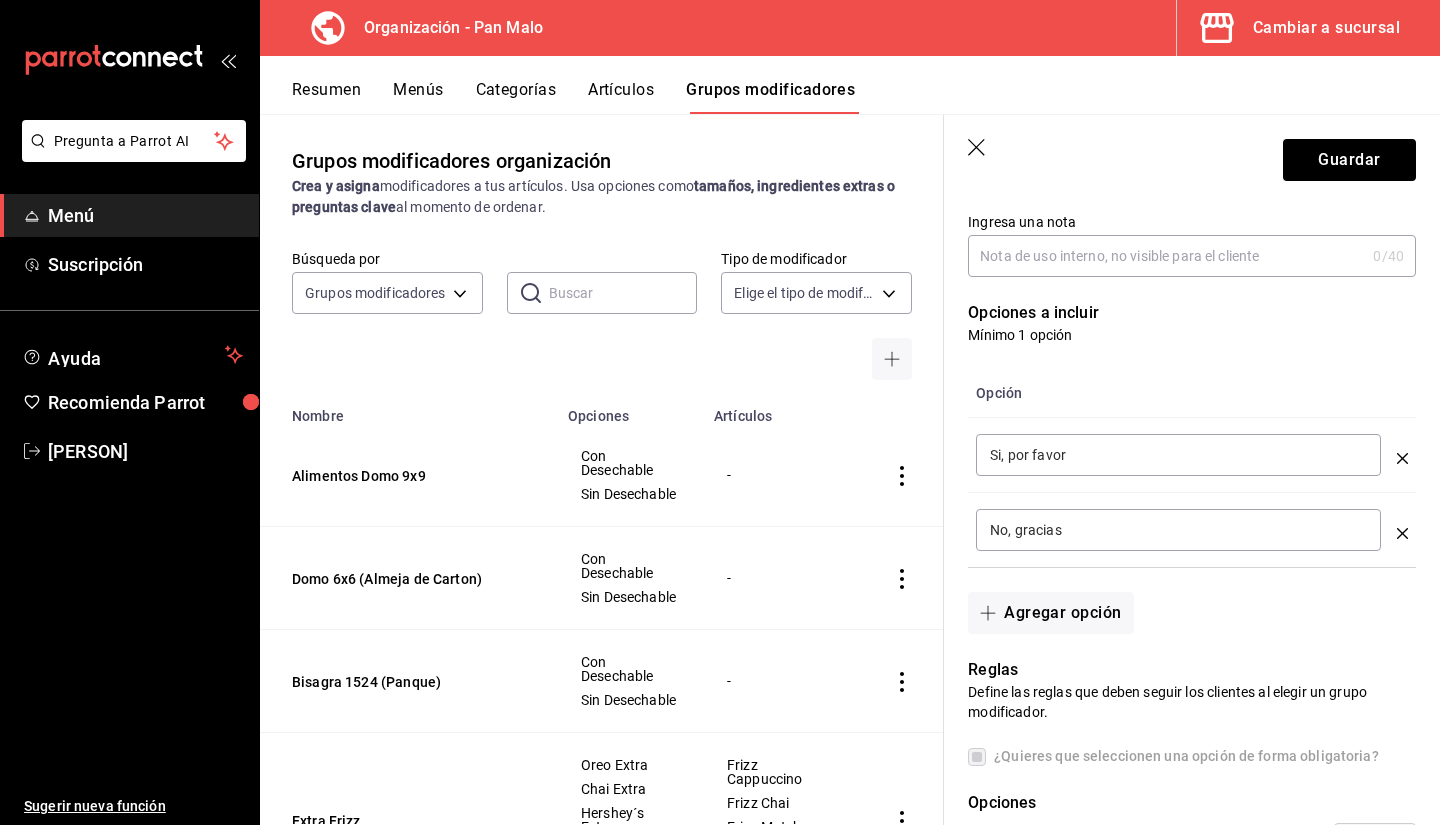 type on "Bebidas Calientes" 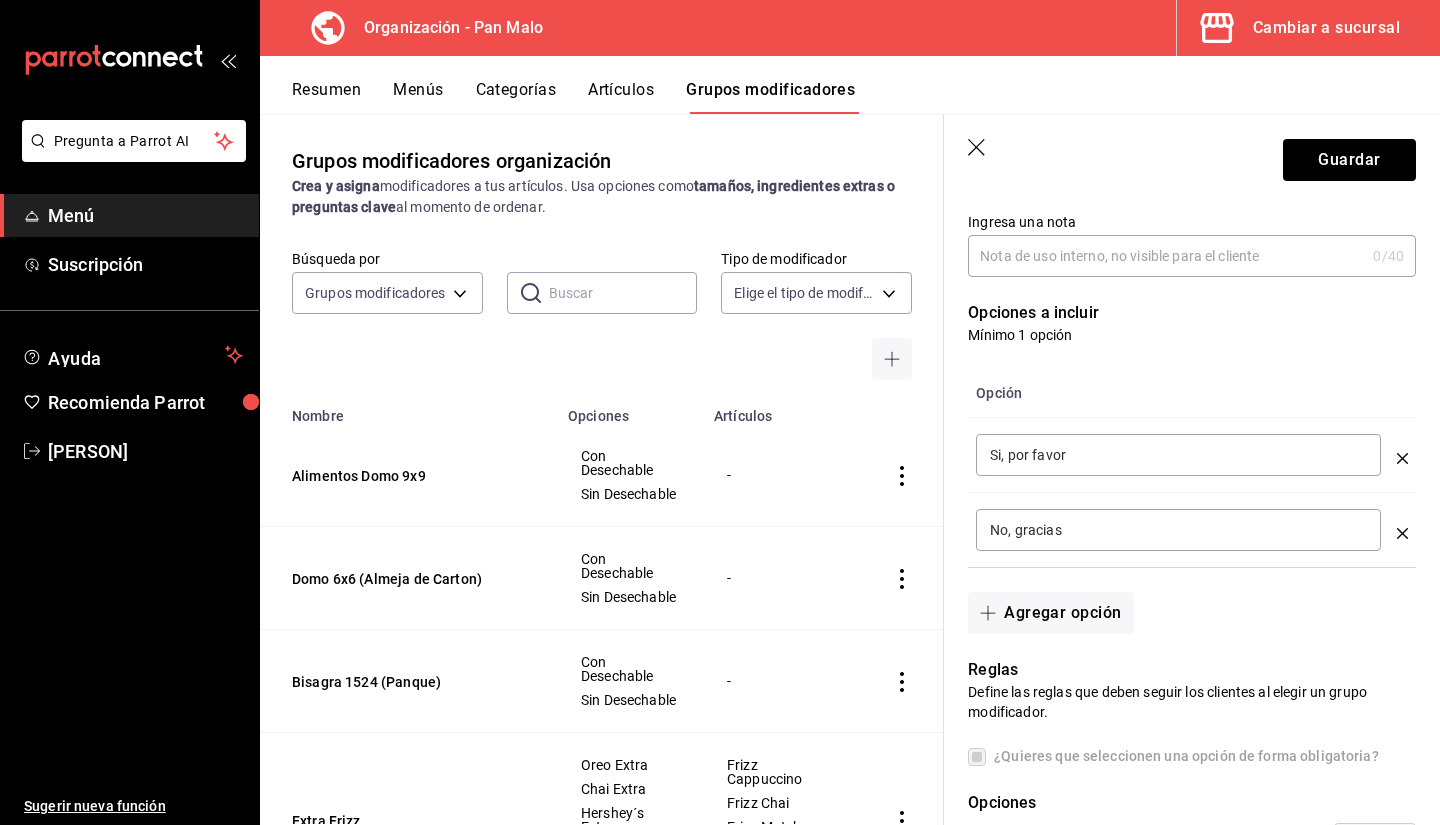 drag, startPoint x: 1215, startPoint y: 431, endPoint x: 1186, endPoint y: 449, distance: 34.132095 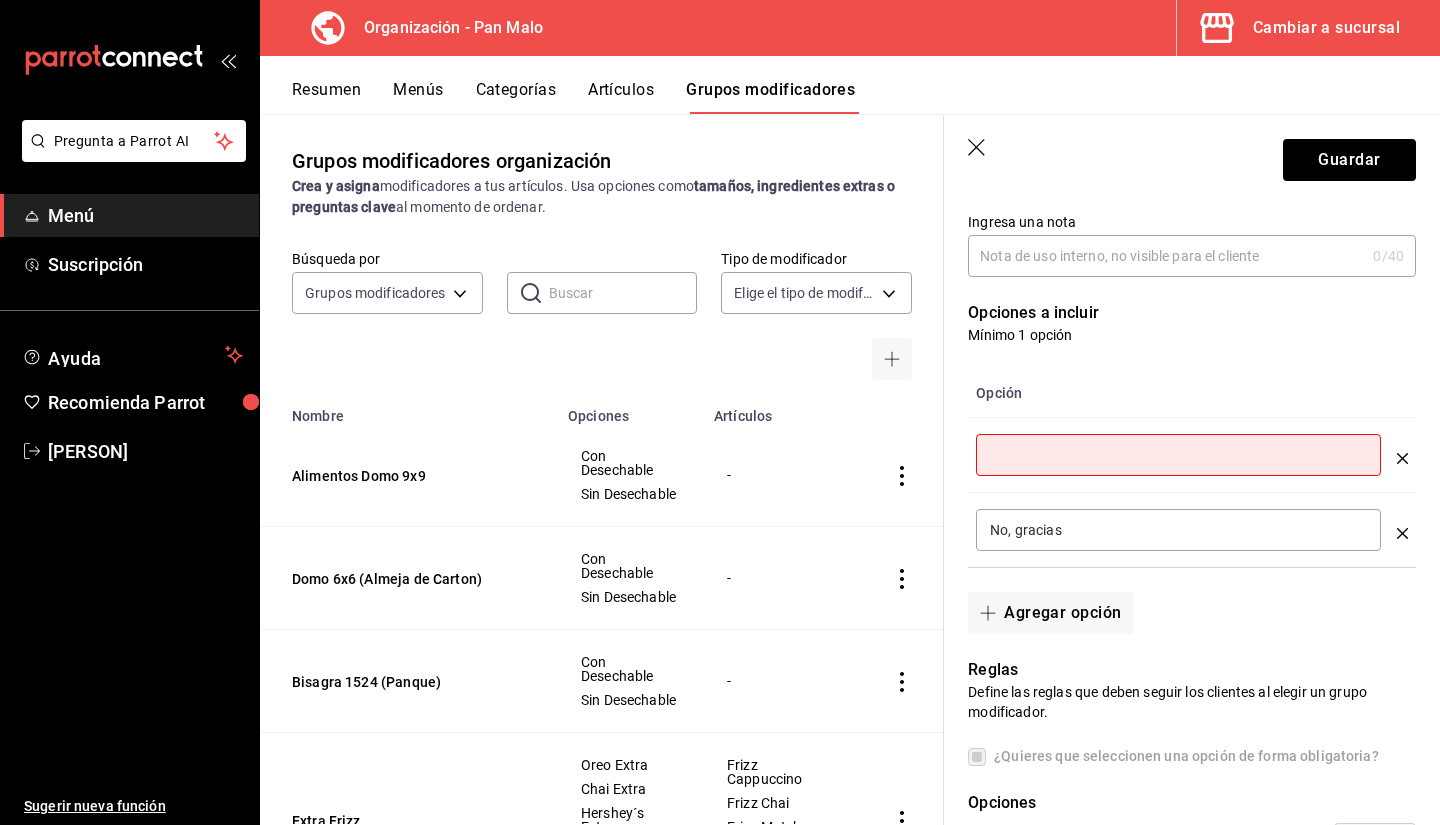 type on "c" 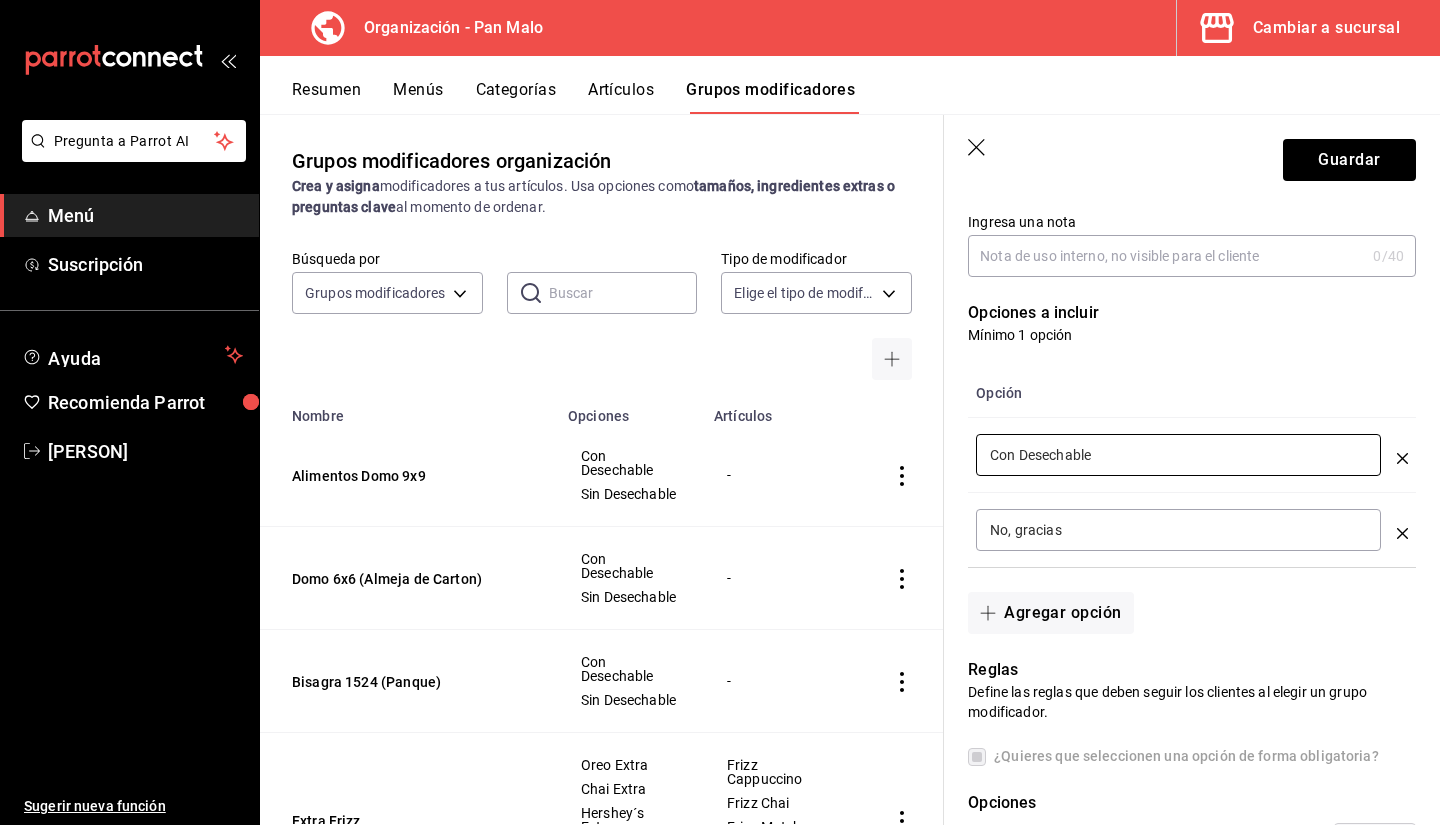 type on "Con Desechable" 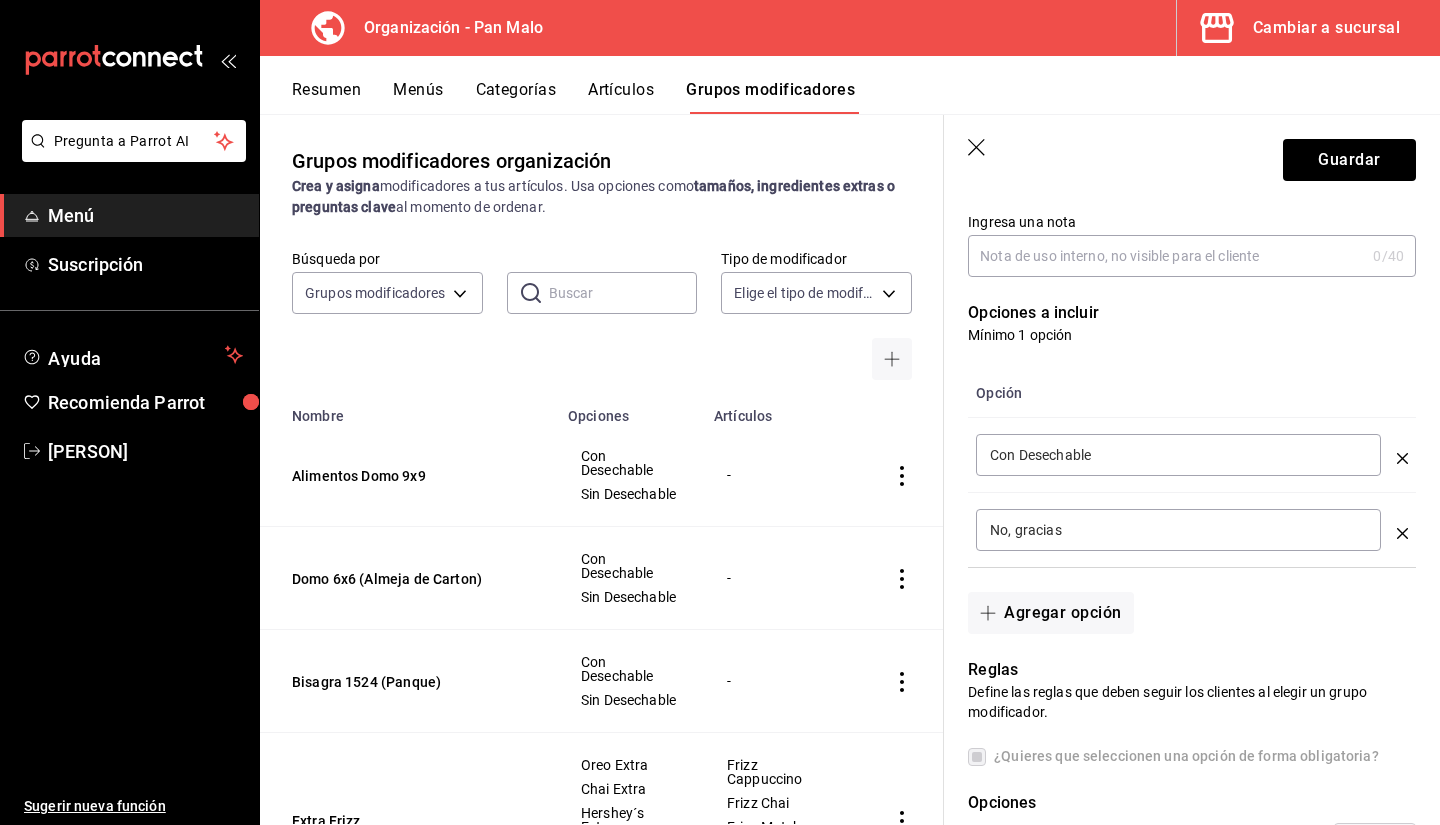 click on "No, gracias" at bounding box center (1178, 530) 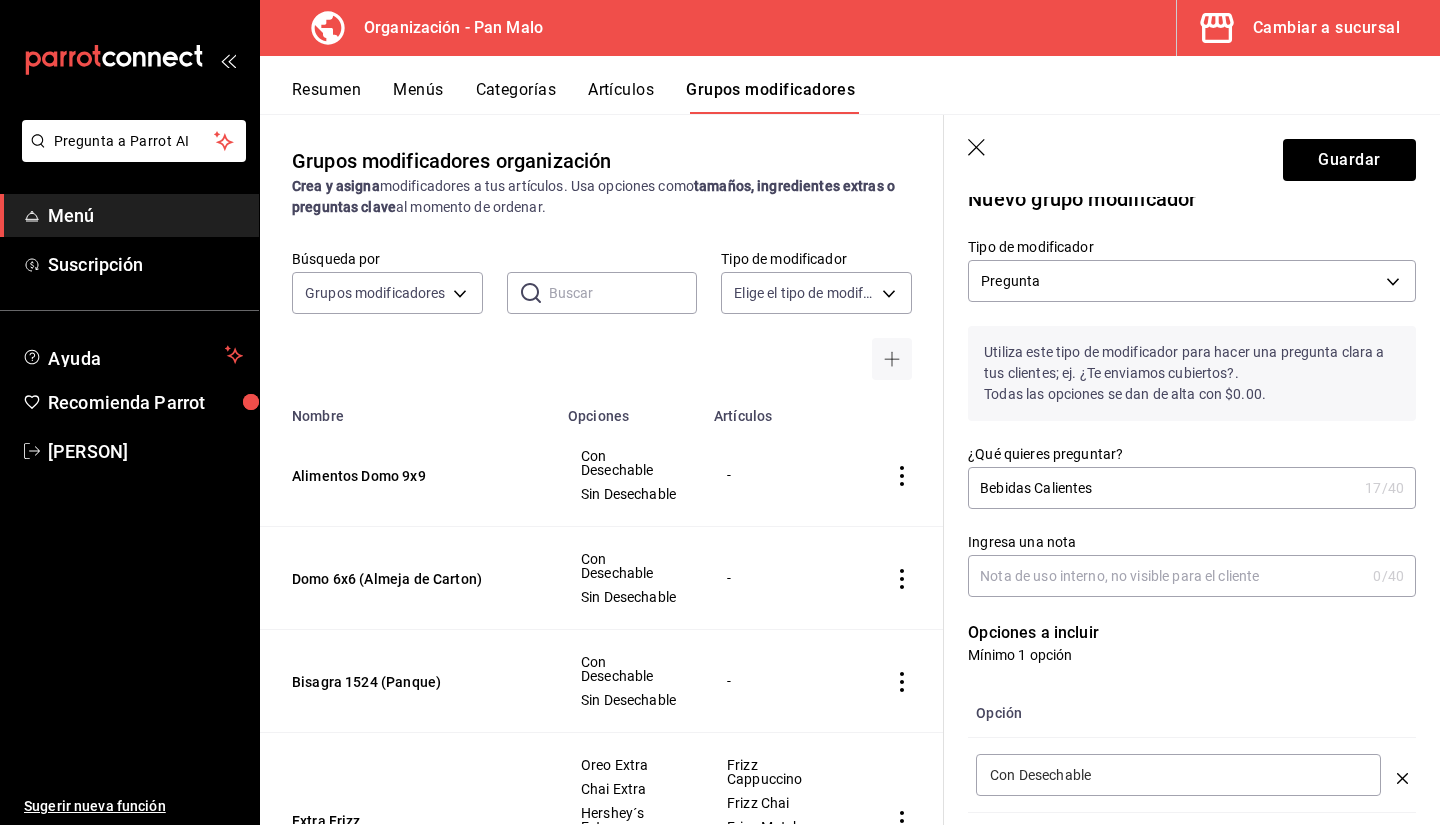 scroll, scrollTop: 0, scrollLeft: 0, axis: both 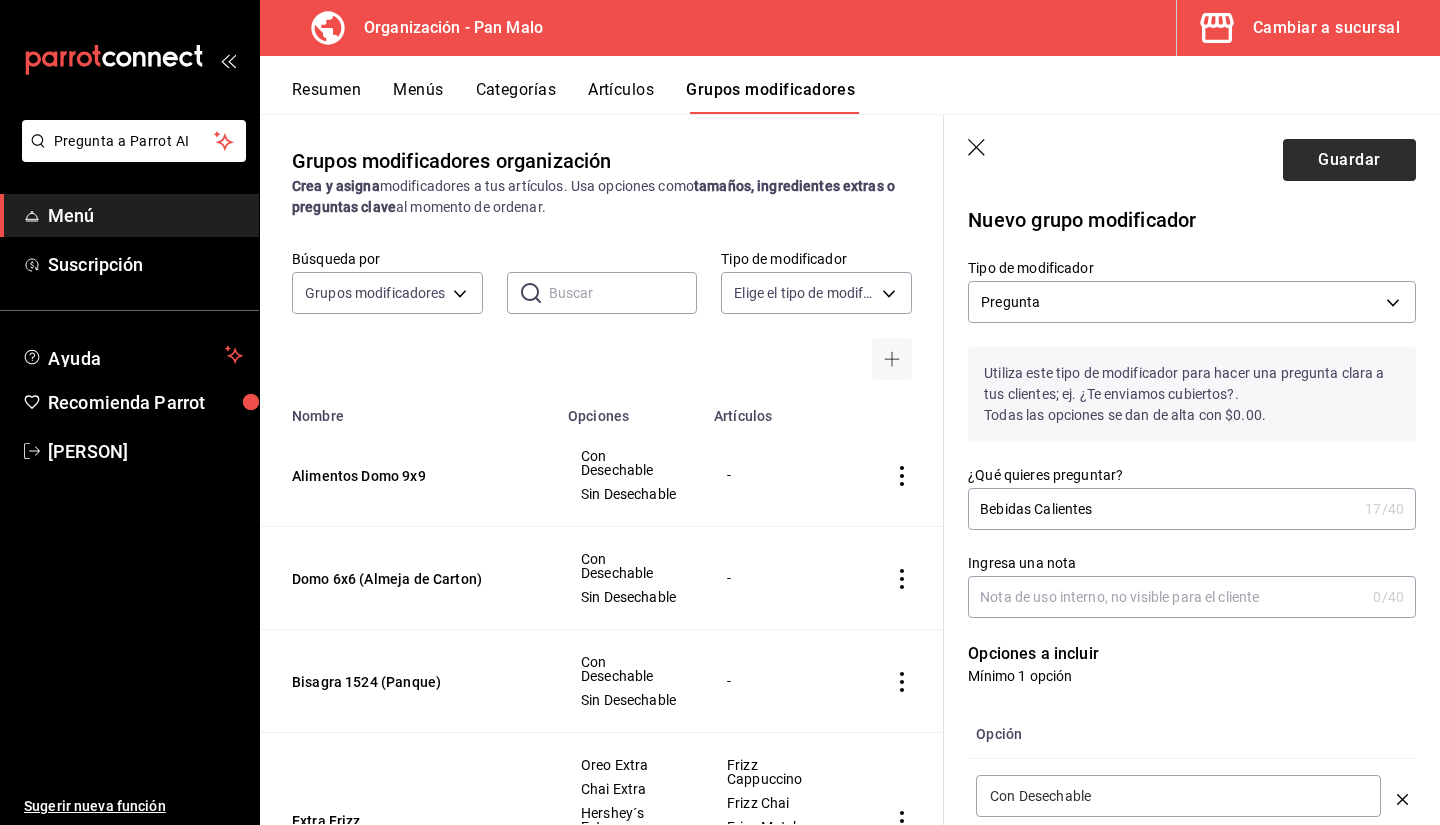 type on "Sin Desechable" 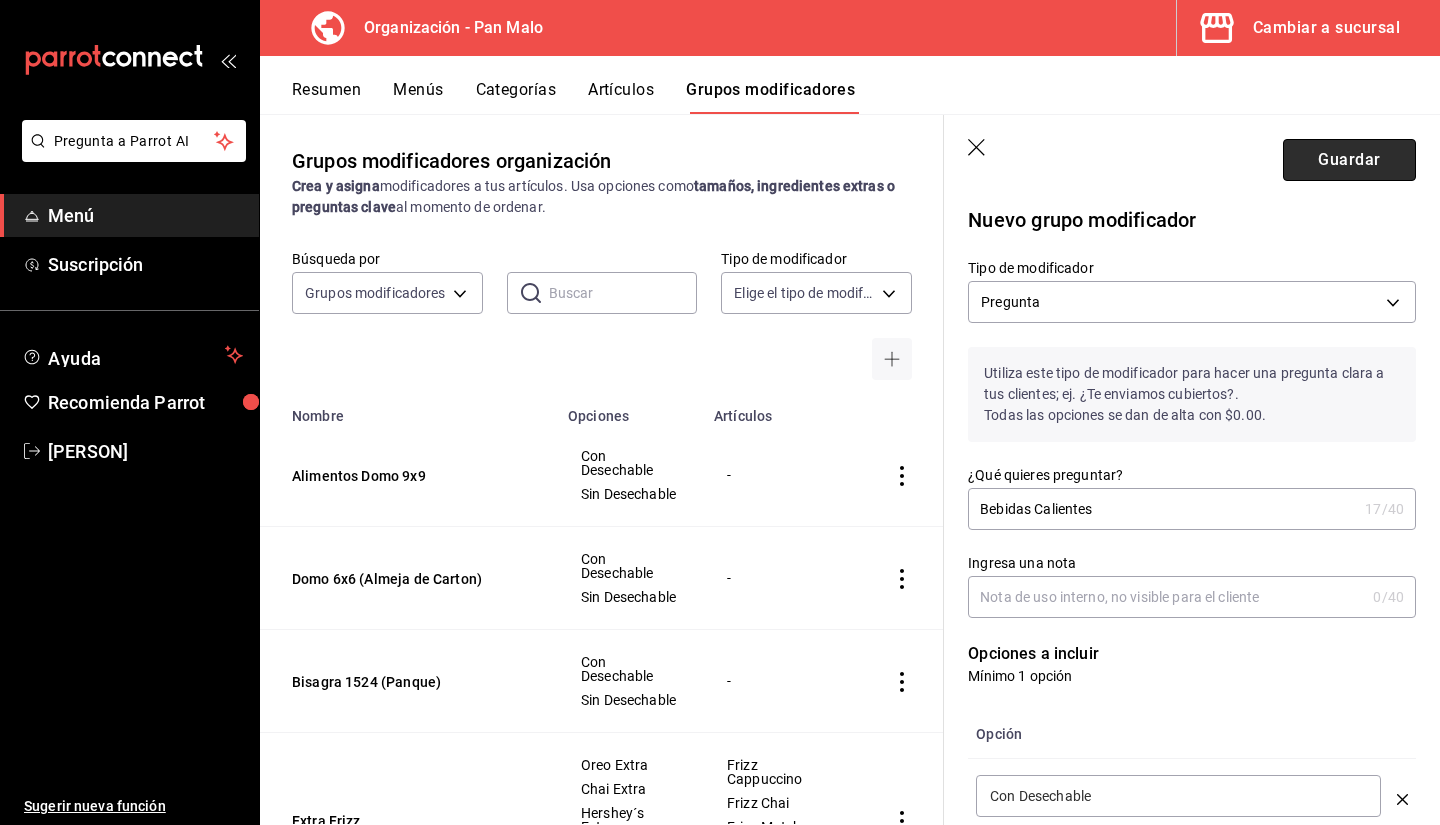 click on "Guardar" at bounding box center [1349, 160] 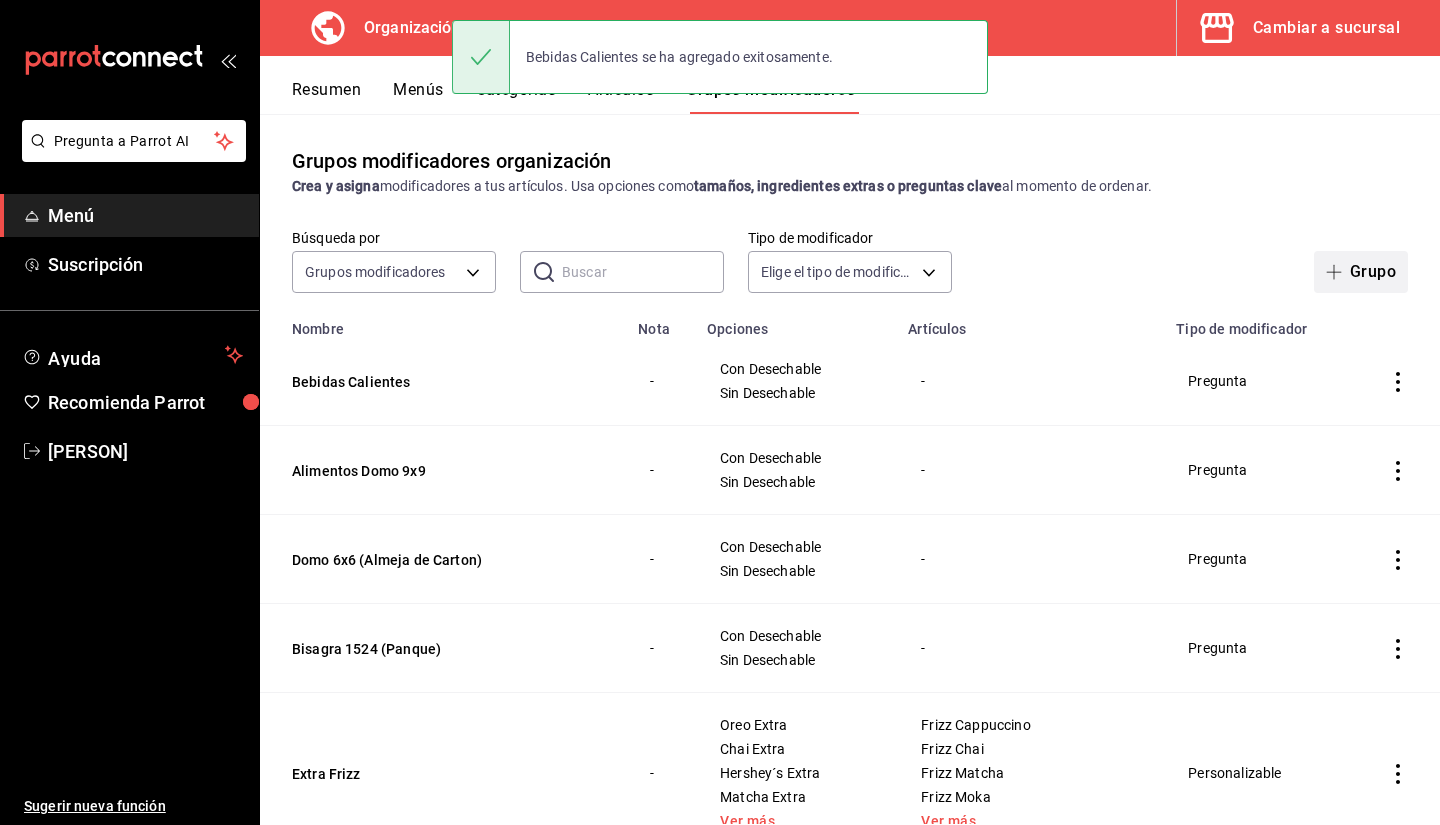 click on "Grupo" at bounding box center [1361, 272] 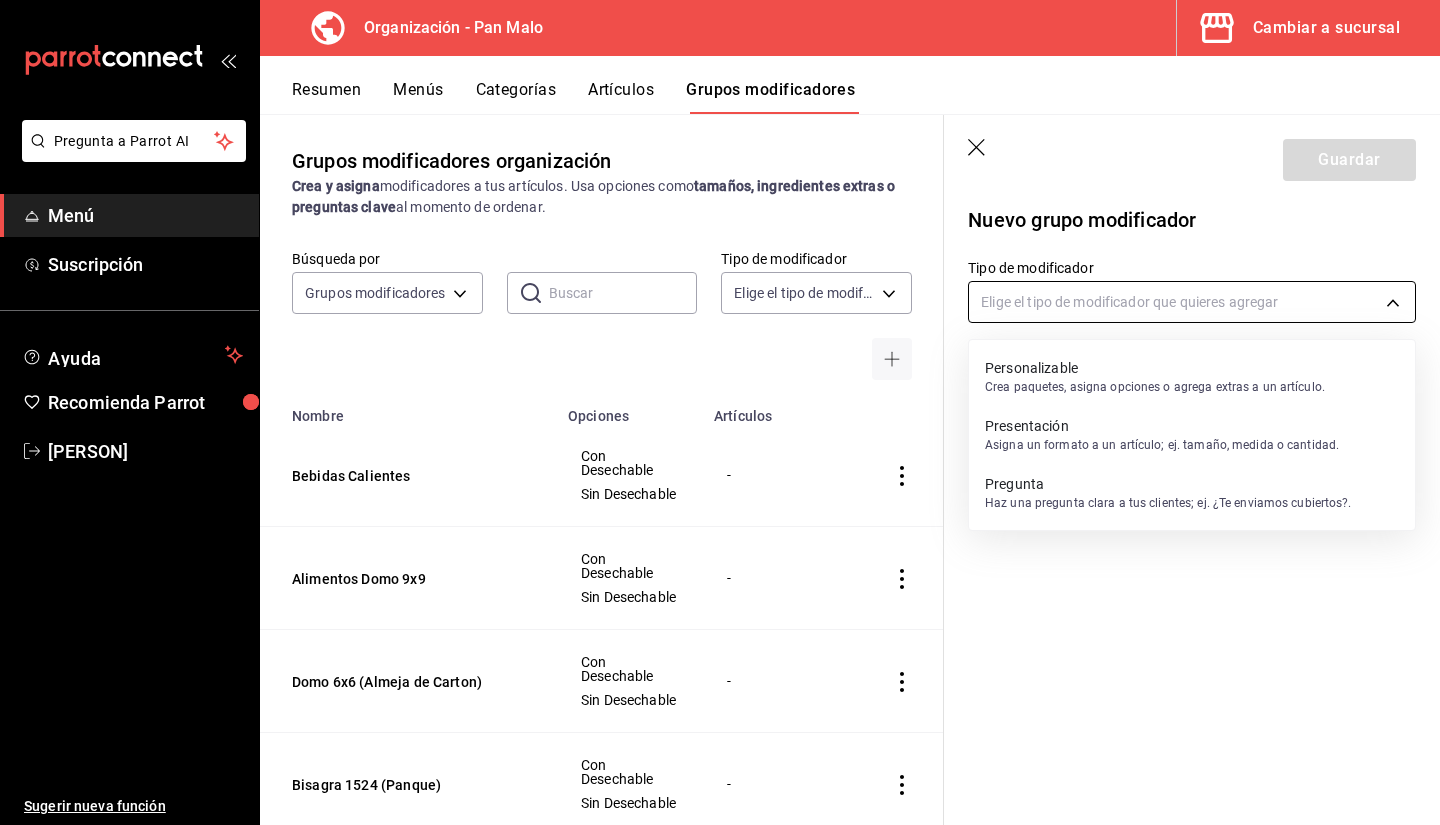 click on "Pregunta a Parrot AI Menú   Suscripción   Ayuda Recomienda Parrot   [PERSON]   Sugerir nueva función   Organización - Pan Malo Cambiar a sucursal Resumen Menús Categorías Artículos Grupos modificadores Grupos modificadores organización Crea y asigna  modificadores a tus artículos. Usa opciones como  tamaños, ingredientes extras o preguntas clave  al momento de ordenar. Búsqueda por Grupos modificadores GROUP ​ ​ Tipo de modificador Elige el tipo de modificador Nombre Opciones Artículos Bebidas Calientes Con Desechable Sin Desechable - Alimentos Domo 9x9 Con Desechable Sin Desechable - Domo 6x6 (Almeja de Carton) Con Desechable Sin Desechable - Bisagra 1524 (Panque) Con Desechable Sin Desechable - Extra Frizz Oreo Extra Chai Extra Hershey´s Extra Matcha Extra Ver más... Frizz Cappuccino Frizz Chai Frizz Matcha Frizz Moka Ver más... San Pellegrino Granada Limonata Limon Menta Mandarina Ver más... San Pellegrino Leche Frios Entera Deslactosda Almendra Chai Frio Latte Helado Entera" at bounding box center [720, 412] 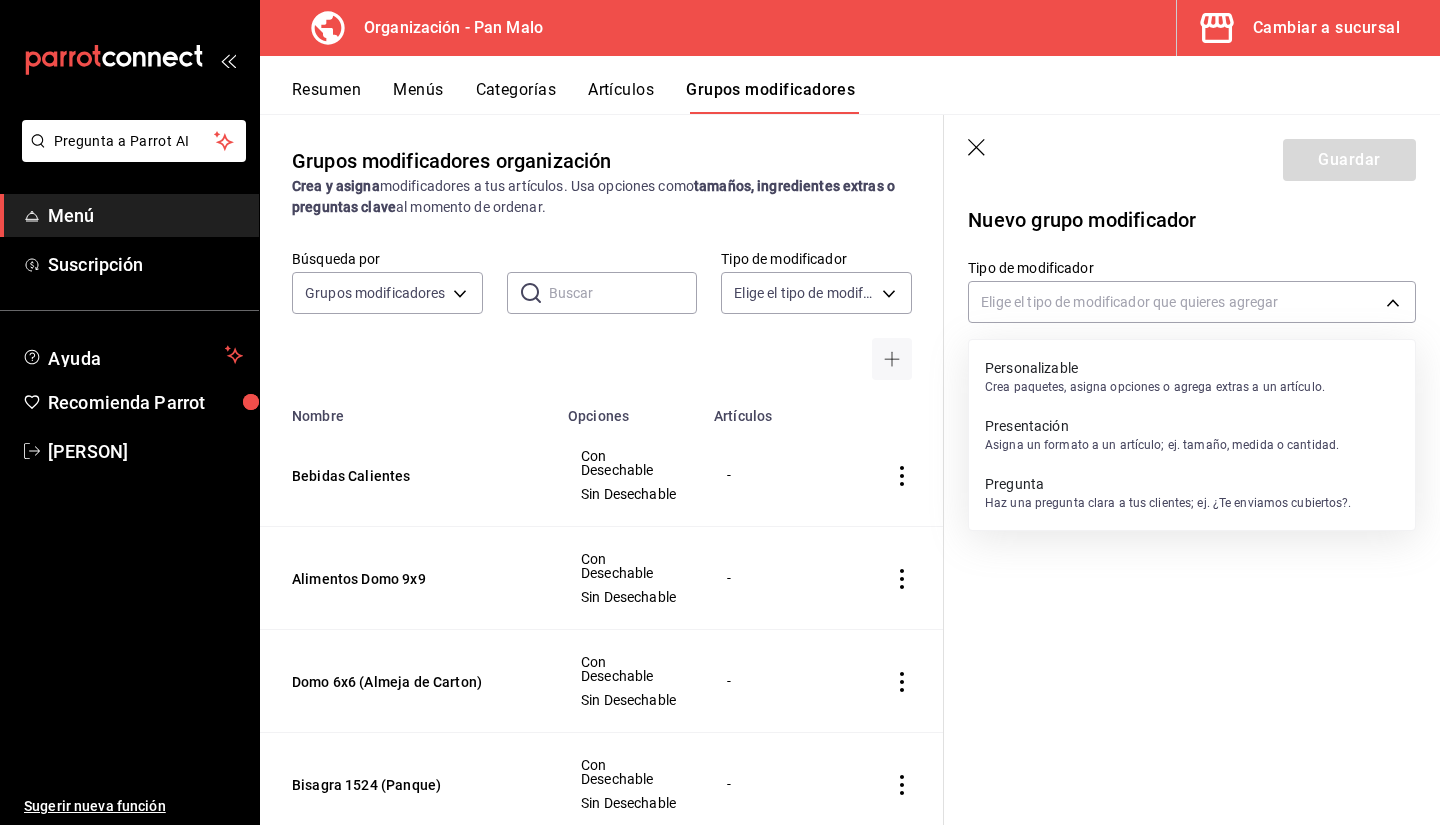 click on "Haz una pregunta clara a tus clientes; ej. ¿Te enviamos cubiertos?." at bounding box center [1168, 503] 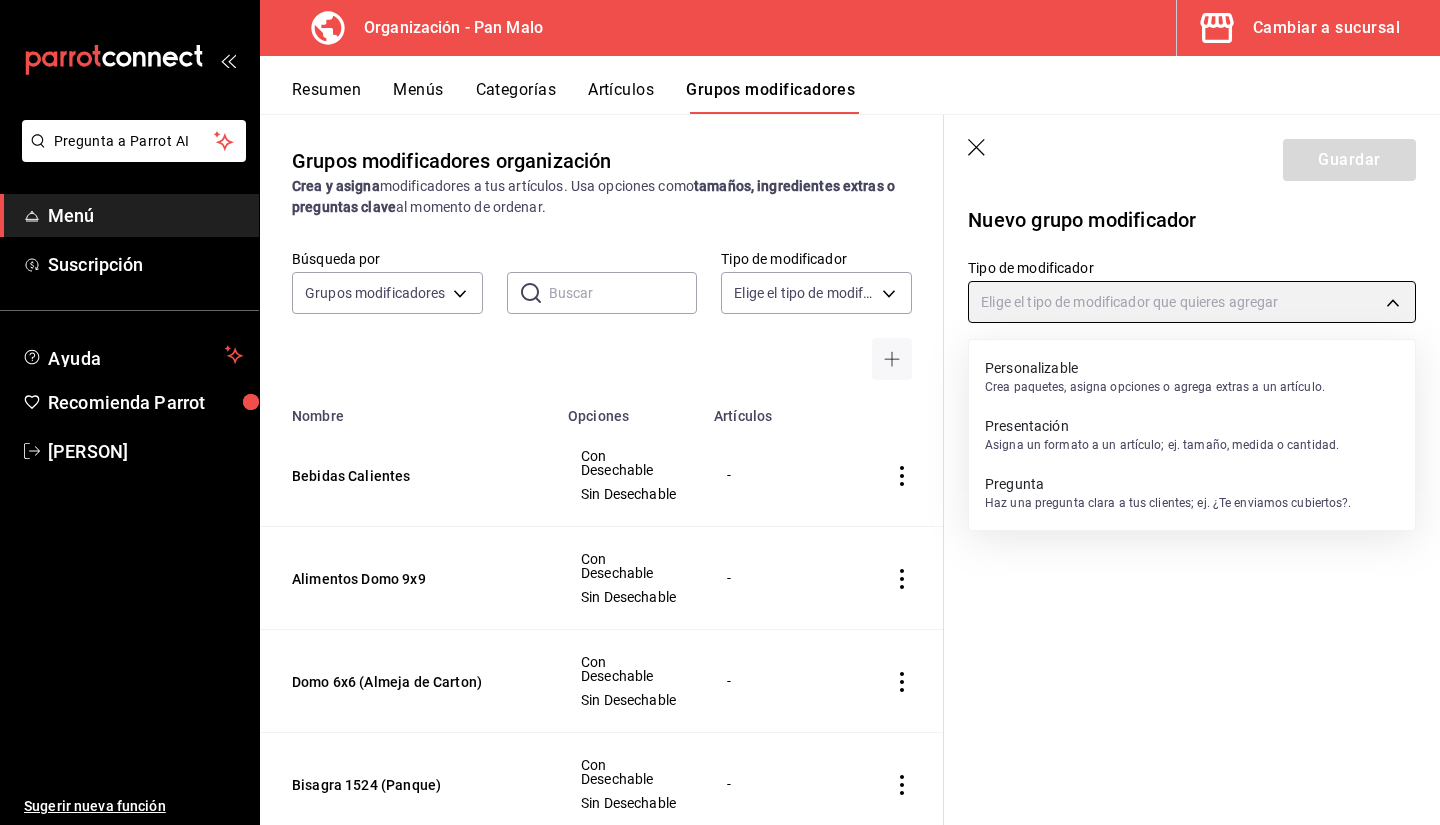 type on "QUESTION" 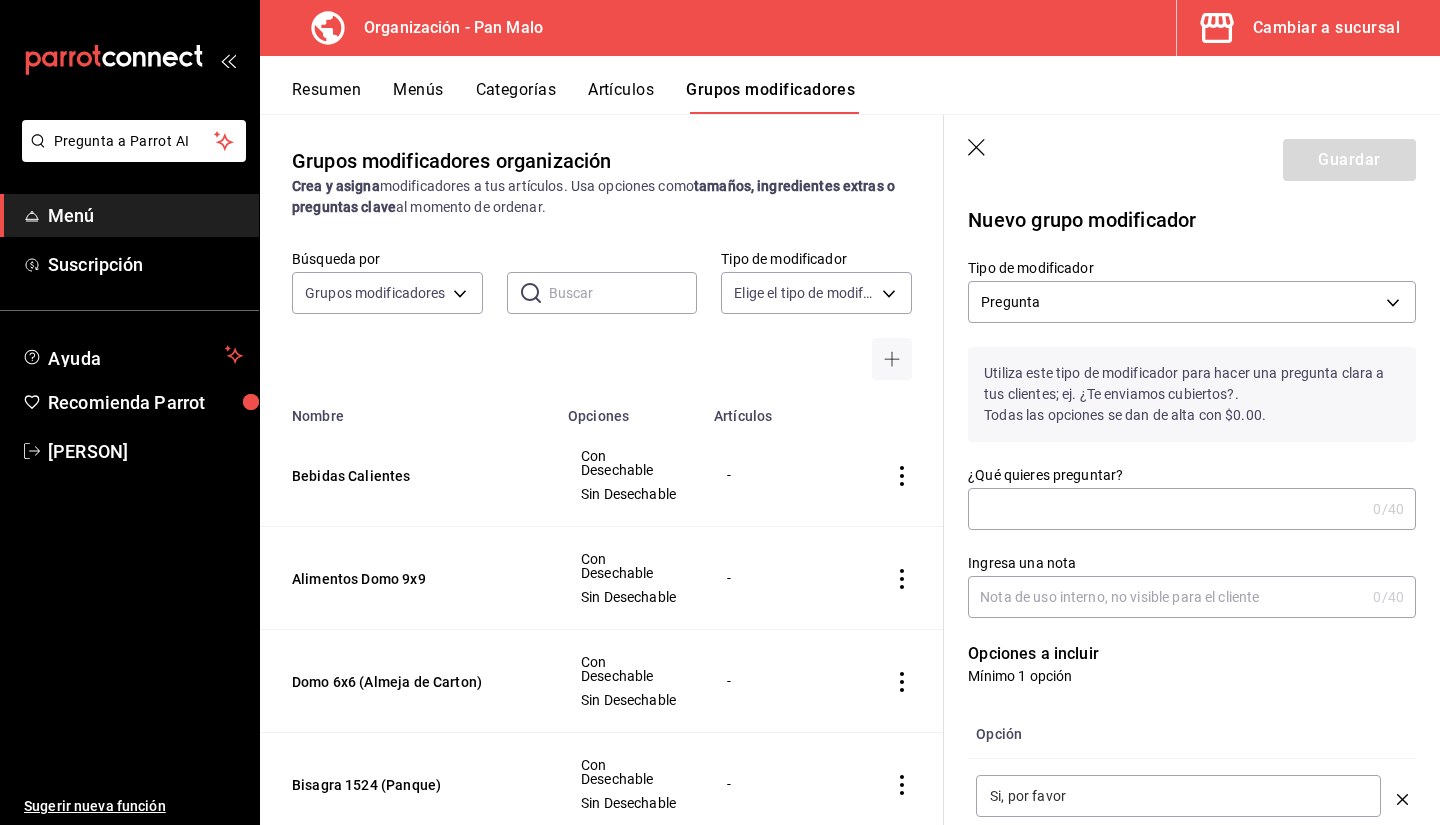 click on "¿Qué quieres preguntar?" at bounding box center (1166, 509) 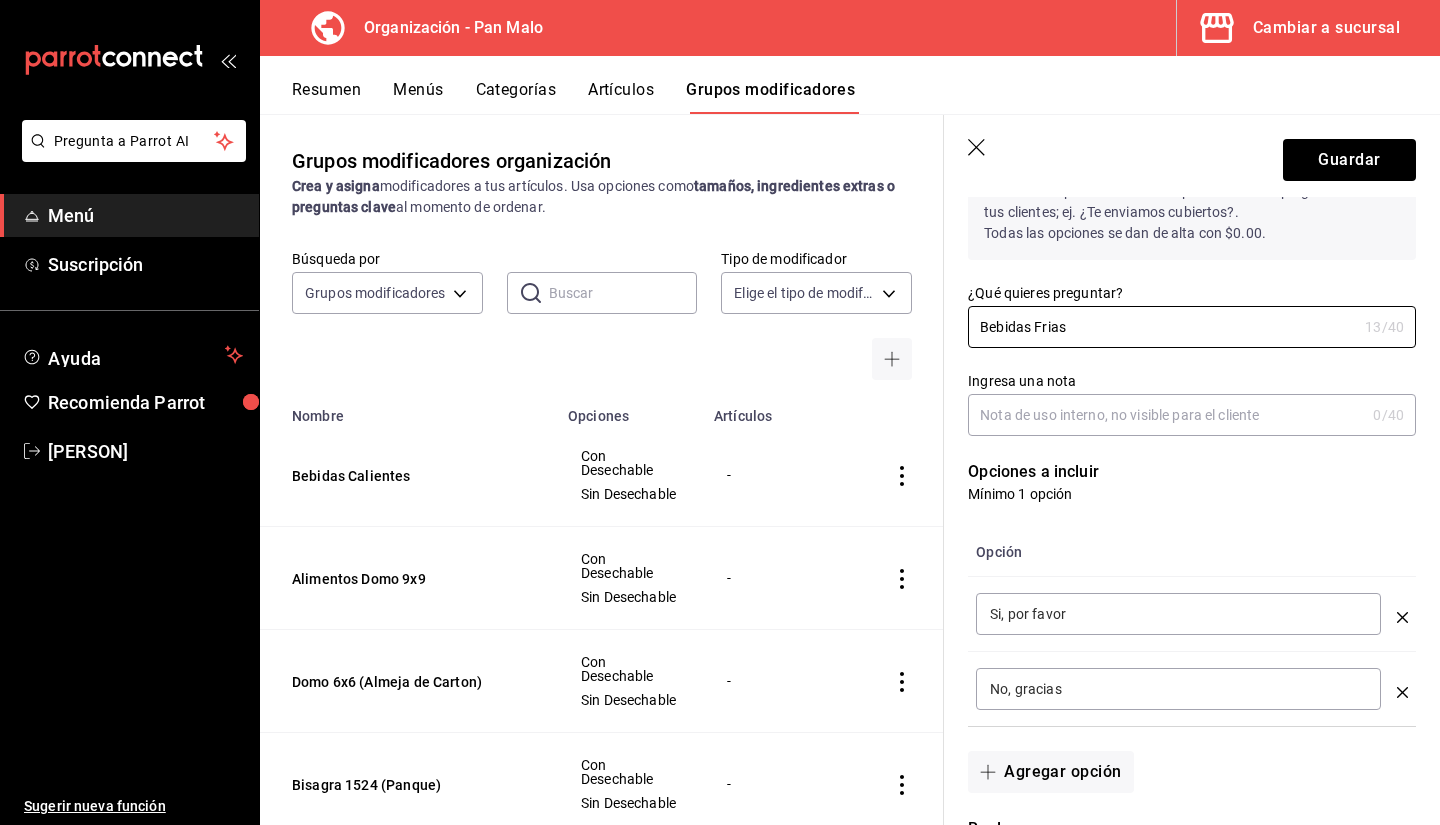 scroll, scrollTop: 191, scrollLeft: 0, axis: vertical 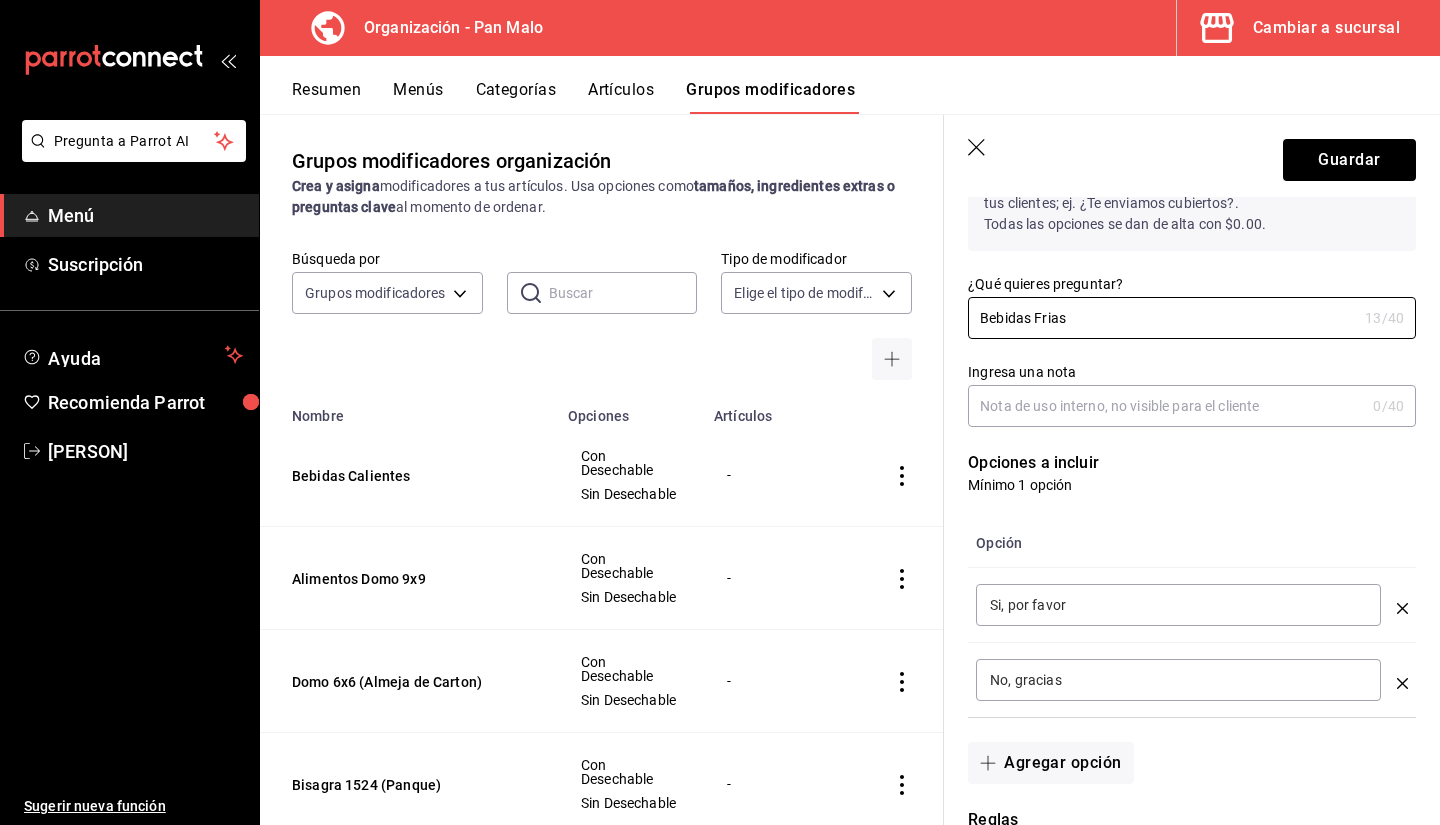 type on "Bebidas Frias" 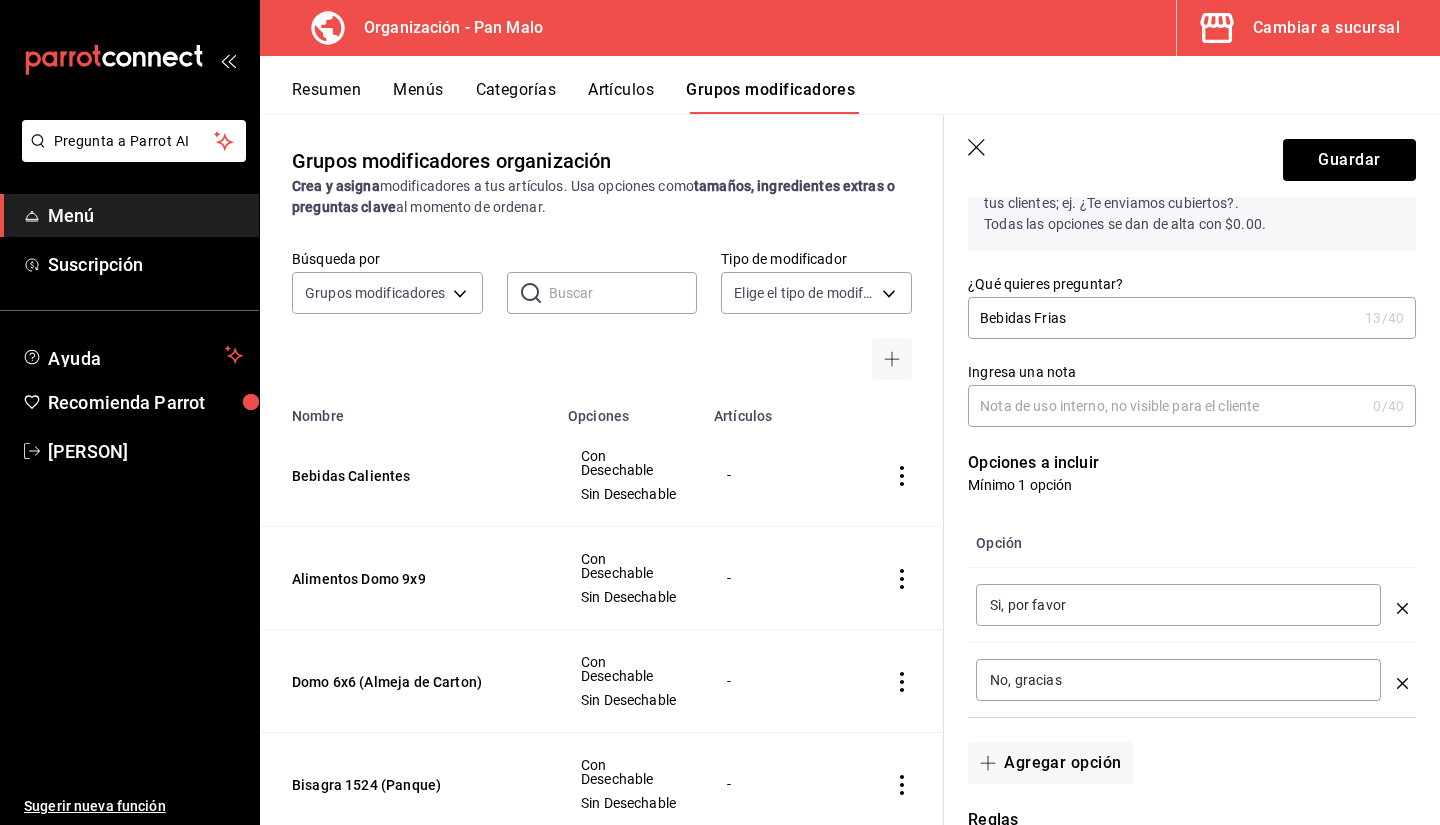 click on "Si, por favor" at bounding box center [1178, 605] 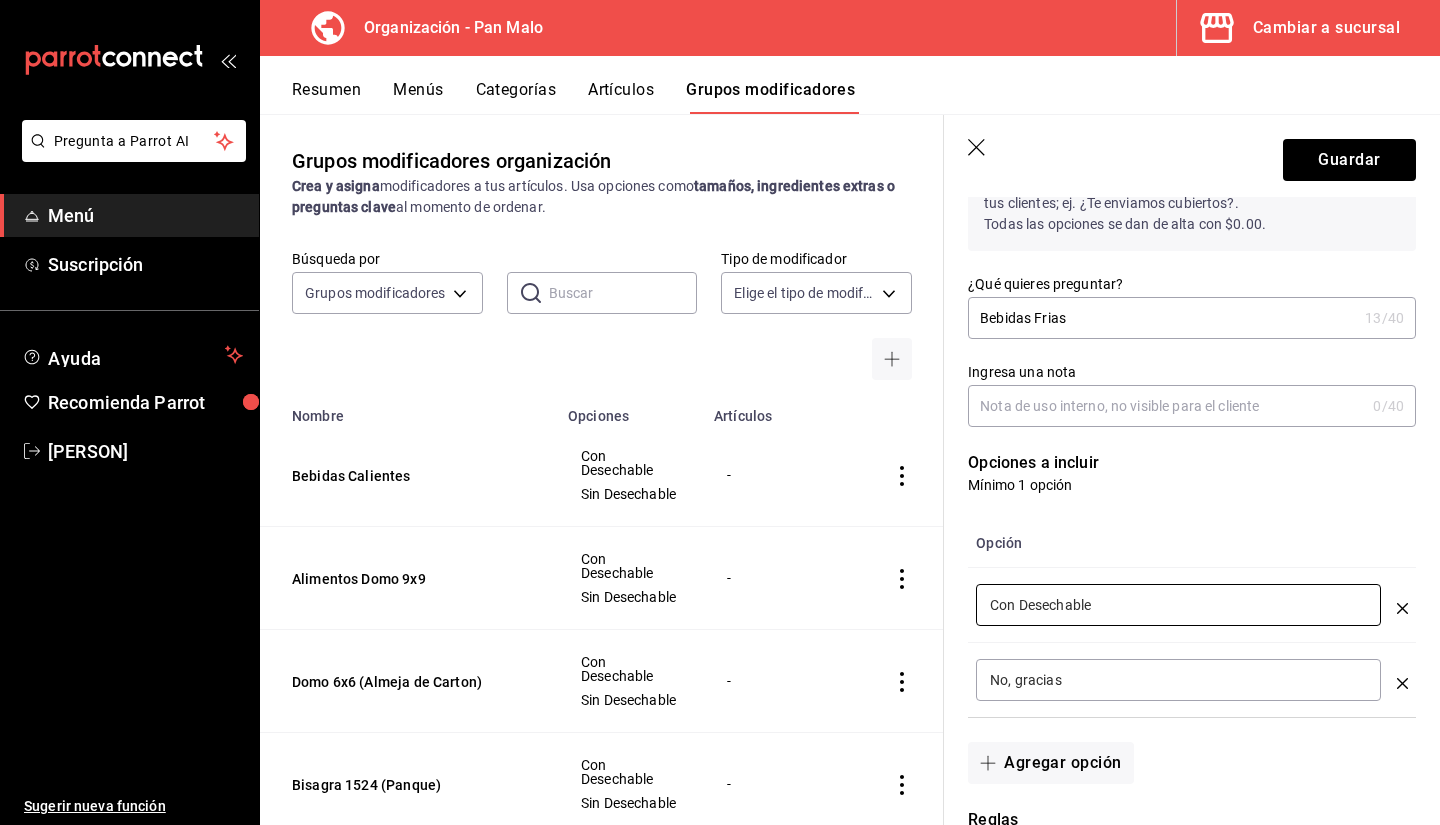 type on "Con Desechable" 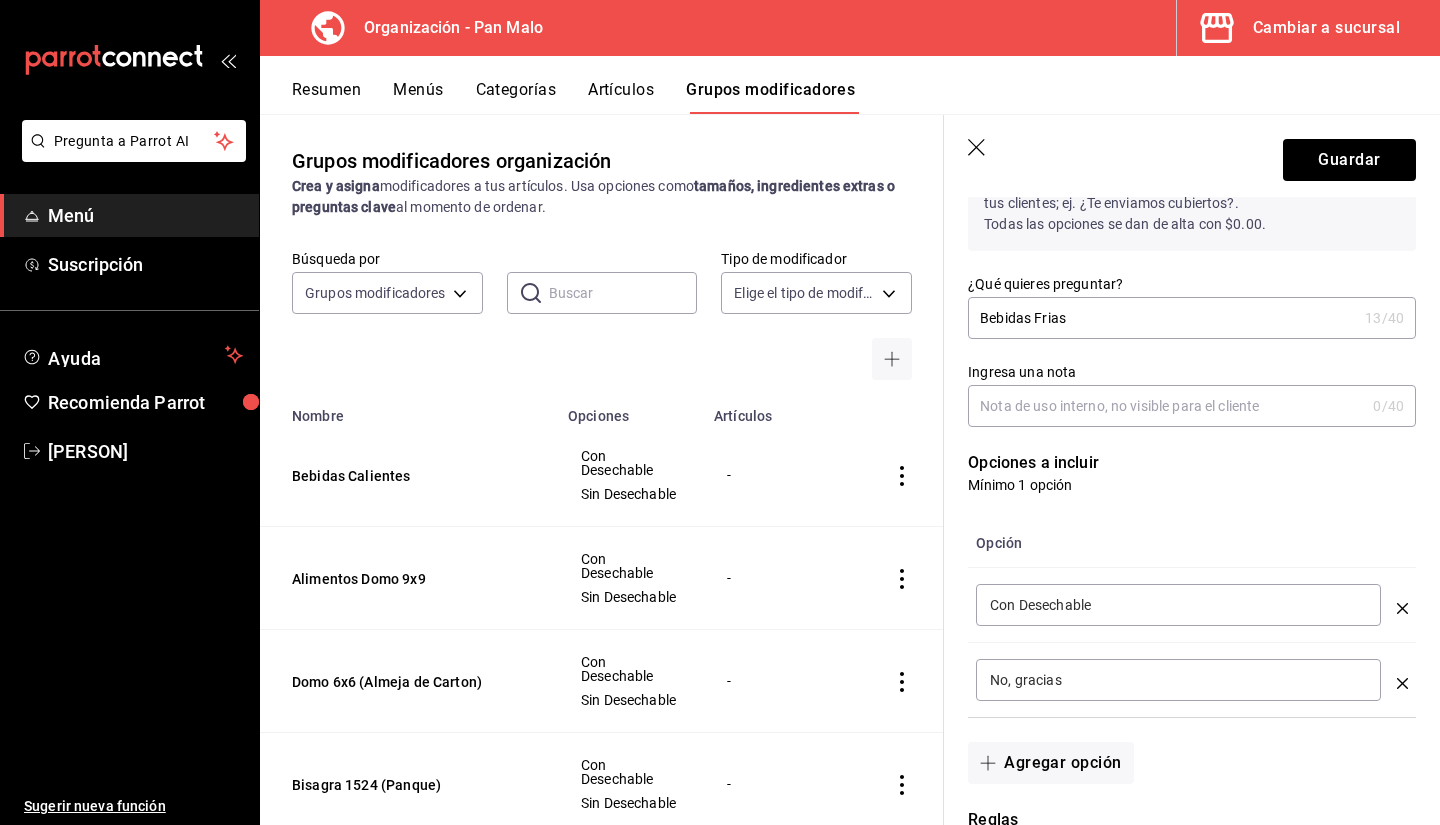 click on "No, gracias ​" at bounding box center [1178, 680] 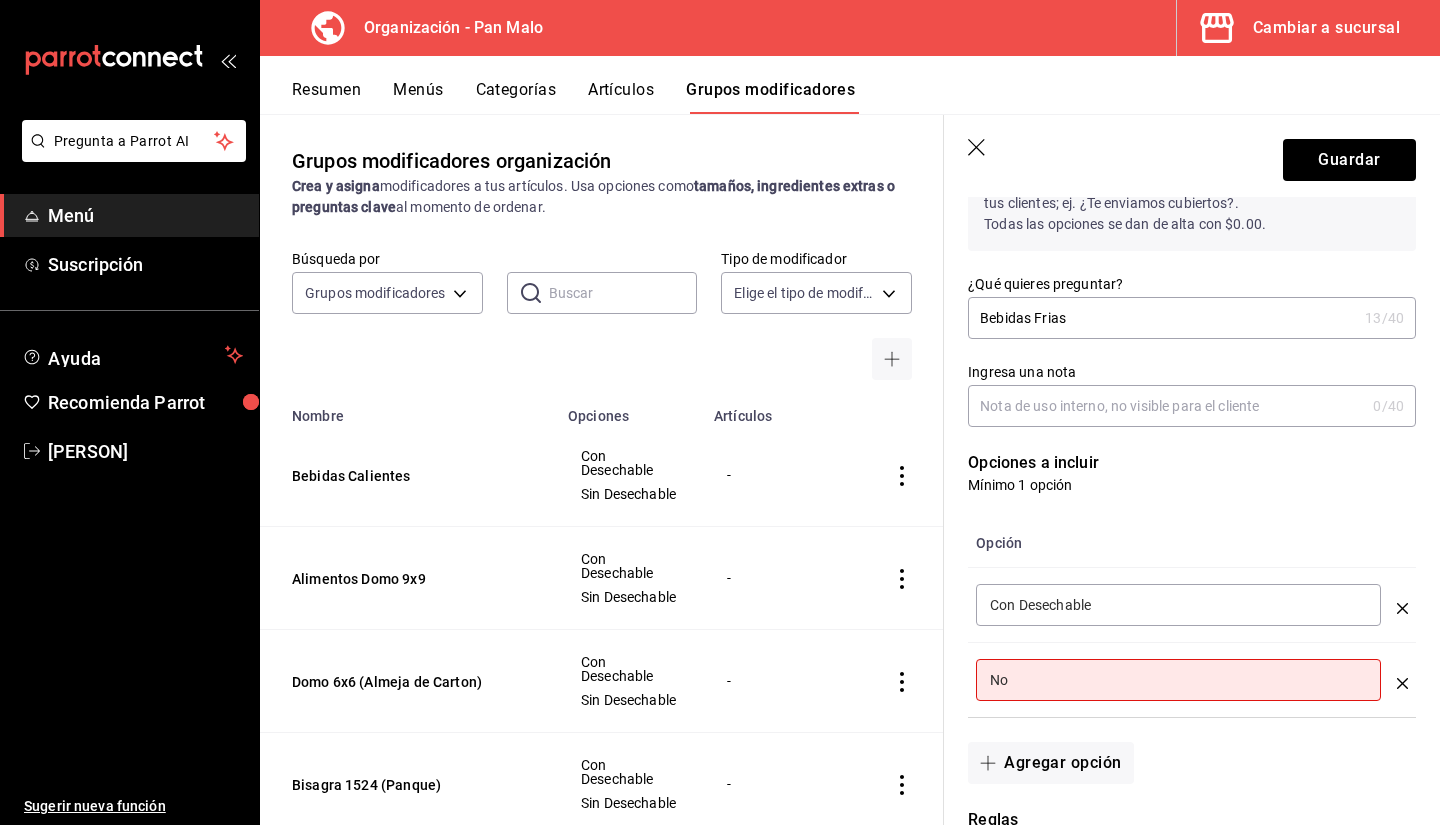 type on "N" 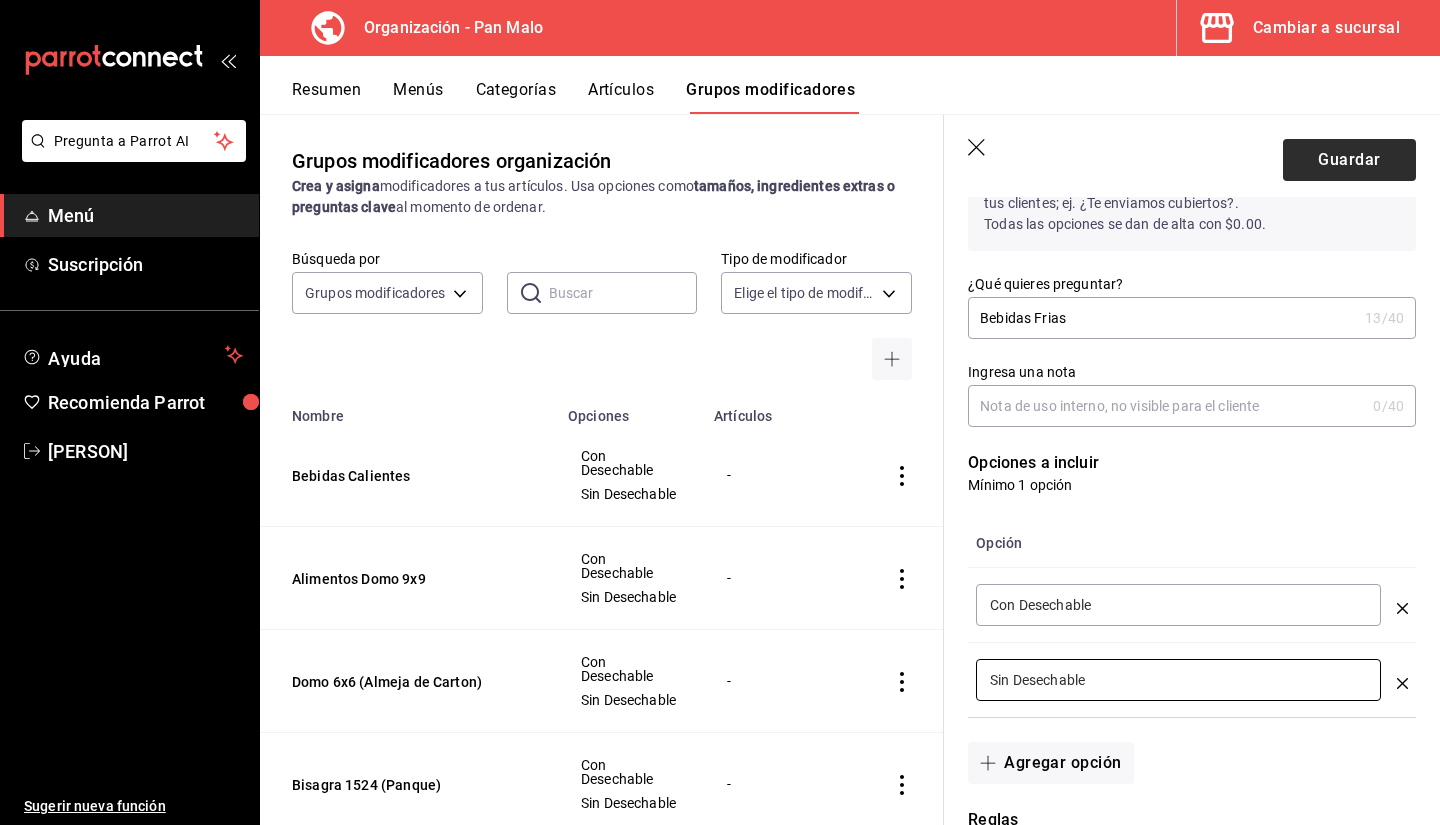 type on "Sin Desechable" 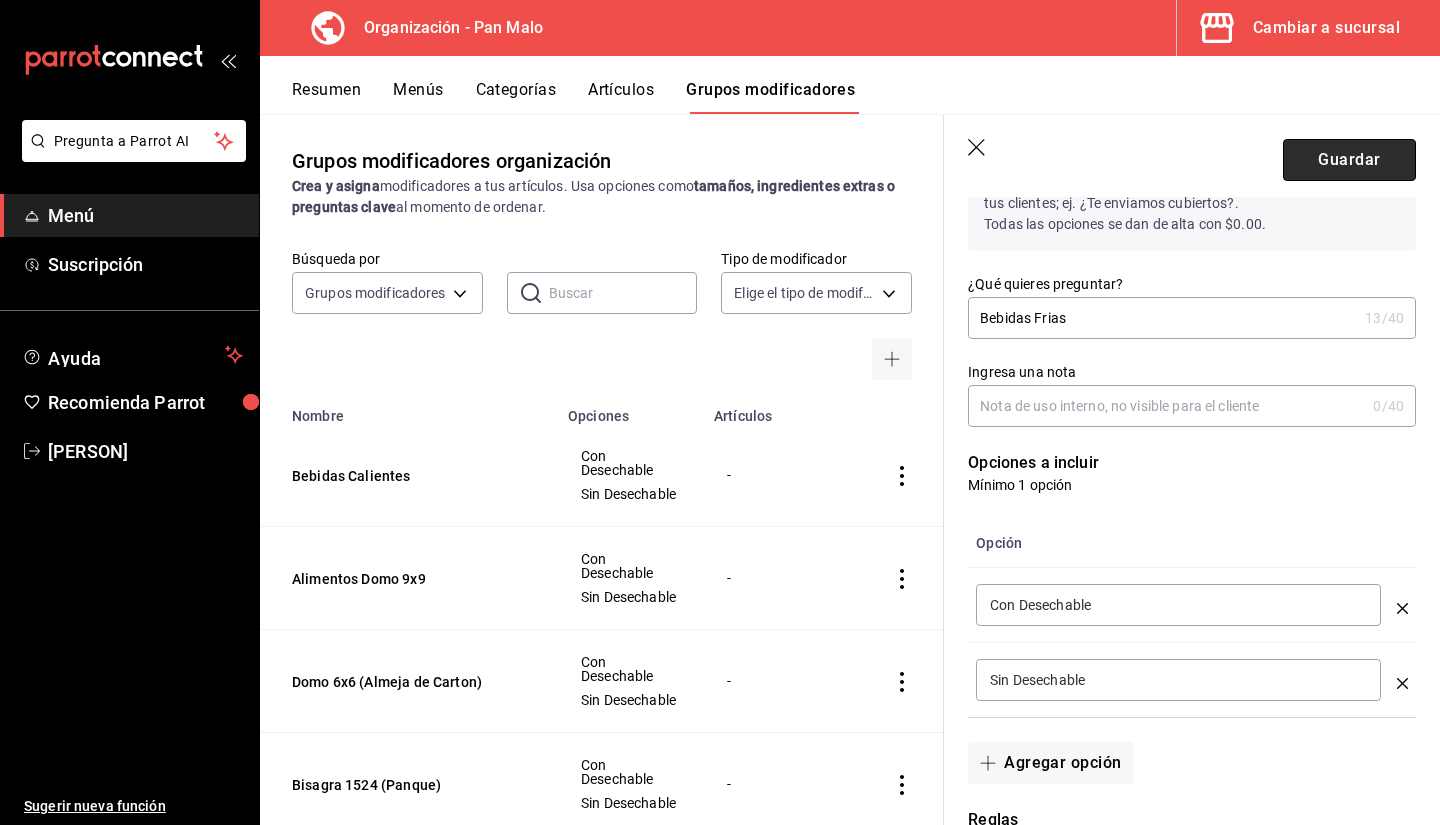 click on "Guardar" at bounding box center [1349, 160] 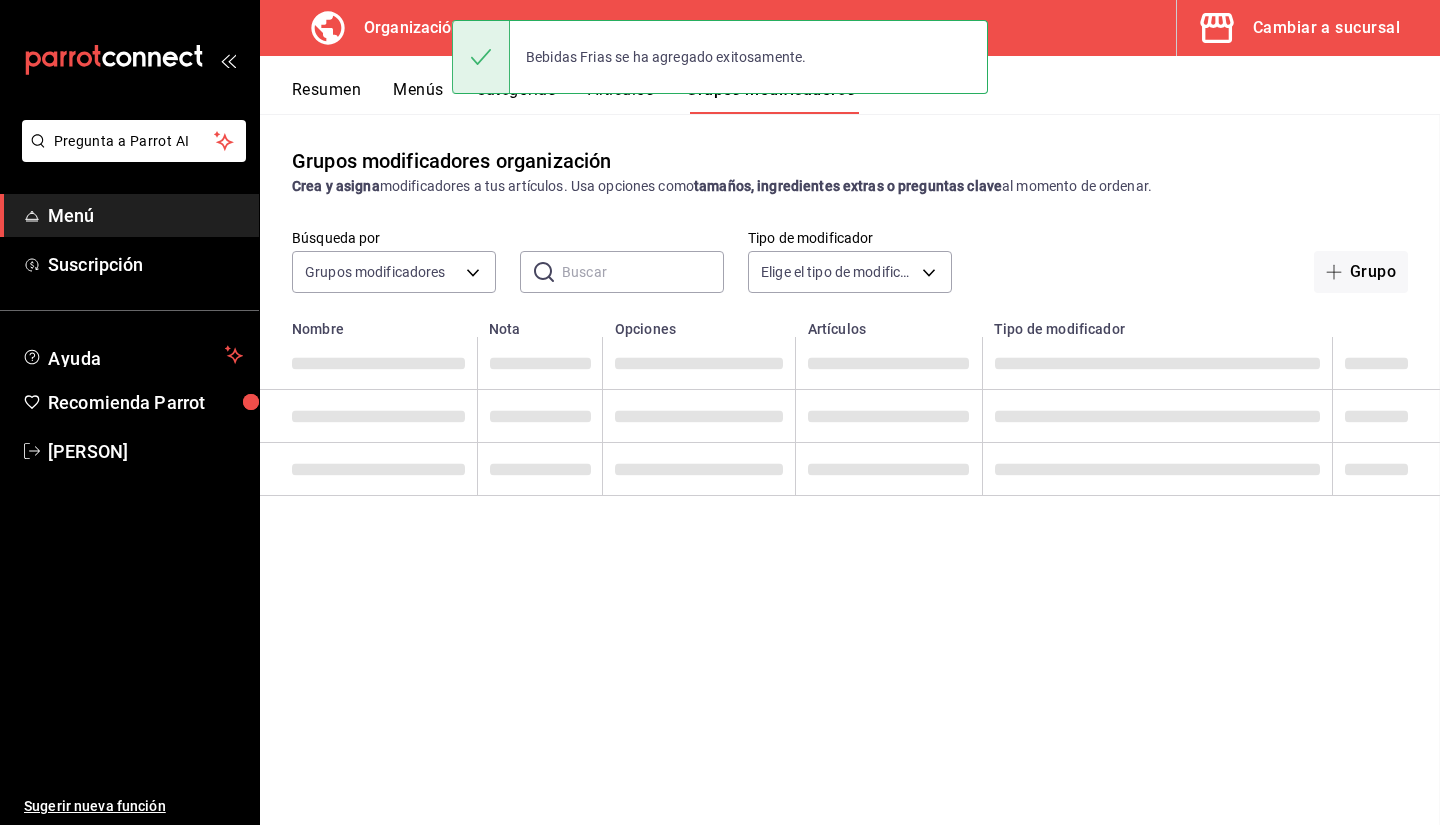 scroll, scrollTop: 0, scrollLeft: 0, axis: both 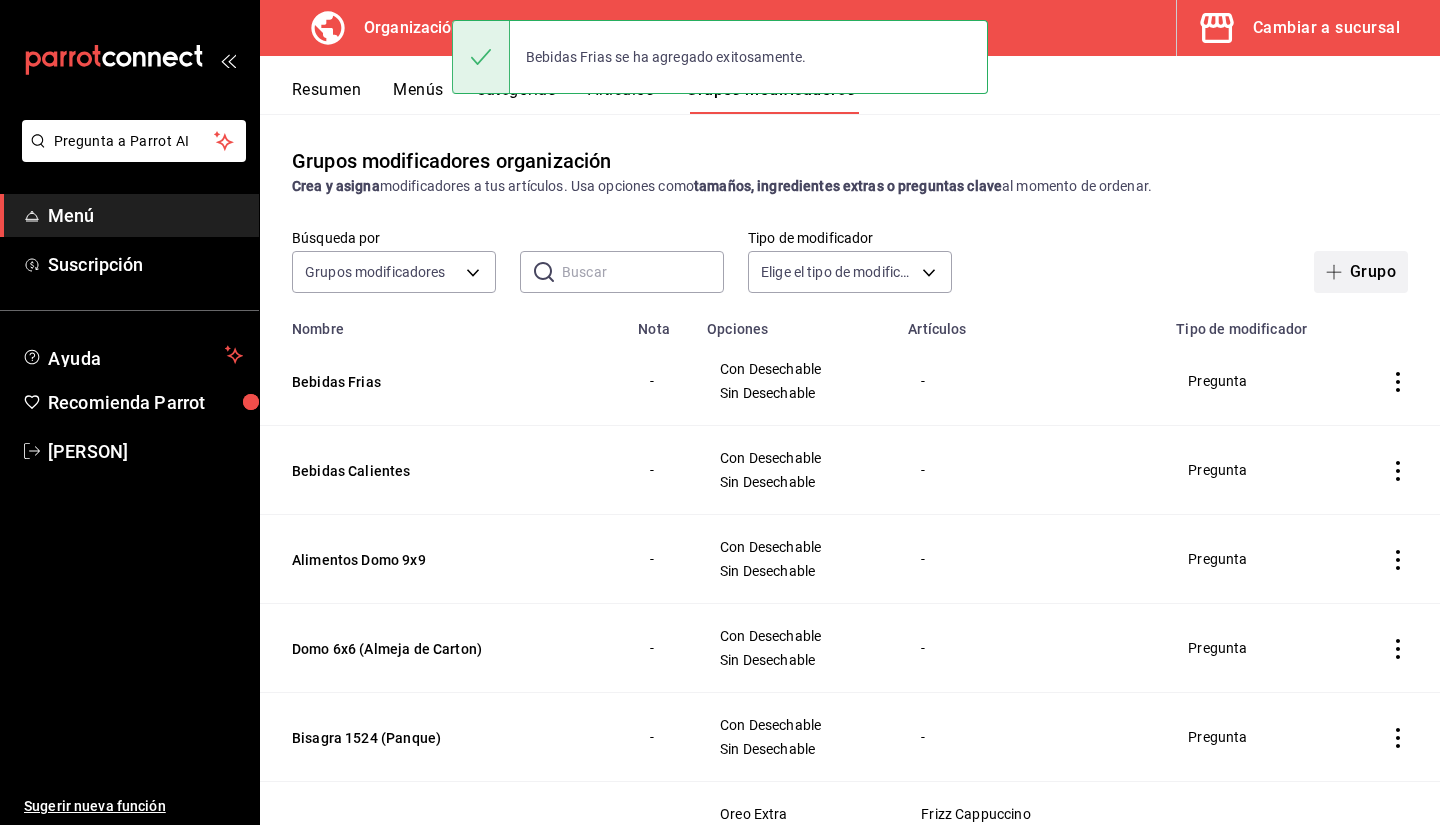 click 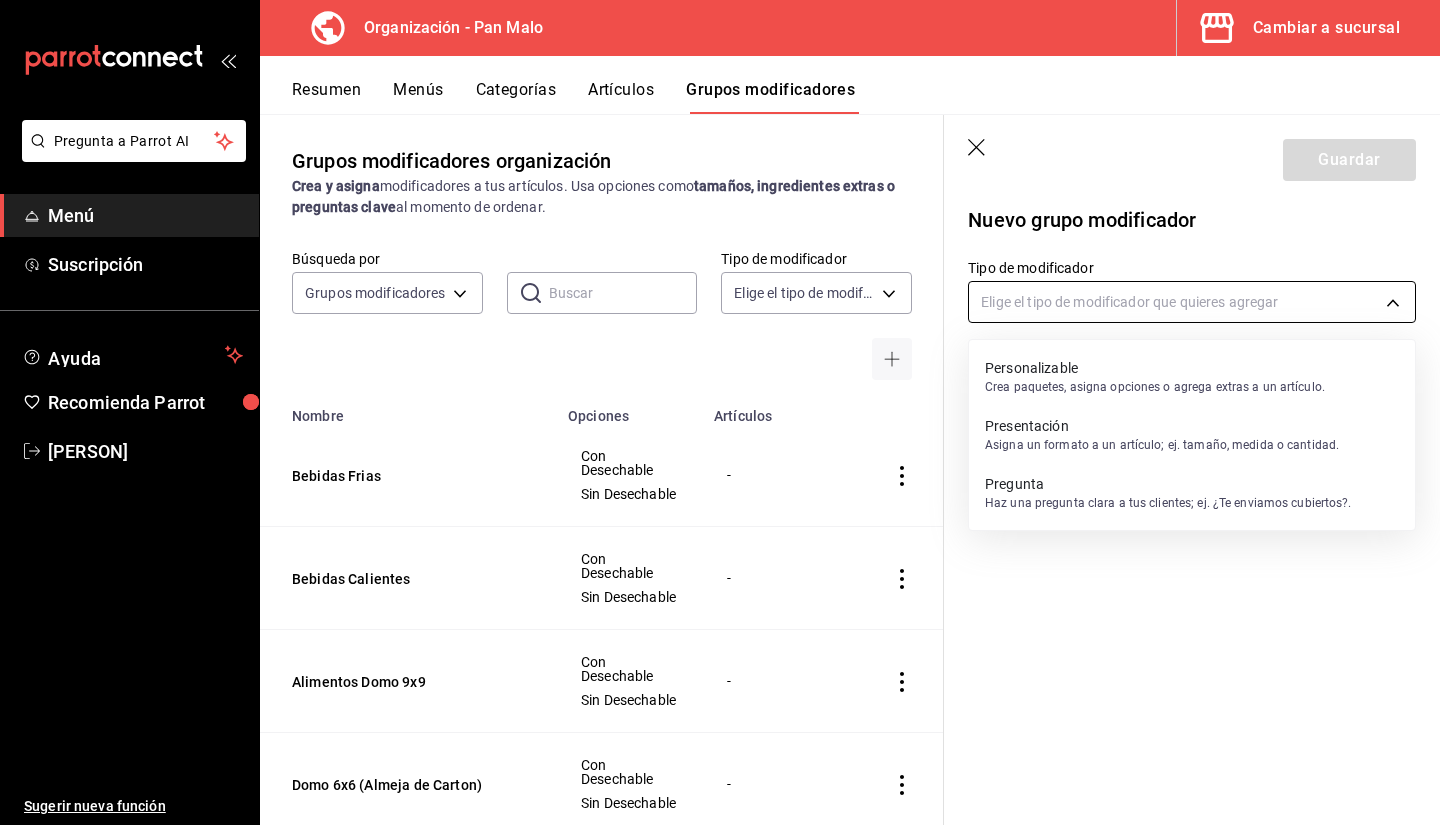 click on "Pregunta a Parrot AI Menú   Suscripción   Ayuda Recomienda Parrot   [PERSON]   Sugerir nueva función   Organización - Pan Malo Cambiar a sucursal Resumen Menús Categorías Artículos Grupos modificadores Grupos modificadores organización Crea y asigna  modificadores a tus artículos. Usa opciones como  tamaños, ingredientes extras o preguntas clave  al momento de ordenar. Búsqueda por Grupos modificadores GROUP ​ ​ Tipo de modificador Elige el tipo de modificador Nombre Opciones Artículos Bebidas Frias Con Desechable Sin Desechable - Bebidas Calientes Con Desechable Sin Desechable - Alimentos Domo 9x9 Con Desechable Sin Desechable - Domo 6x6 (Almeja de Carton) Con Desechable Sin Desechable - Bisagra 1524 (Panque) Con Desechable Sin Desechable - Extra Frizz Oreo Extra Chai Extra Hershey´s Extra Matcha Extra Ver más... Frizz Cappuccino Frizz Chai Frizz Matcha Frizz Moka Ver más... San Pellegrino Granada Limonata Limon Menta Mandarina Ver más... San Pellegrino Leche Frios Entera Entera" at bounding box center [720, 412] 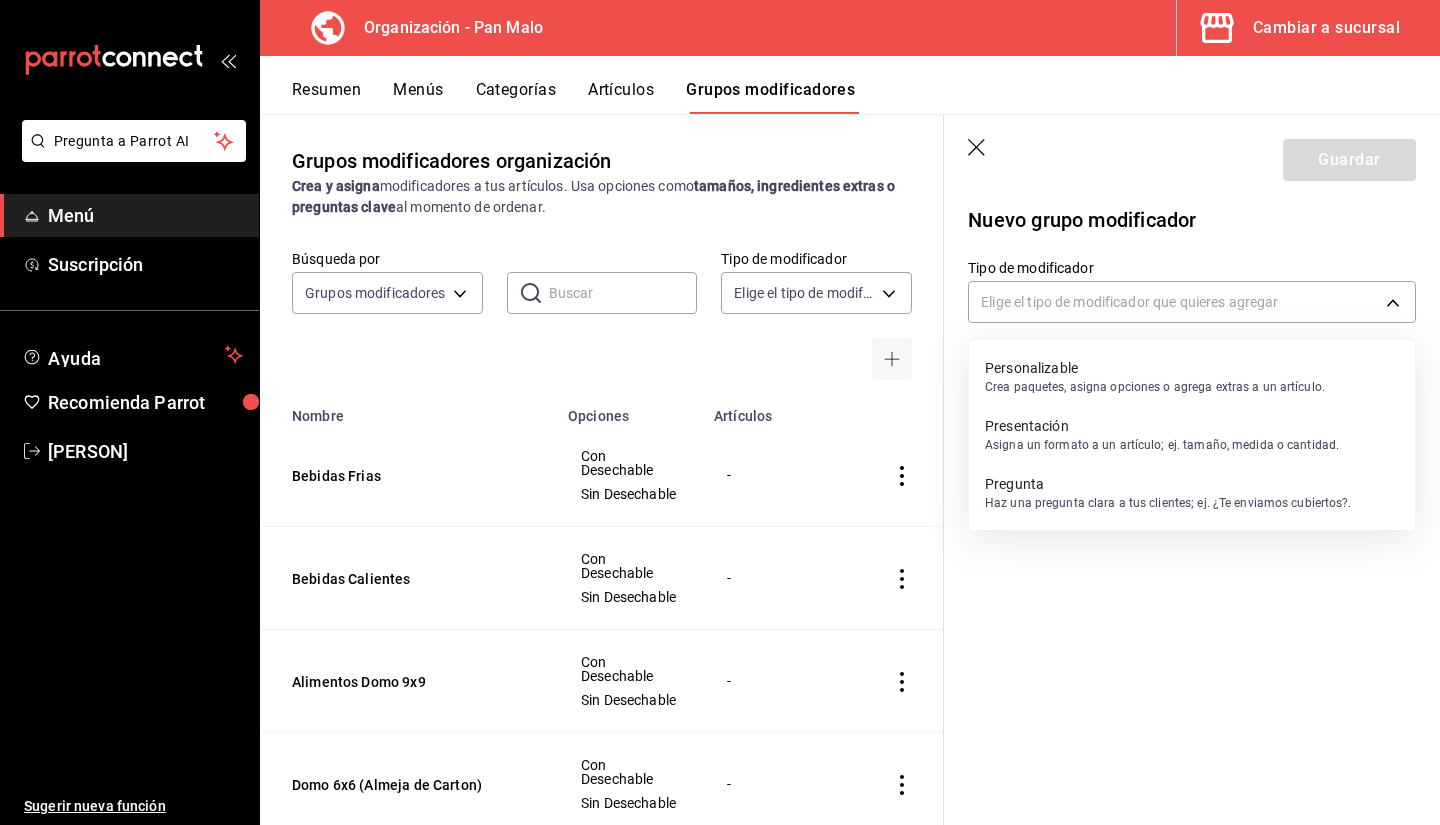 click on "Pregunta" at bounding box center [1168, 484] 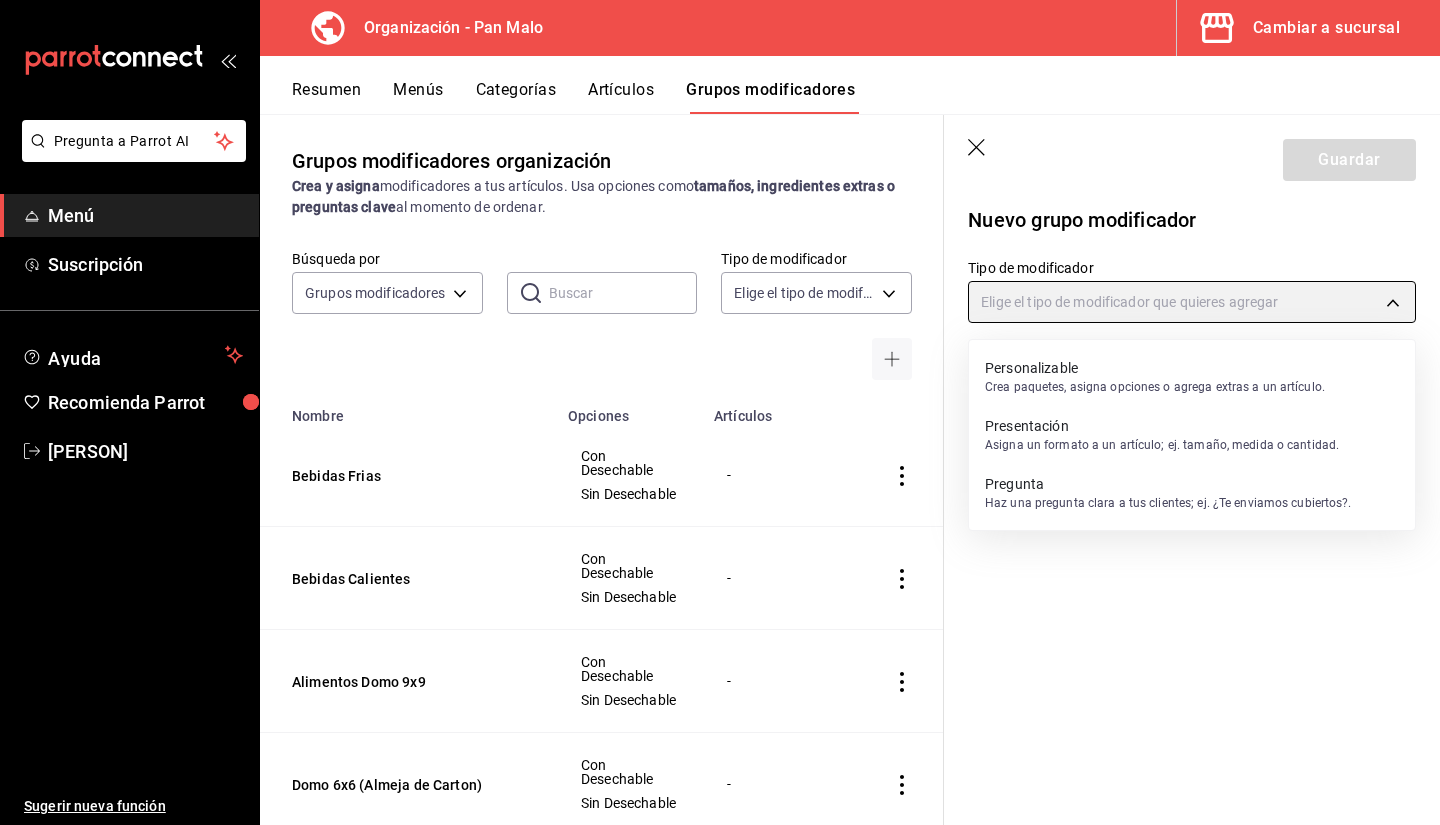 type on "QUESTION" 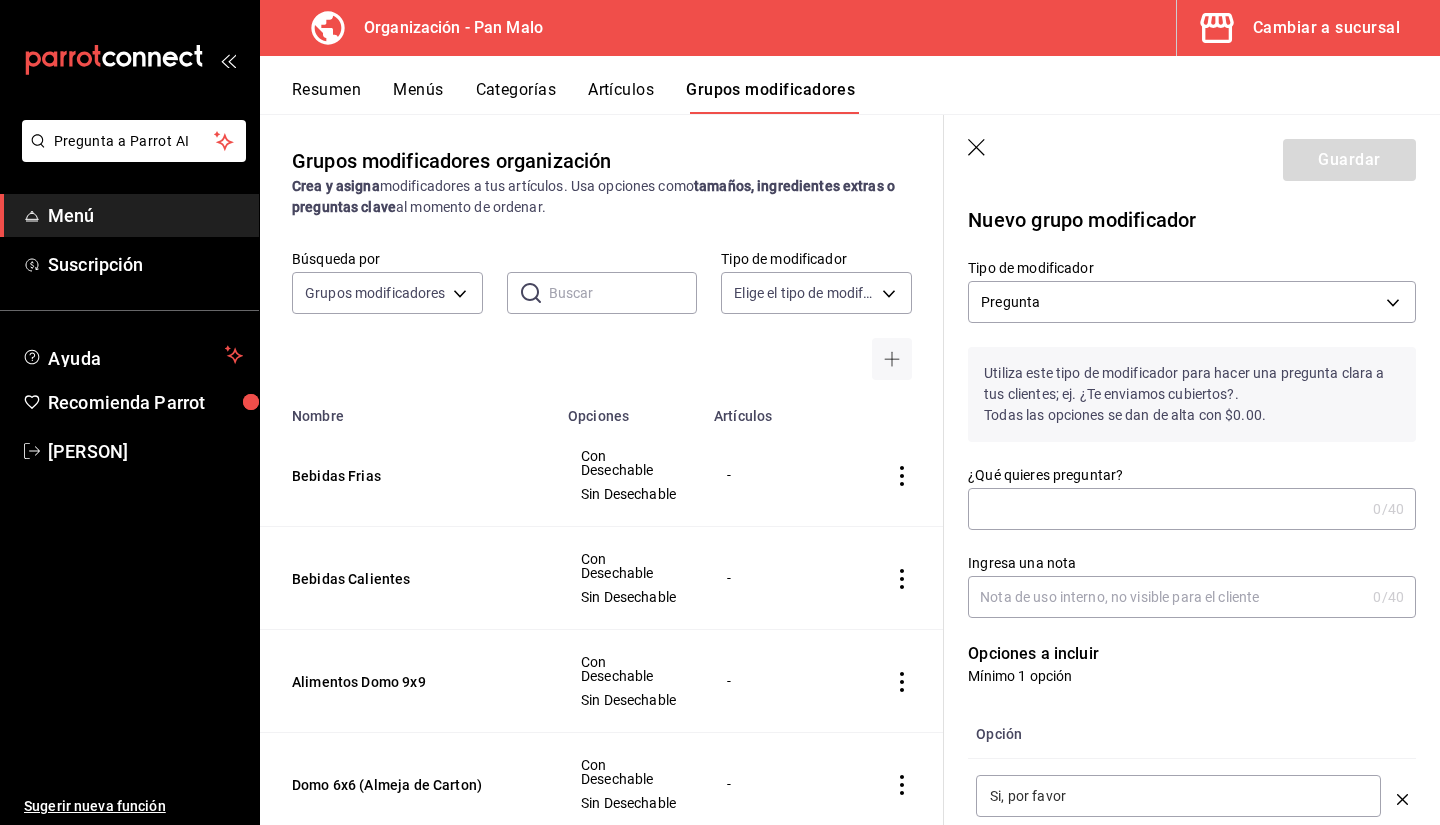 click on "¿Qué quieres preguntar?" at bounding box center (1166, 509) 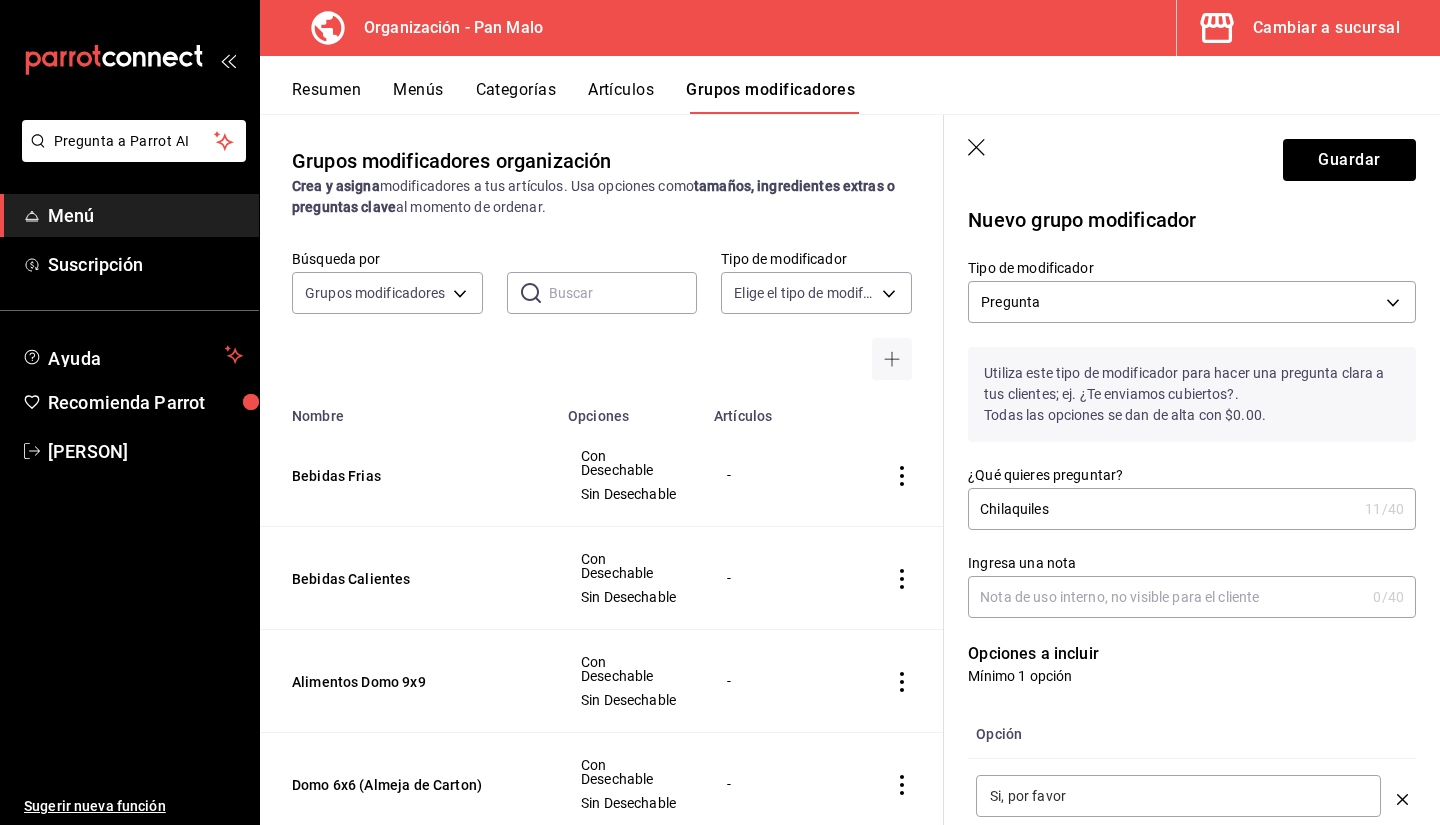 click on "Chilaquiles" at bounding box center (1162, 509) 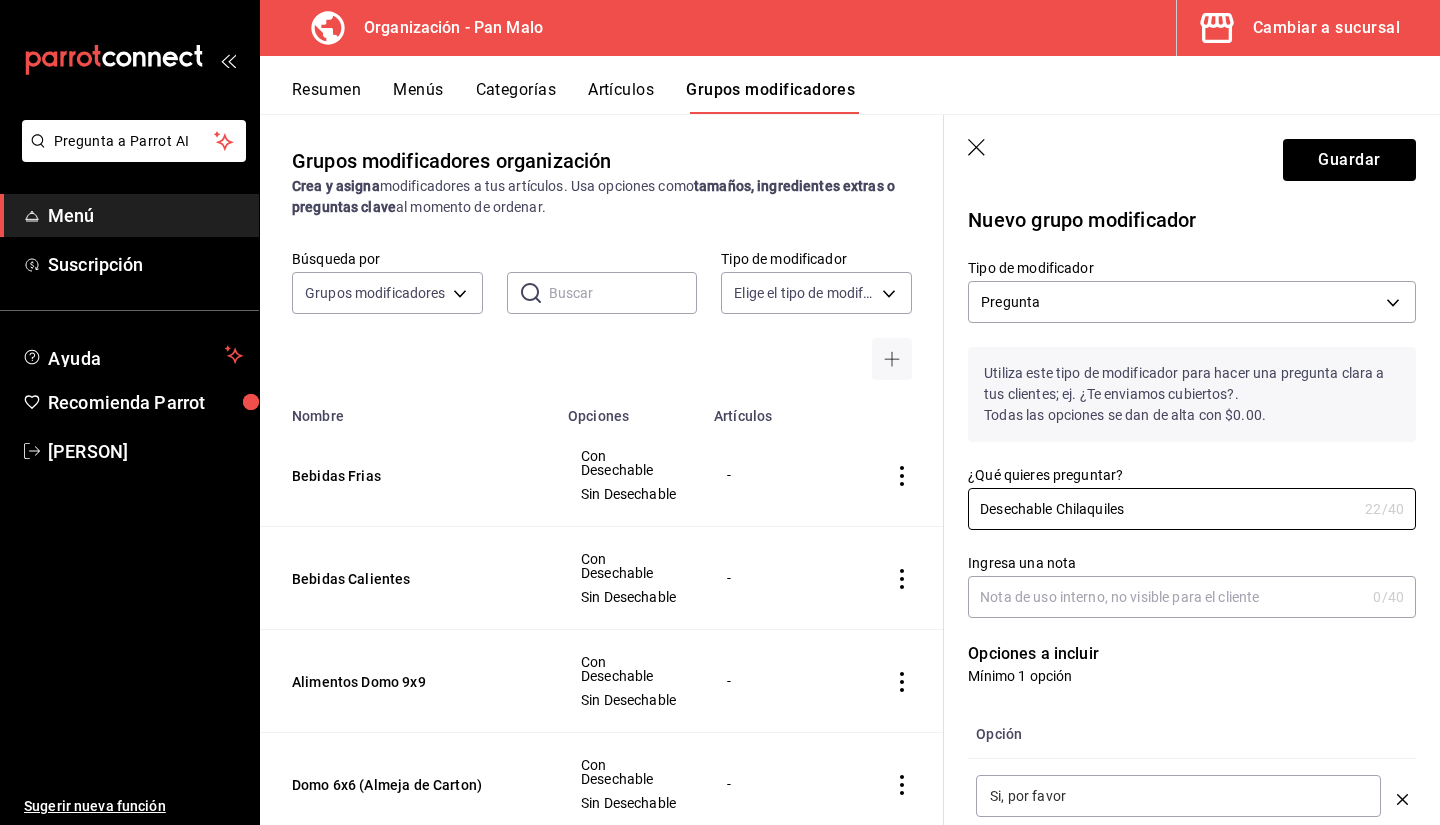 type on "Desechable Chilaquiles" 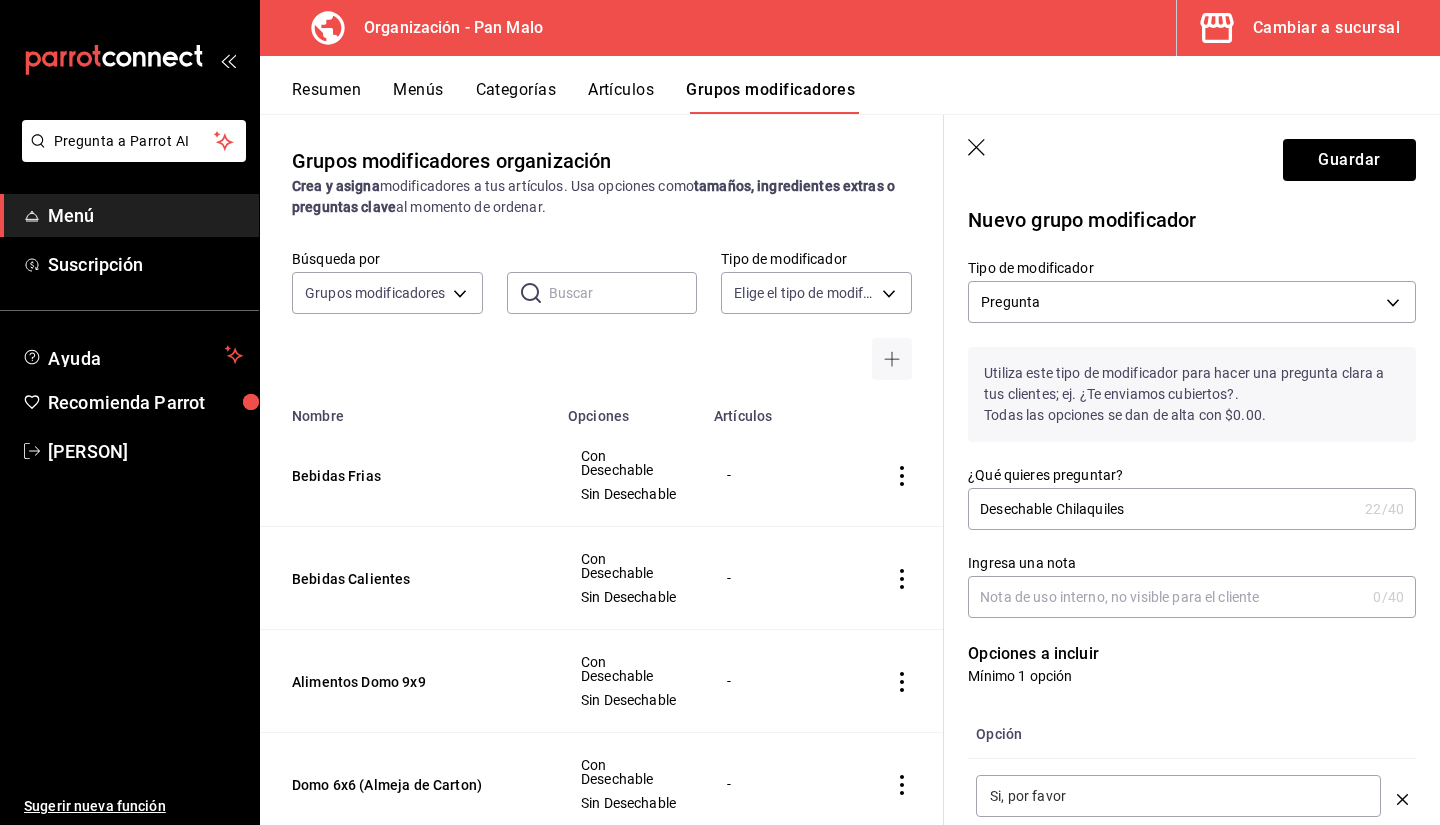 click on "Ingresa una nota" at bounding box center (1166, 597) 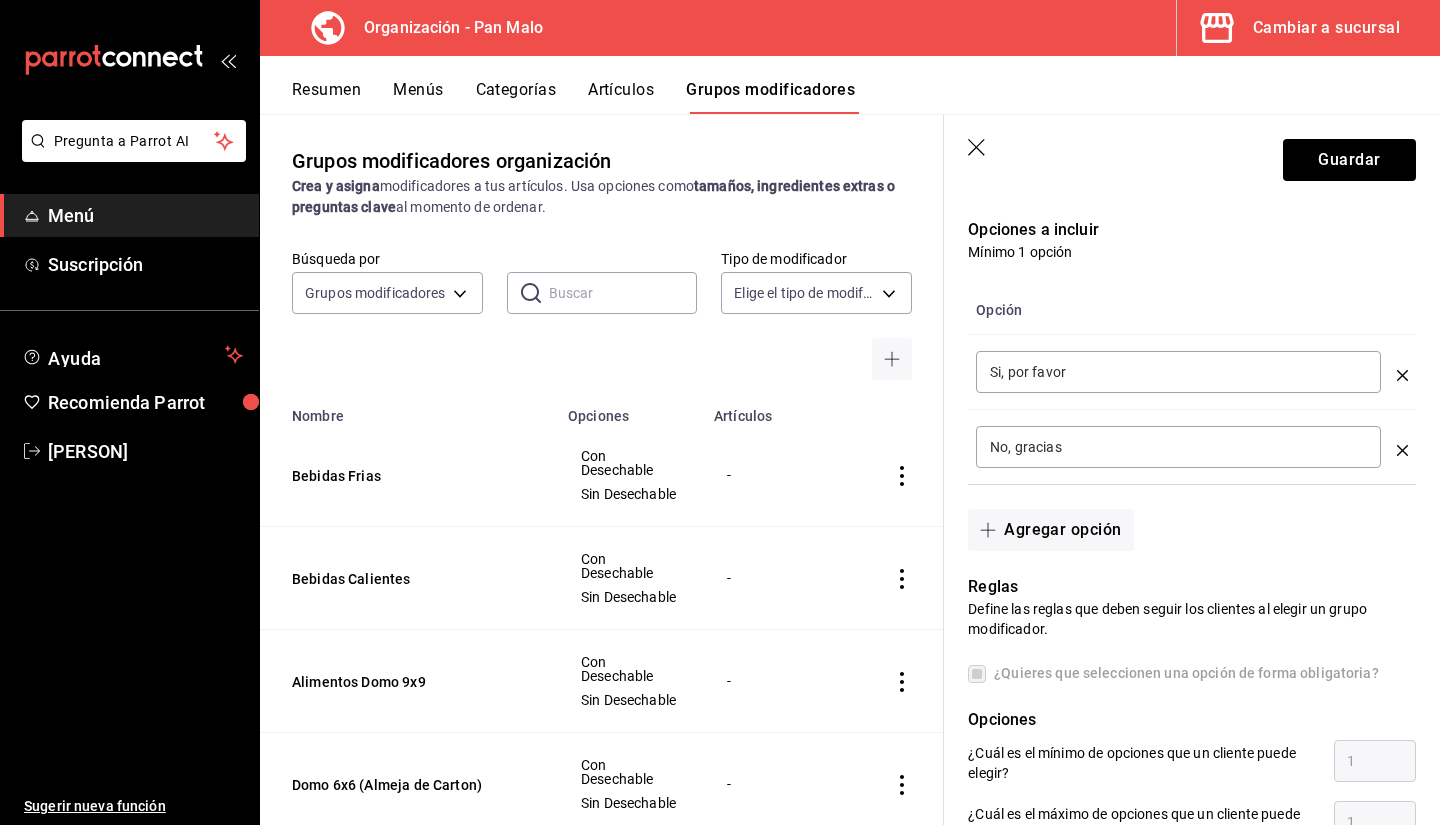 scroll, scrollTop: 498, scrollLeft: 0, axis: vertical 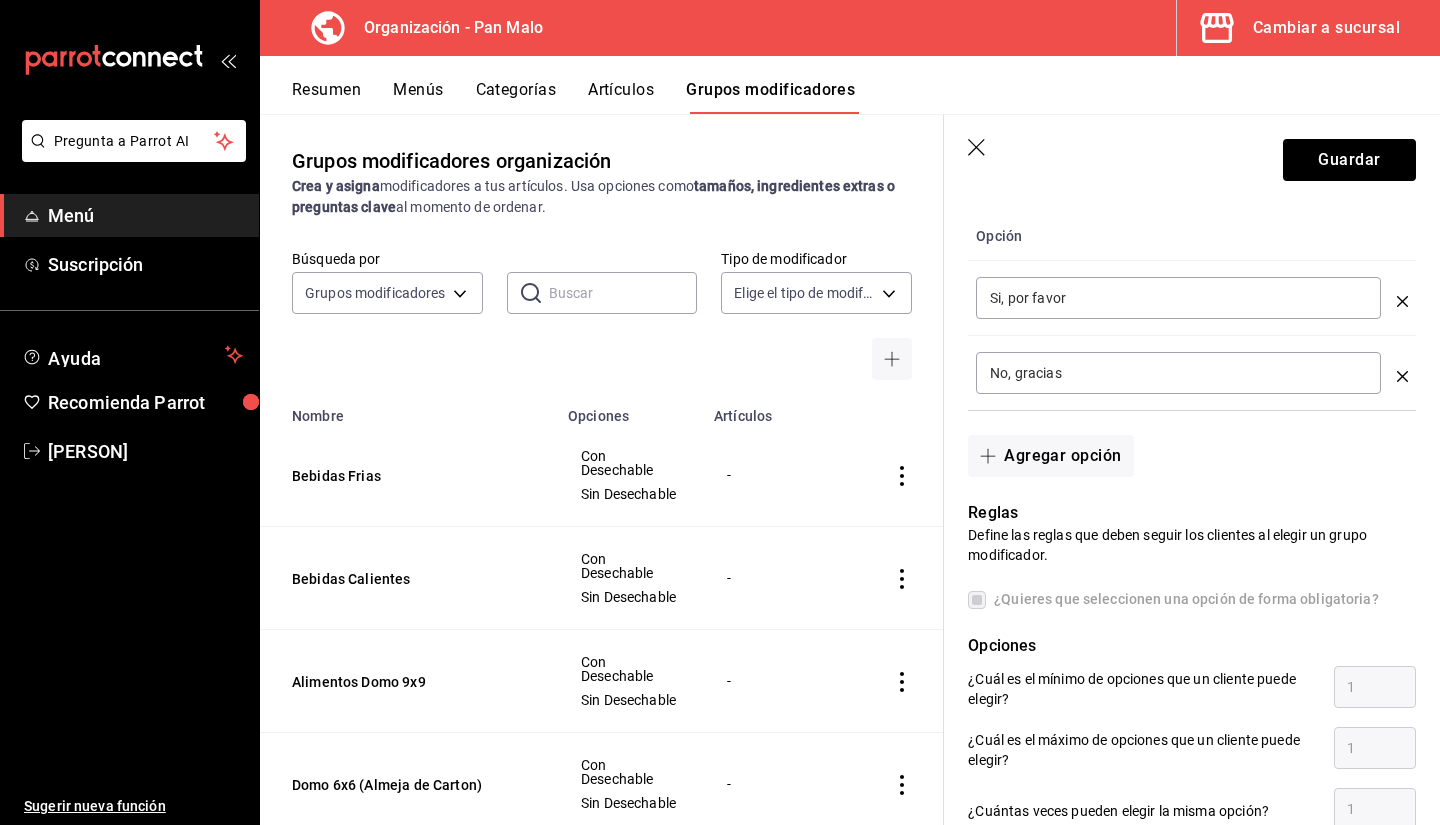 click on "Si, por favor" at bounding box center [1178, 298] 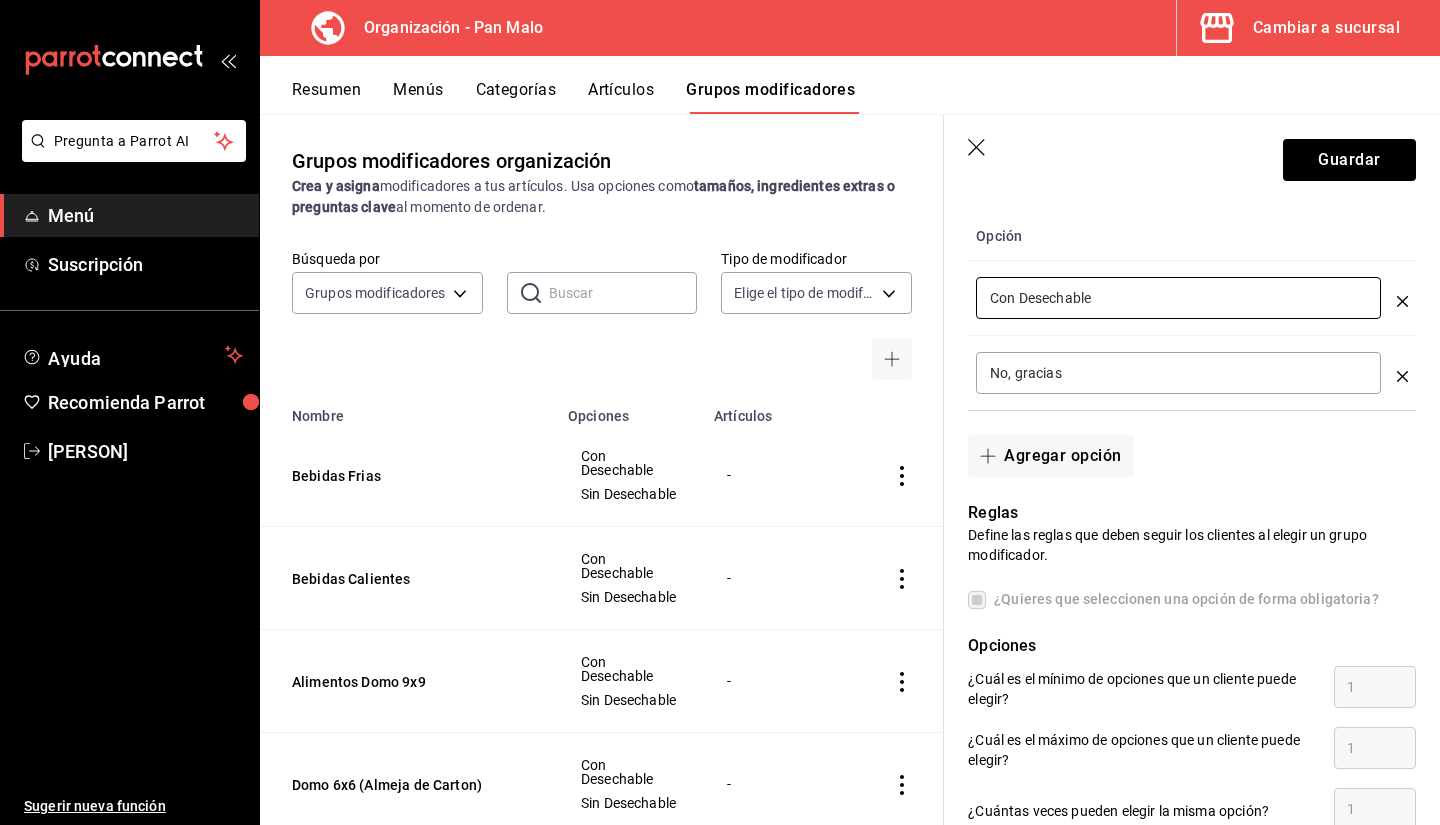 type on "Con Desechable" 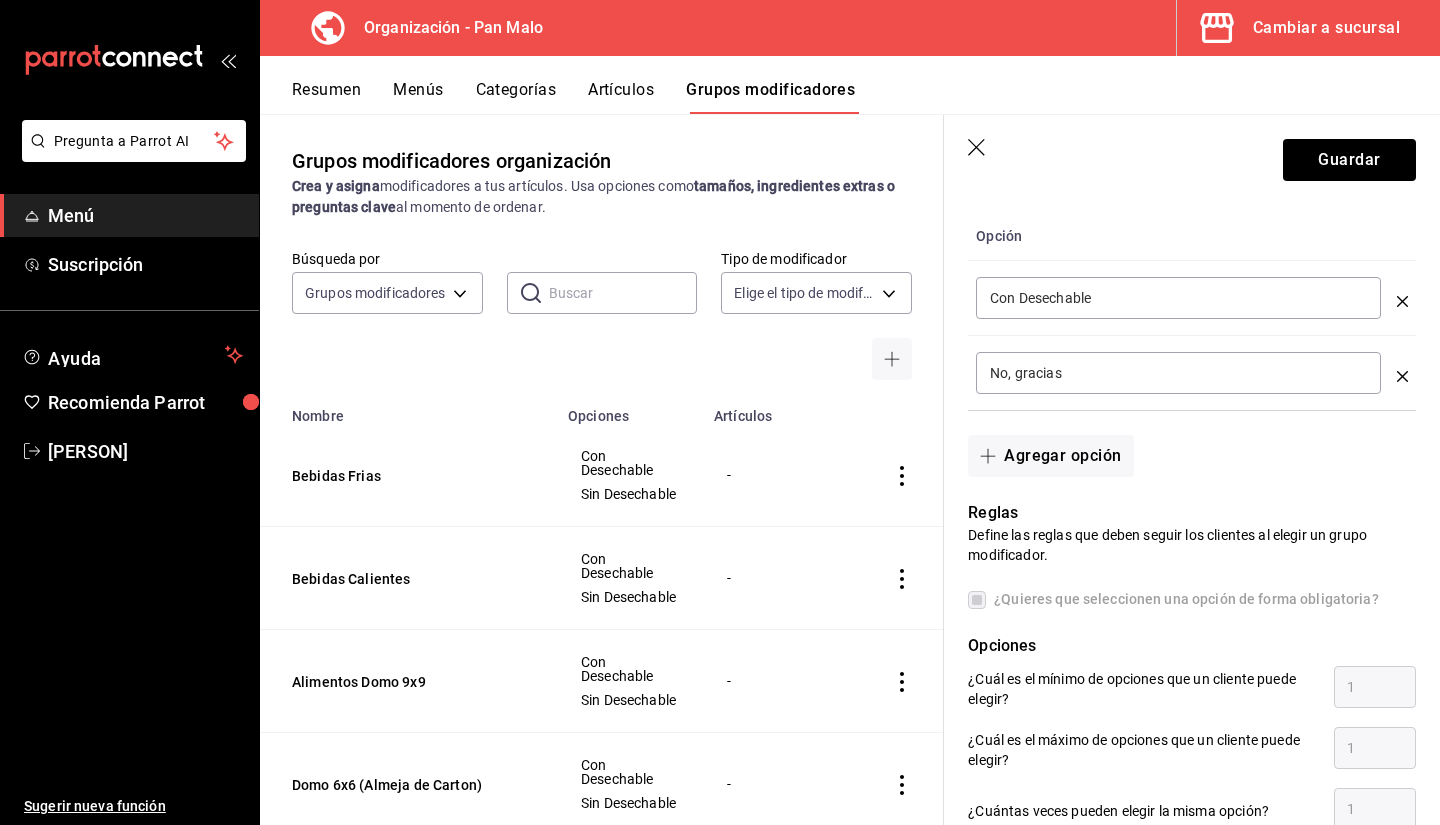 click on "No, gracias" at bounding box center [1178, 373] 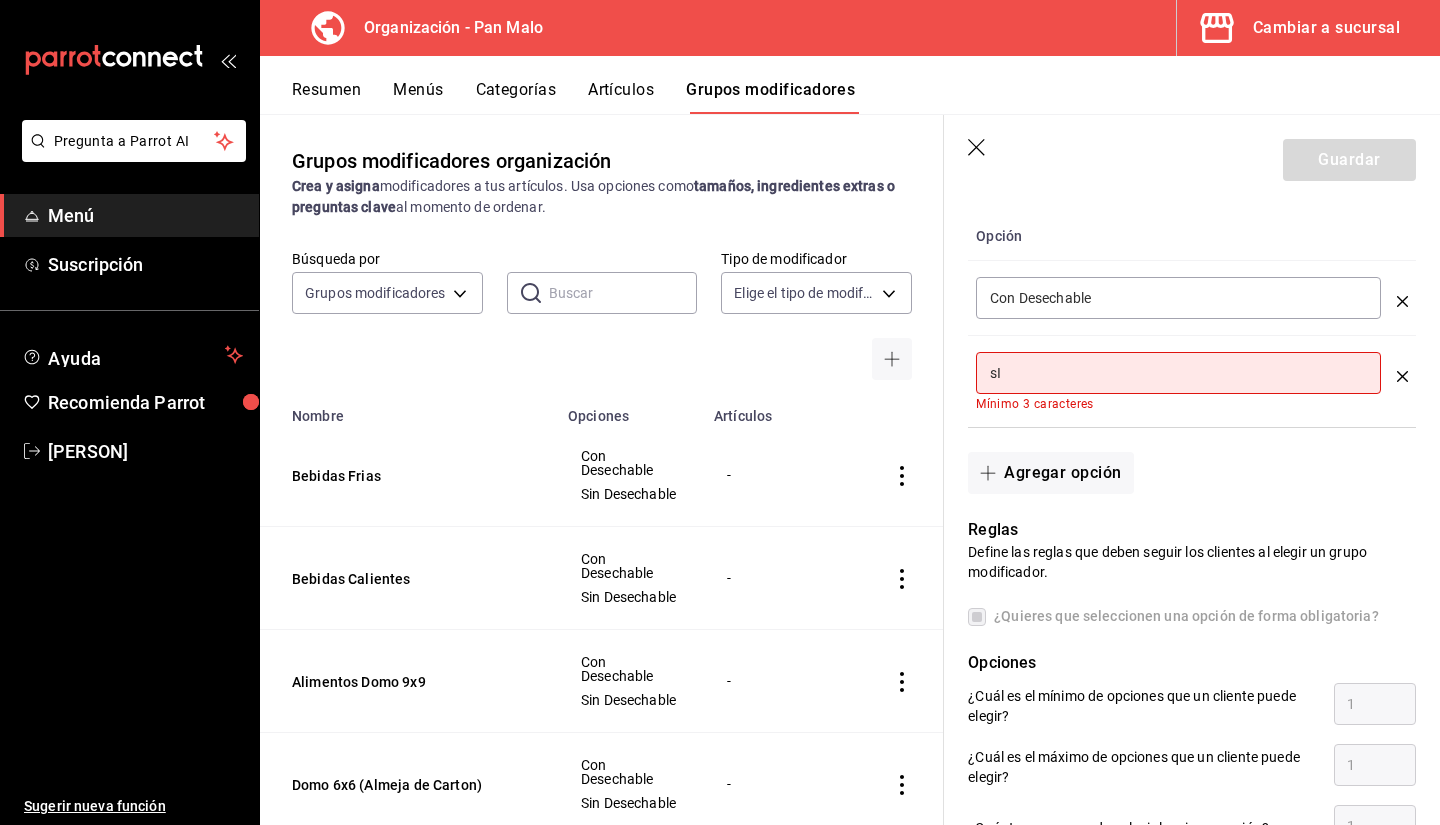 type on "s" 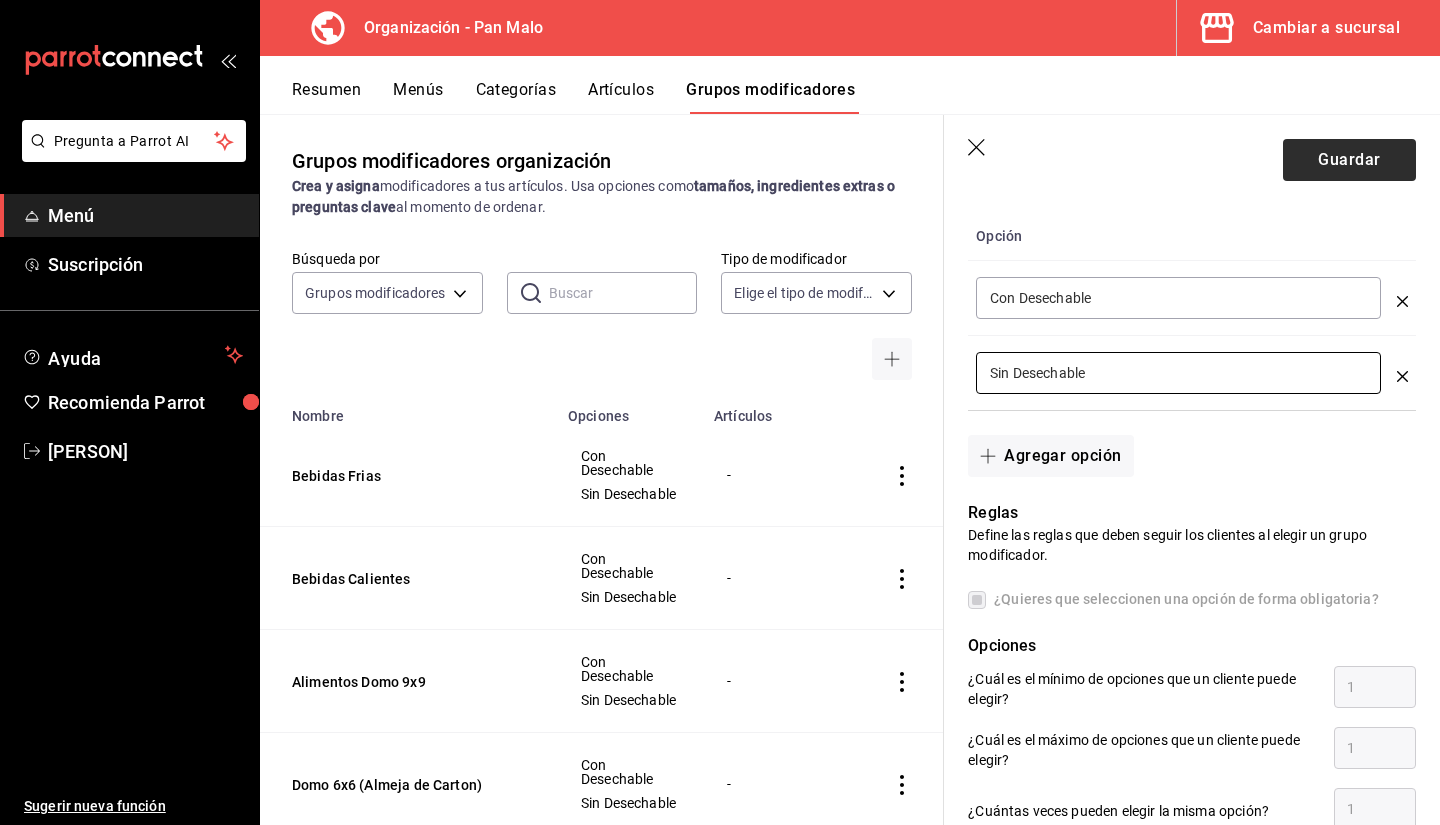 type on "Sin Desechable" 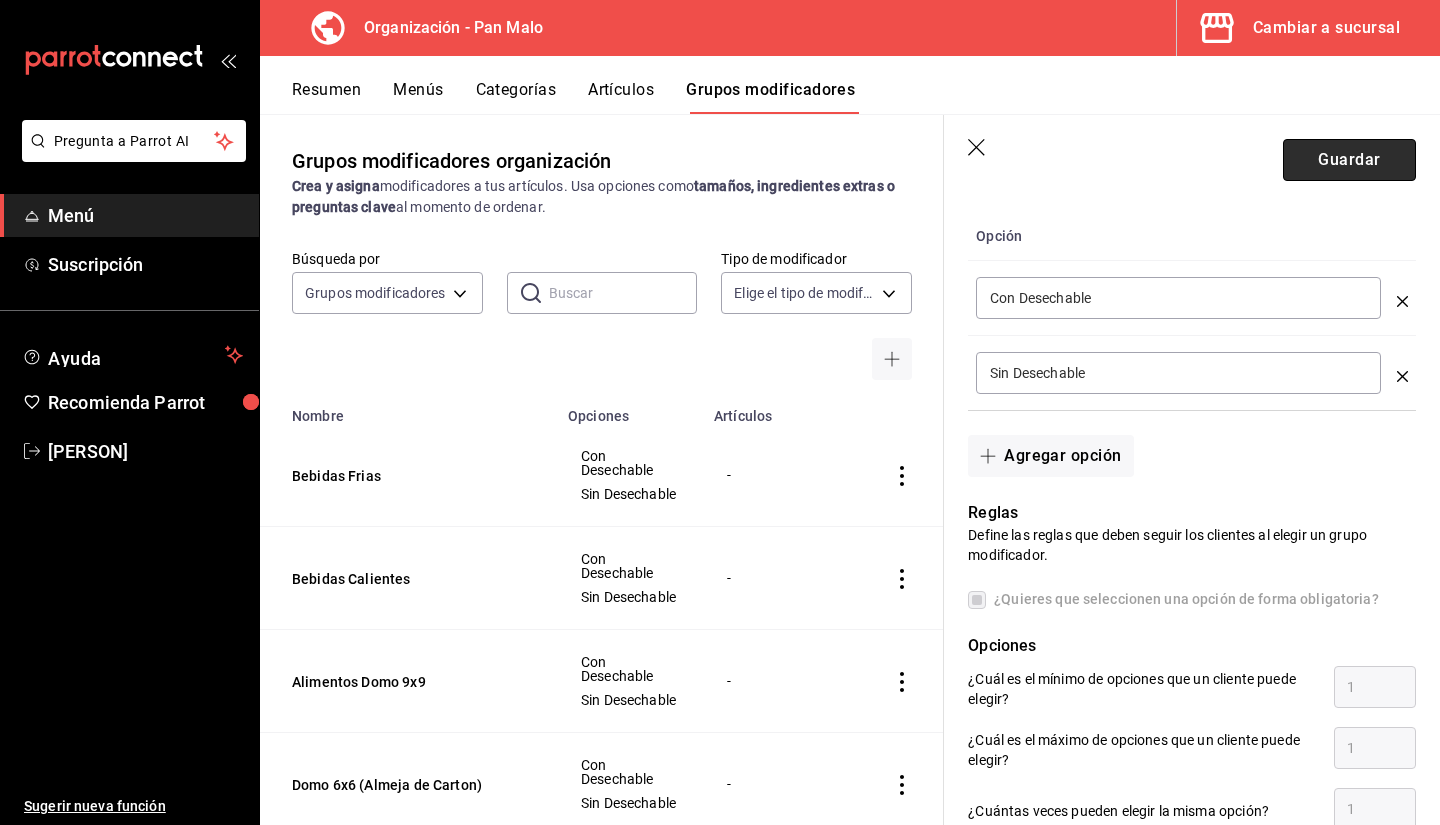 click on "Guardar" at bounding box center [1349, 160] 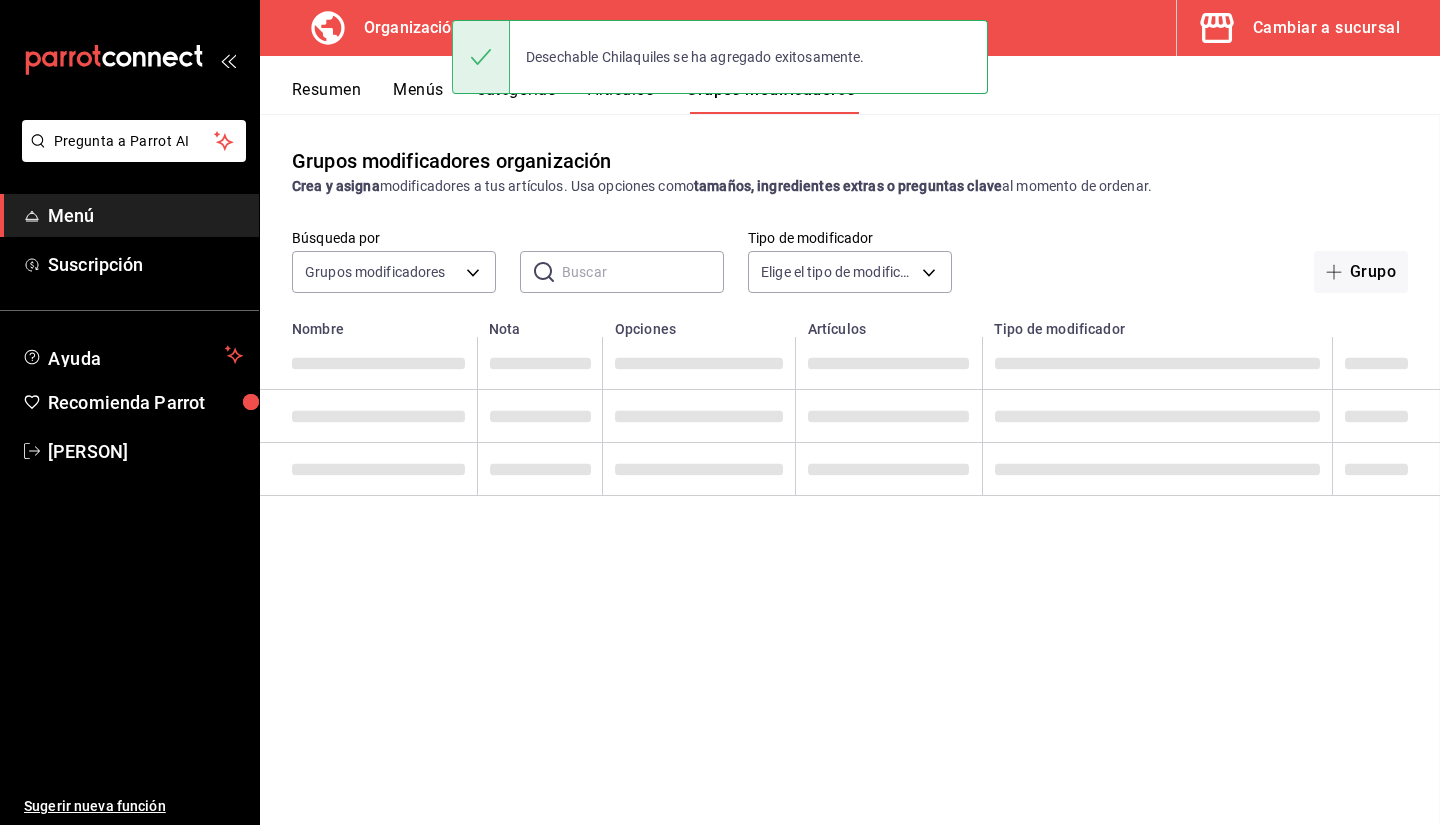 scroll, scrollTop: 0, scrollLeft: 0, axis: both 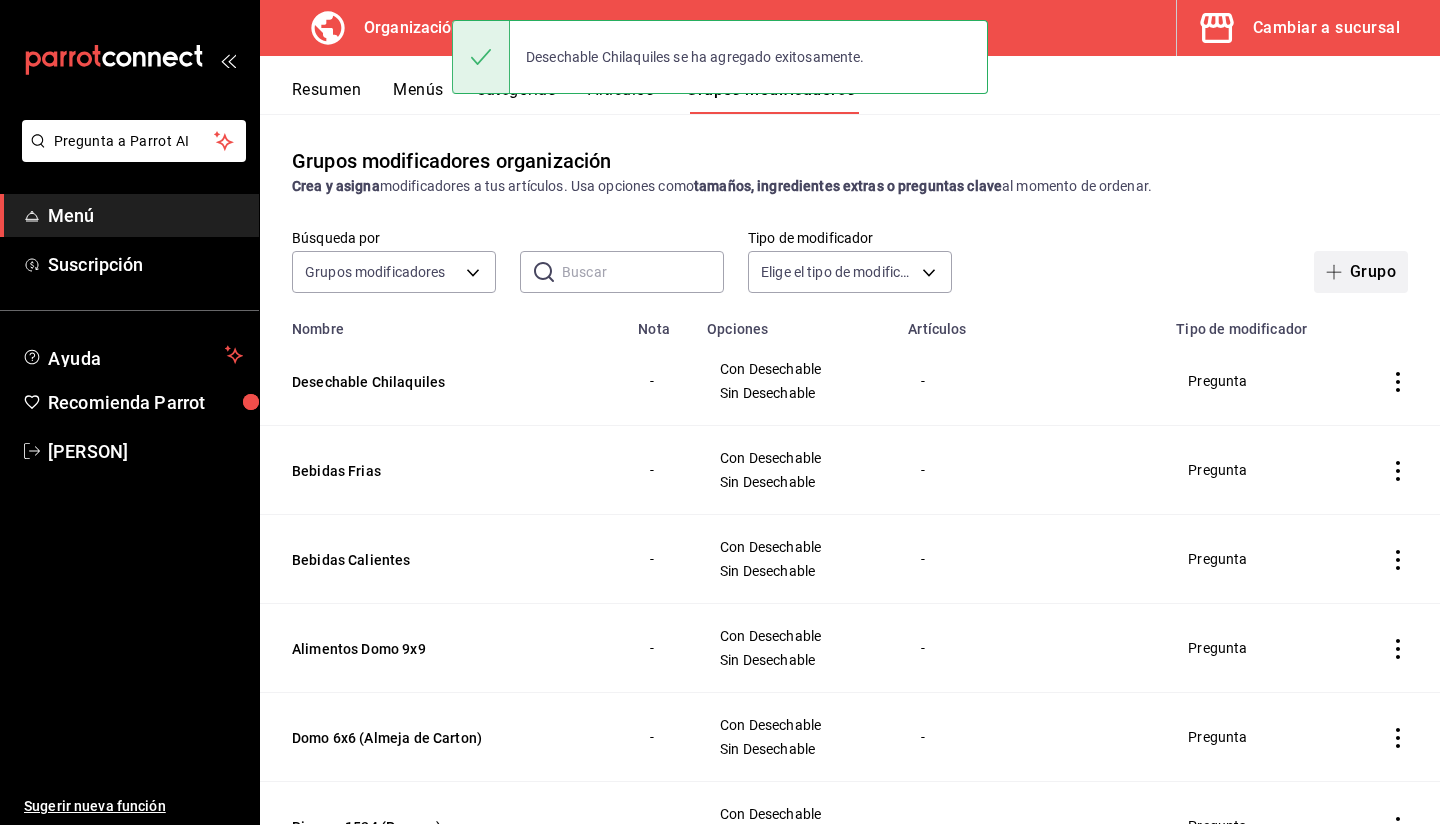 click on "Grupo" at bounding box center [1361, 272] 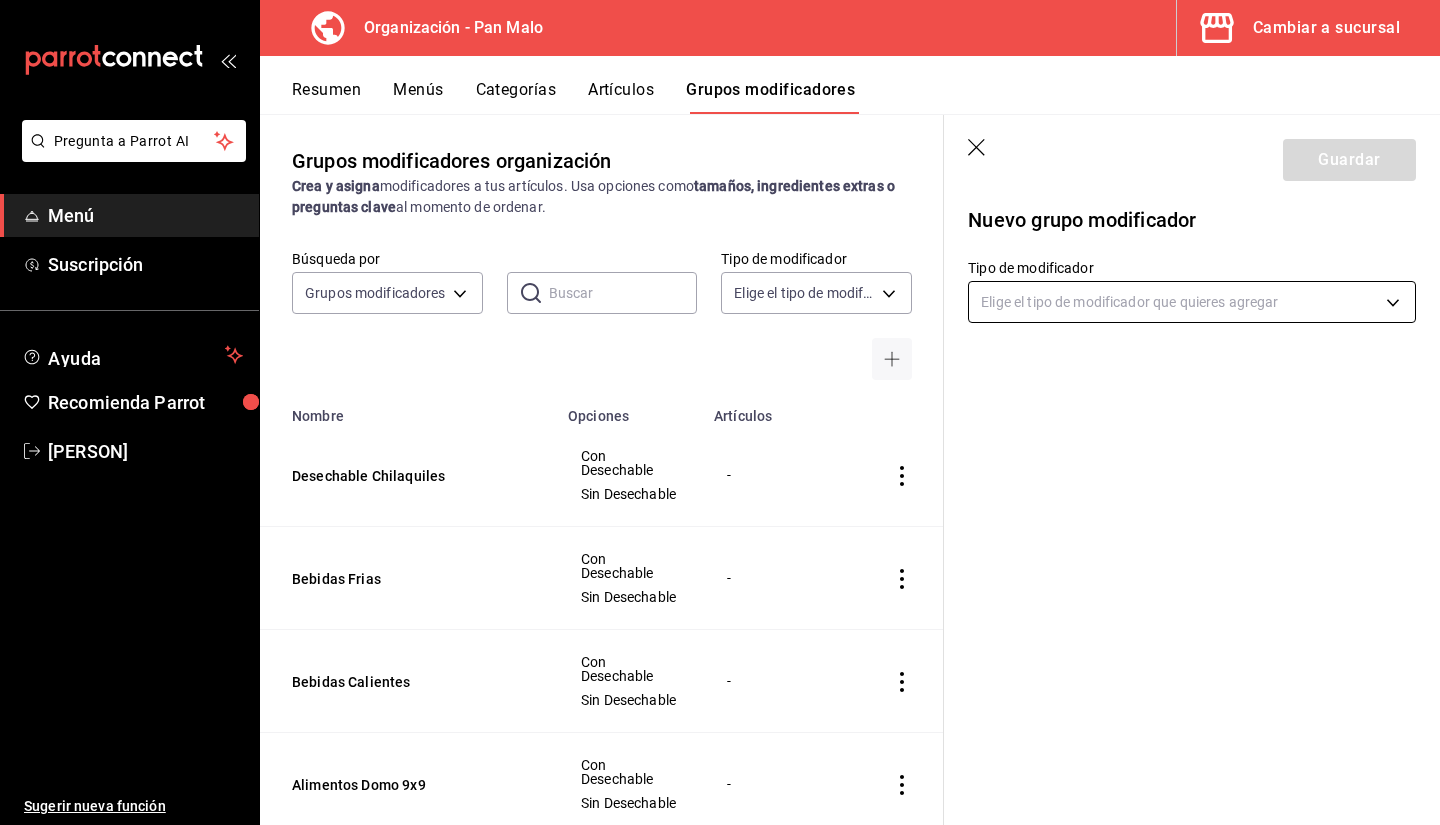 click on "Pregunta a Parrot AI Menú   Suscripción   Ayuda Recomienda Parrot   [PERSON]   Sugerir nueva función   Organización - Pan Malo Cambiar a sucursal Resumen Menús Categorías Artículos Grupos modificadores Grupos modificadores organización Crea y asigna  modificadores a tus artículos. Usa opciones como  tamaños, ingredientes extras o preguntas clave  al momento de ordenar. Búsqueda por Grupos modificadores GROUP ​ ​ Tipo de modificador Elige el tipo de modificador Nombre Opciones Artículos Desechable Chilaquiles Con Desechable Sin Desechable - Bebidas Frias Con Desechable Sin Desechable - Bebidas Calientes Con Desechable Sin Desechable - Alimentos Domo 9x9 Con Desechable Sin Desechable - Domo 6x6 (Almeja de Carton) Con Desechable Sin Desechable - Bisagra 1524 (Panque) Con Desechable Sin Desechable - Extra Frizz Oreo Extra Chai Extra Hershey´s Extra Matcha Extra Ver más... Frizz Cappuccino Frizz Chai Frizz Matcha Frizz Moka Ver más... San Pellegrino Granada Limonata Limon Menta Entera" at bounding box center (720, 412) 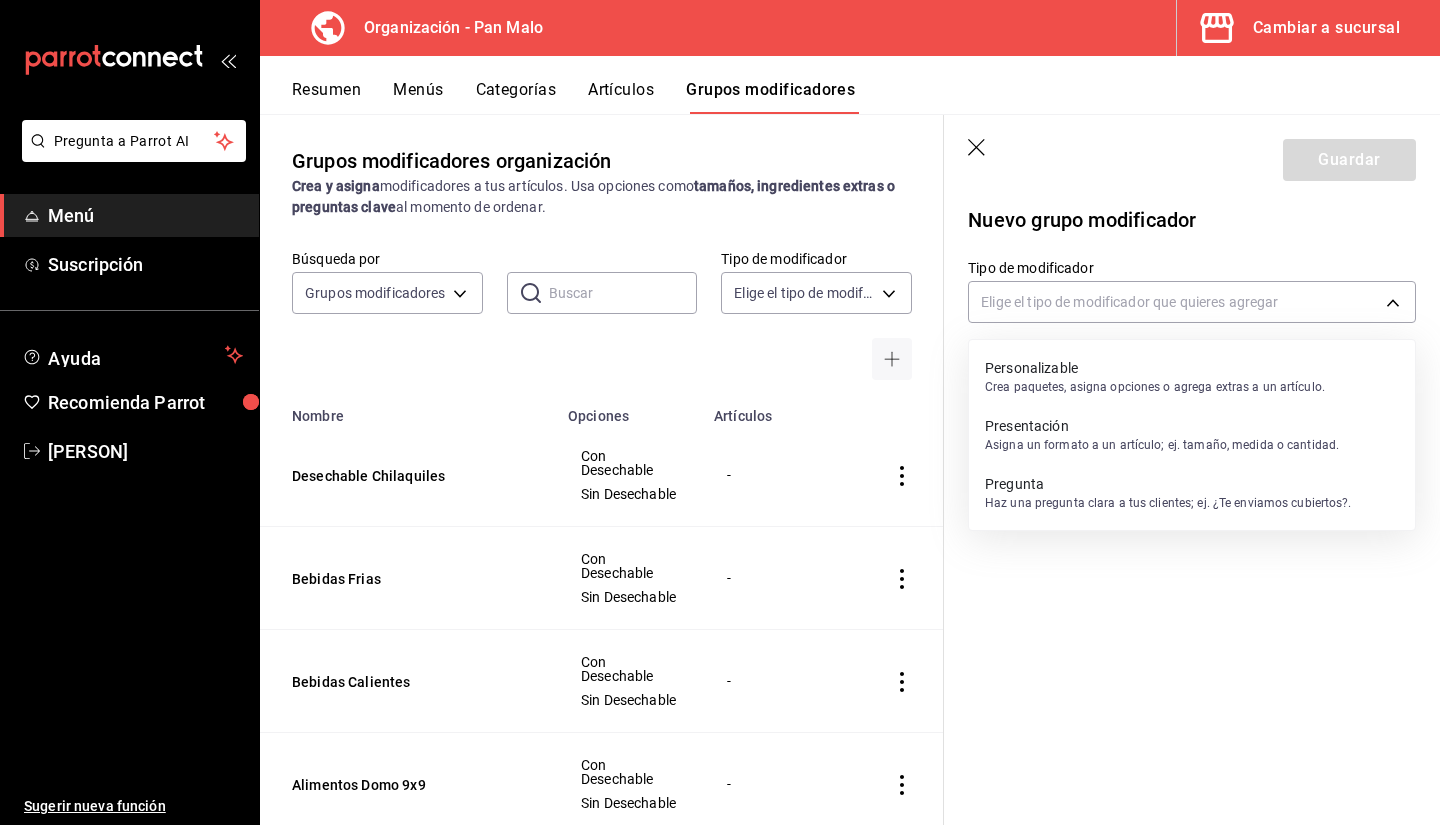 click on "Haz una pregunta clara a tus clientes; ej. ¿Te enviamos cubiertos?." at bounding box center [1168, 503] 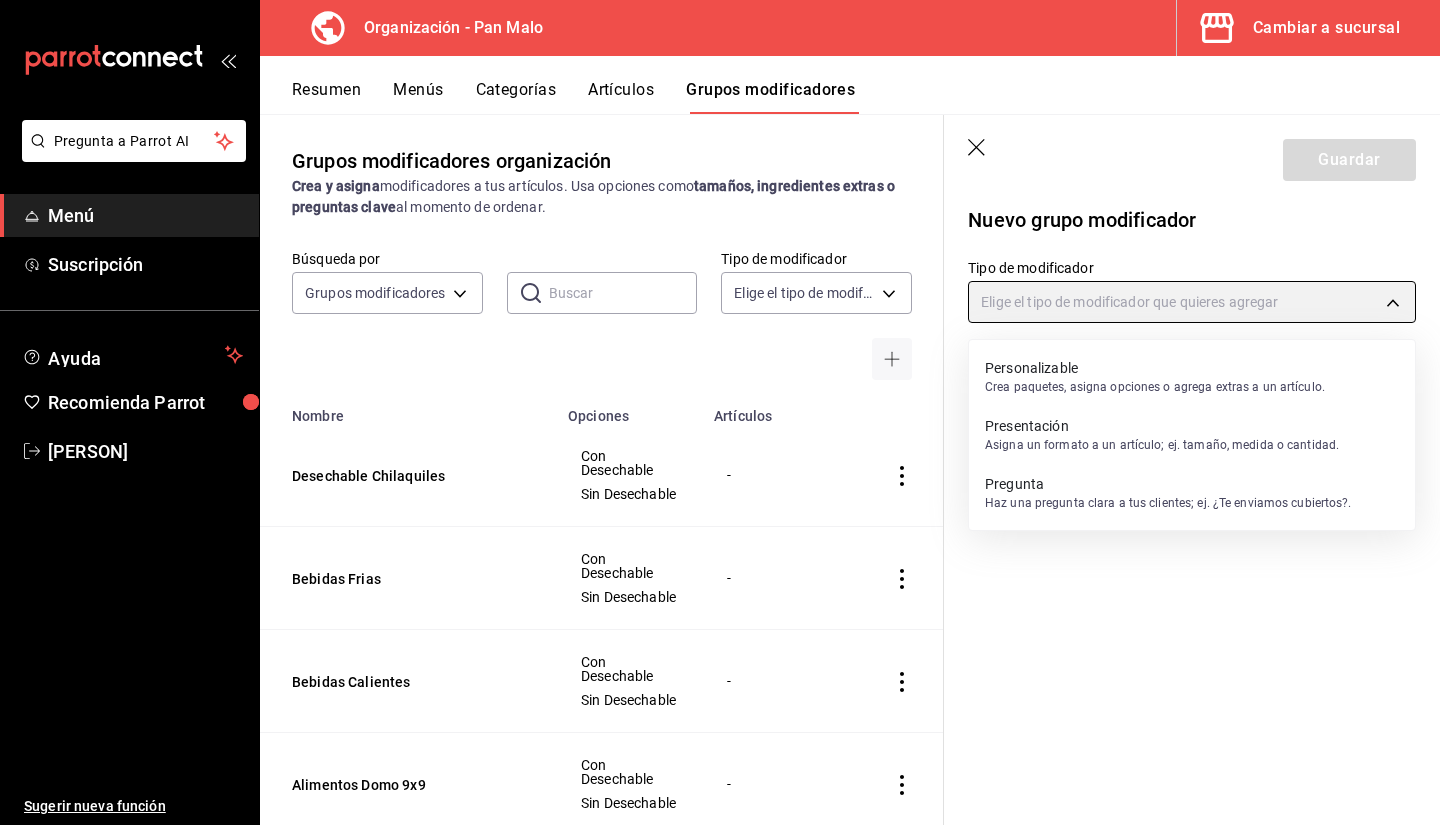 type on "QUESTION" 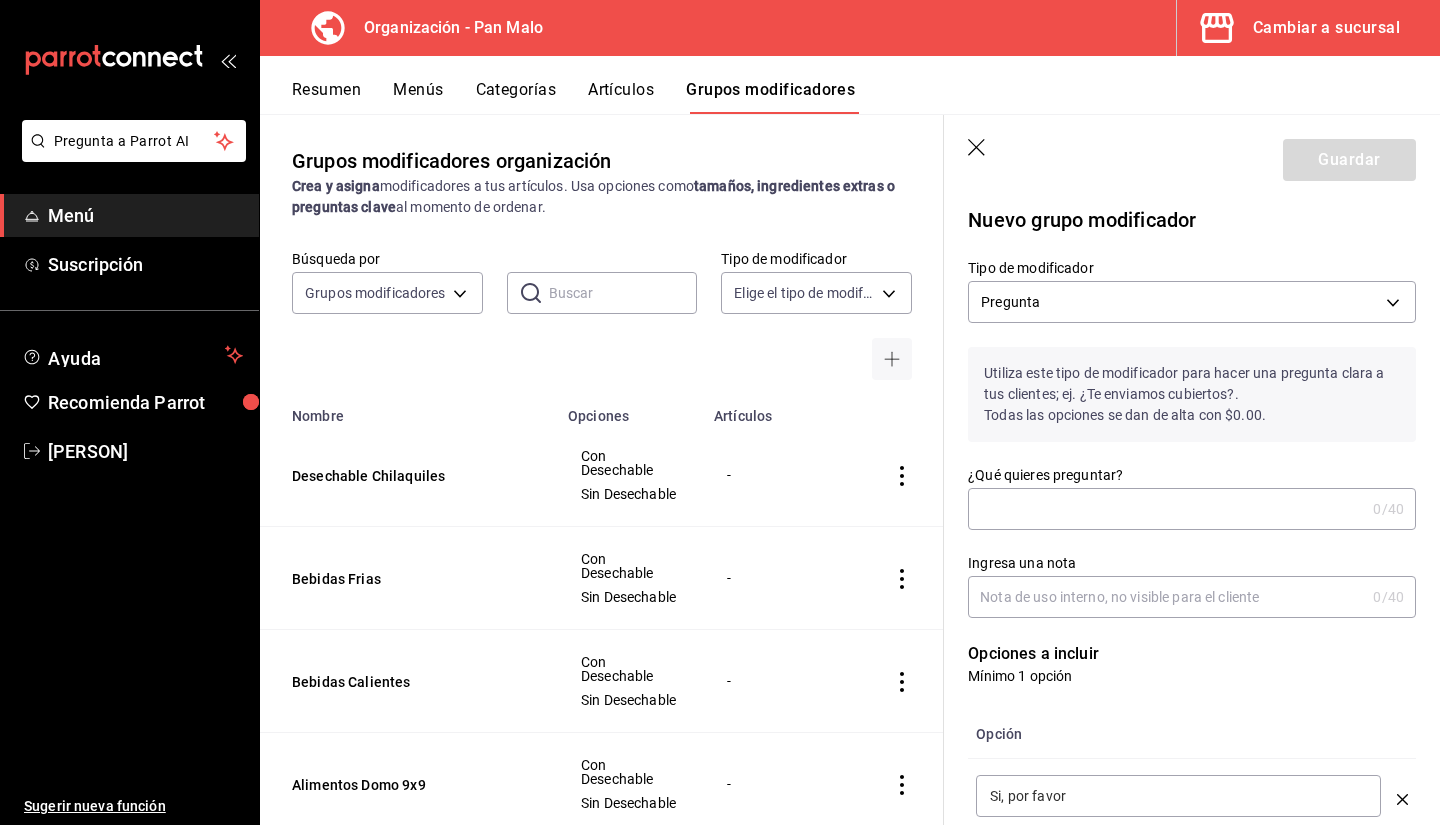 click on "¿Qué quieres preguntar?" at bounding box center (1166, 509) 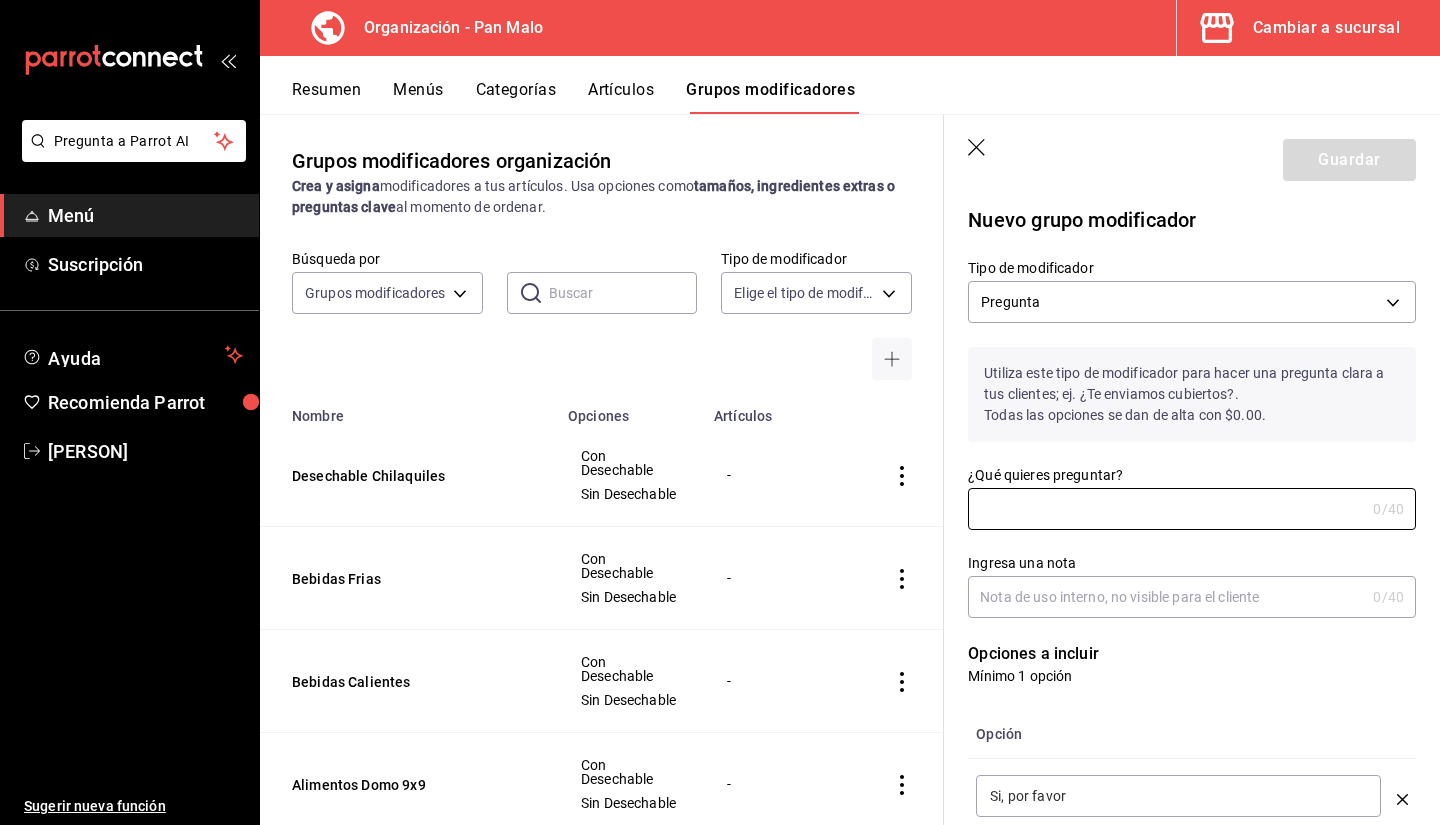 type on "V" 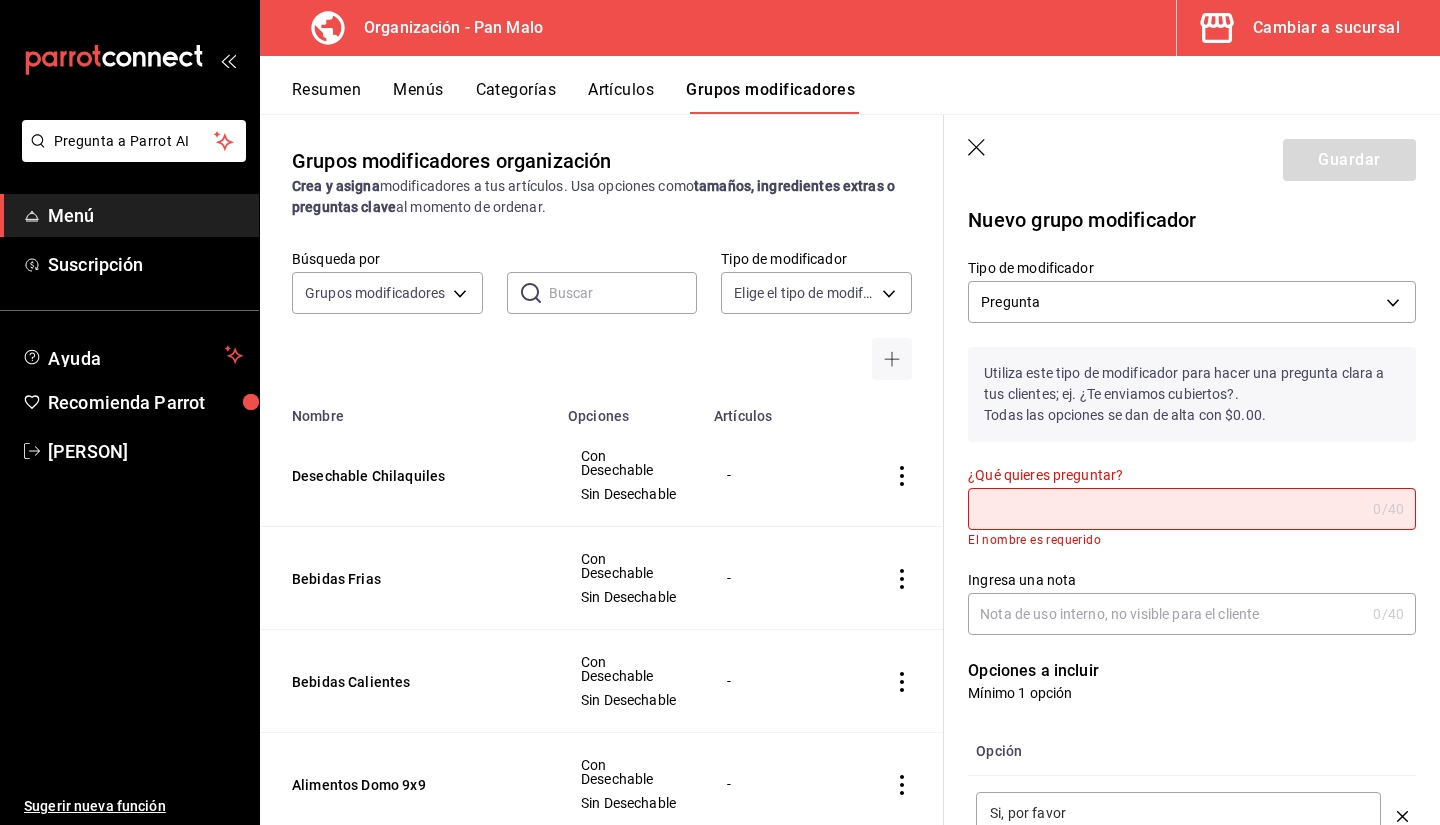 type on "I" 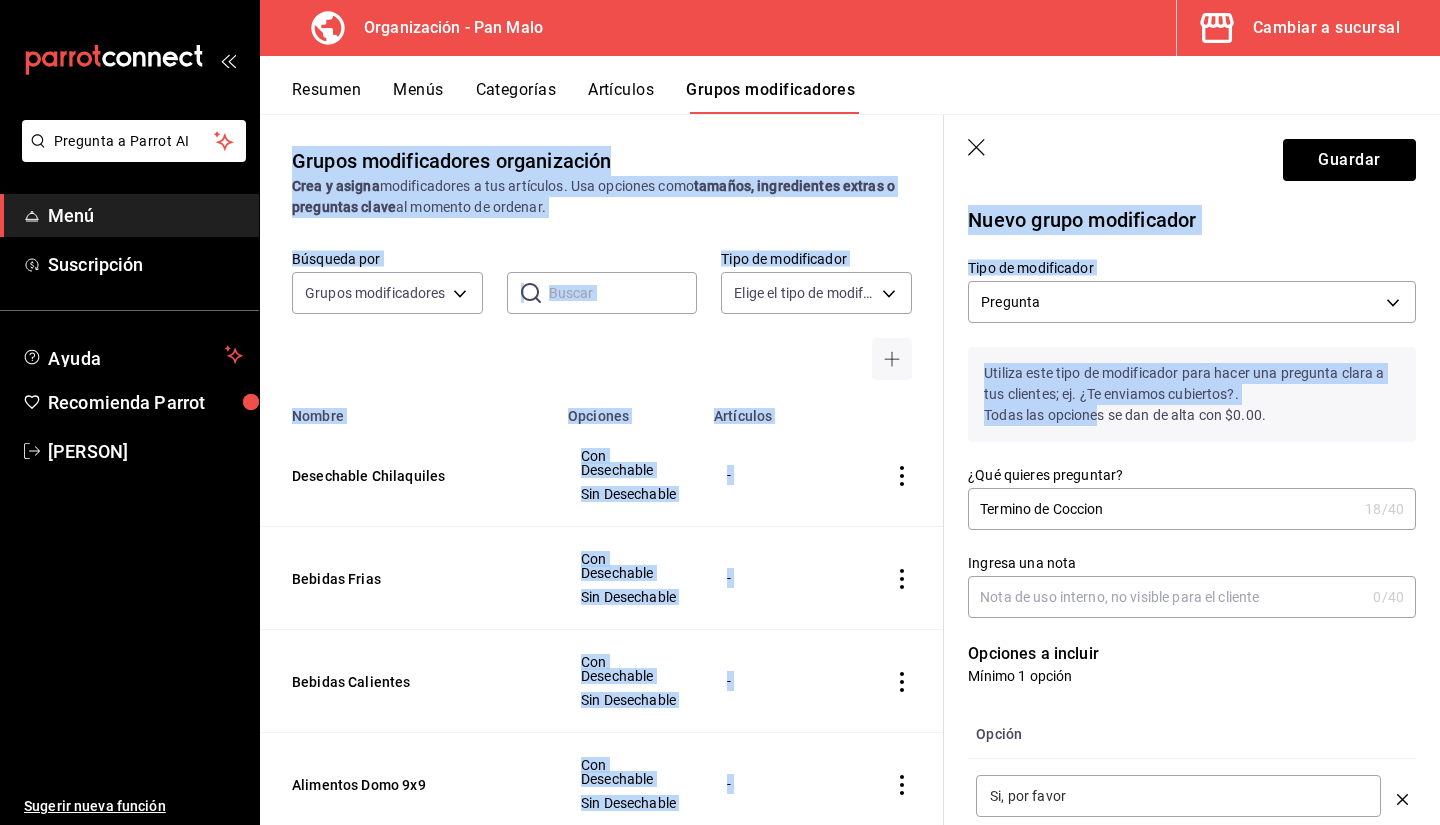 drag, startPoint x: 1083, startPoint y: 510, endPoint x: 1096, endPoint y: 411, distance: 99.849884 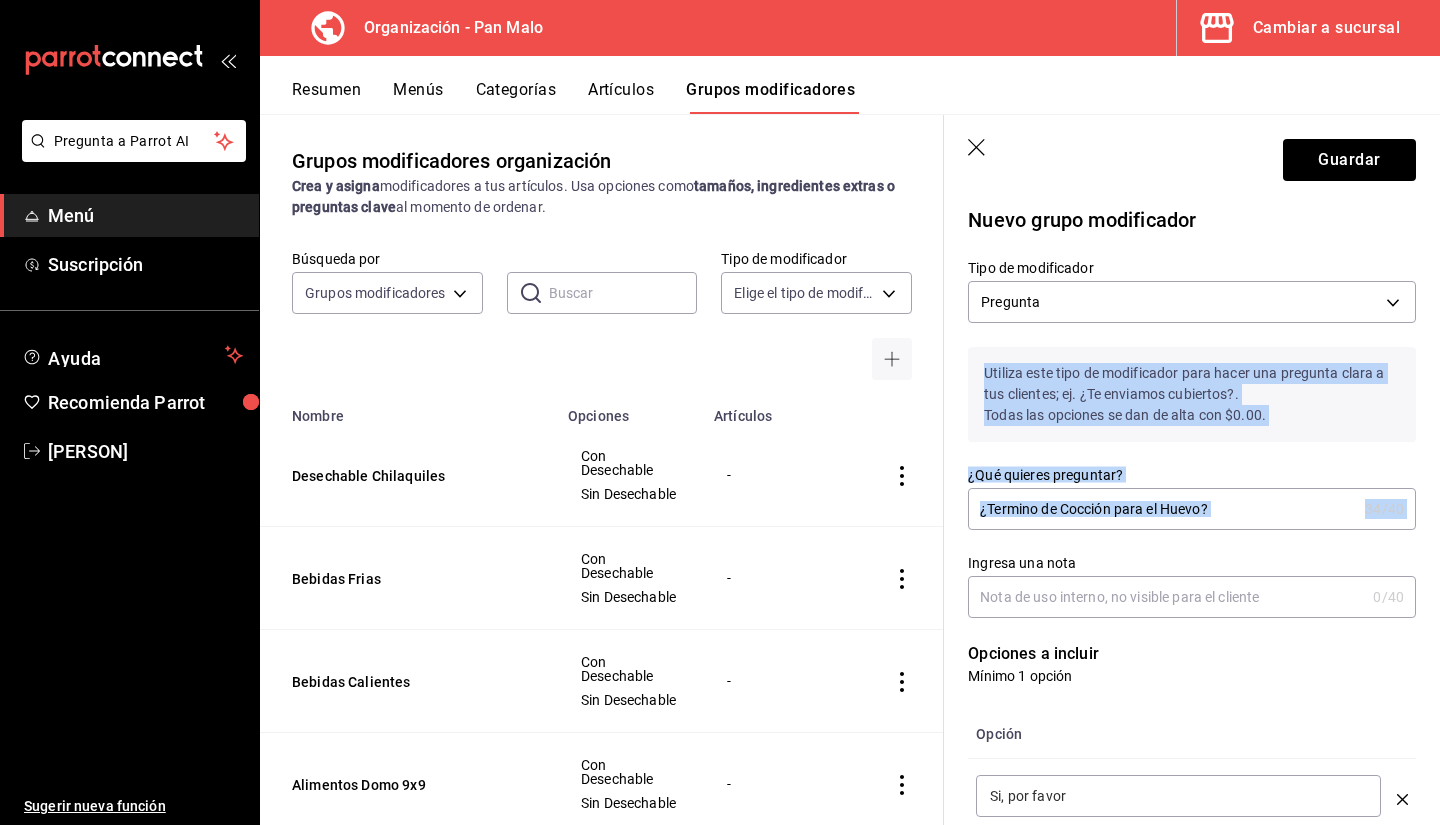 drag, startPoint x: 1416, startPoint y: 312, endPoint x: 1403, endPoint y: 451, distance: 139.60658 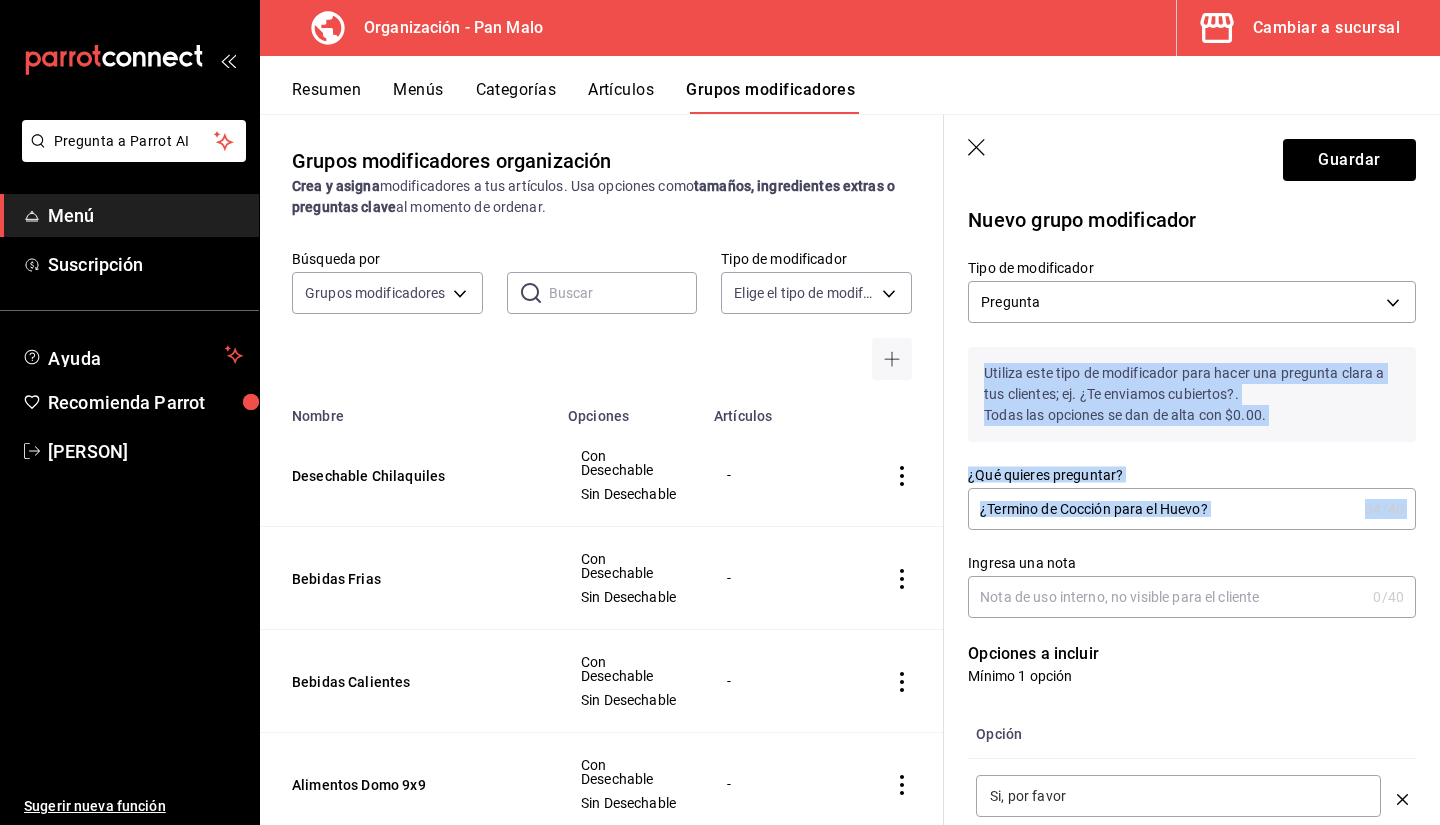 click on "Utiliza este tipo de modificador para hacer una pregunta clara a tus clientes; ej. ¿Te enviamos cubiertos?. Todas las opciones se dan de alta con $0.00." at bounding box center [1192, 394] 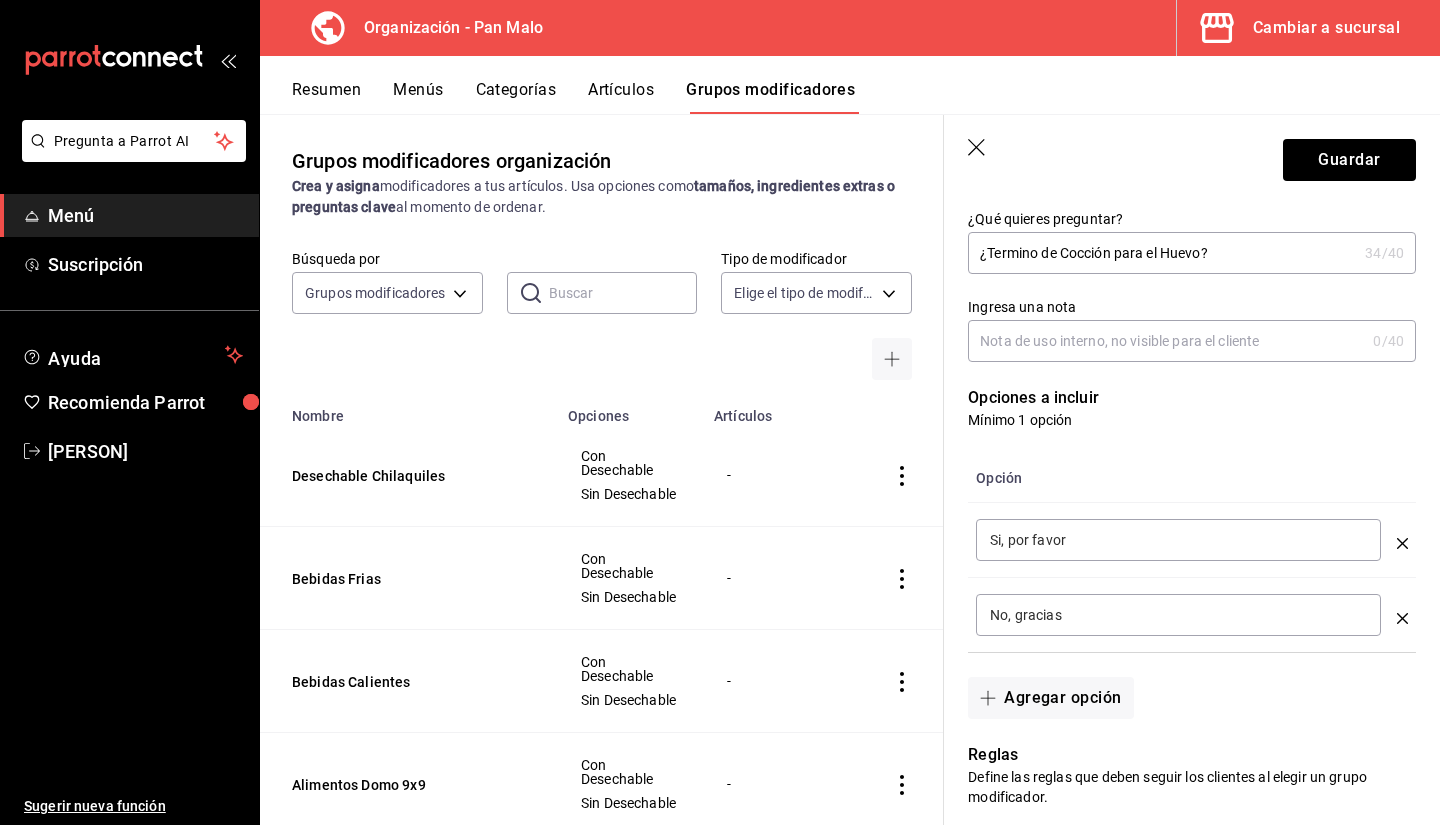 scroll, scrollTop: 271, scrollLeft: 0, axis: vertical 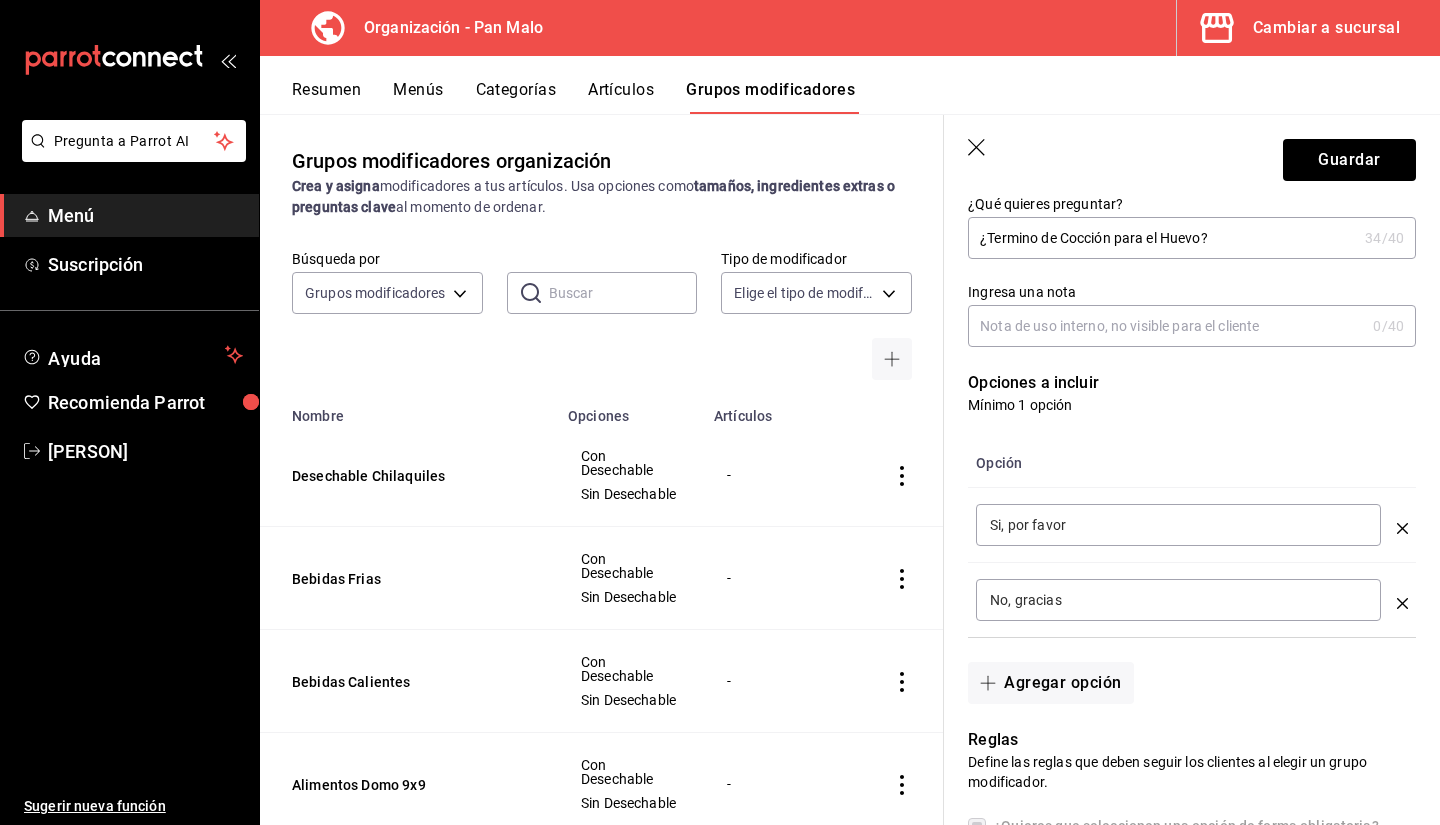 click on "¿Termino de Cocción para el Huevo?" at bounding box center [1162, 238] 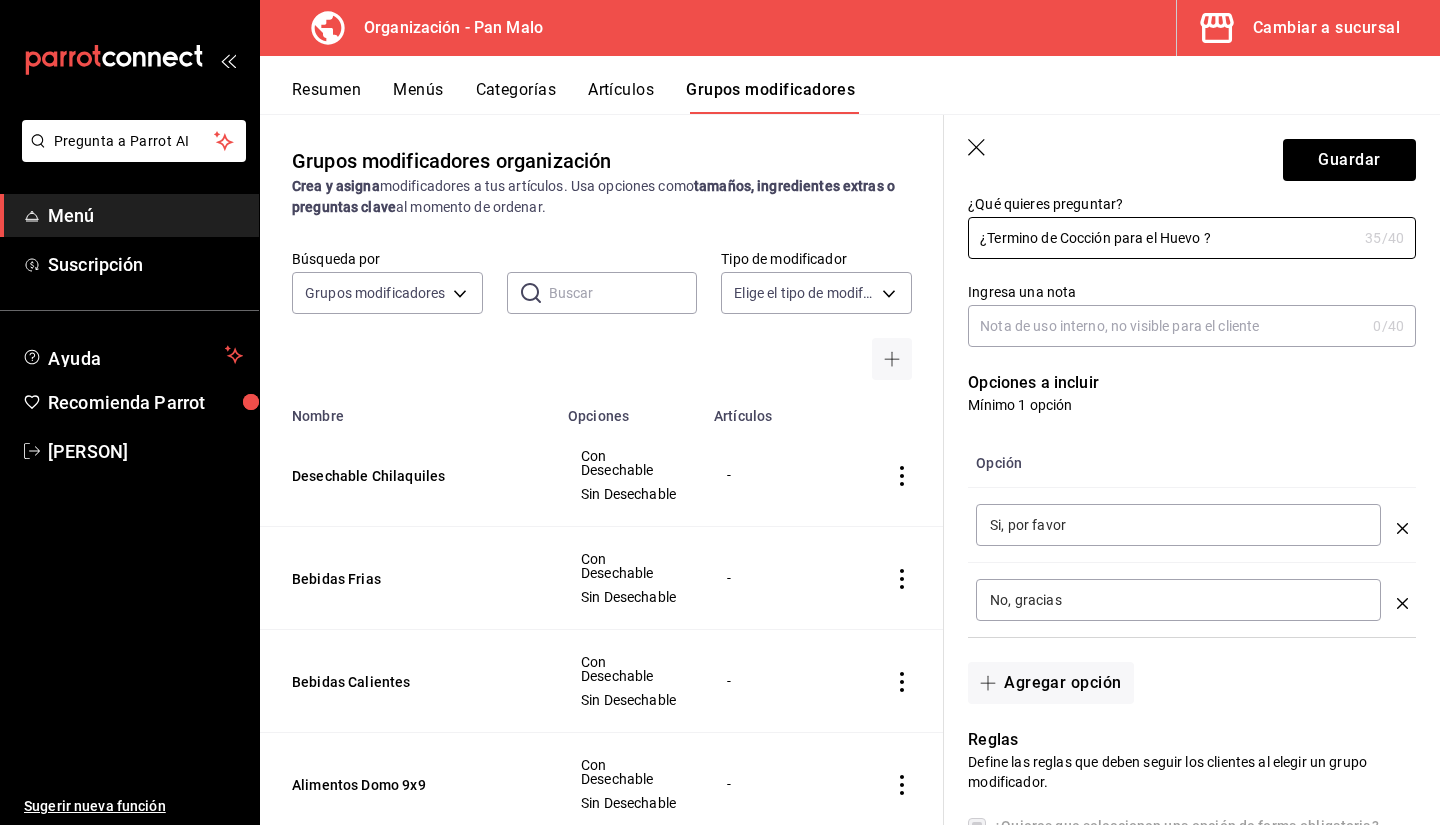 type on "¿Termino de Cocción para el Huevo ?" 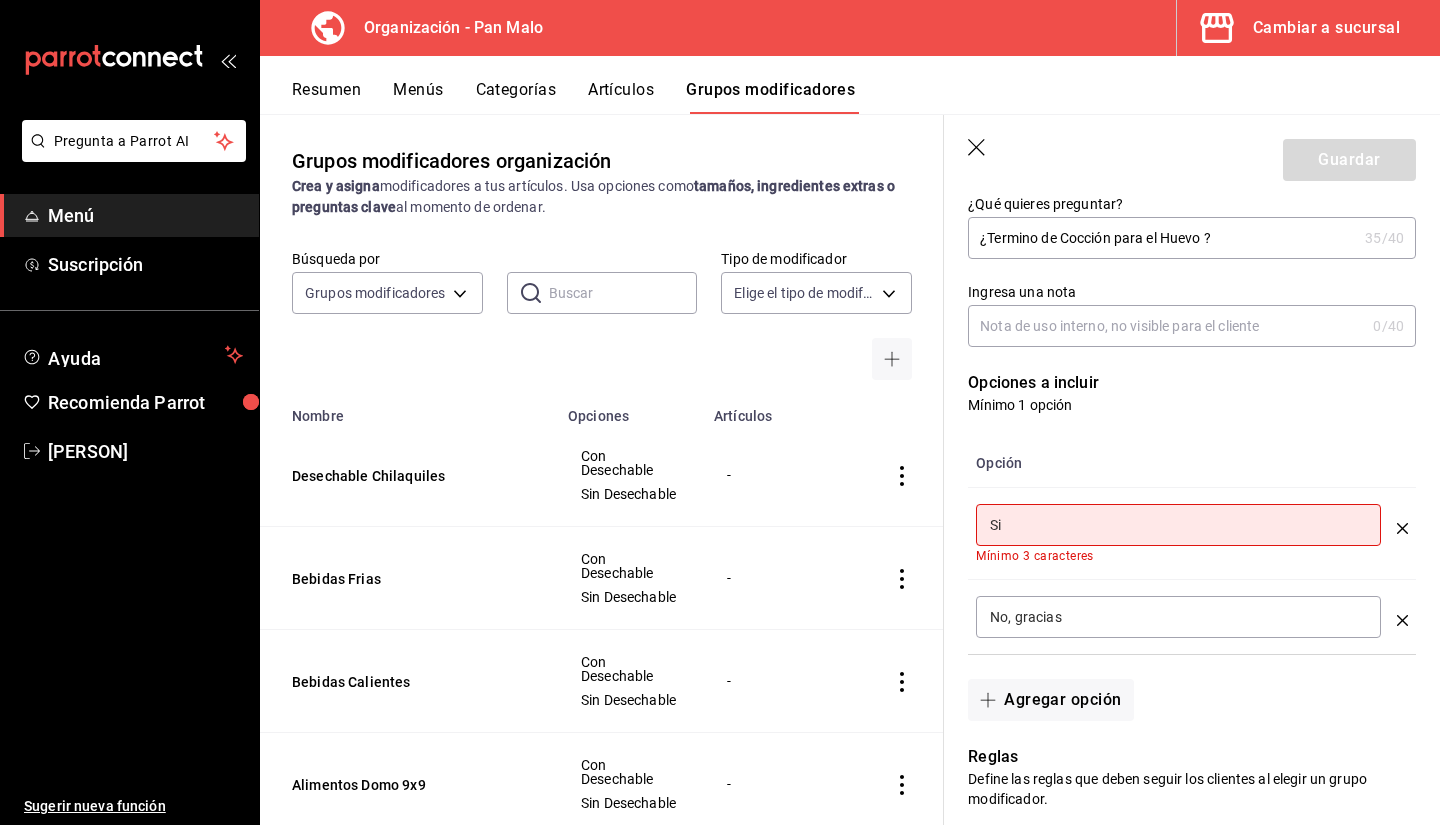 type on "S" 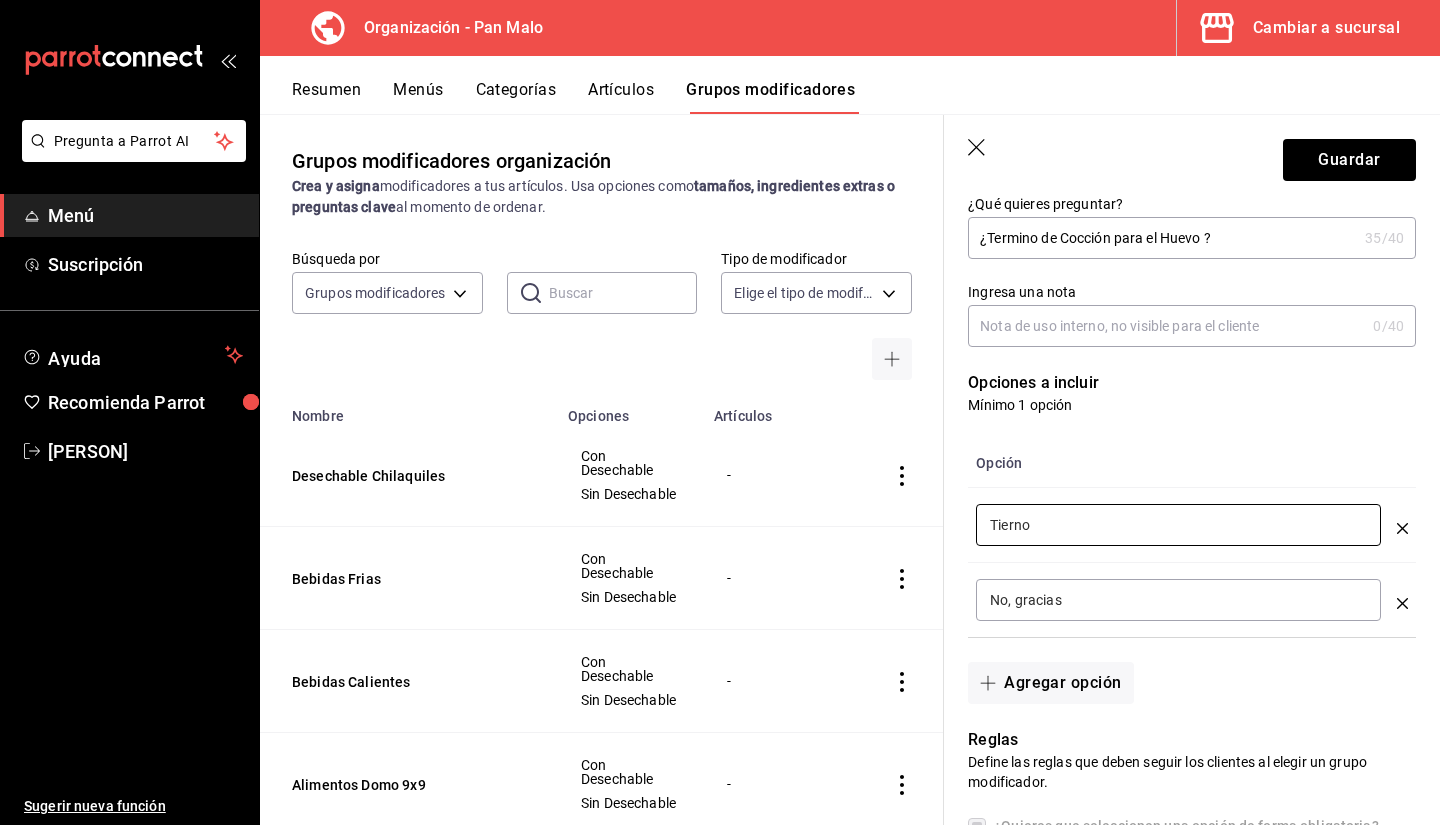 type on "Tierno" 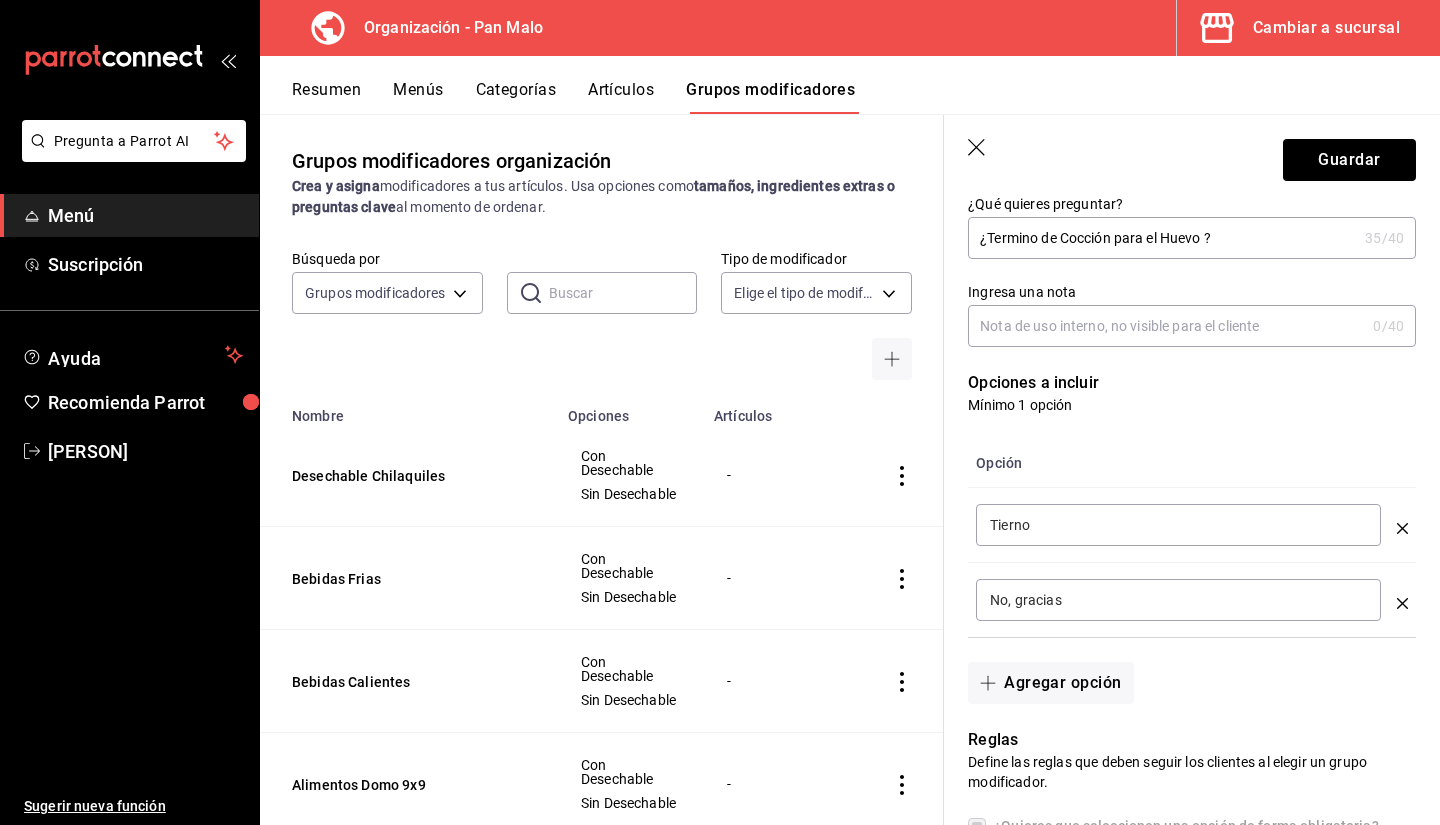 click on "No, gracias ​" at bounding box center [1178, 600] 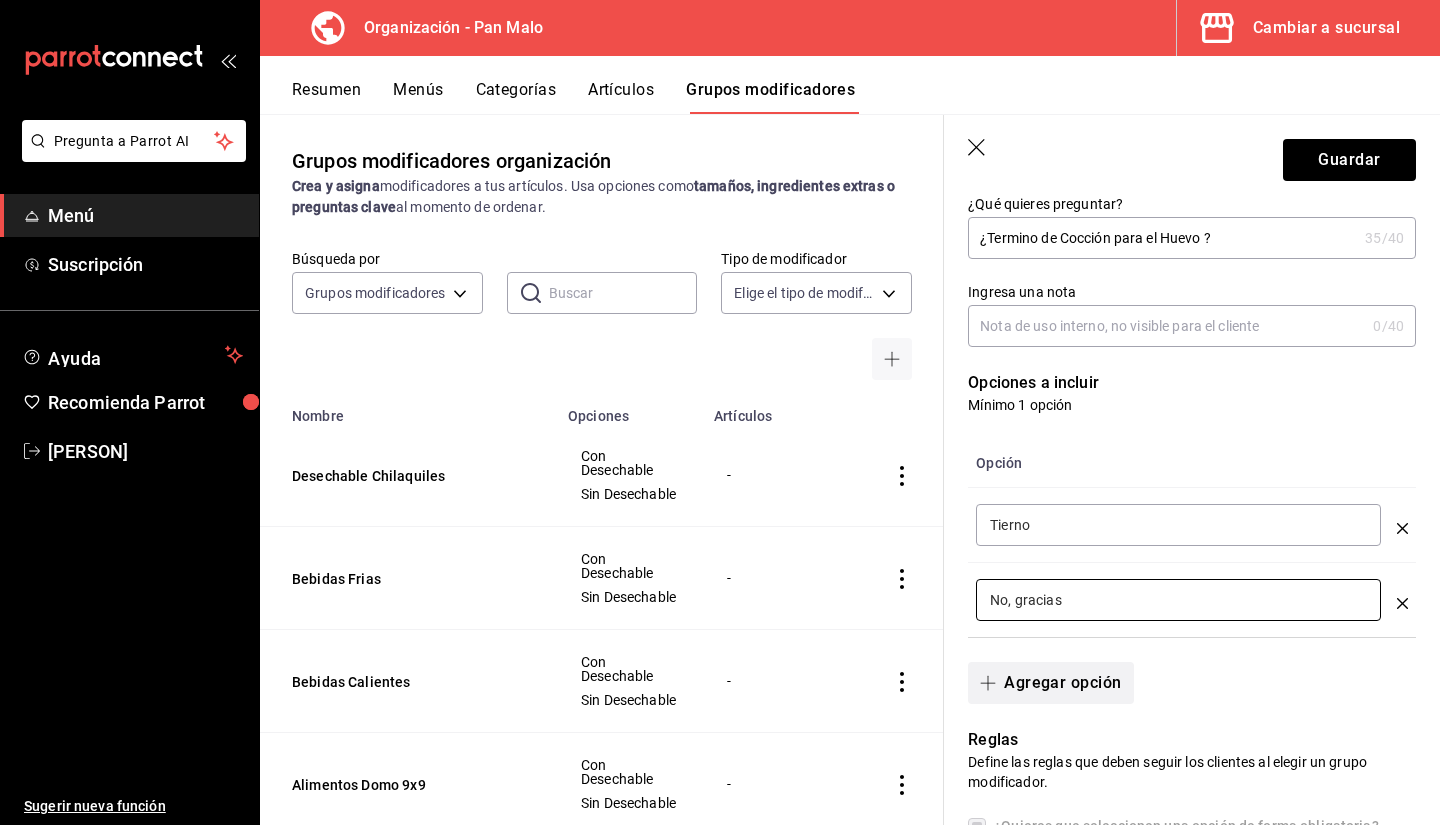 click on "Agregar opción" at bounding box center [1050, 683] 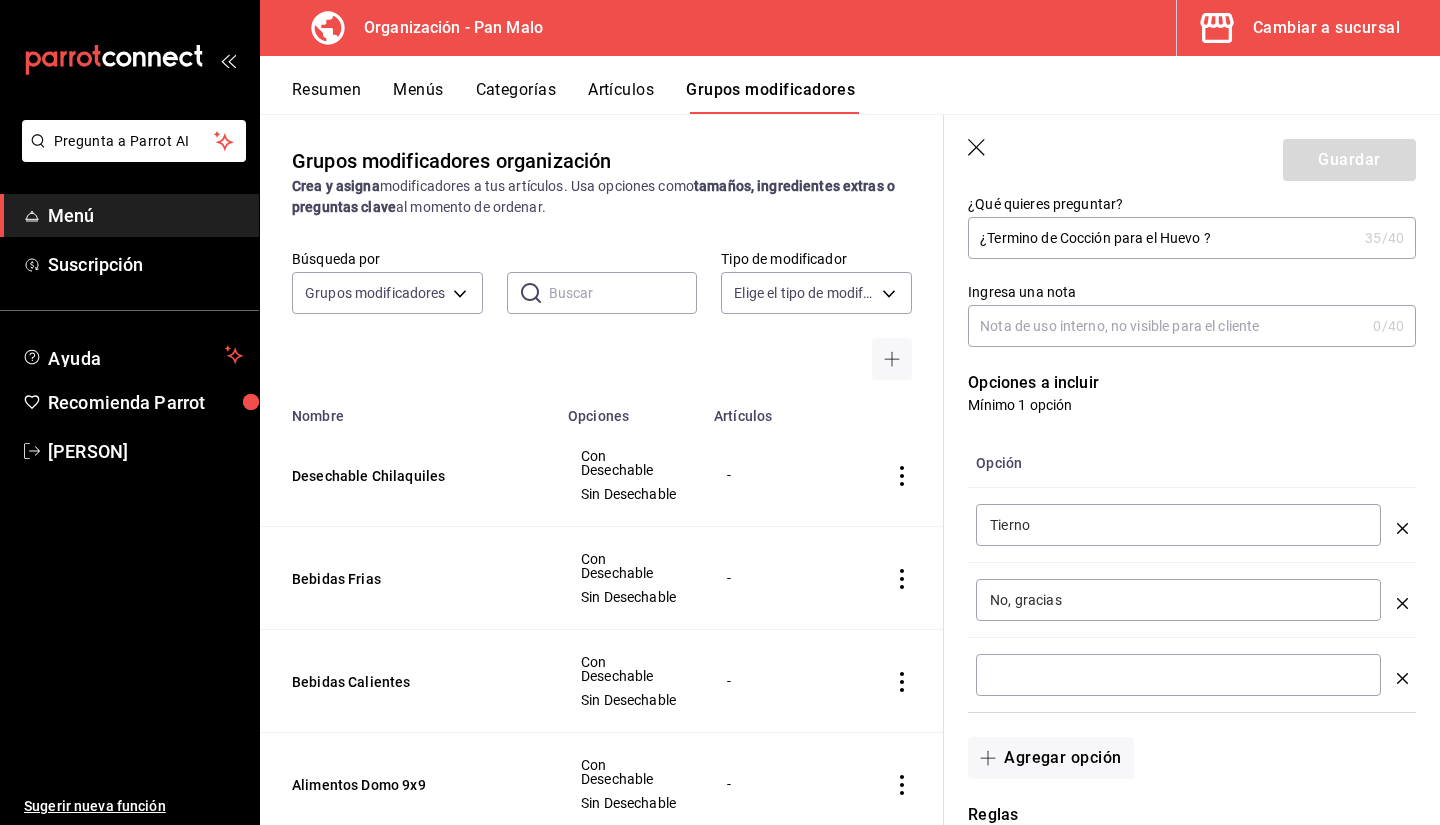 click on "No, gracias ​" at bounding box center [1178, 600] 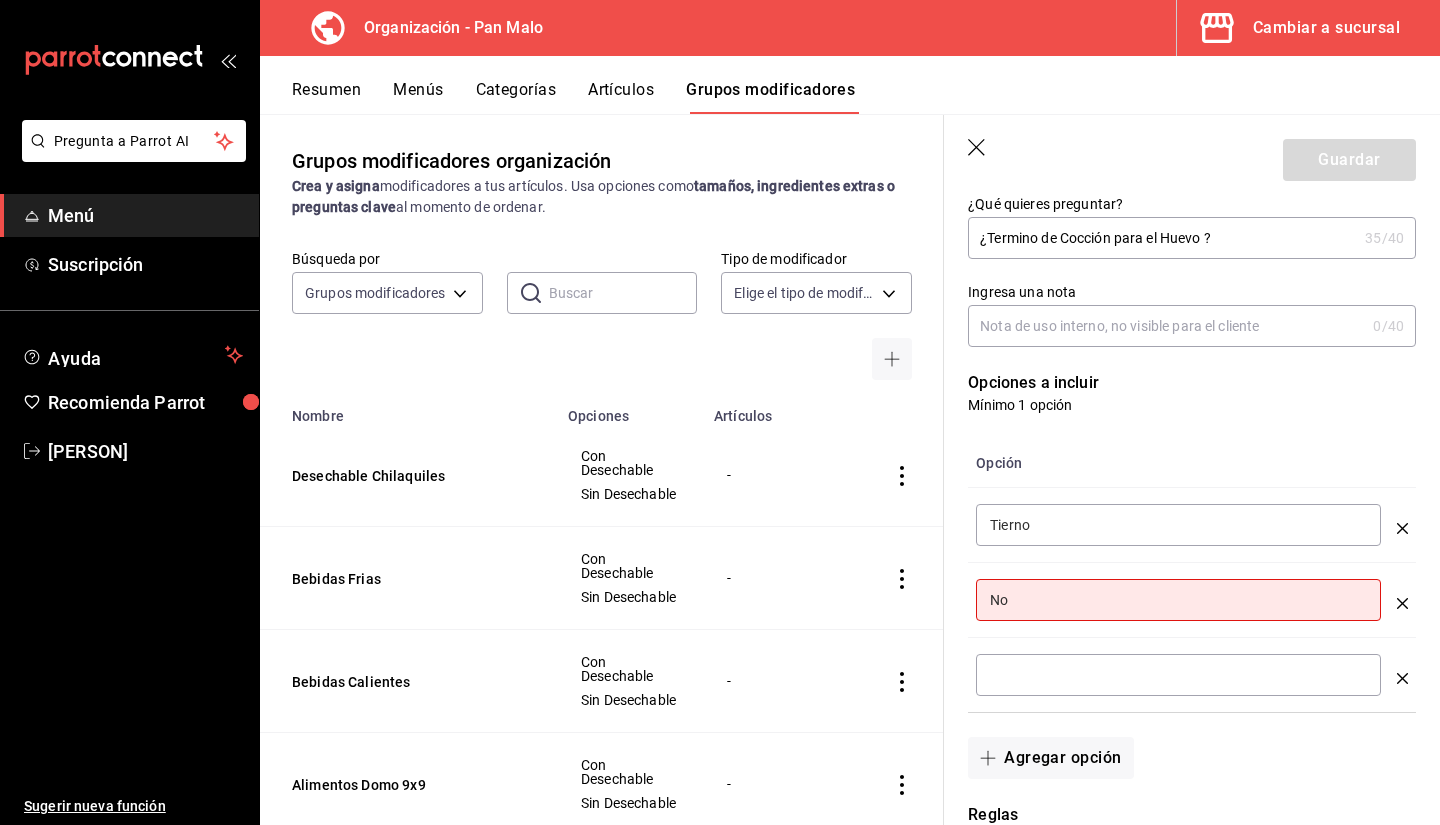 type on "N" 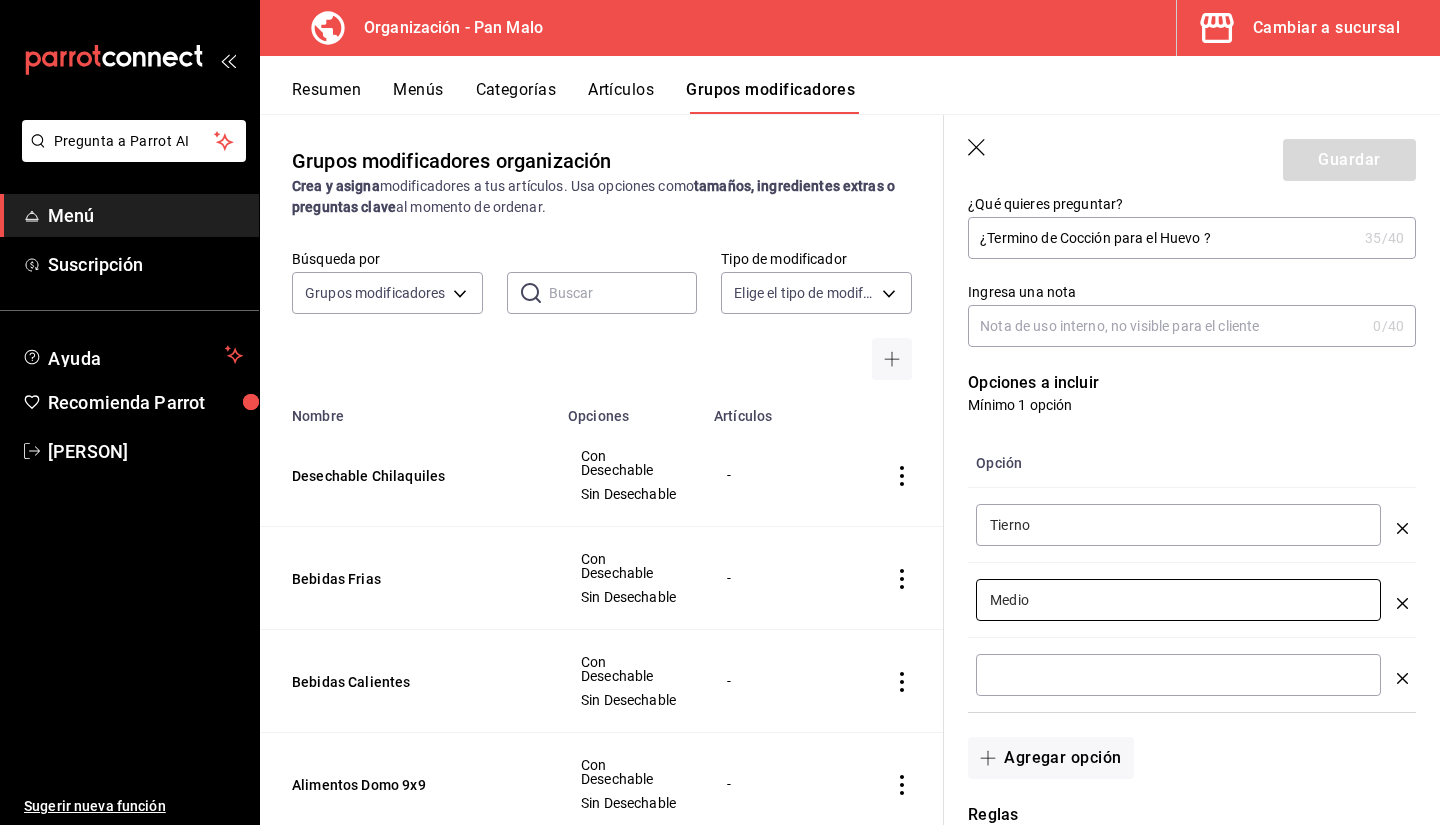 type on "Medio" 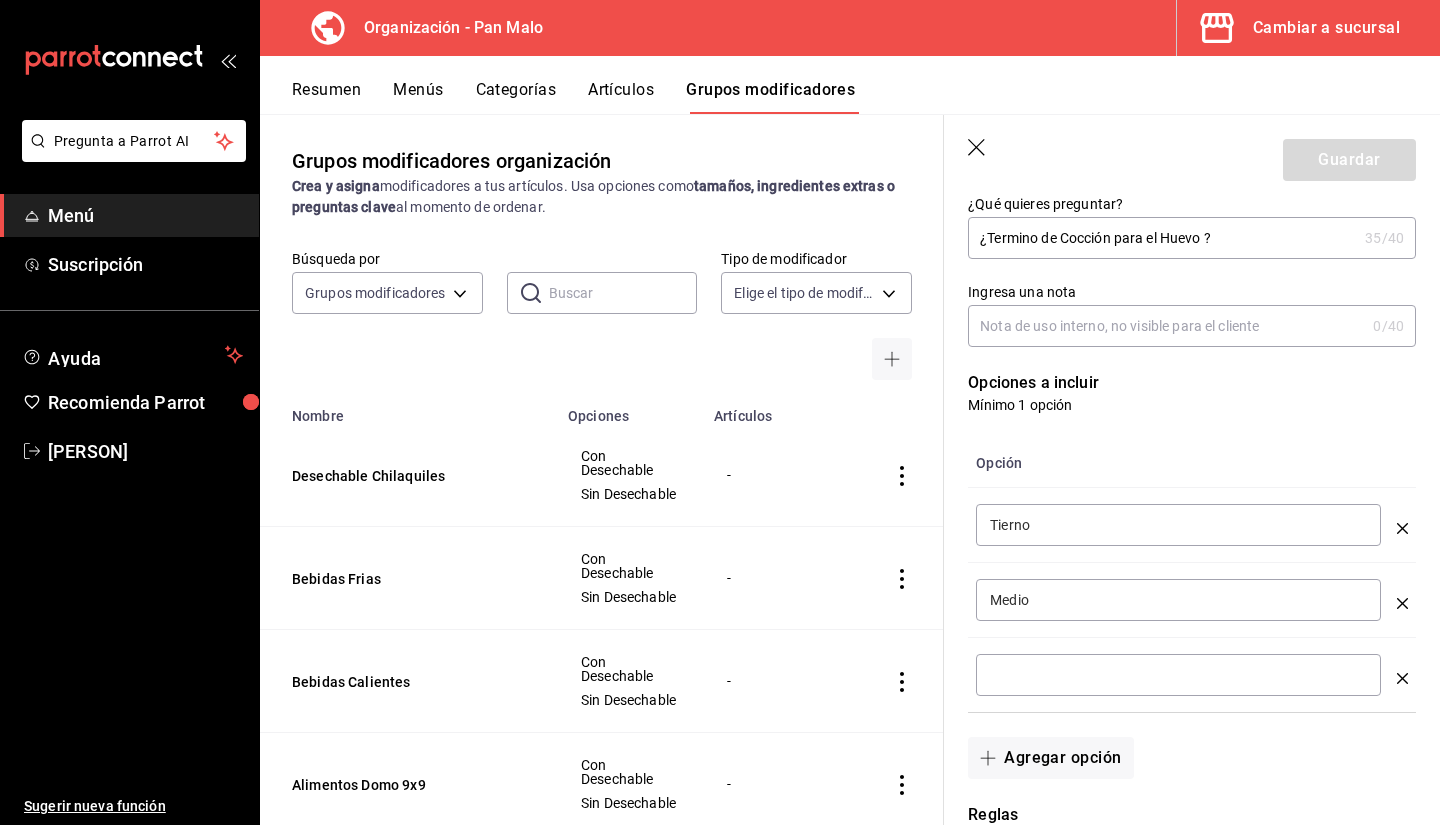 click at bounding box center [1178, 675] 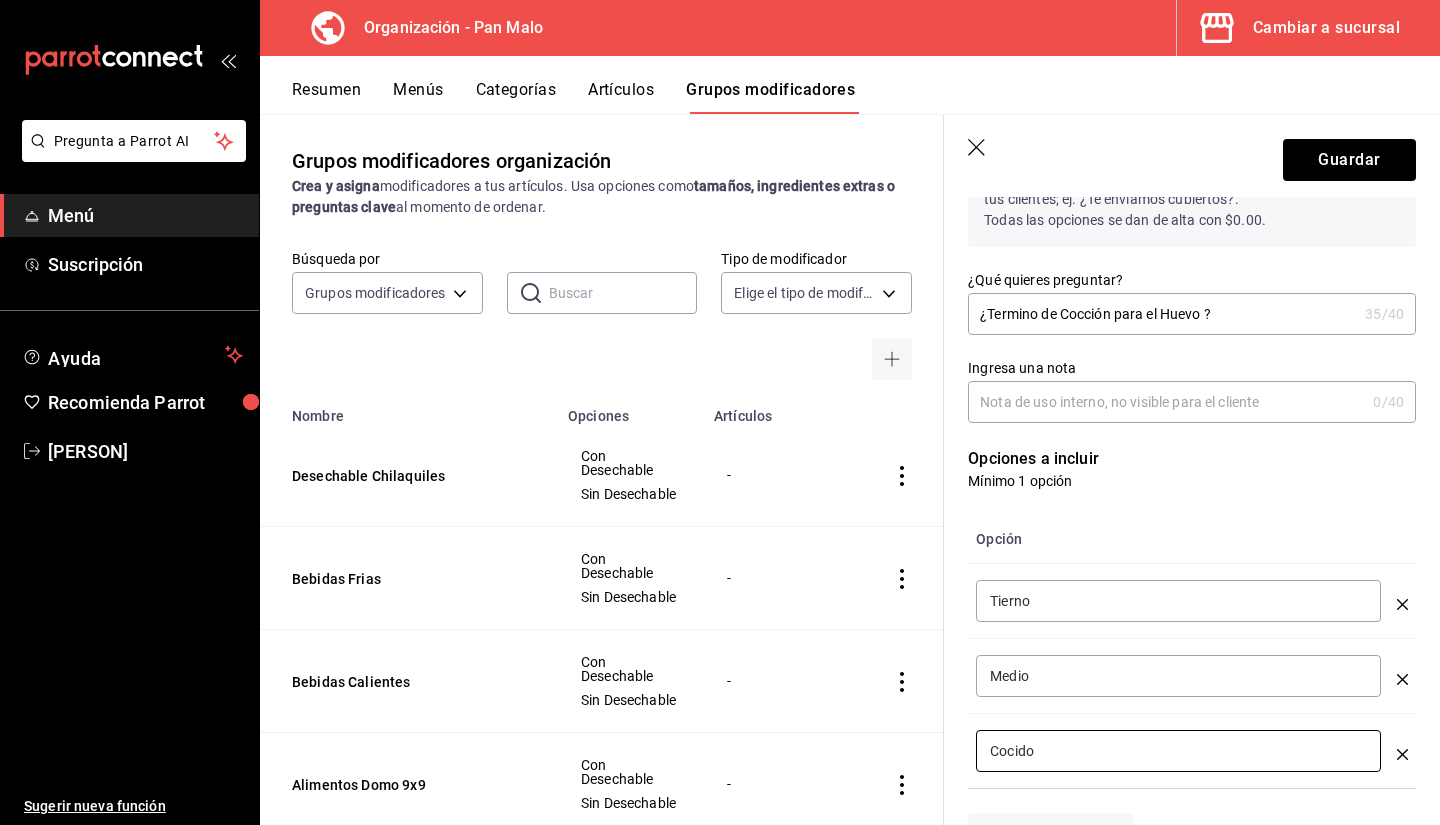 scroll, scrollTop: 192, scrollLeft: 0, axis: vertical 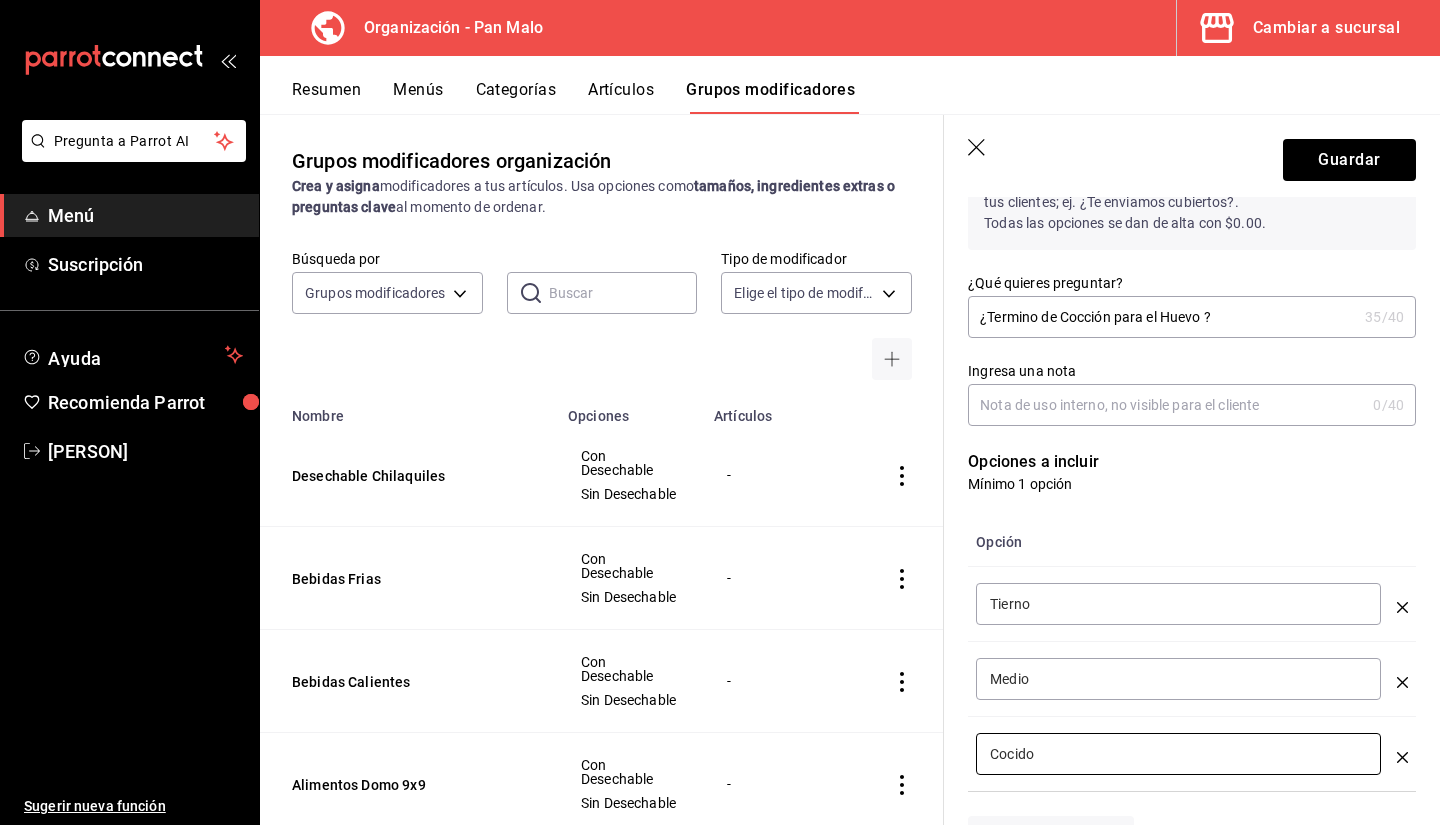 type on "Cocido" 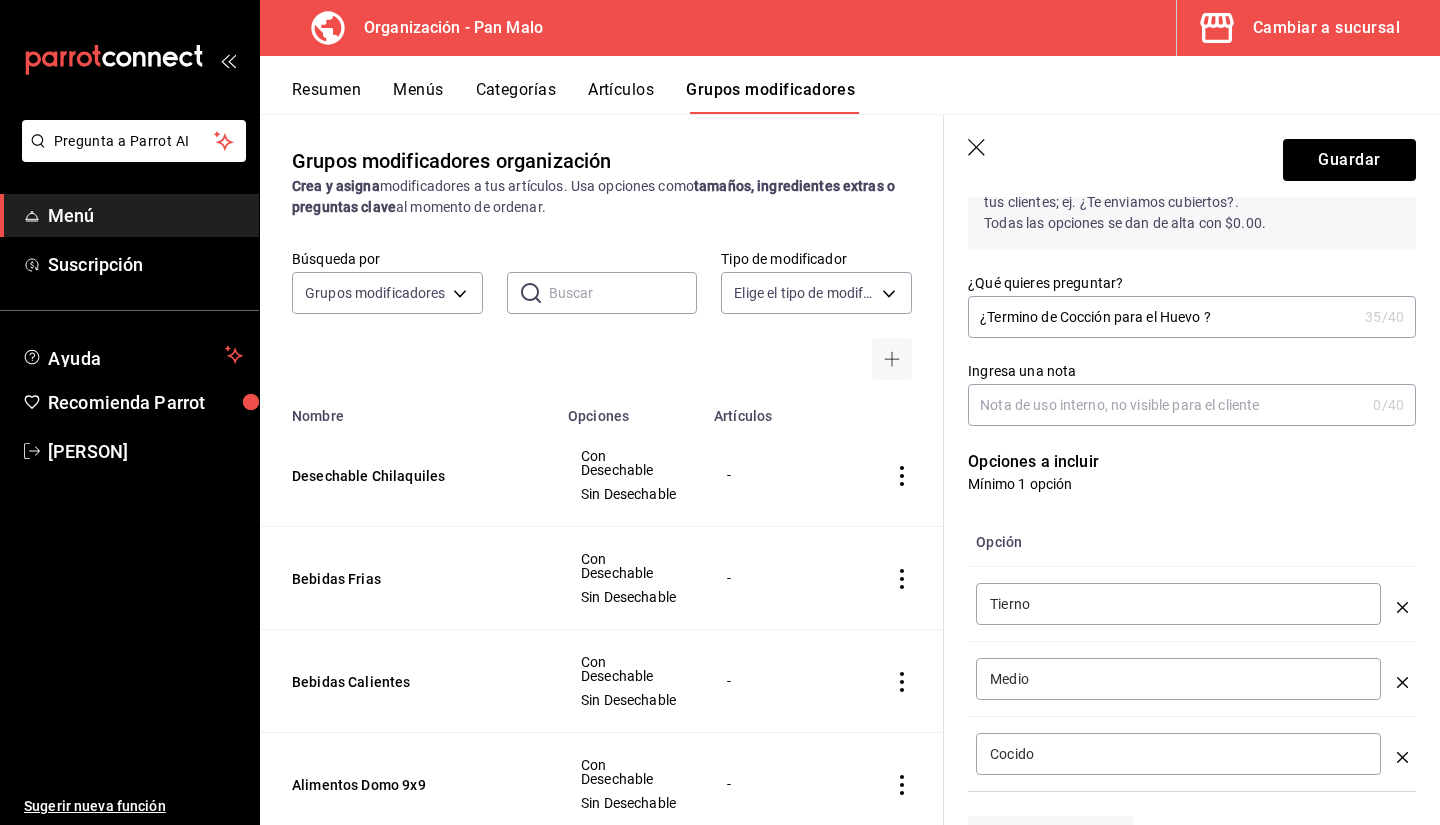 click on "¿Termino de Cocción para el Huevo ?" at bounding box center (1162, 317) 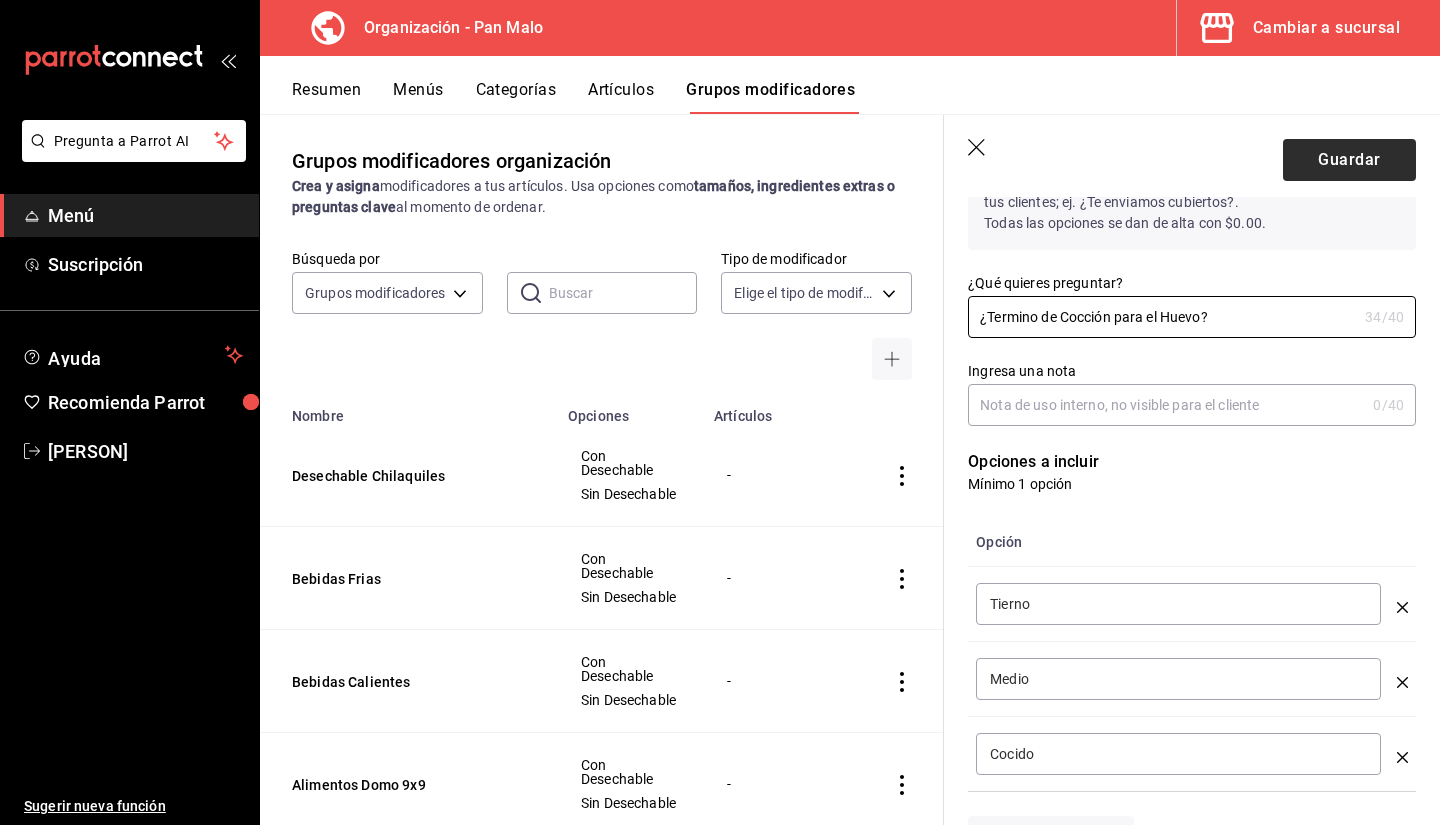 type on "¿Termino de Cocción para el Huevo?" 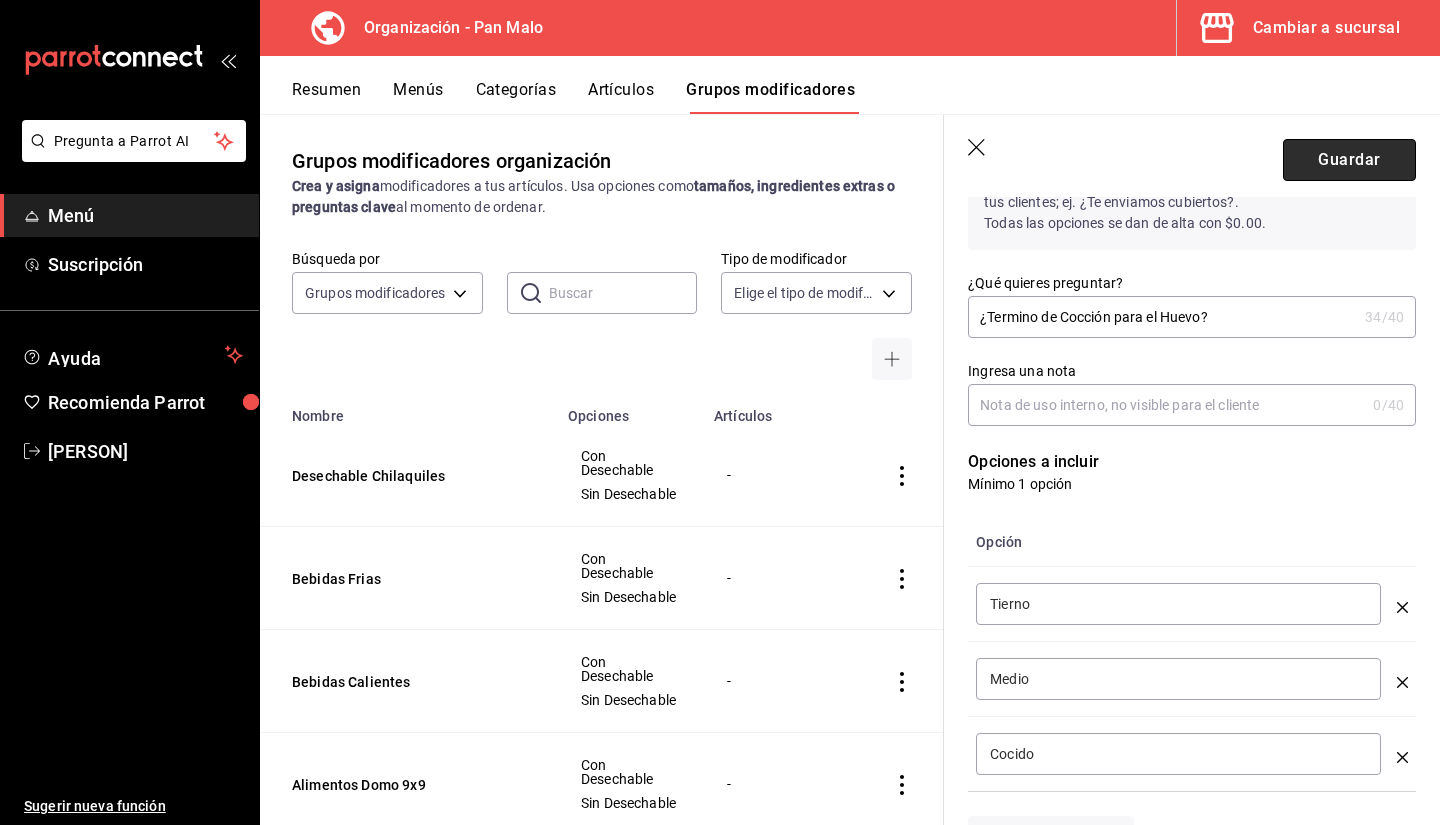 click on "Guardar" at bounding box center (1349, 160) 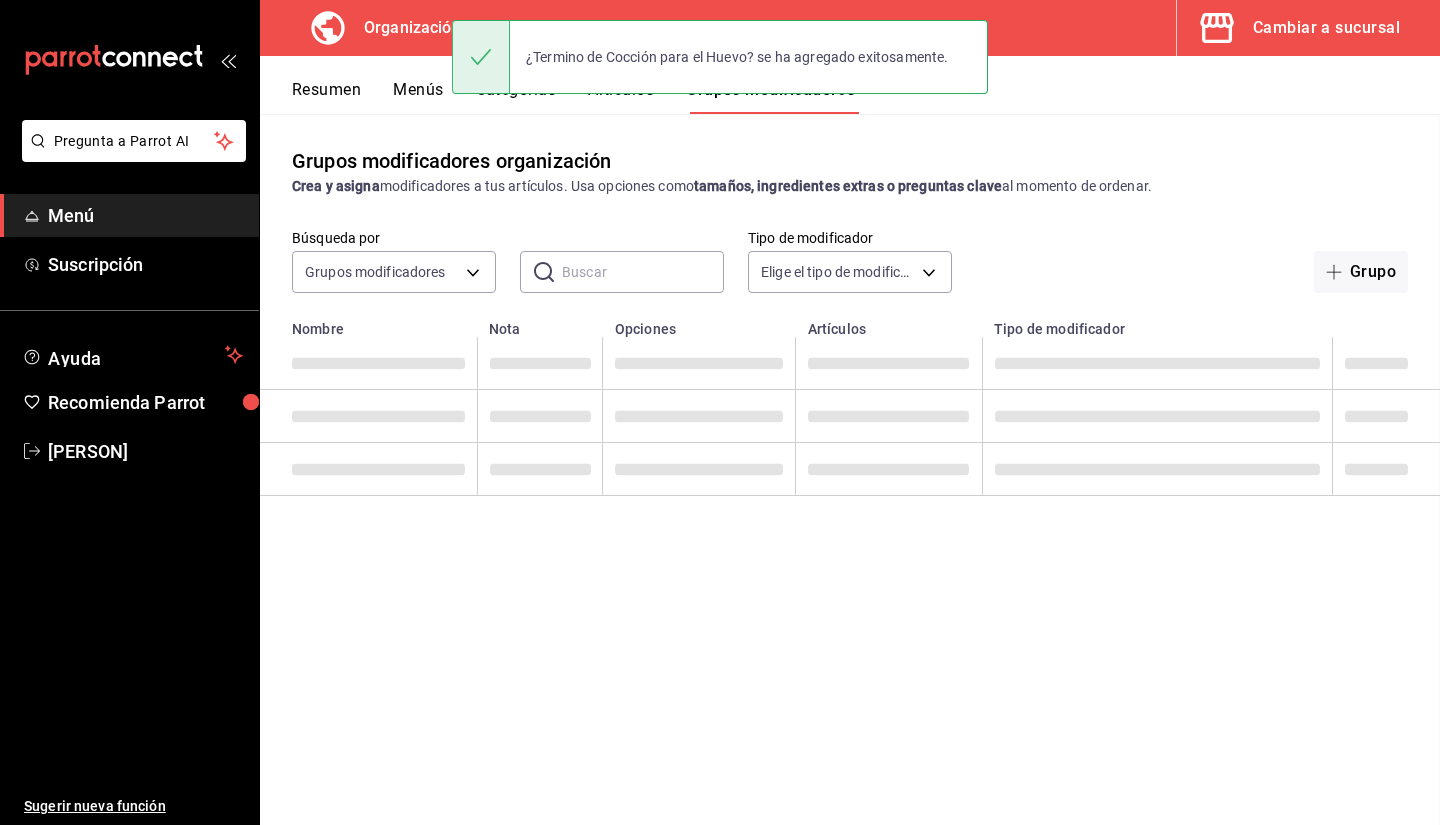 scroll, scrollTop: 0, scrollLeft: 0, axis: both 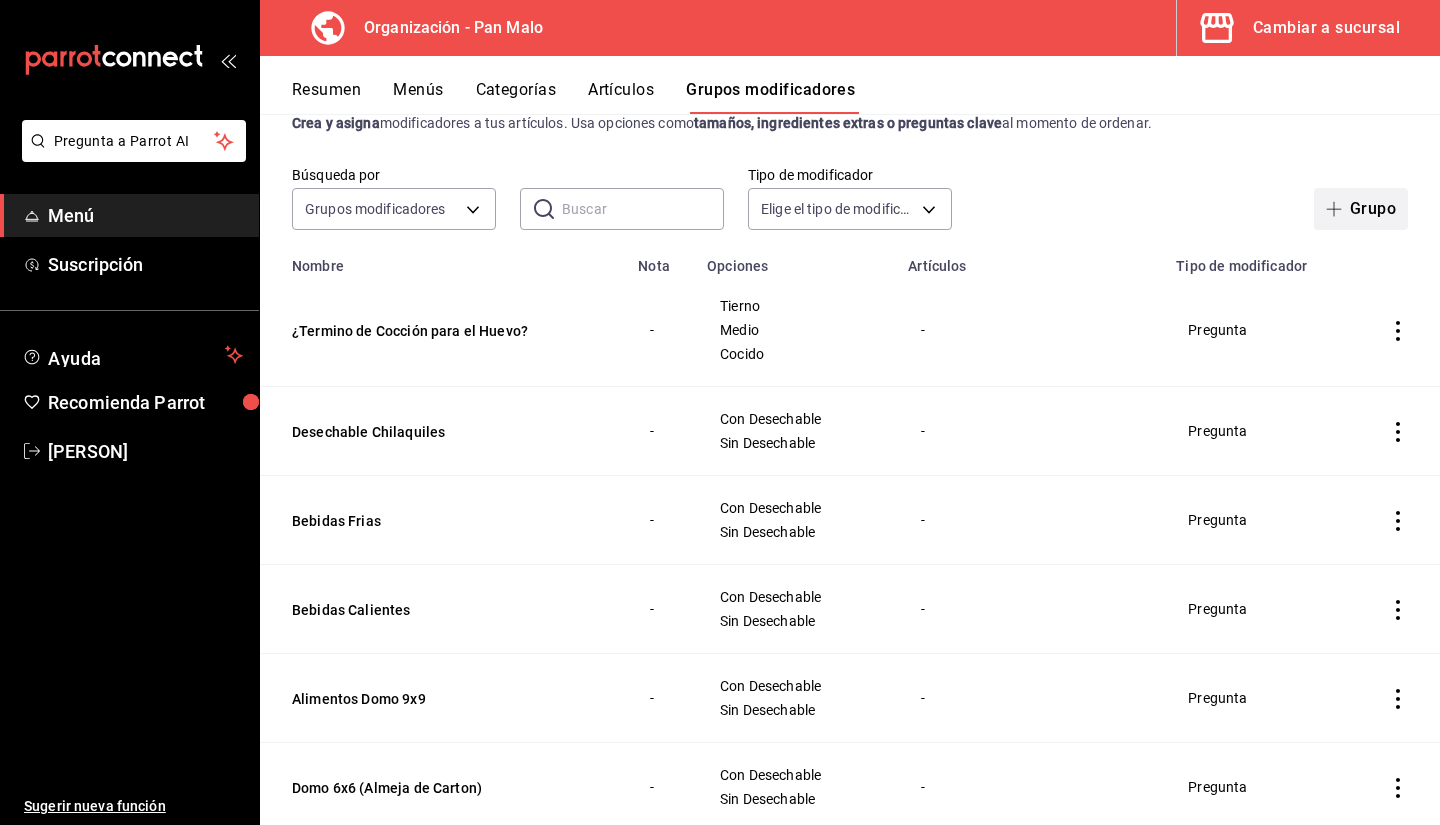 click on "Grupo" at bounding box center (1361, 209) 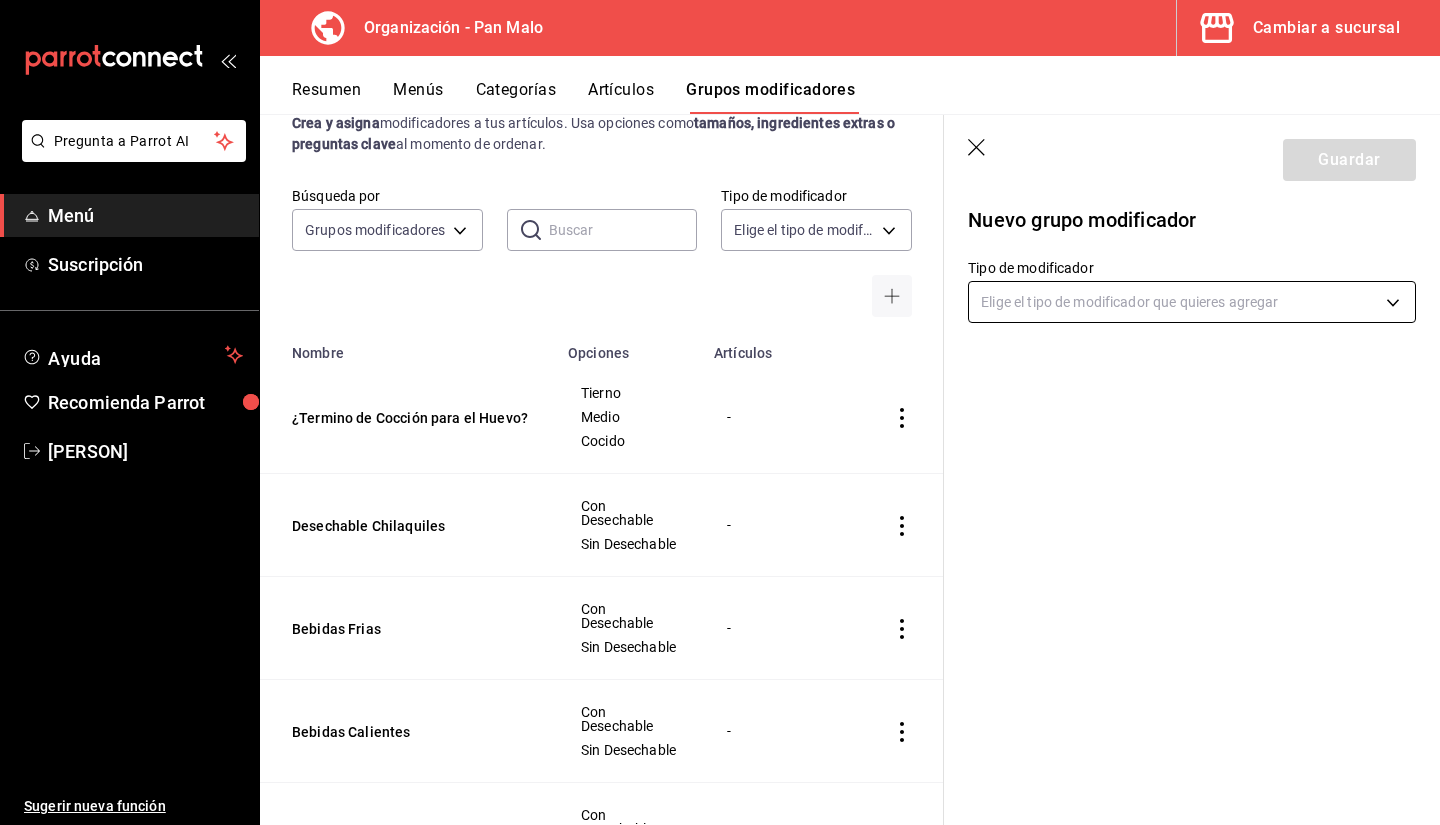 click on "Pregunta a Parrot AI Menú   Suscripción   Ayuda Recomienda Parrot   [PERSON]   Sugerir nueva función   Organización - Pan Malo Cambiar a sucursal Resumen Menús Categorías Artículos Grupos modificadores Grupos modificadores organización Crea y asigna  modificadores a tus artículos. Usa opciones como  tamaños, ingredientes extras o preguntas clave  al momento de ordenar. Búsqueda por Grupos modificadores GROUP ​ ​ Tipo de modificador Elige el tipo de modificador Nombre Opciones Artículos ¿Termino de Cocción para el Huevo? Tierno Medio Cocido - Desechable Chilaquiles Con Desechable Sin Desechable - Bebidas Frias Con Desechable Sin Desechable - Bebidas Calientes Con Desechable Sin Desechable - Alimentos Domo 9x9 Con Desechable Sin Desechable - Domo 6x6 (Almeja de Carton) Con Desechable Sin Desechable - Bisagra 1524 (Panque) Con Desechable Sin Desechable - Extra Frizz Oreo Extra Chai Extra Hershey´s Extra Matcha Extra Ver más... Frizz Cappuccino Frizz Chai Frizz Matcha Frizz Moka Latte" at bounding box center [720, 412] 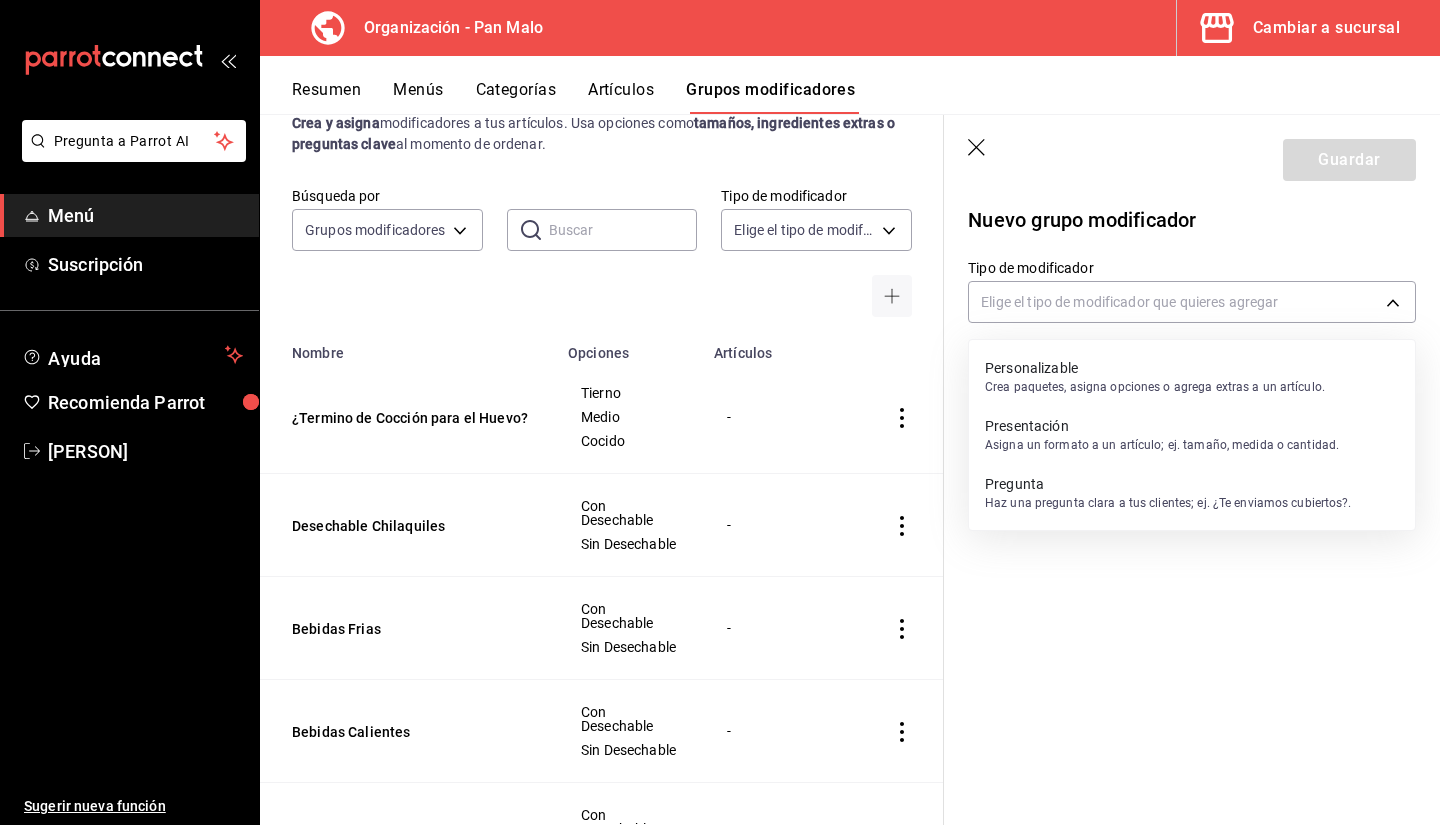 click at bounding box center (720, 412) 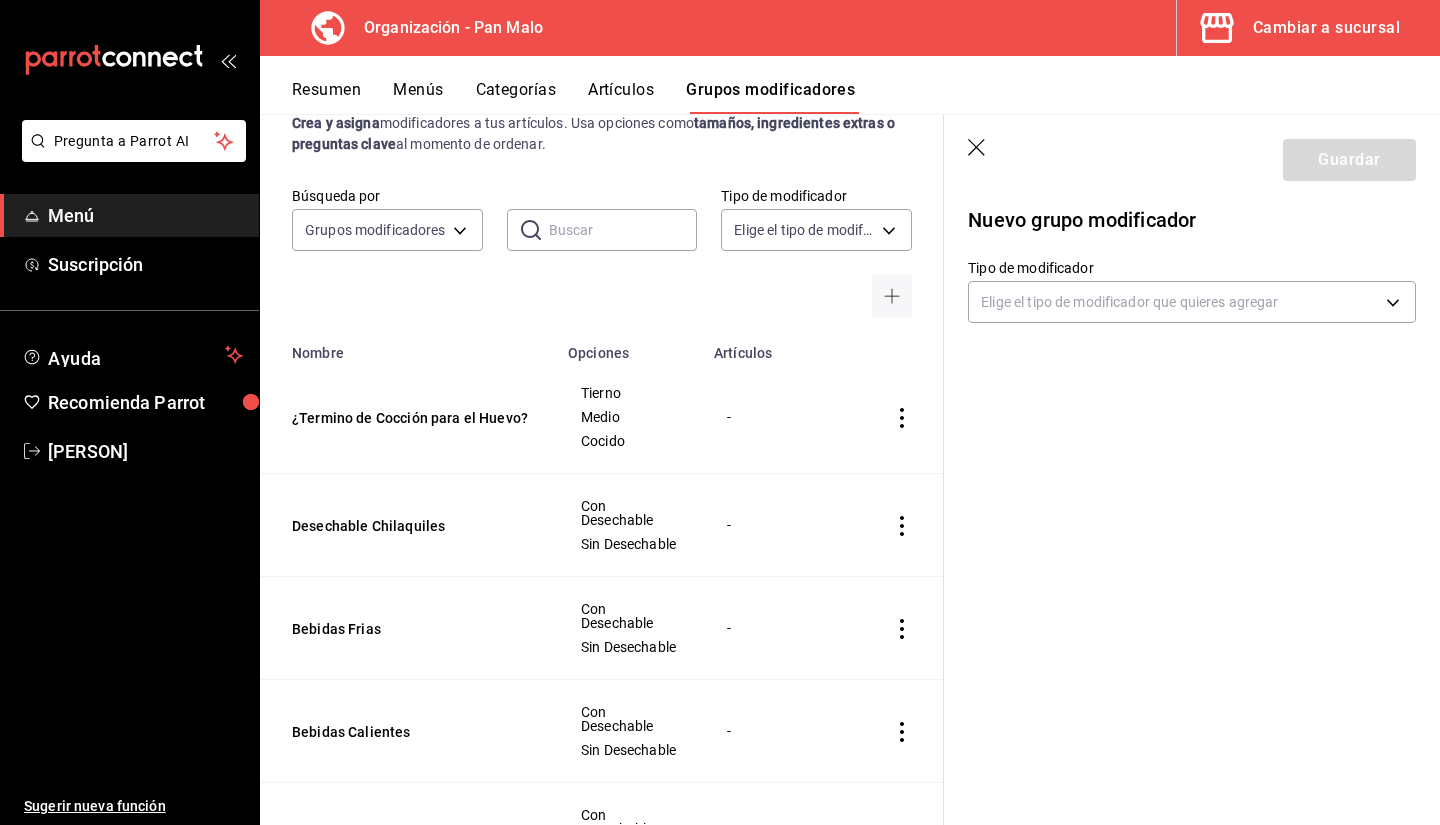 drag, startPoint x: 1106, startPoint y: 295, endPoint x: 1236, endPoint y: 253, distance: 136.61626 